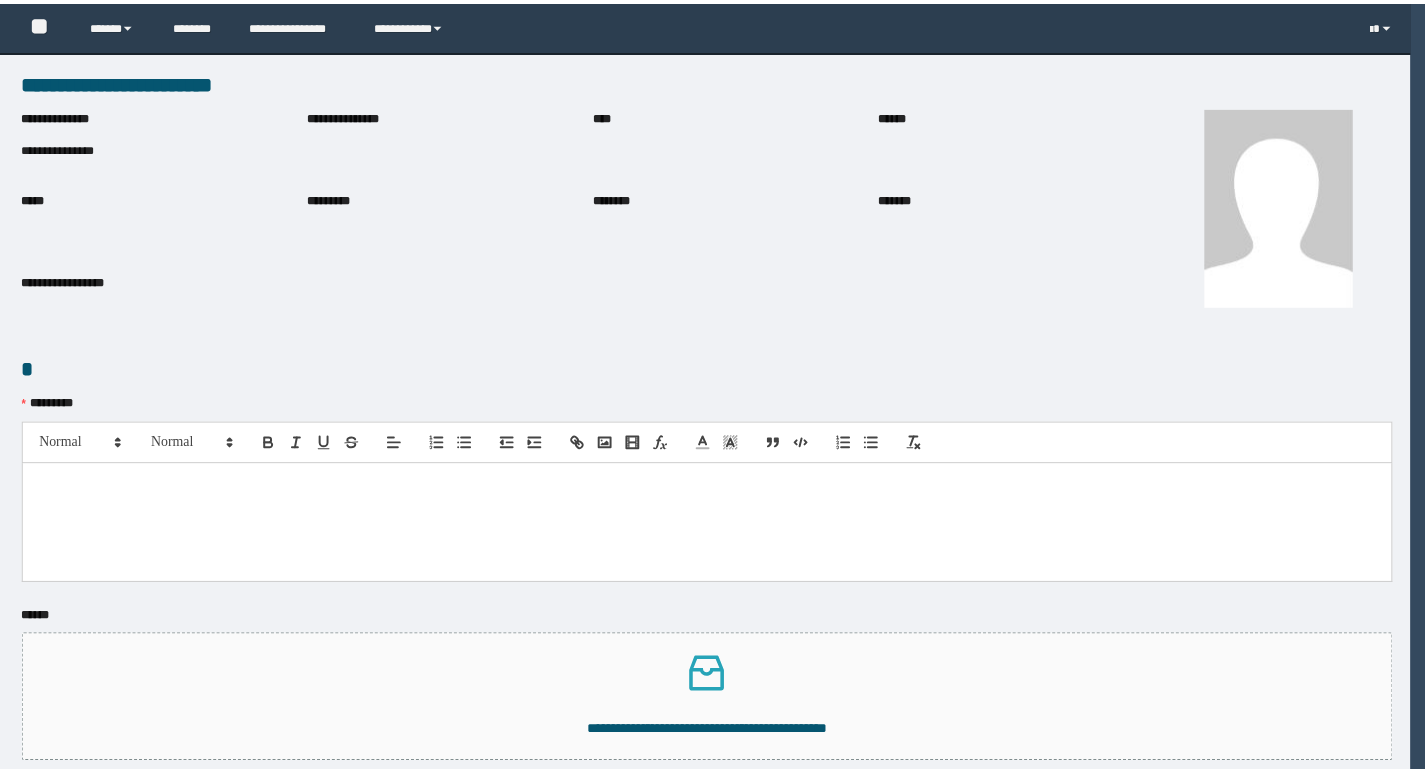 scroll, scrollTop: 0, scrollLeft: 0, axis: both 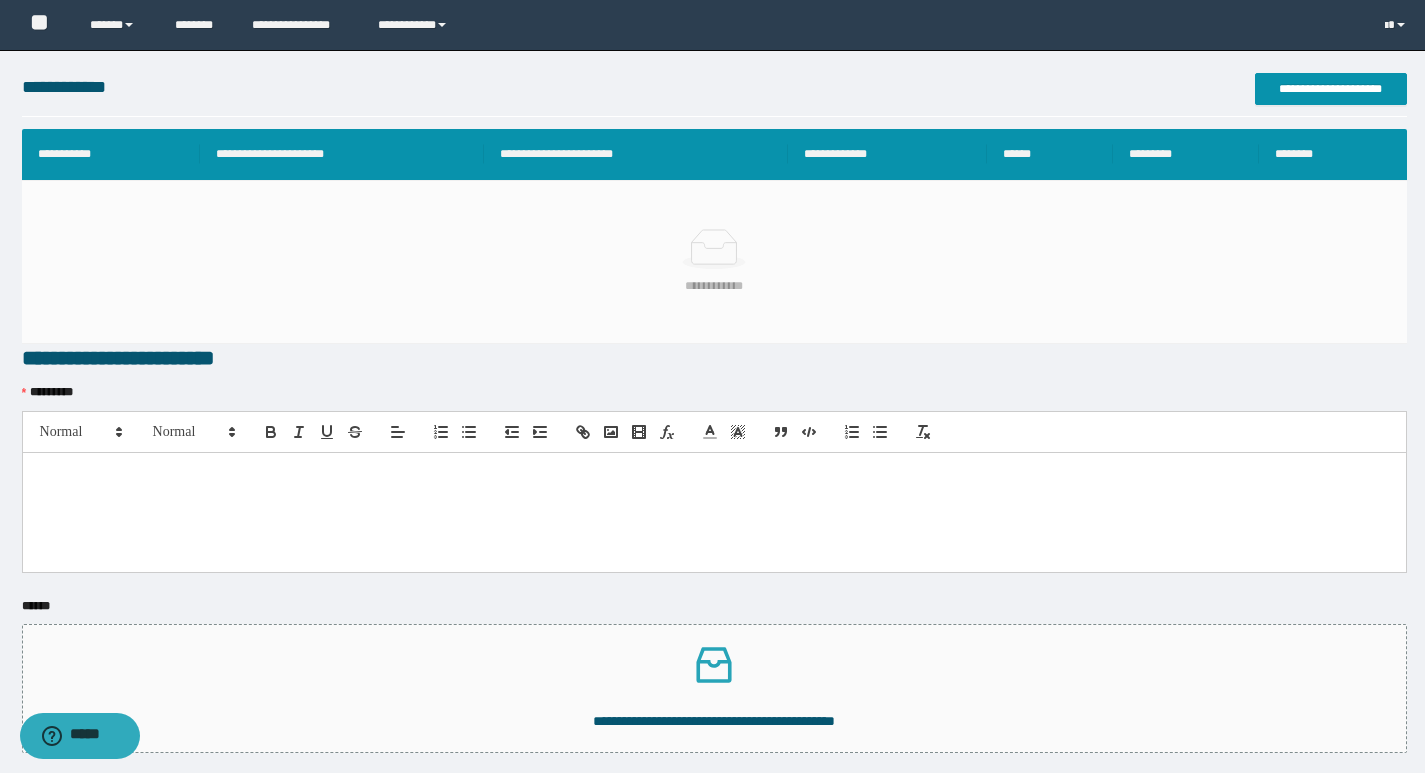 click at bounding box center [714, 512] 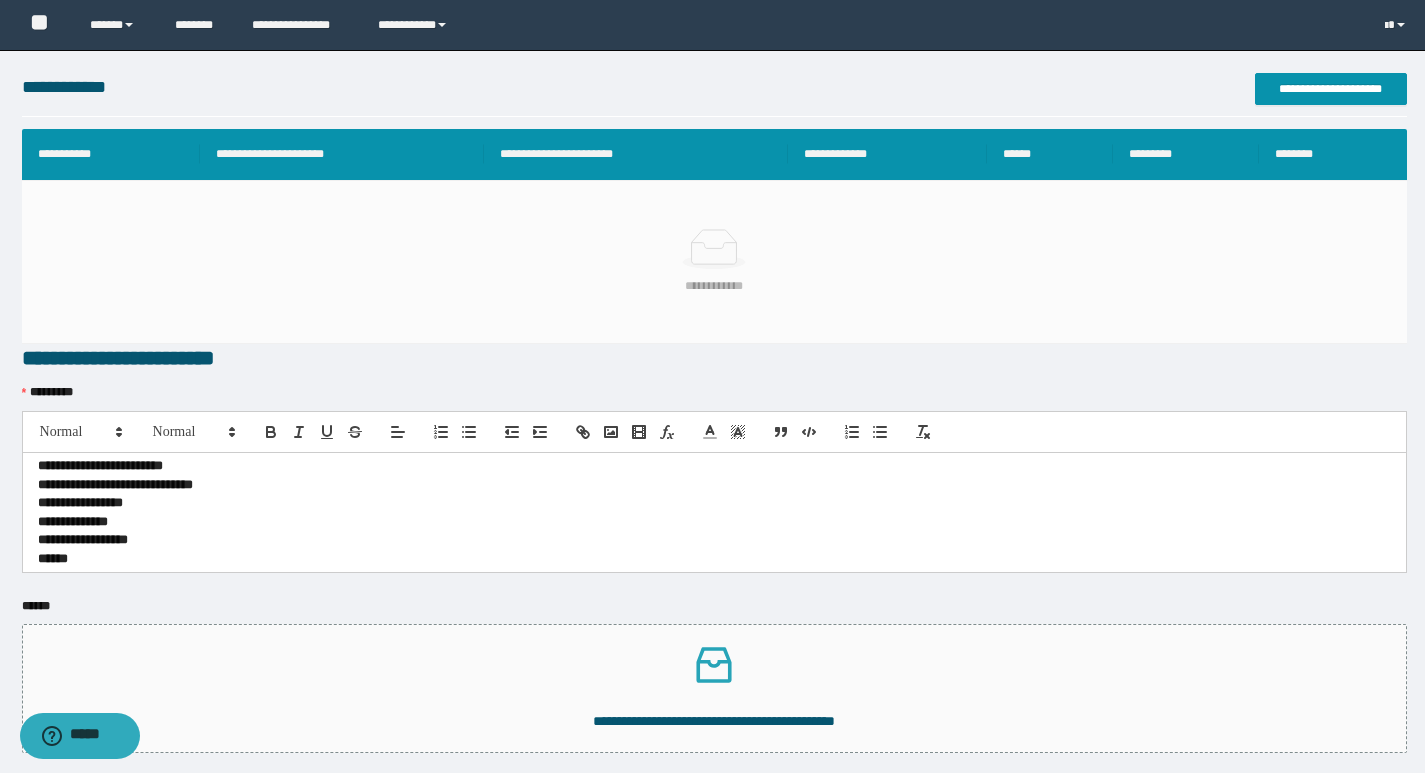 scroll, scrollTop: 0, scrollLeft: 0, axis: both 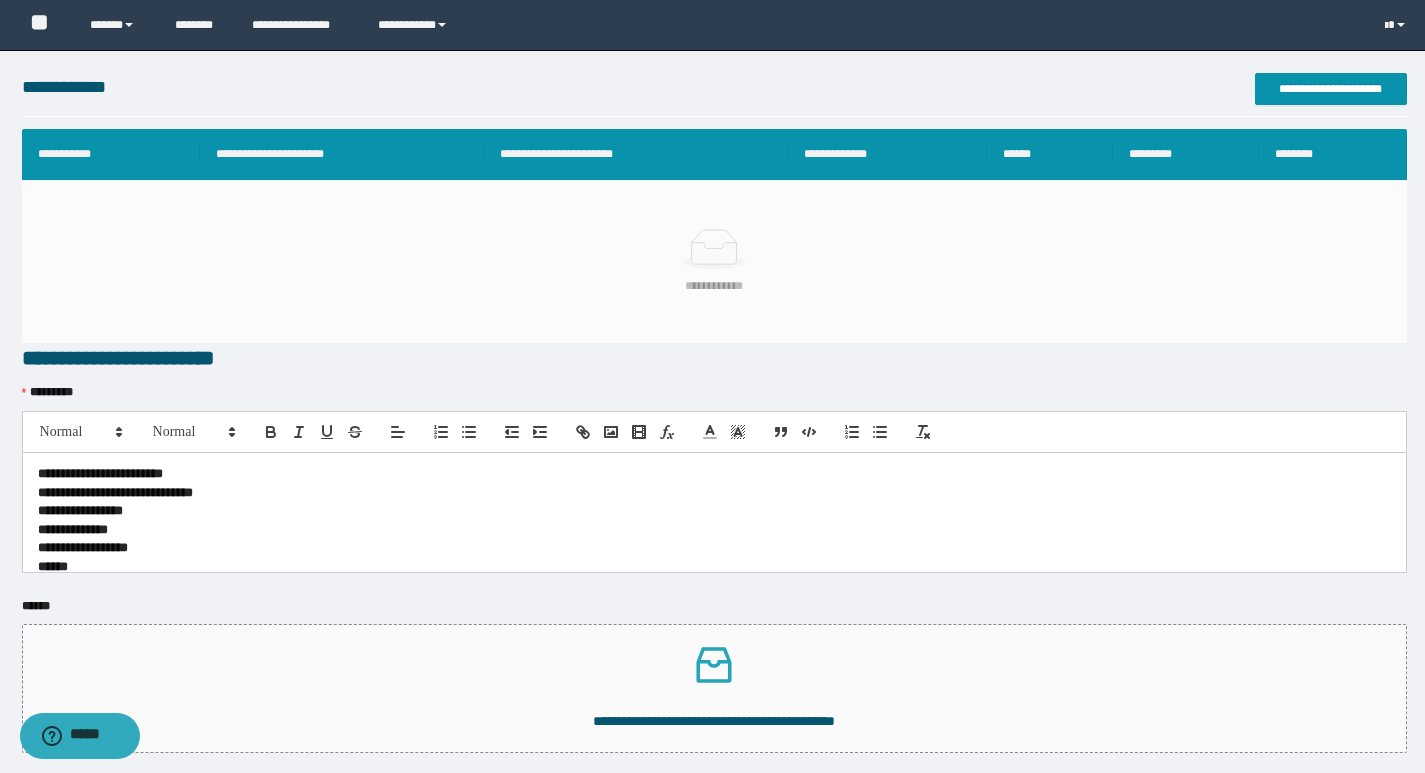 click on "**********" at bounding box center (714, 474) 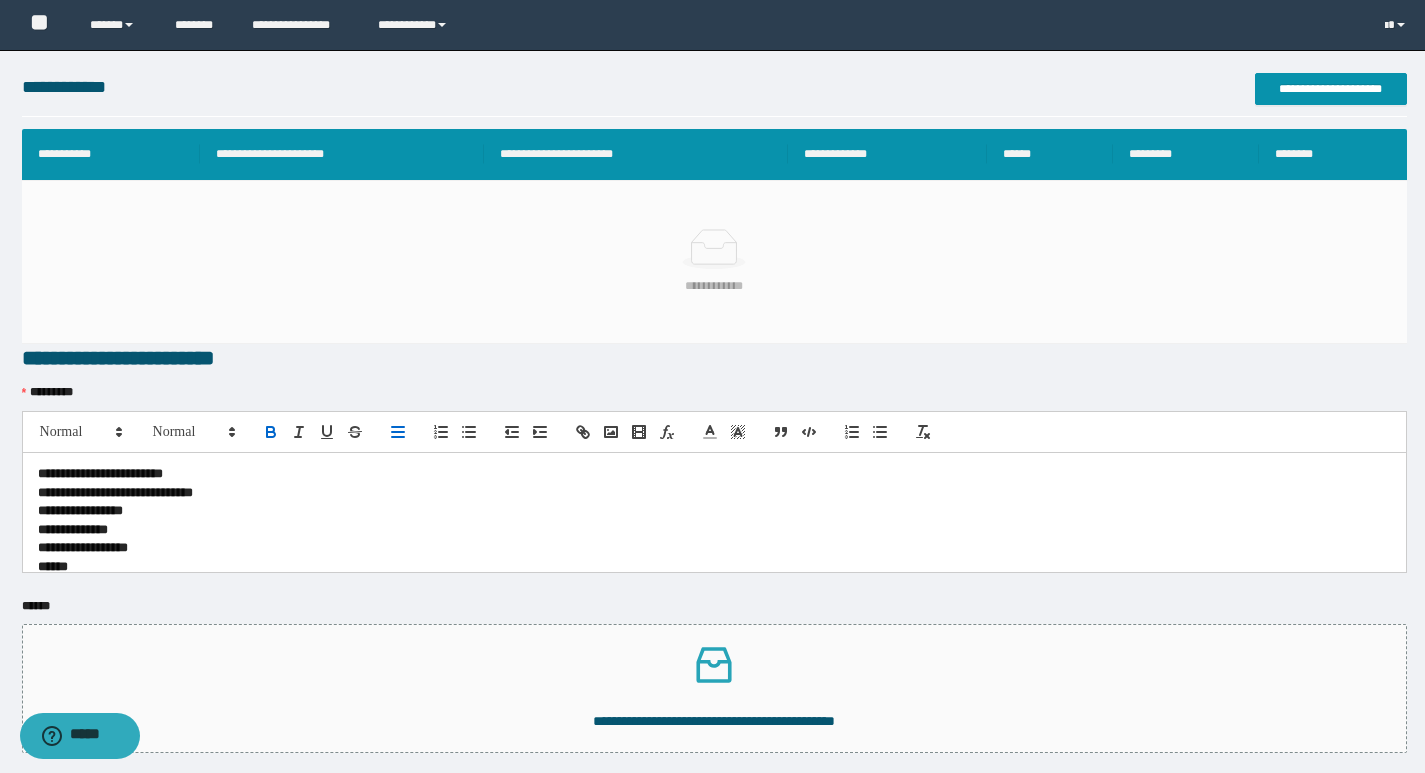 type 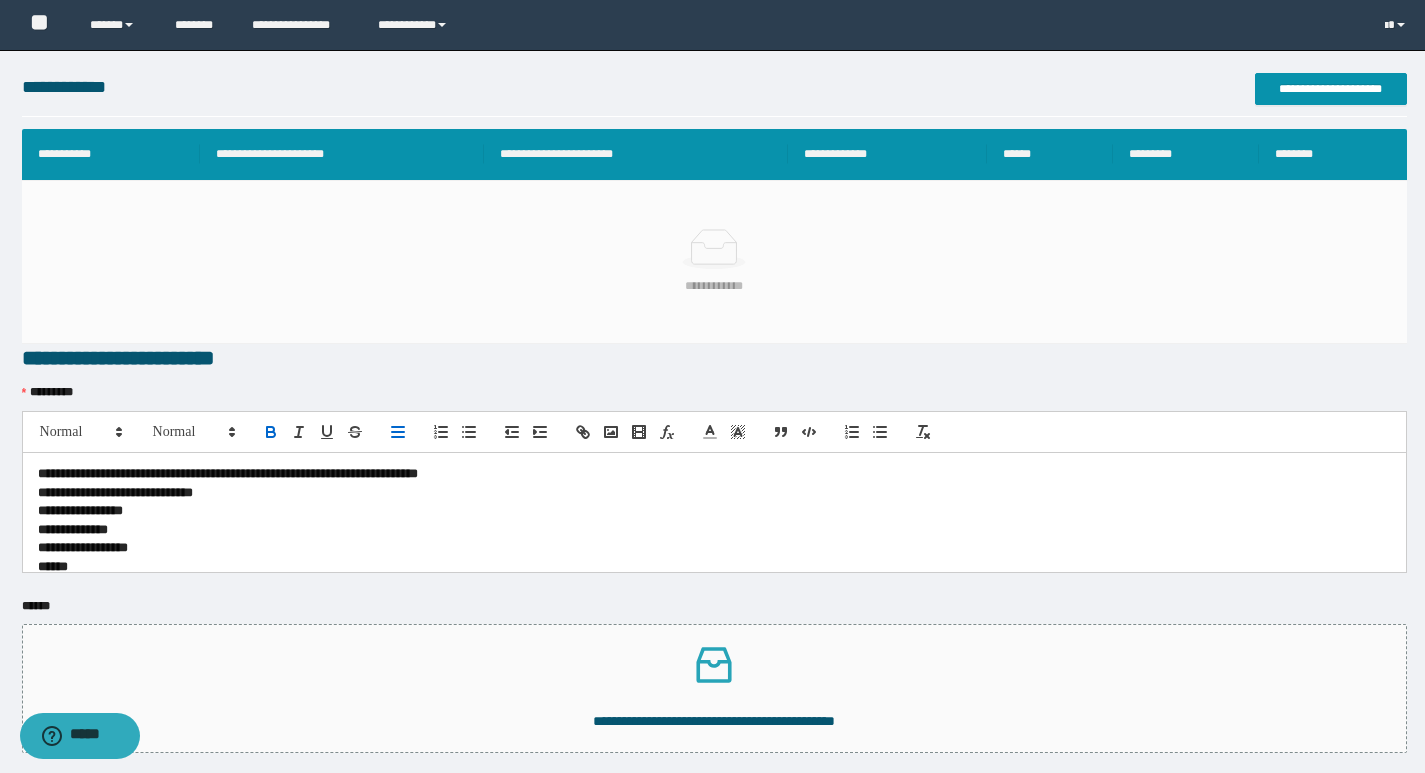 click on "**********" at bounding box center (80, 510) 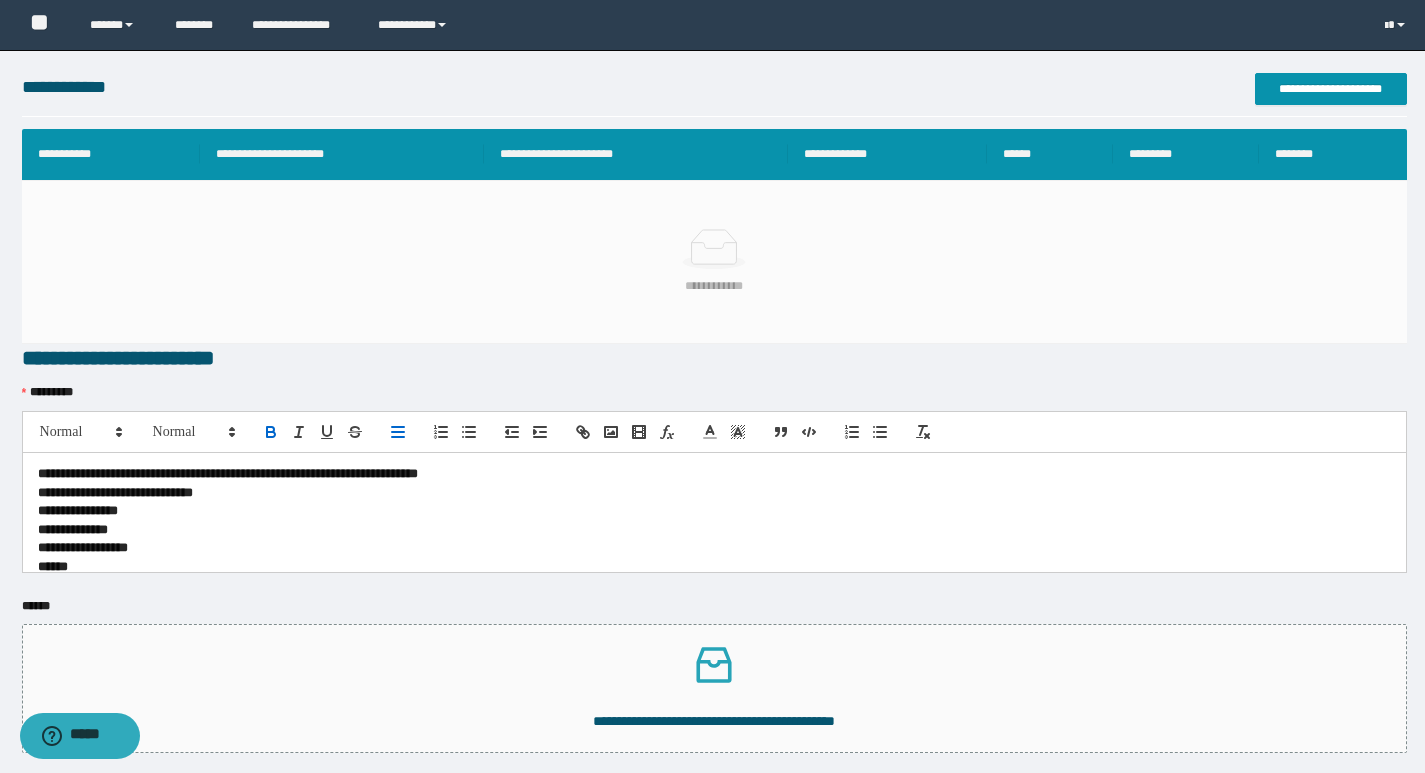 click on "****" at bounding box center (714, 567) 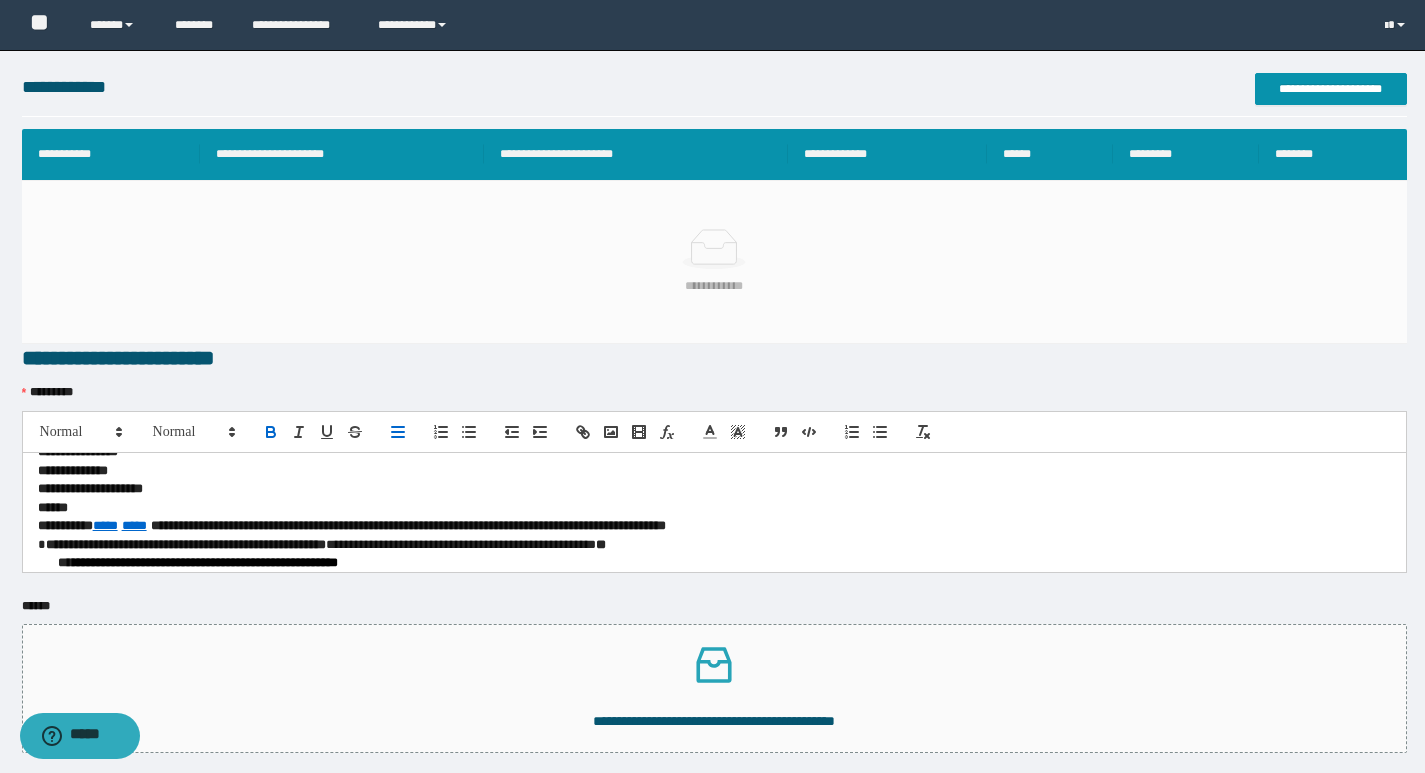 scroll, scrollTop: 100, scrollLeft: 0, axis: vertical 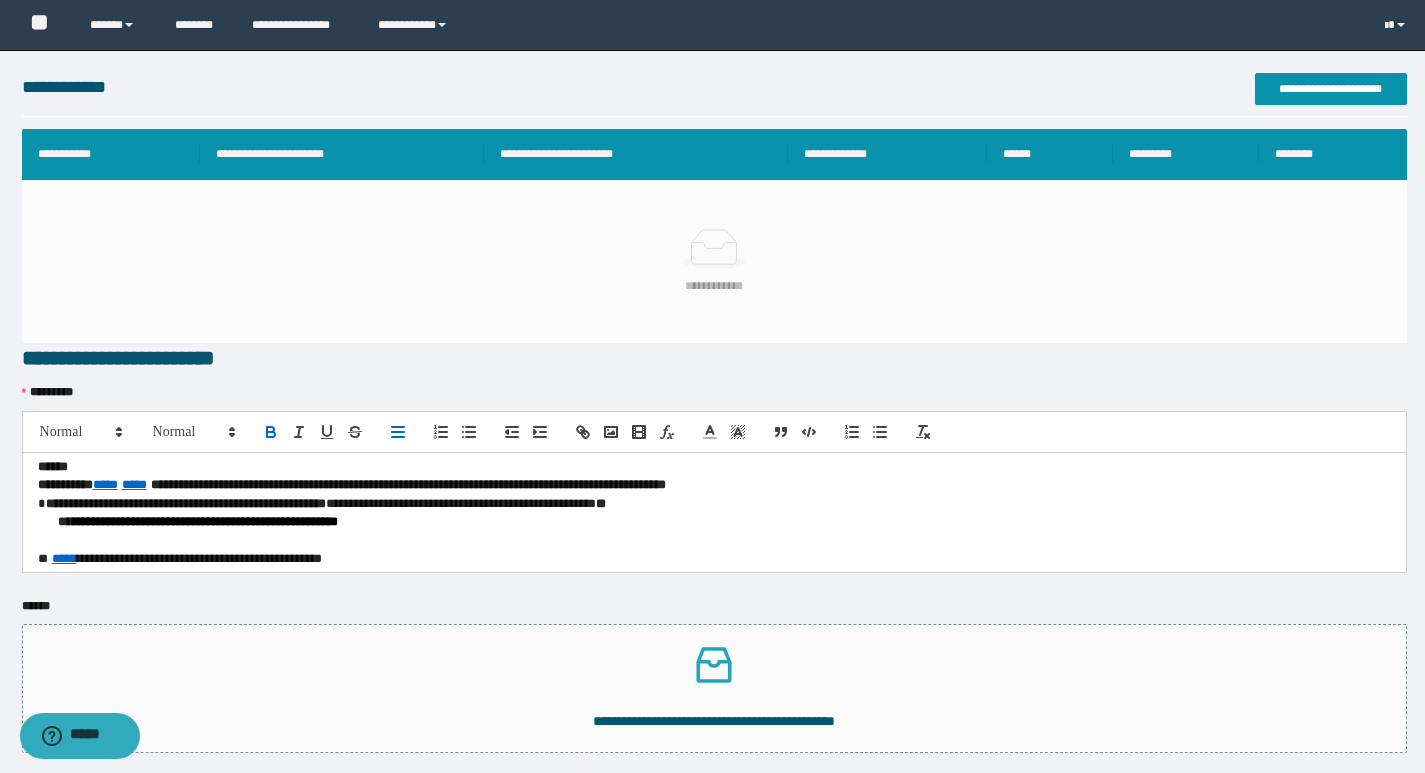 click on "****" at bounding box center (714, 467) 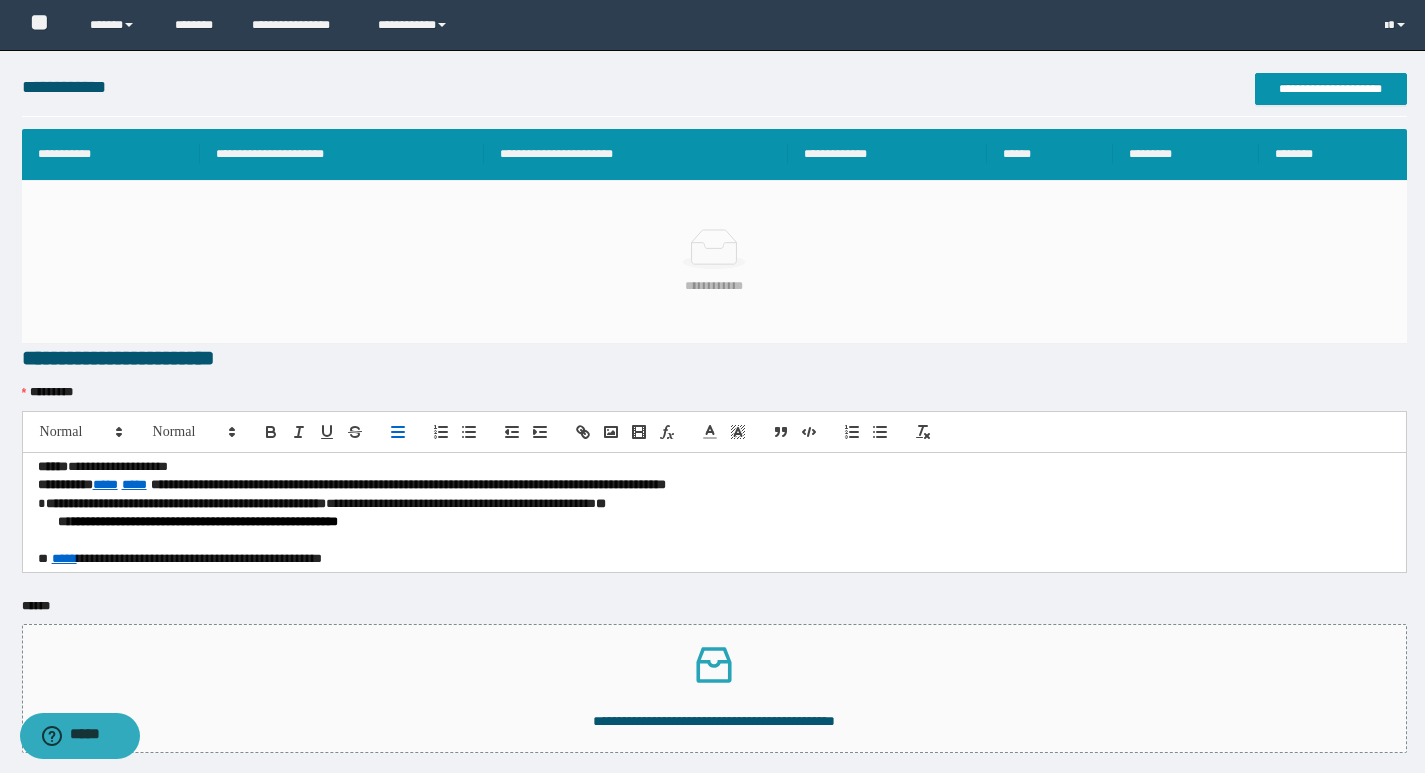 scroll, scrollTop: 0, scrollLeft: 0, axis: both 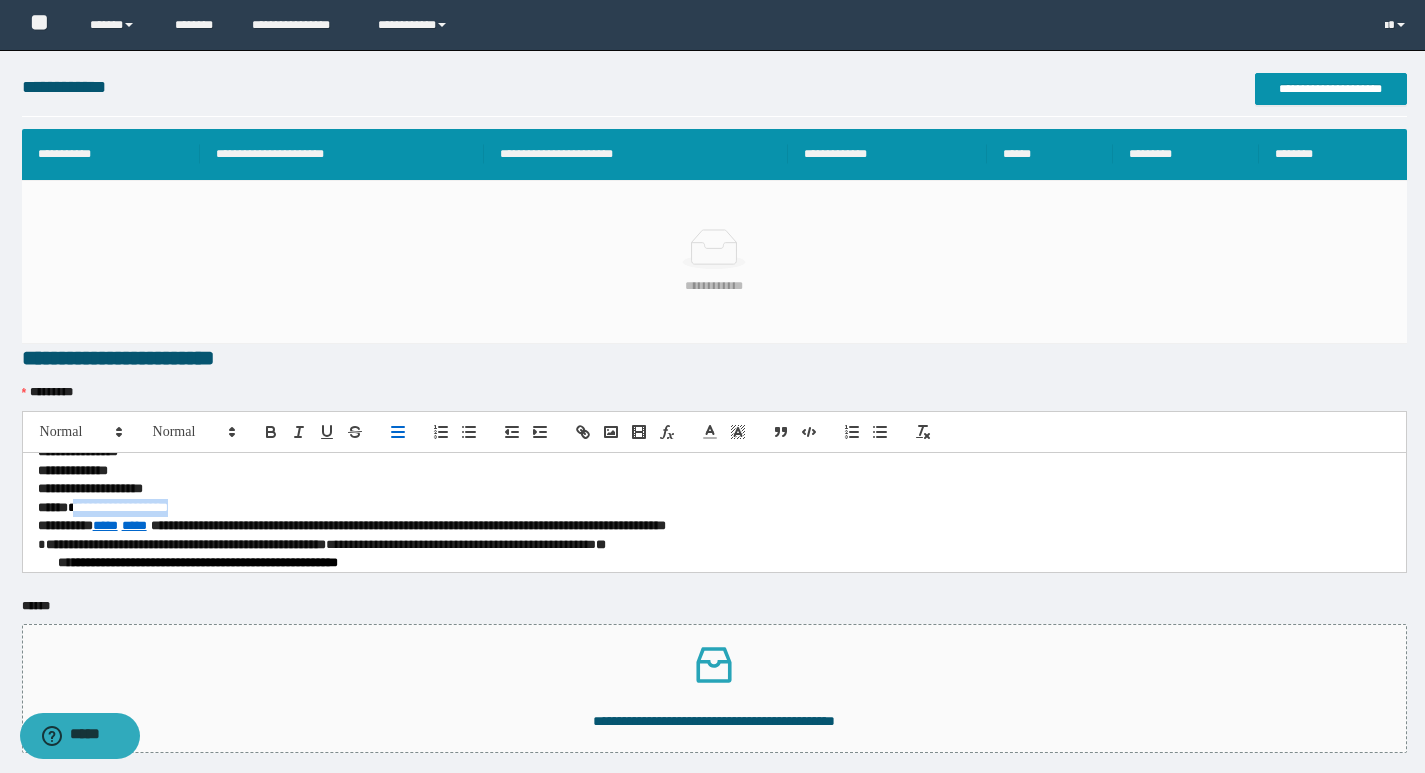 drag, startPoint x: 73, startPoint y: 469, endPoint x: 188, endPoint y: 502, distance: 119.64113 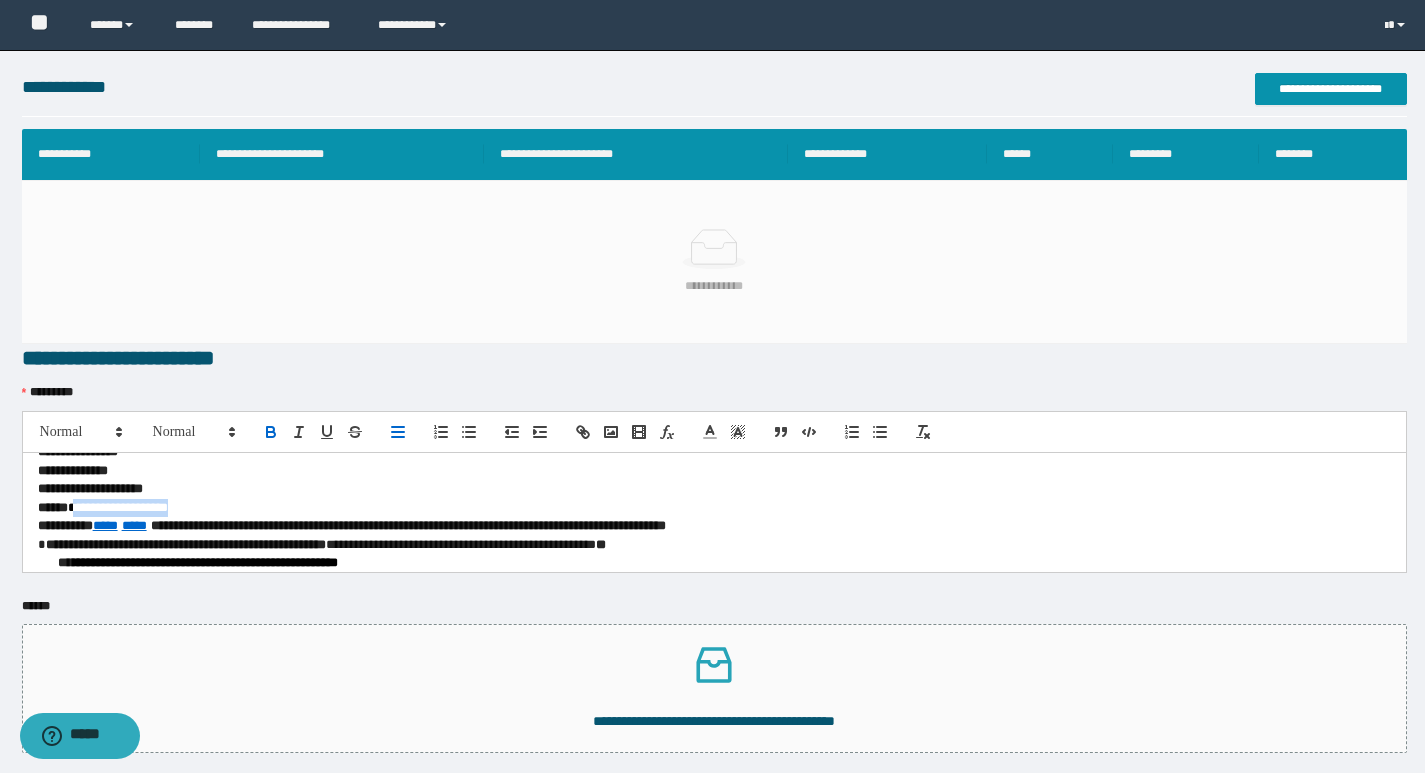 click 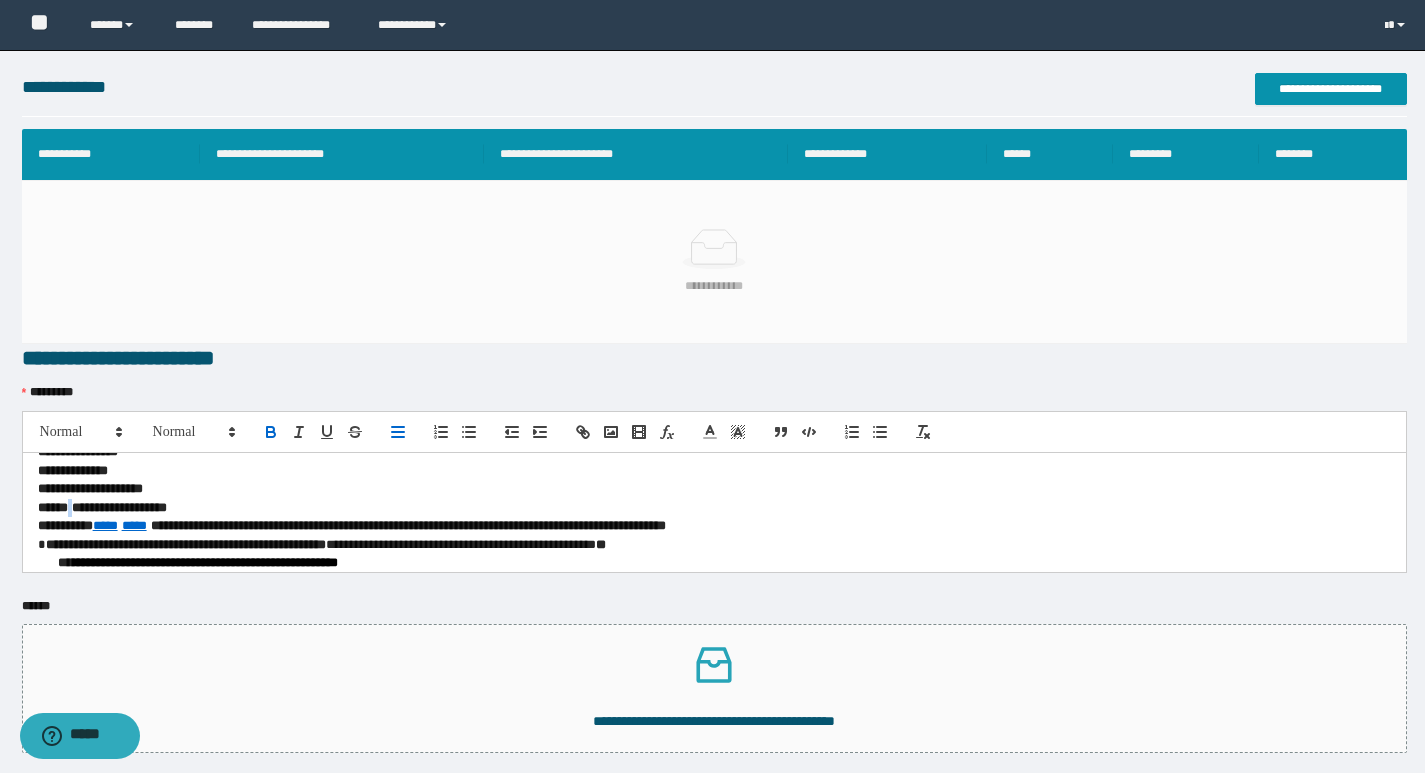 click on "**********" at bounding box center (707, 508) 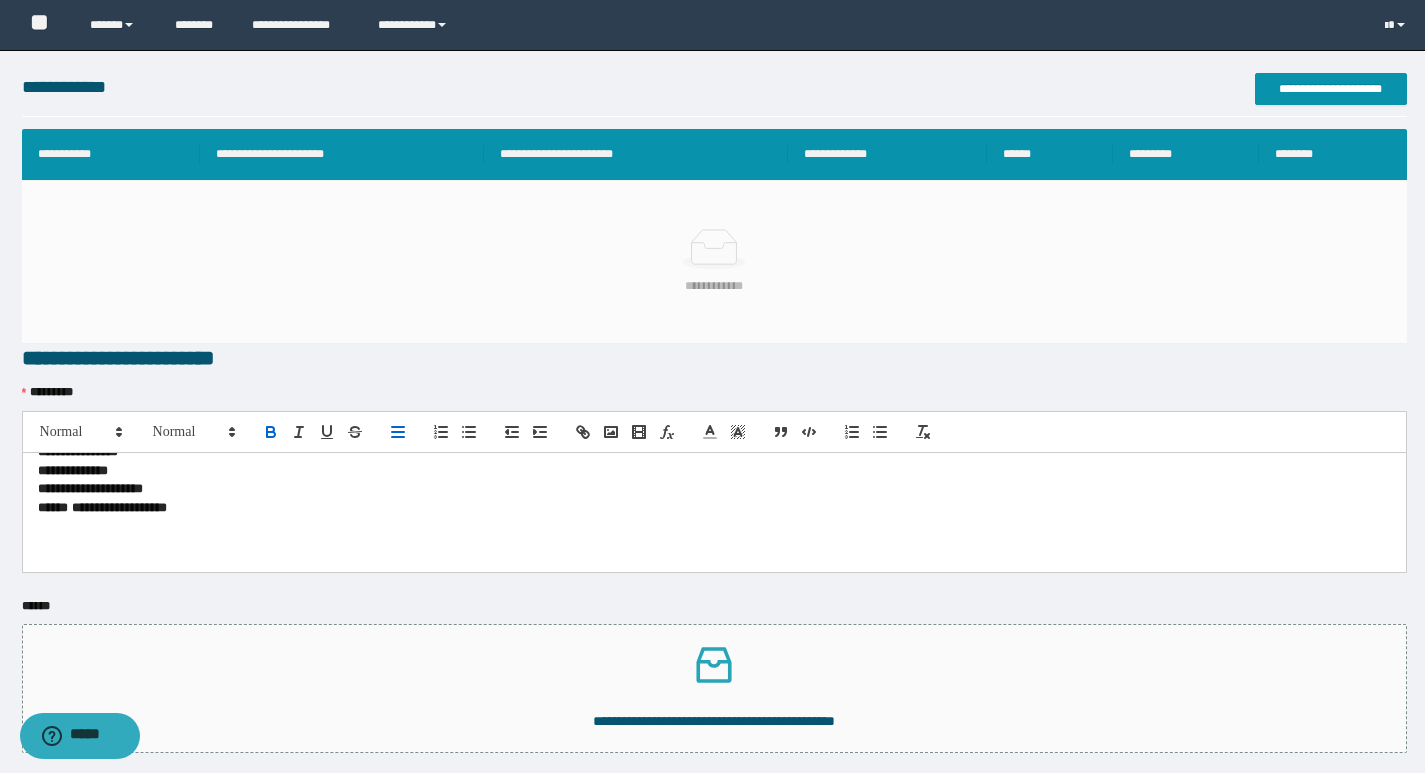 scroll, scrollTop: 159, scrollLeft: 0, axis: vertical 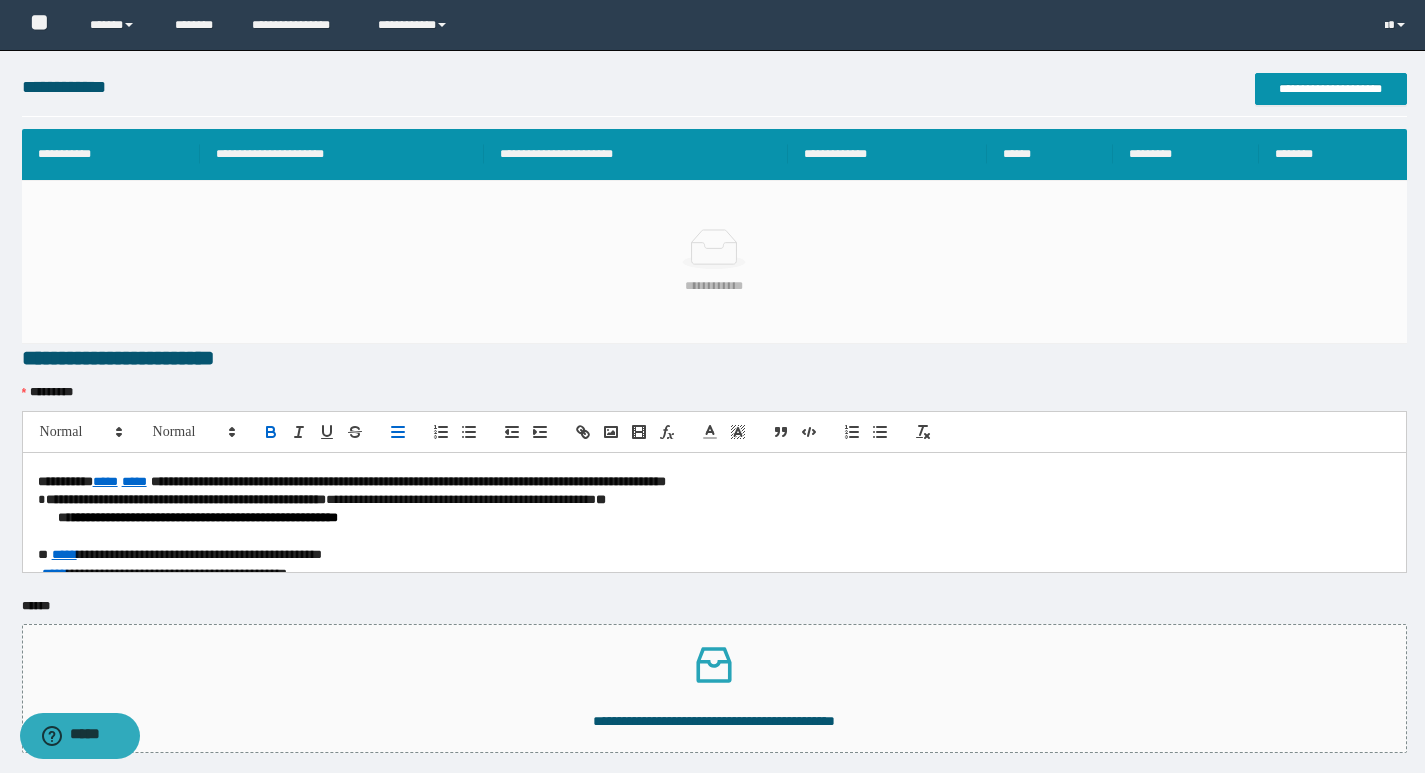 click on "*****" at bounding box center [134, 481] 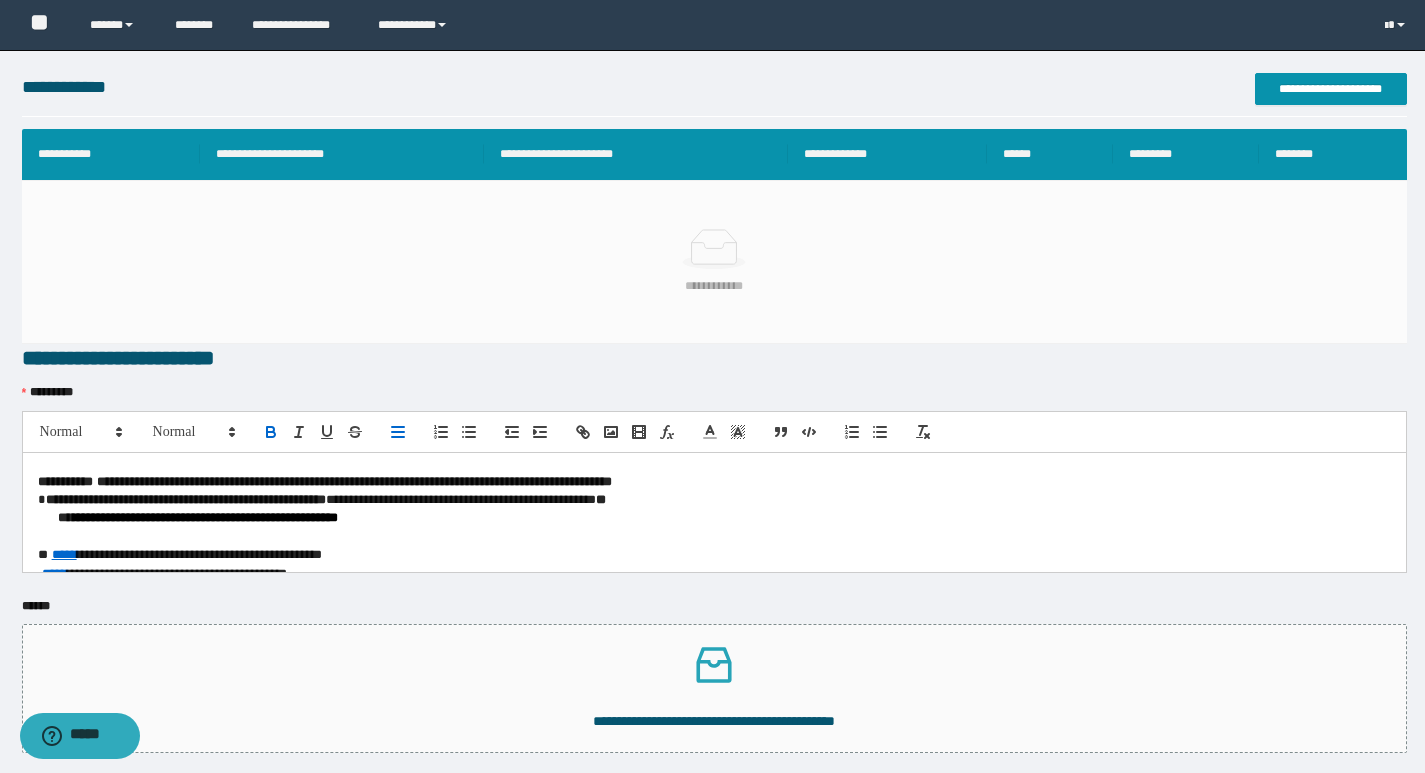 click on "**********" at bounding box center (354, 481) 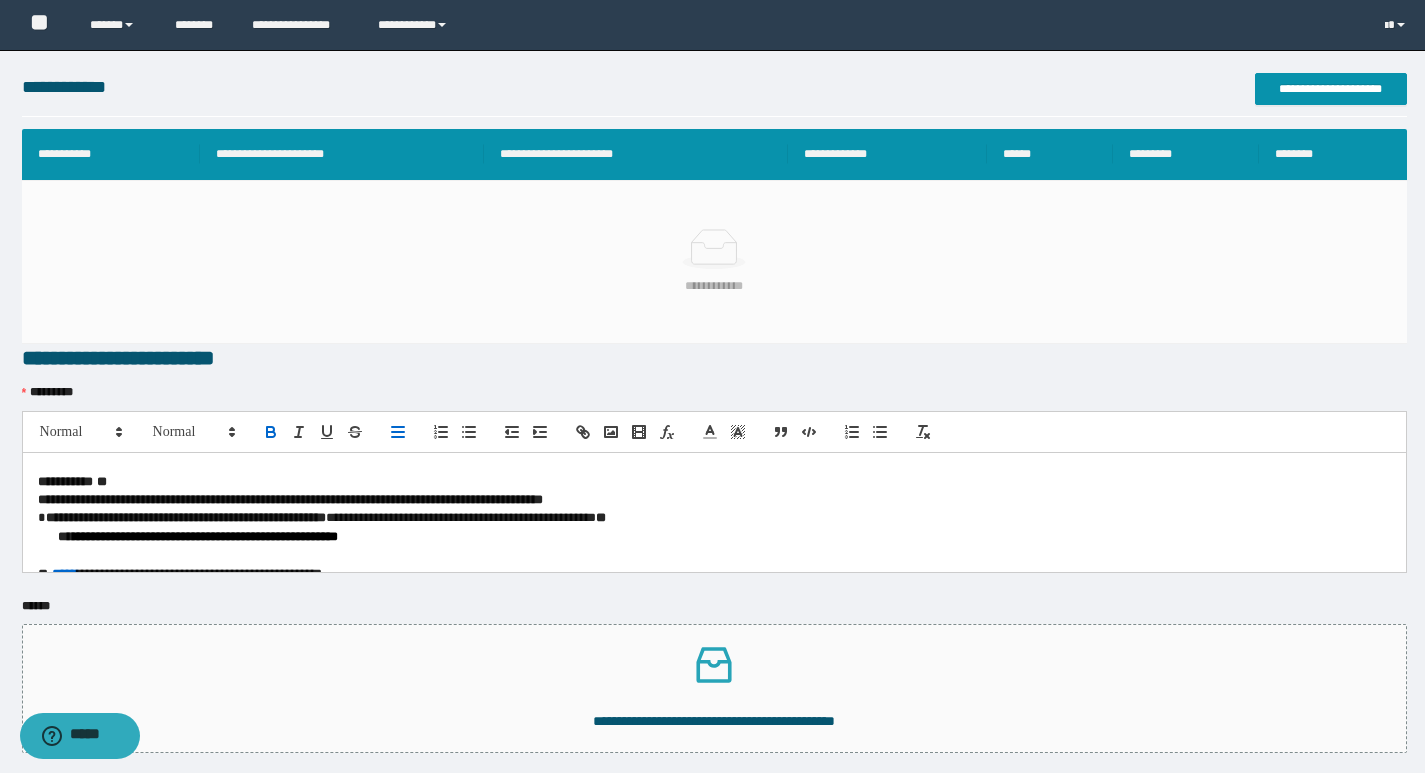click on "**********" at bounding box center [290, 499] 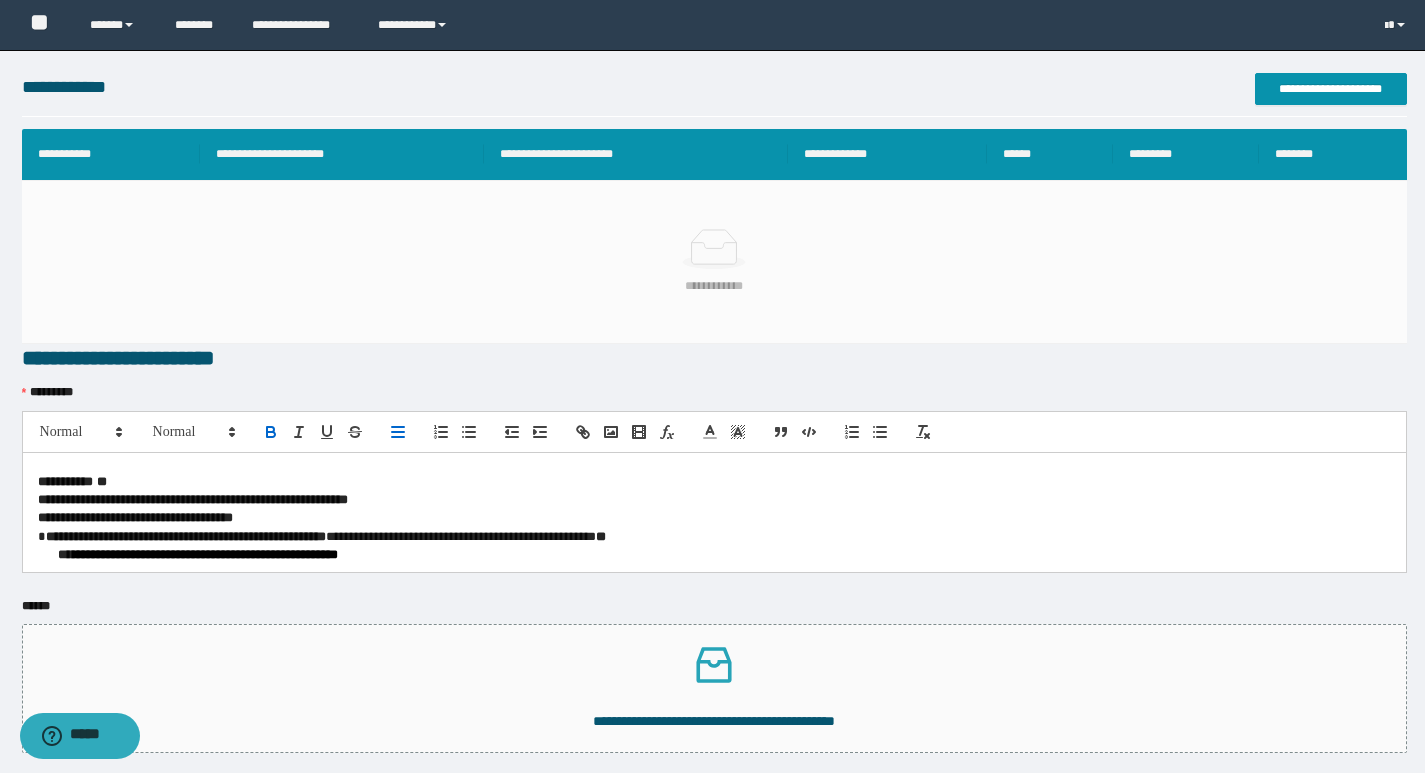 click on "**********" at bounding box center (707, 482) 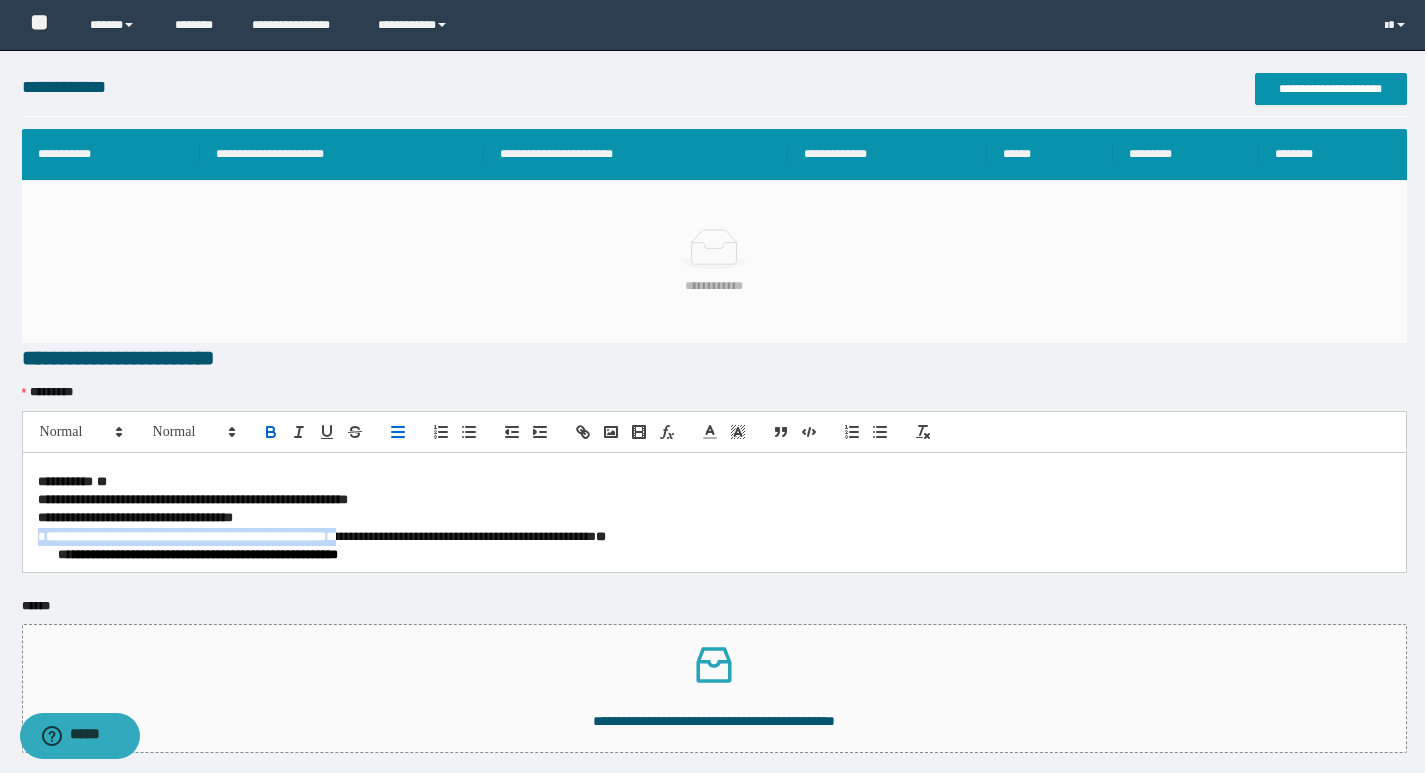 drag, startPoint x: 32, startPoint y: 534, endPoint x: 410, endPoint y: 542, distance: 378.08466 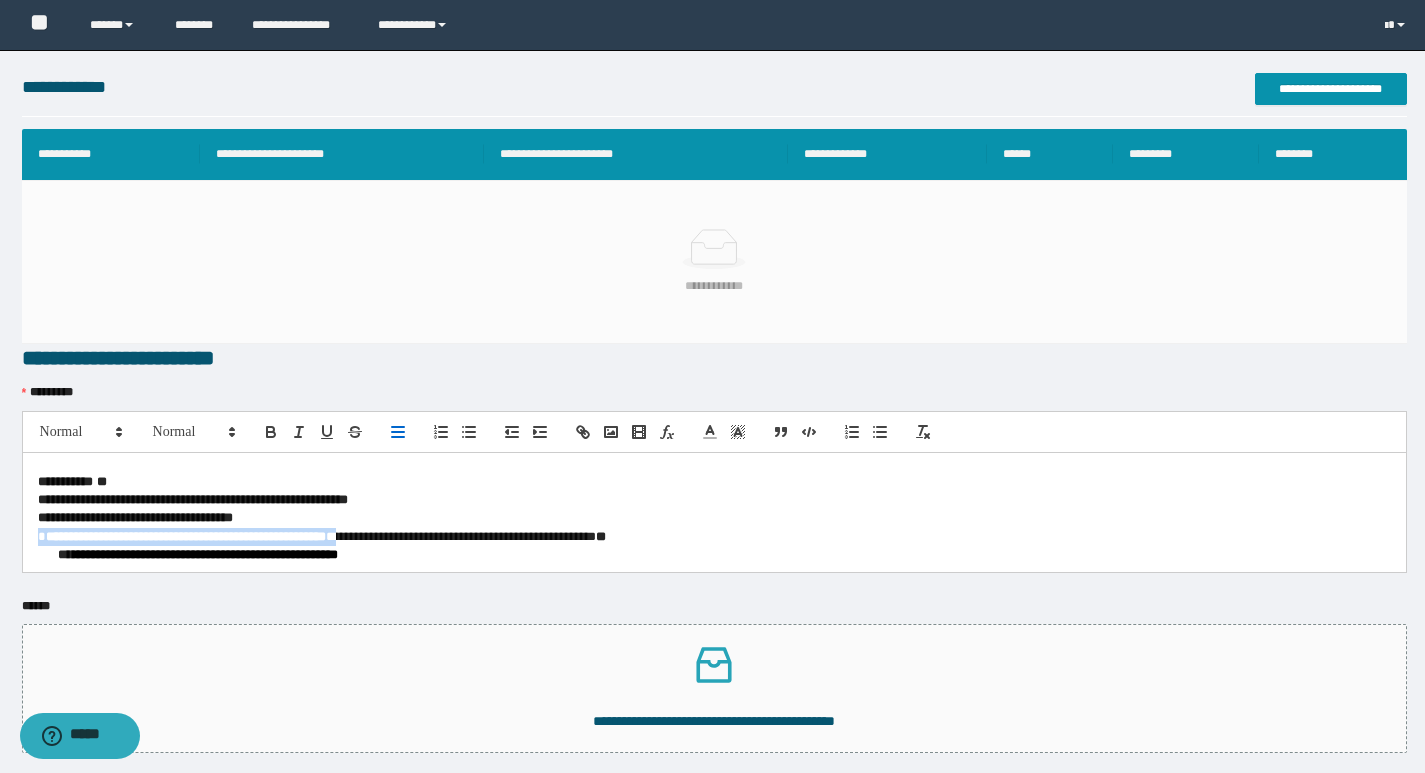 copy on "**********" 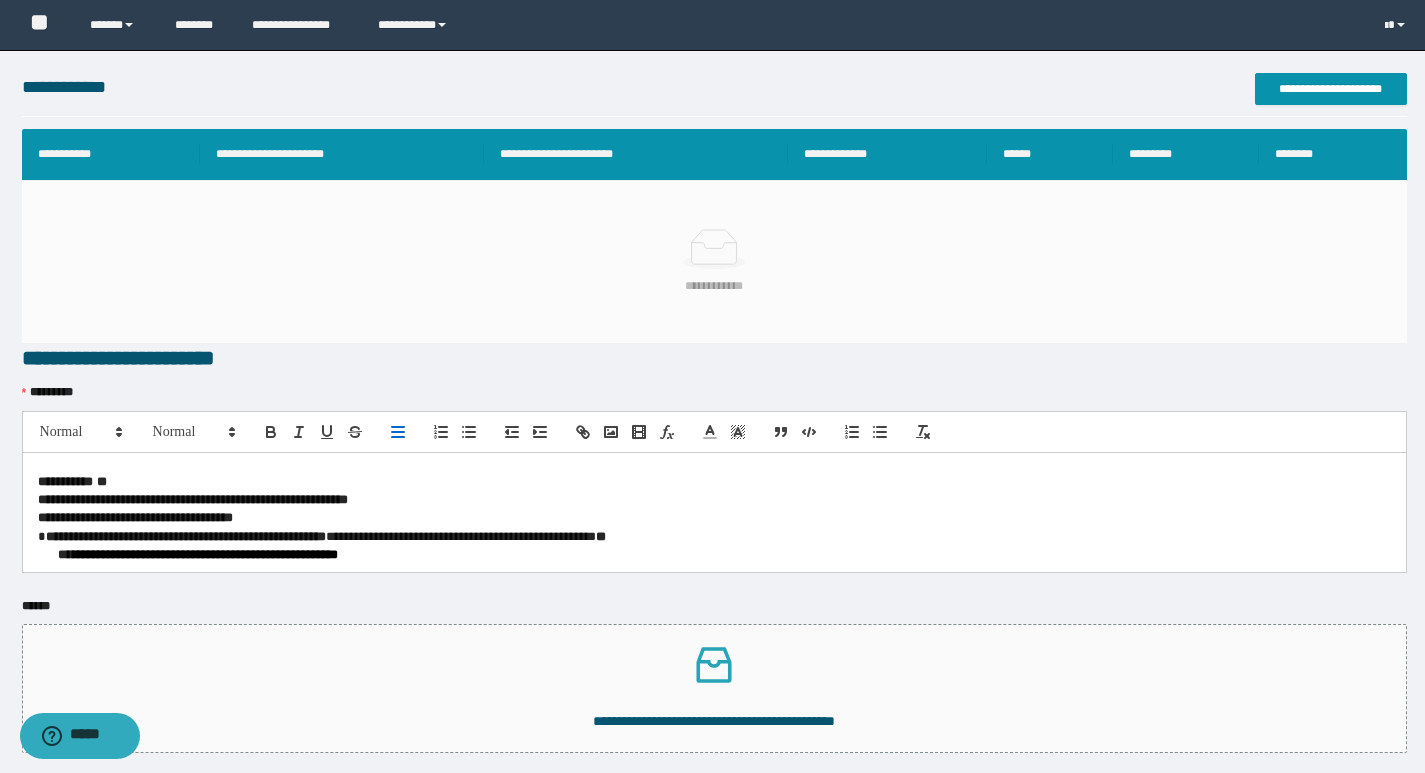 click at bounding box center (714, 463) 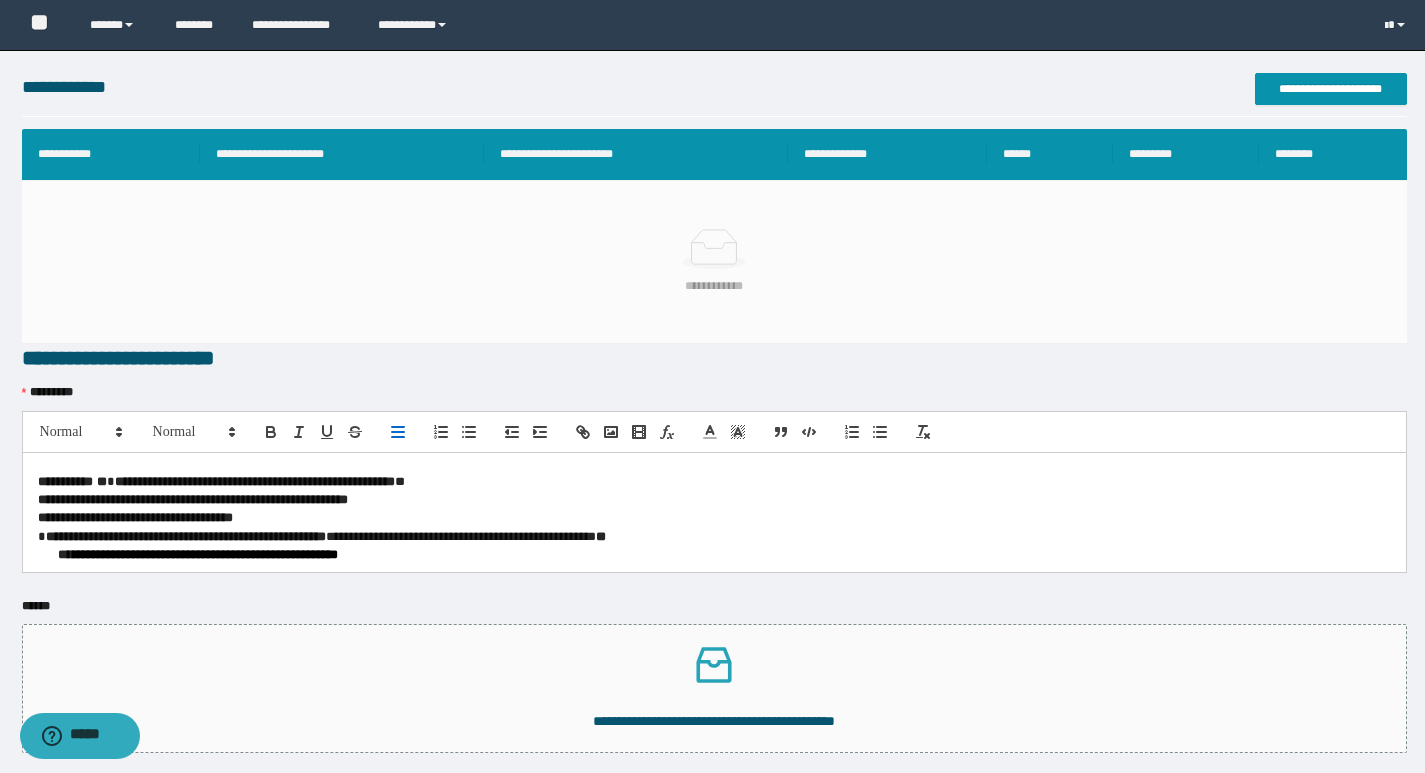 scroll, scrollTop: 0, scrollLeft: 0, axis: both 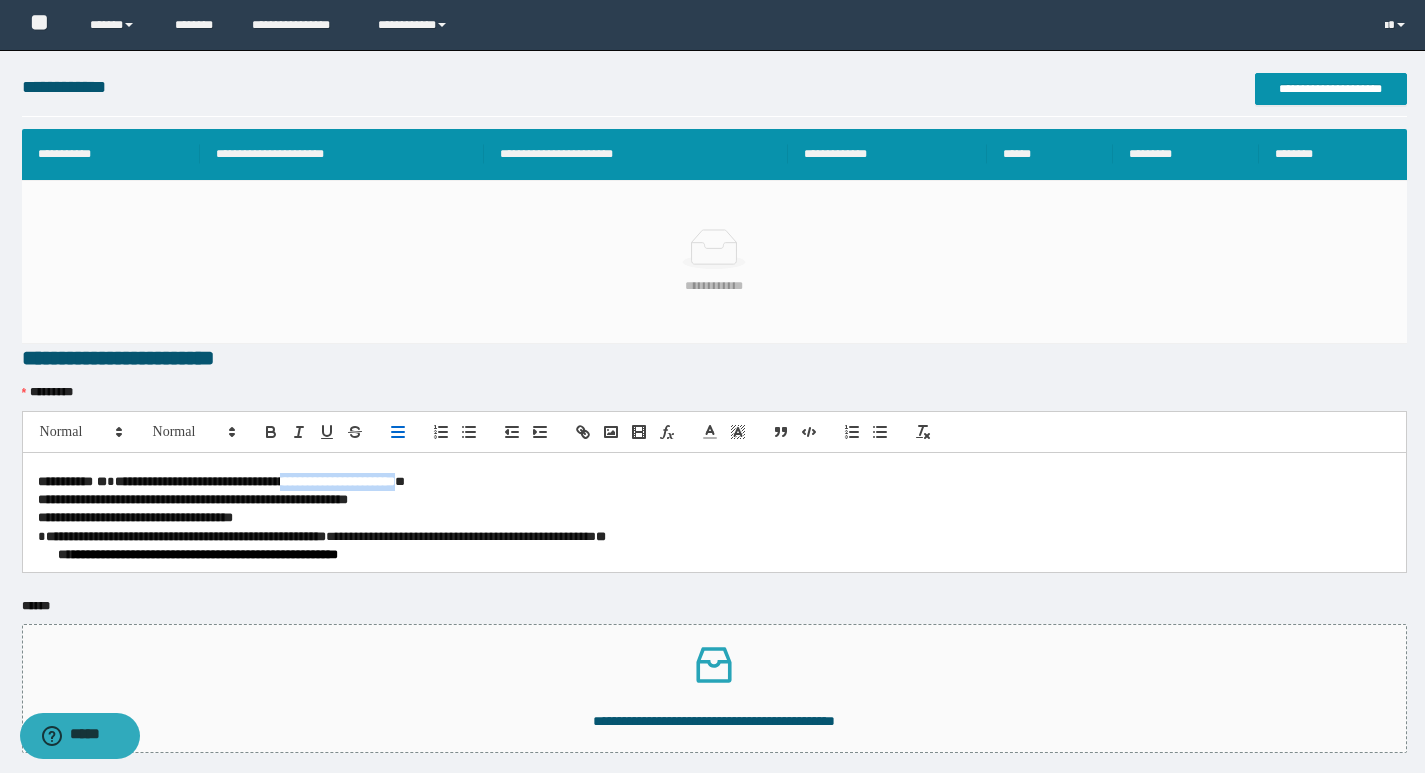 drag, startPoint x: 344, startPoint y: 481, endPoint x: 491, endPoint y: 487, distance: 147.12239 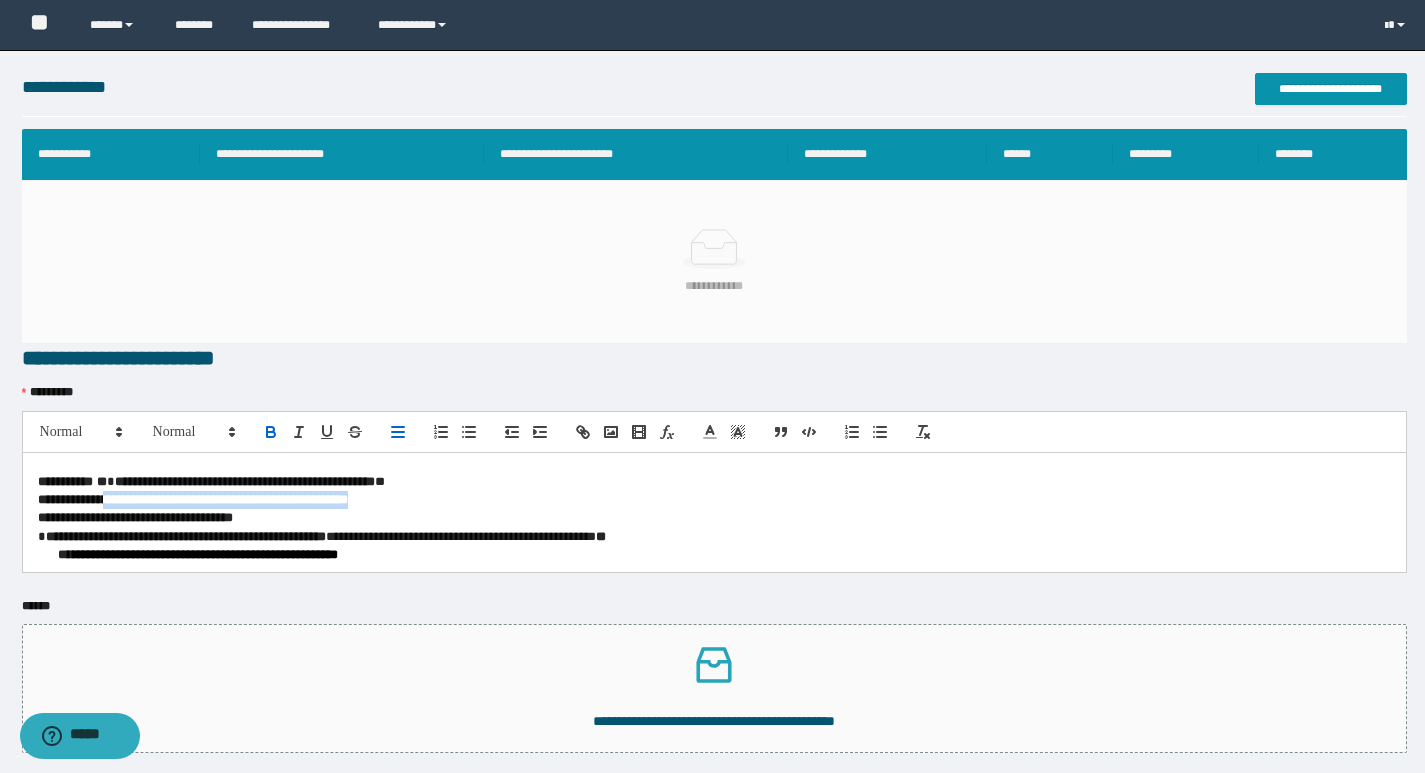 drag, startPoint x: 123, startPoint y: 500, endPoint x: 444, endPoint y: 503, distance: 321.014 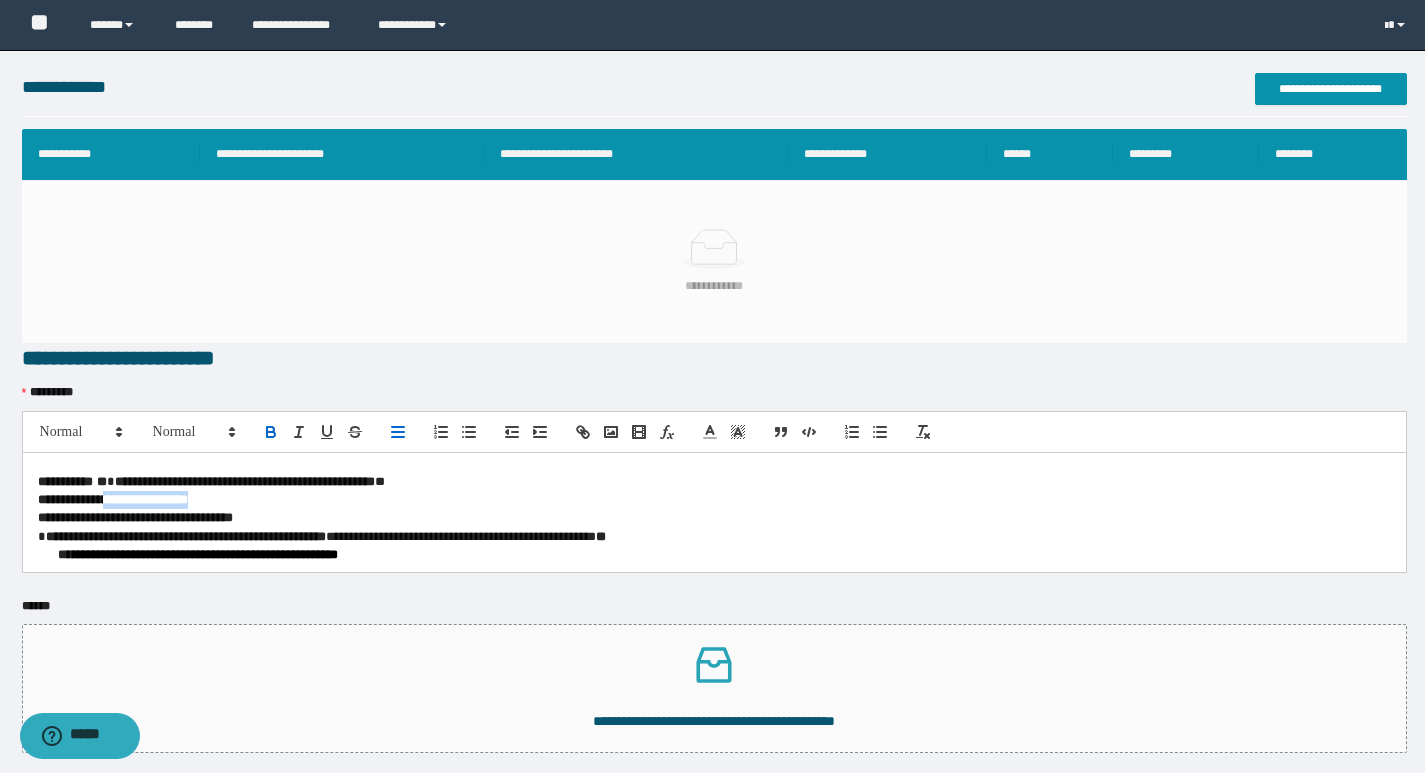 drag, startPoint x: 126, startPoint y: 499, endPoint x: 247, endPoint y: 499, distance: 121 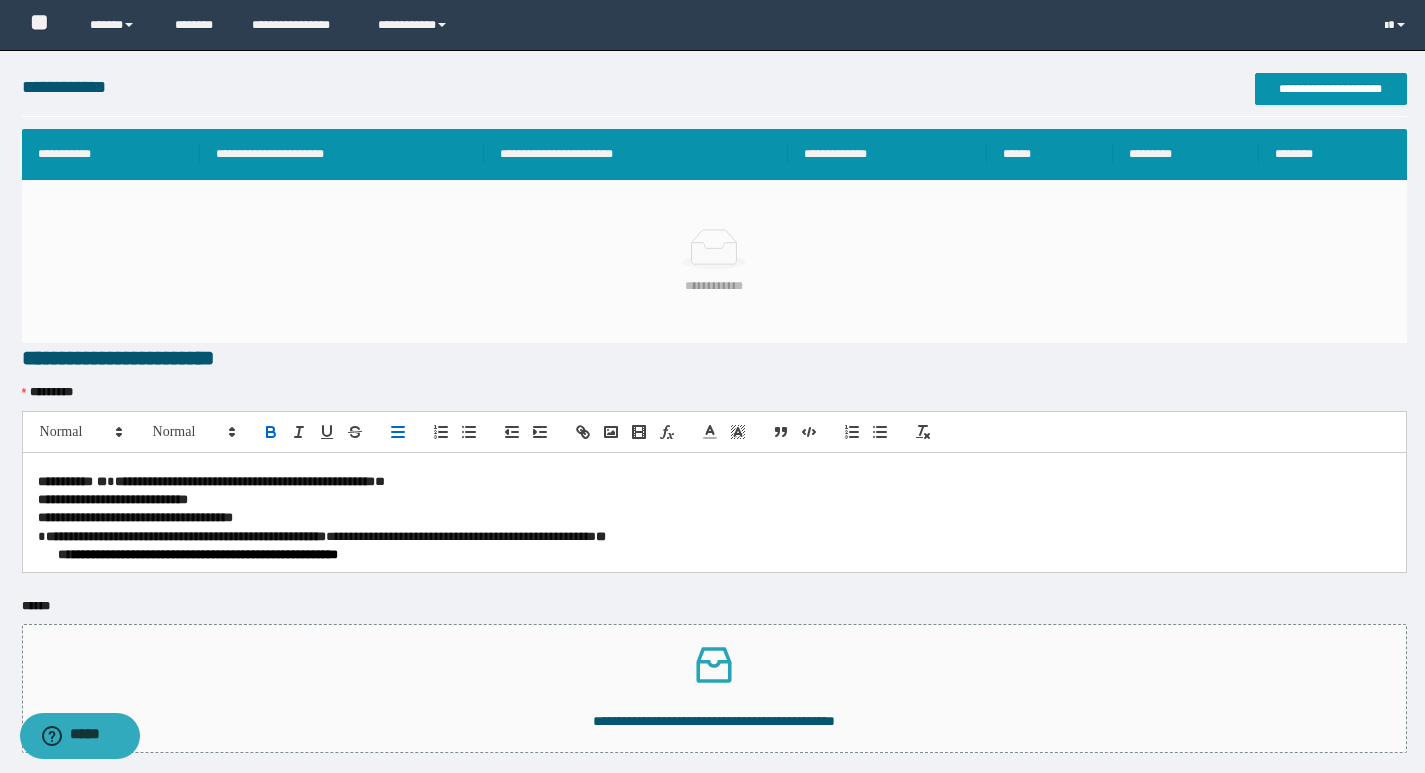 click on "**********" at bounding box center (135, 517) 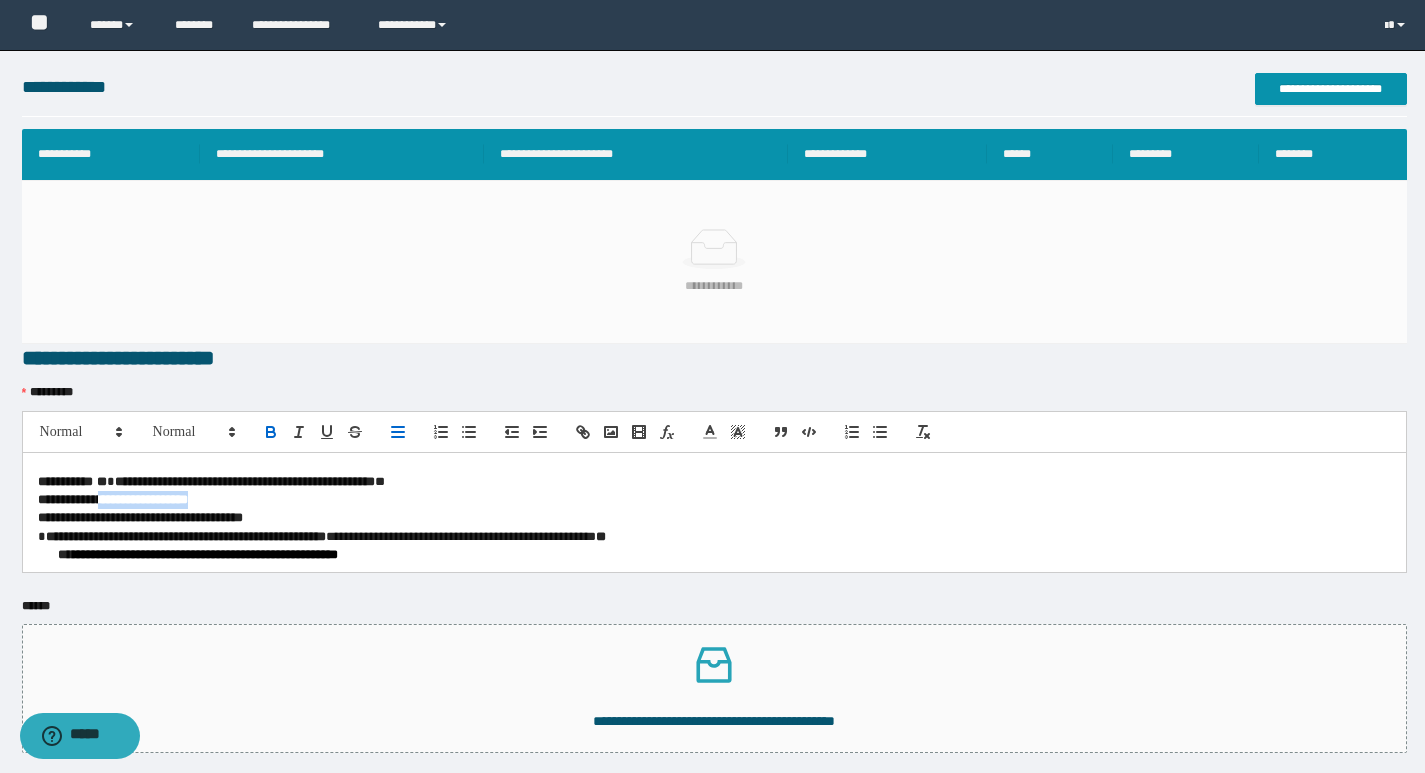 drag, startPoint x: 118, startPoint y: 496, endPoint x: 238, endPoint y: 501, distance: 120.10412 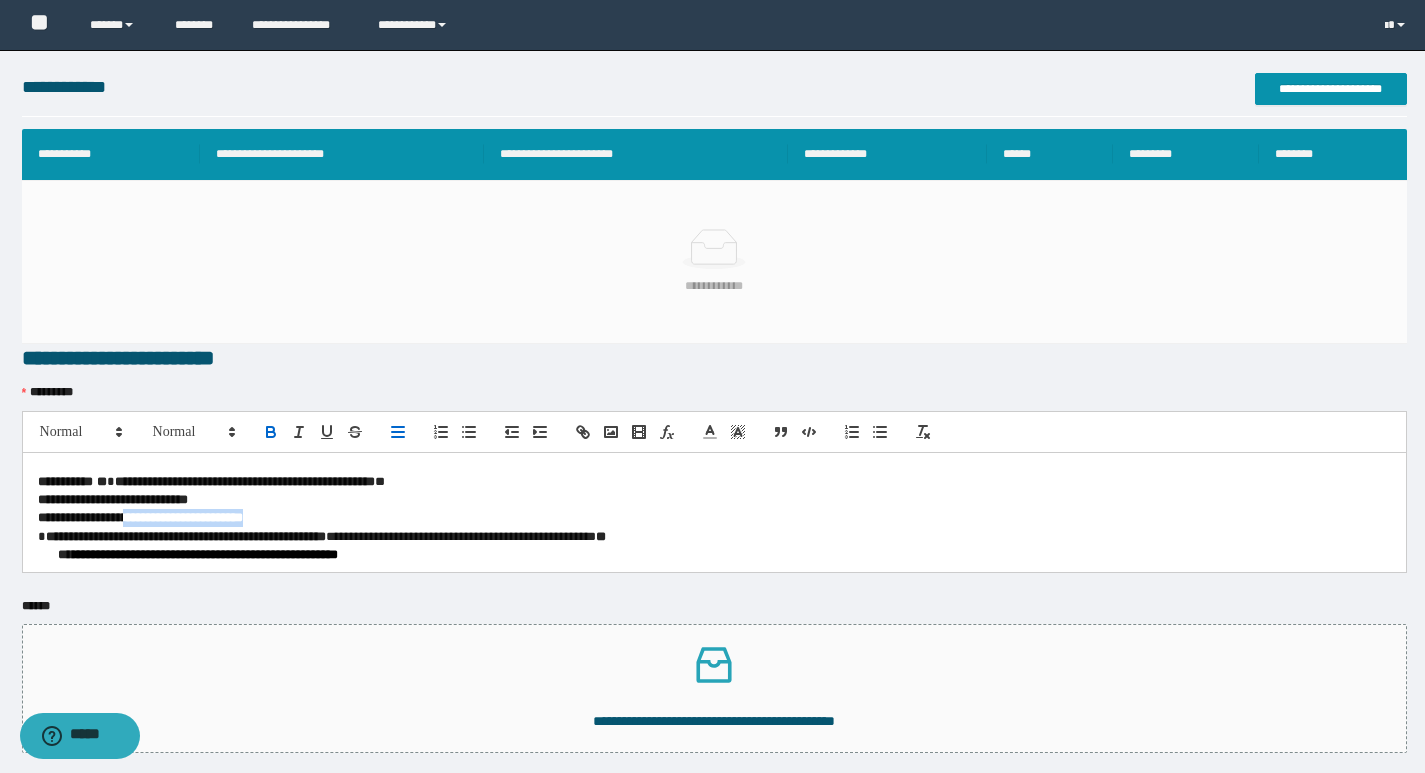 drag, startPoint x: 144, startPoint y: 514, endPoint x: 304, endPoint y: 520, distance: 160.11246 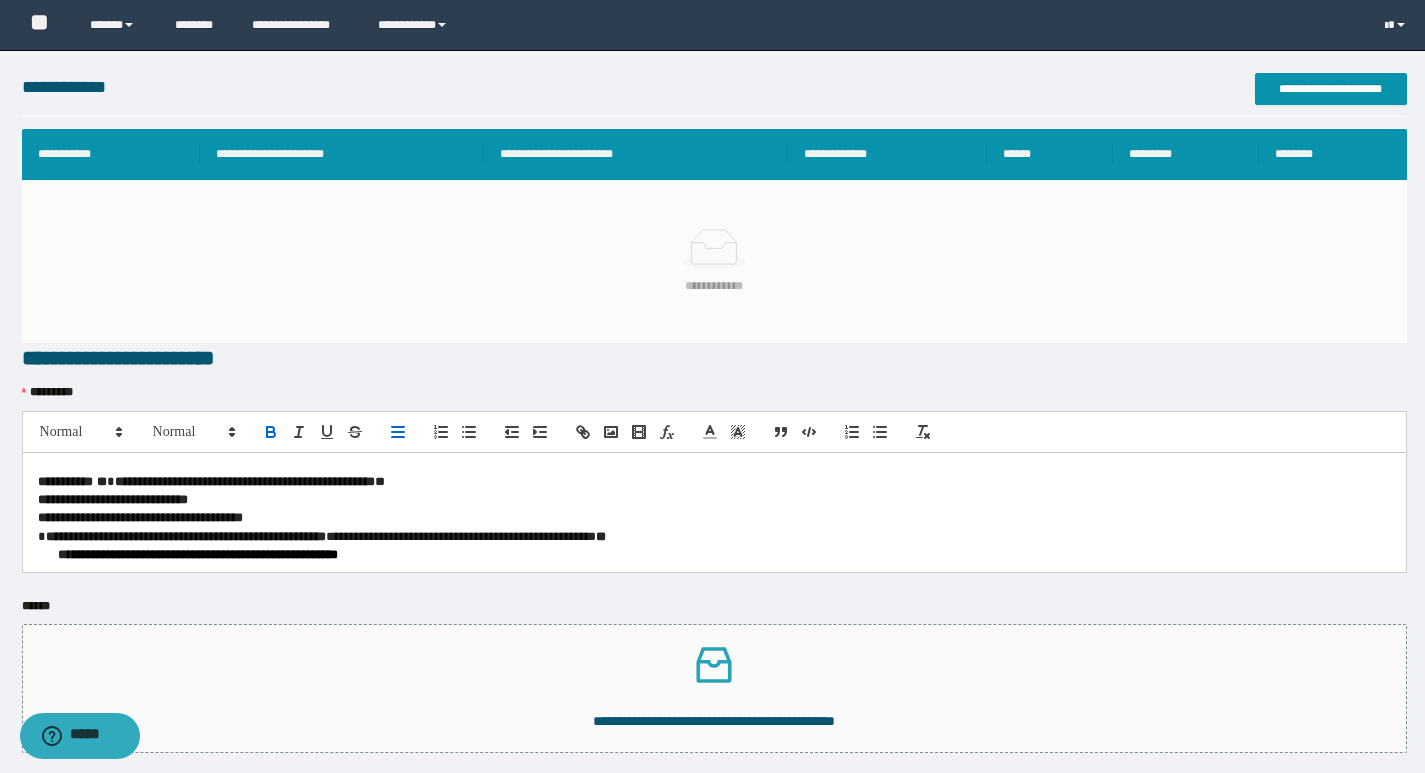 scroll, scrollTop: 0, scrollLeft: 0, axis: both 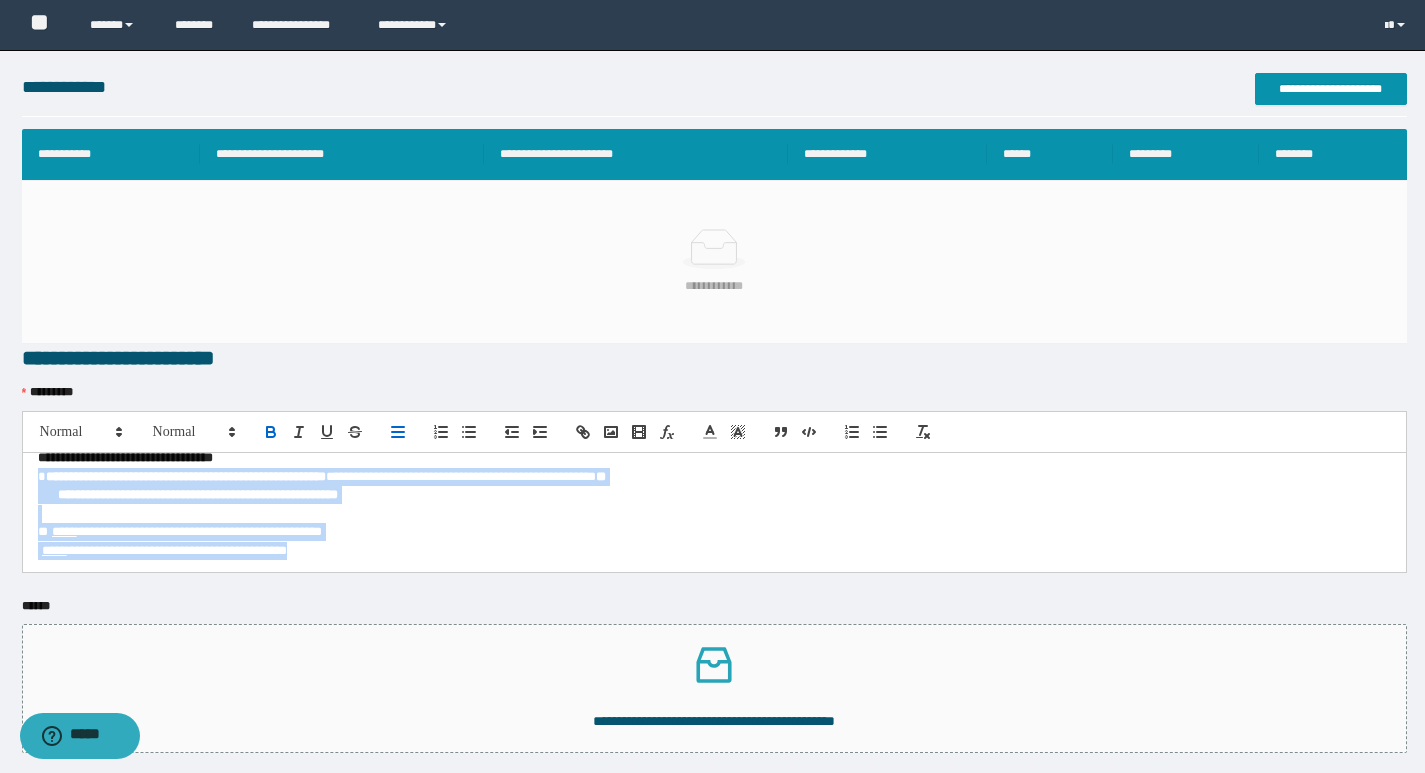 drag, startPoint x: 31, startPoint y: 475, endPoint x: 499, endPoint y: 601, distance: 484.66483 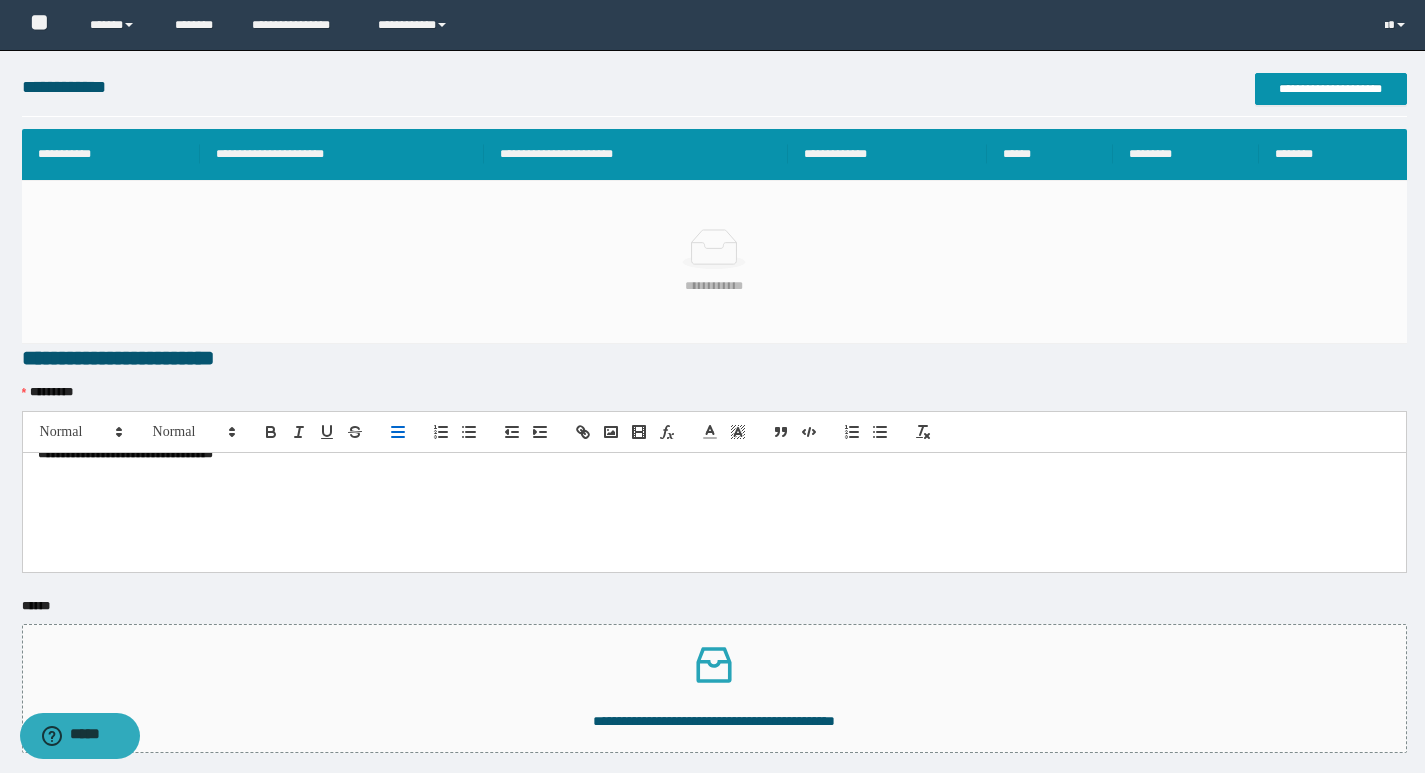 scroll, scrollTop: 241, scrollLeft: 0, axis: vertical 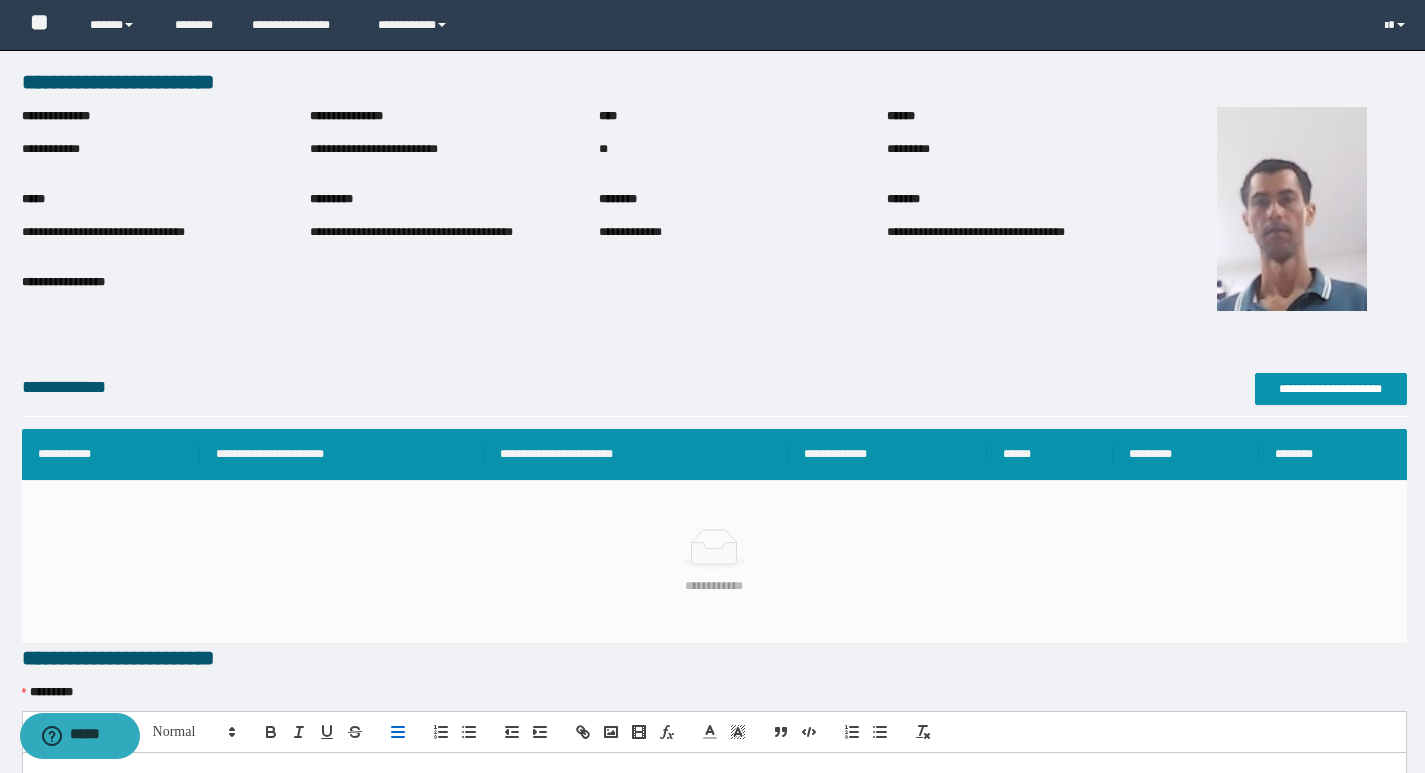 click on "**********" at bounding box center [374, 149] 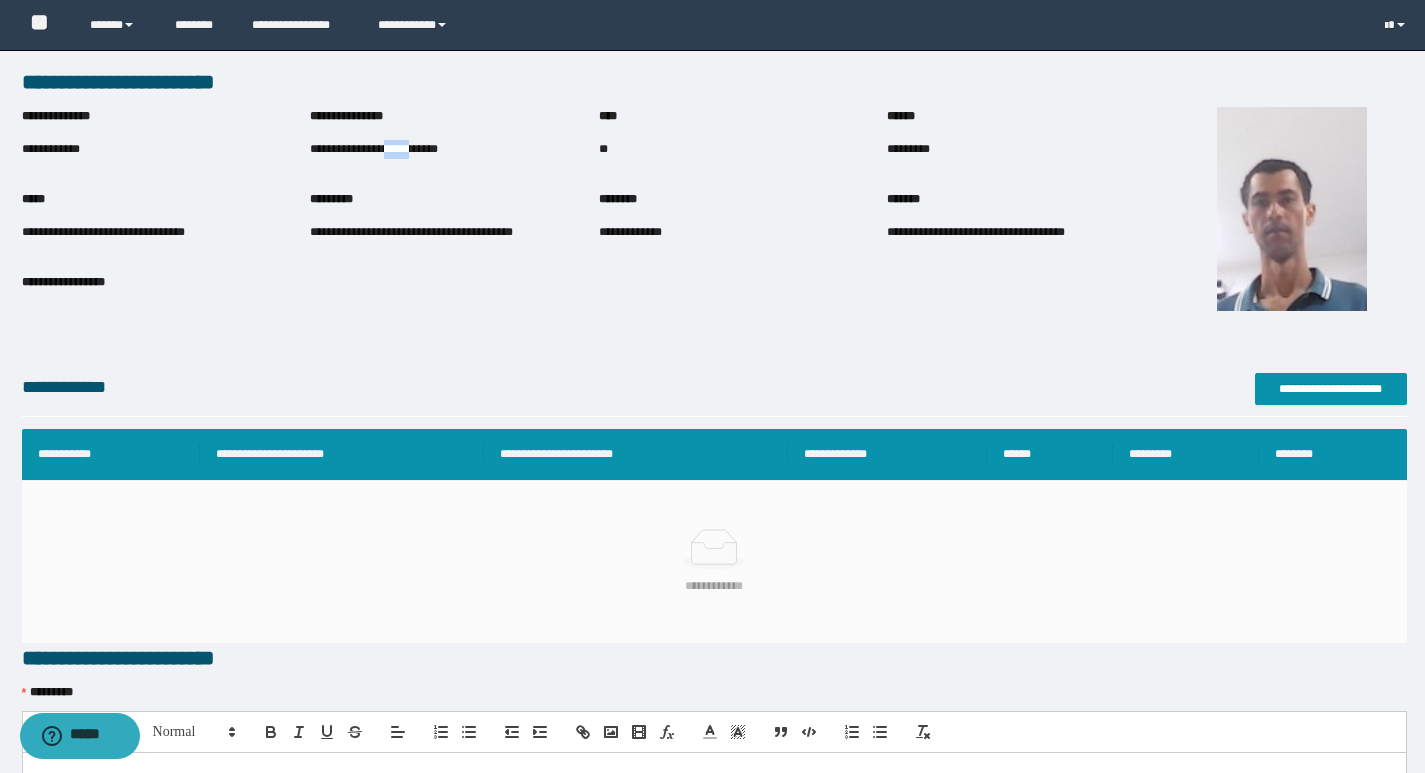click on "**********" at bounding box center (374, 149) 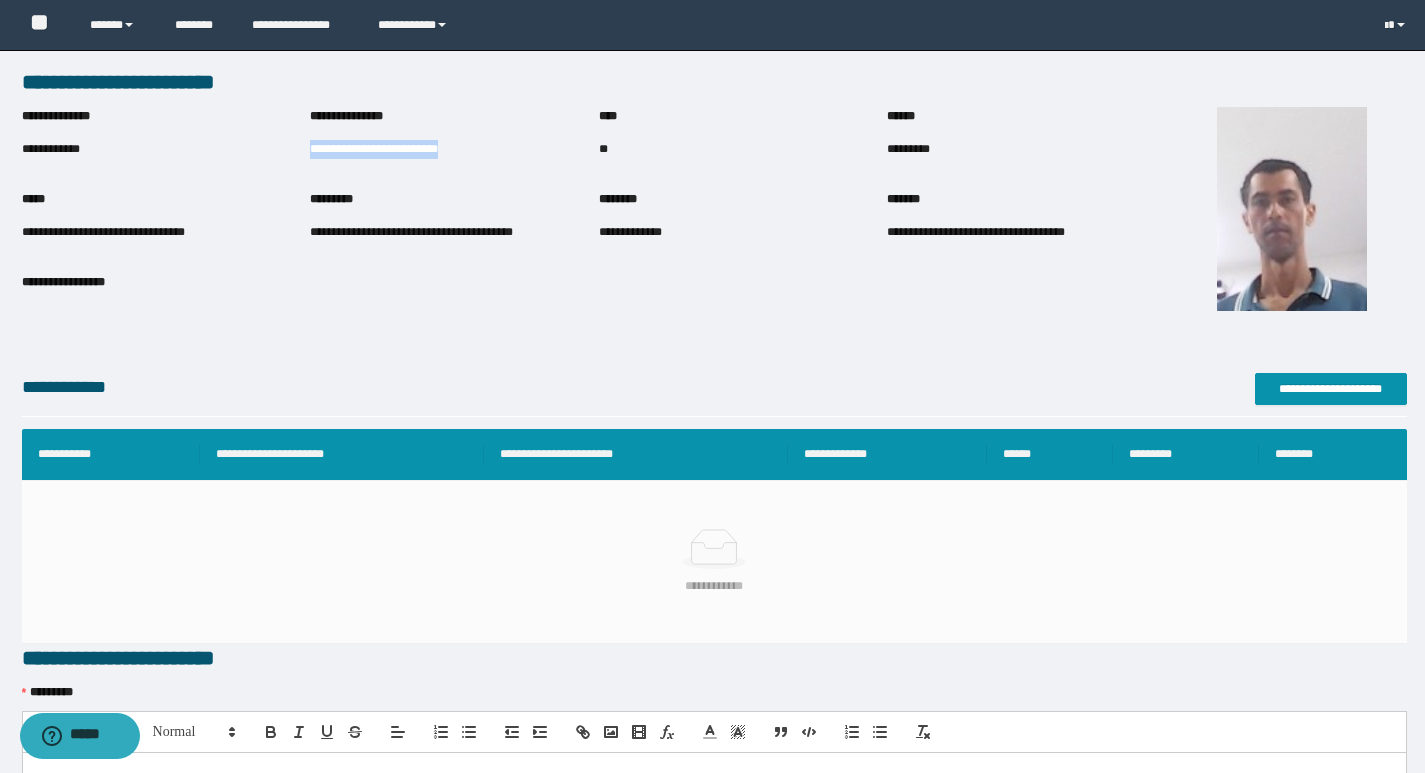 click on "**********" at bounding box center [374, 149] 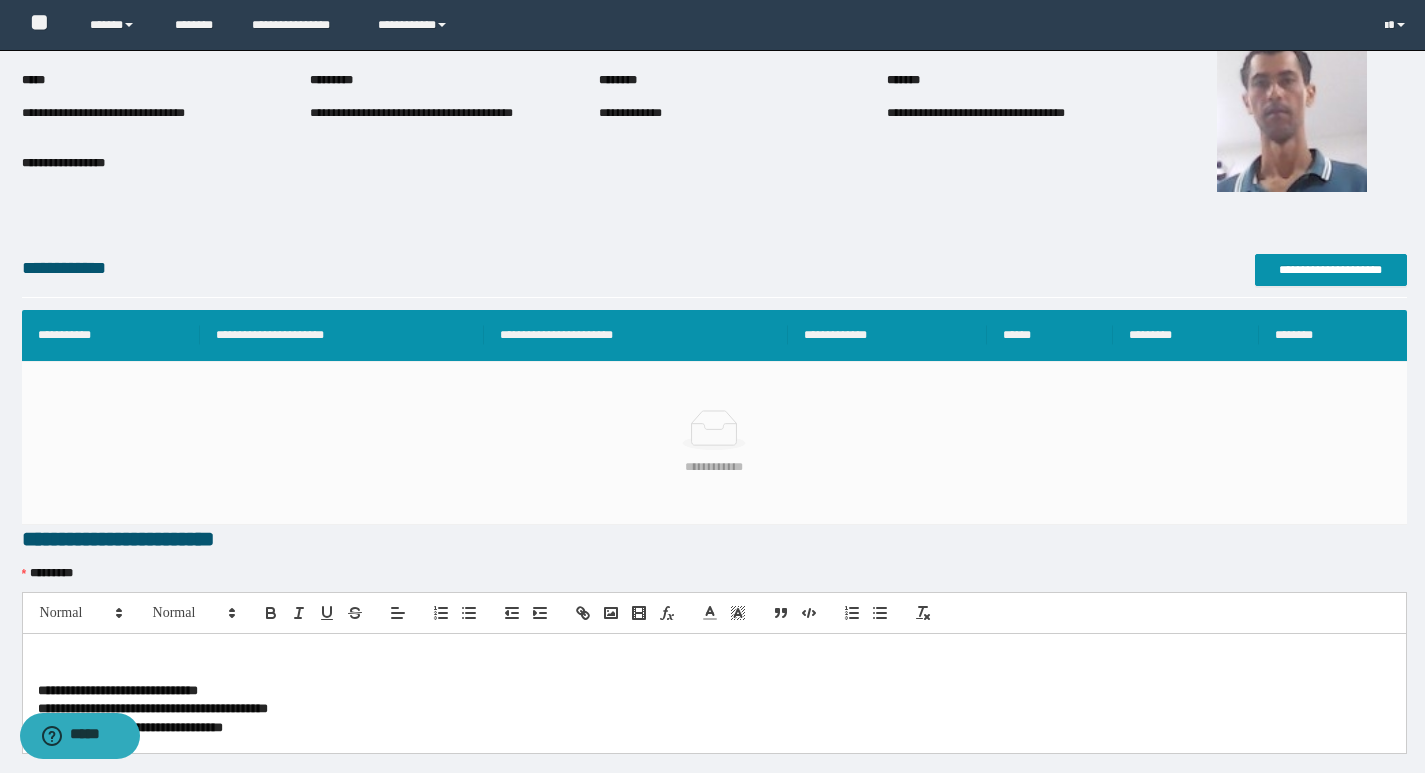 scroll, scrollTop: 430, scrollLeft: 0, axis: vertical 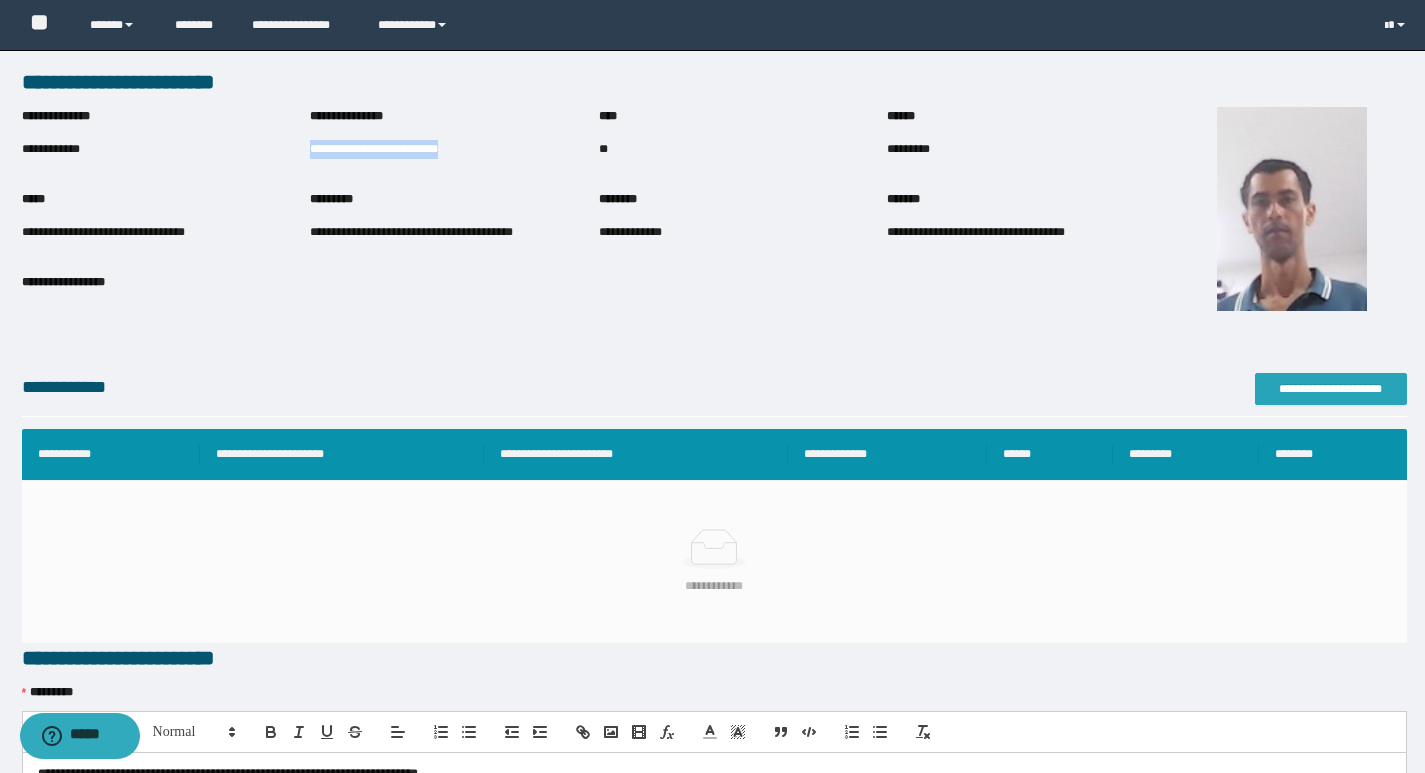 click on "**********" at bounding box center (1331, 389) 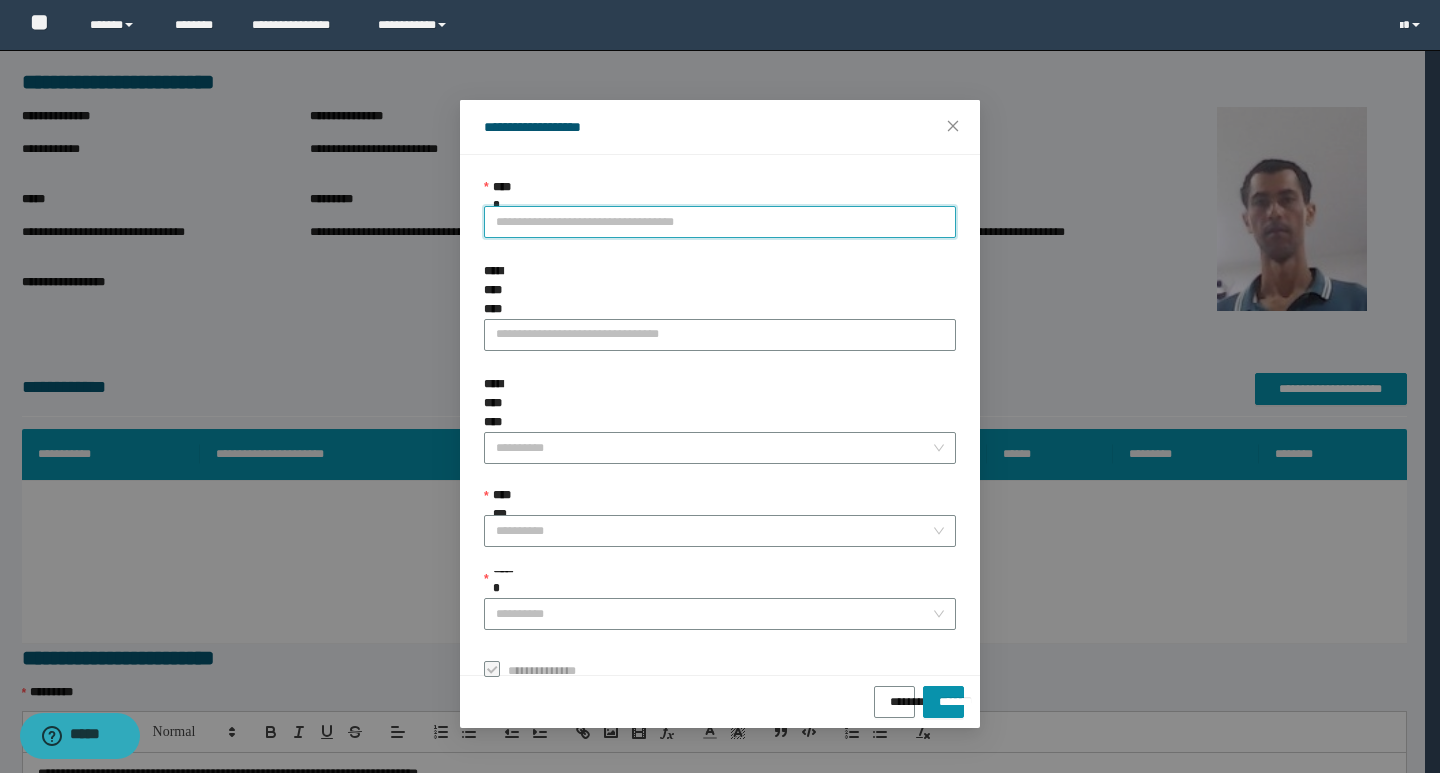 click on "**********" at bounding box center (720, 222) 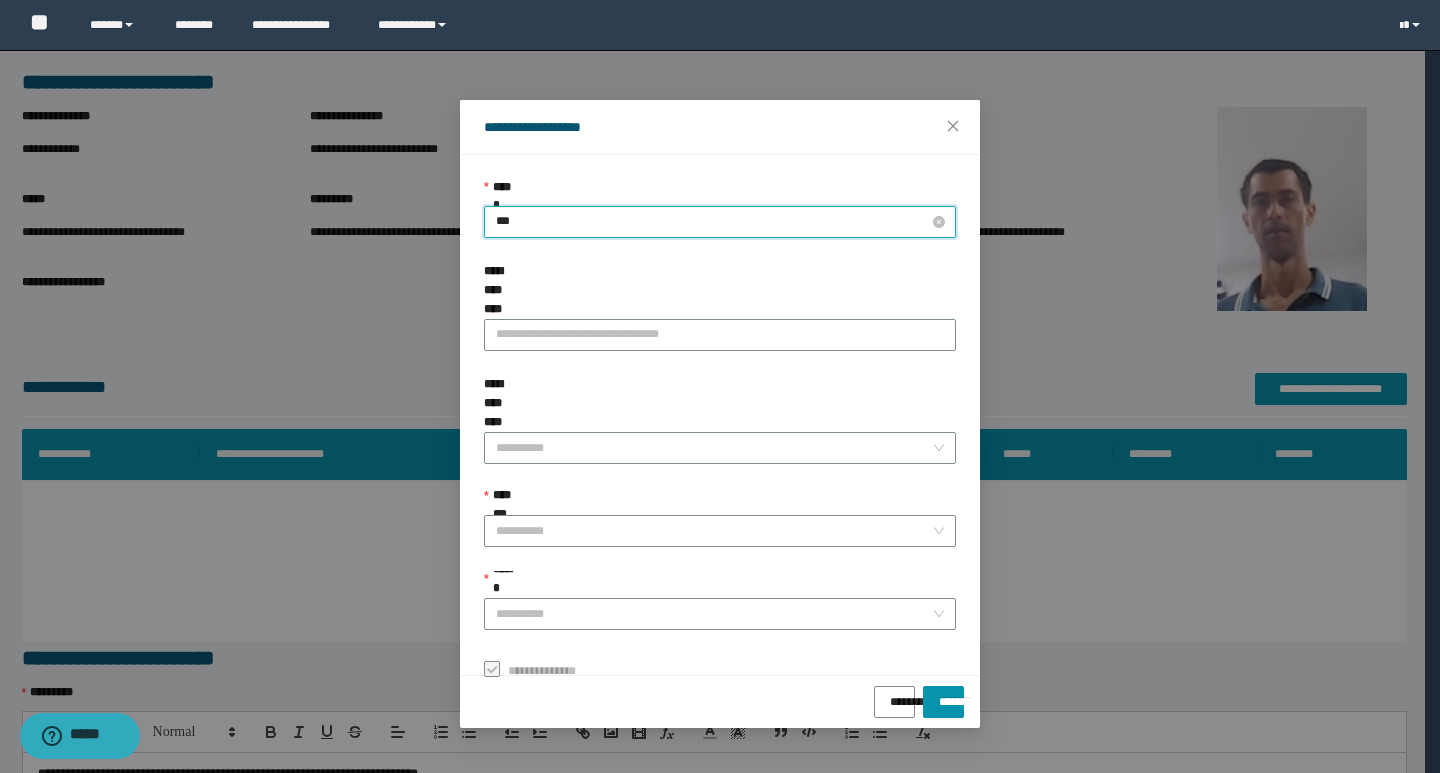 type on "****" 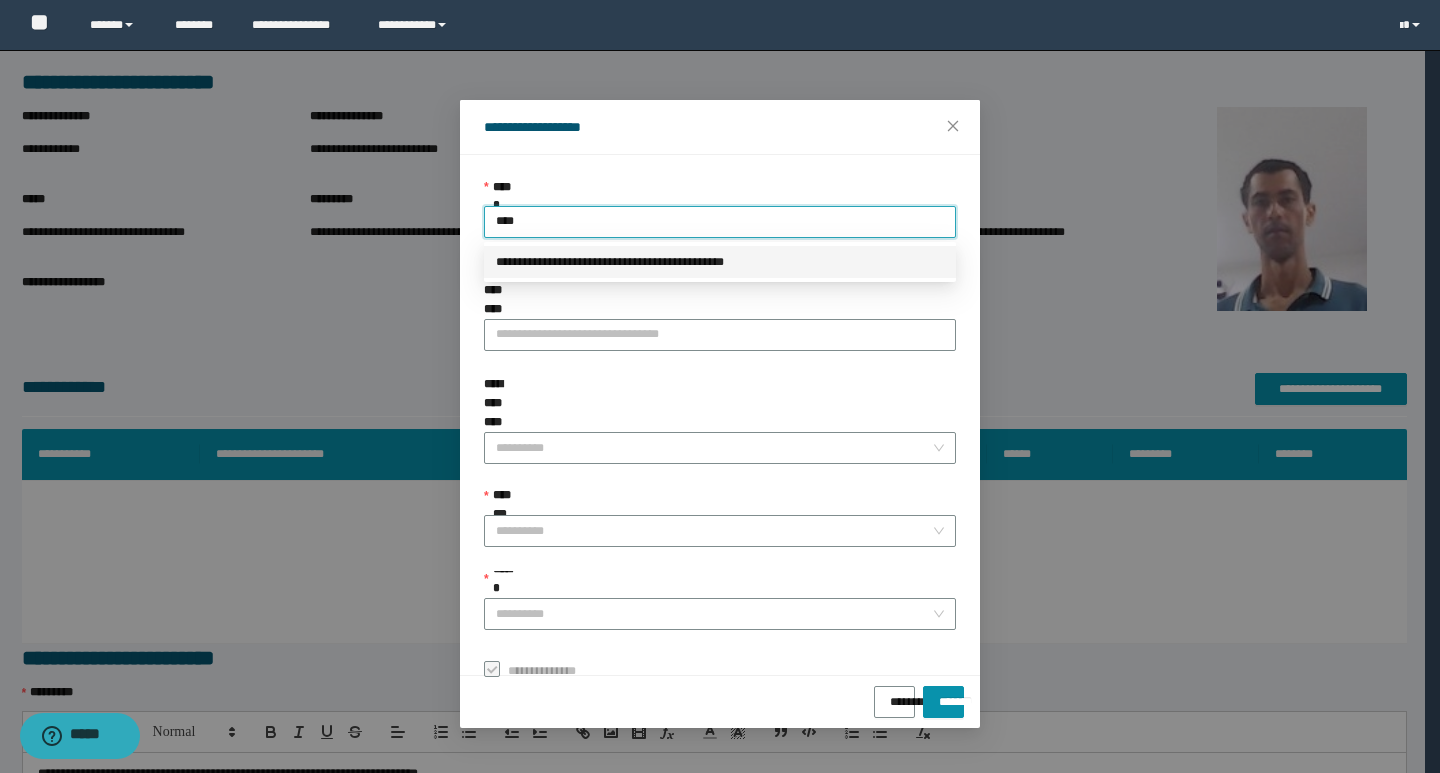 click on "**********" at bounding box center [720, 262] 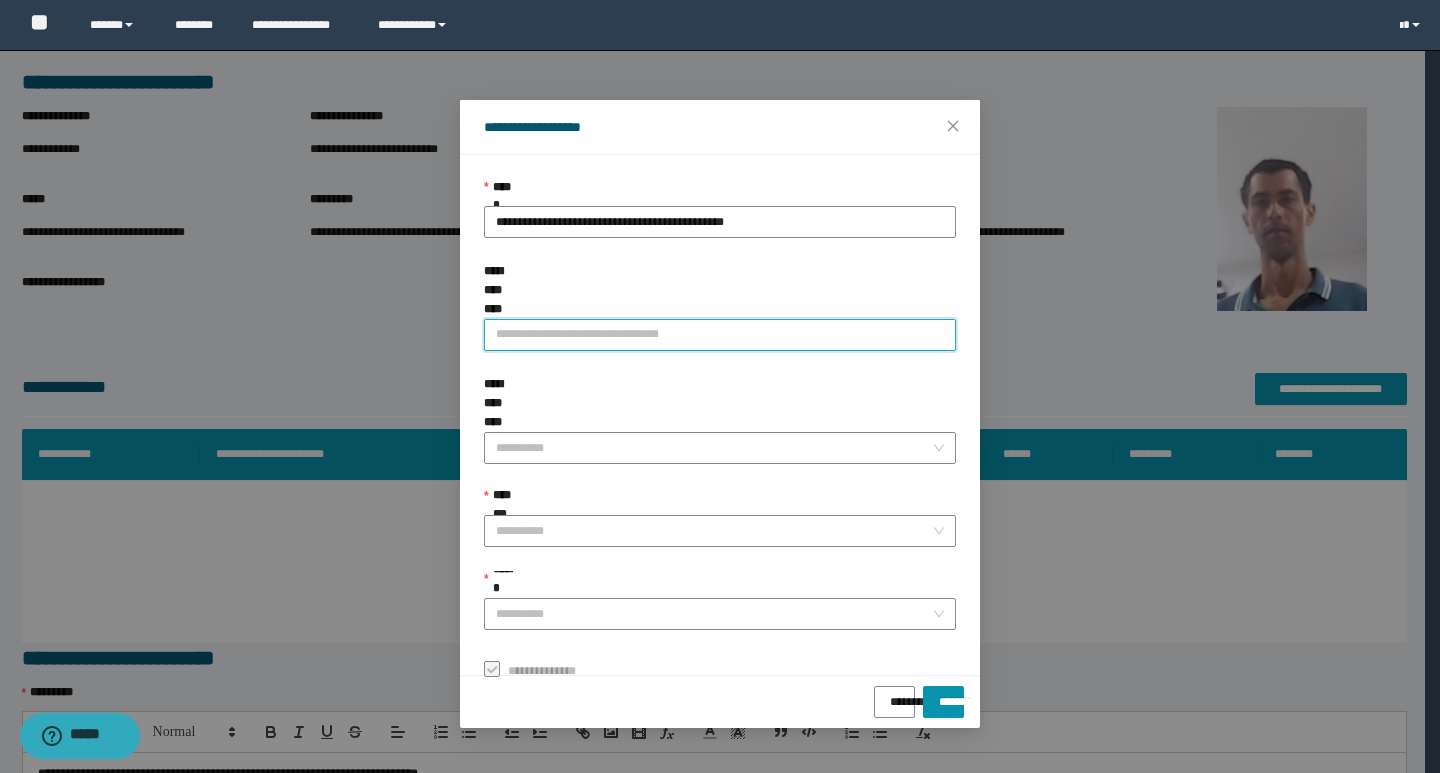 click on "**********" at bounding box center (720, 335) 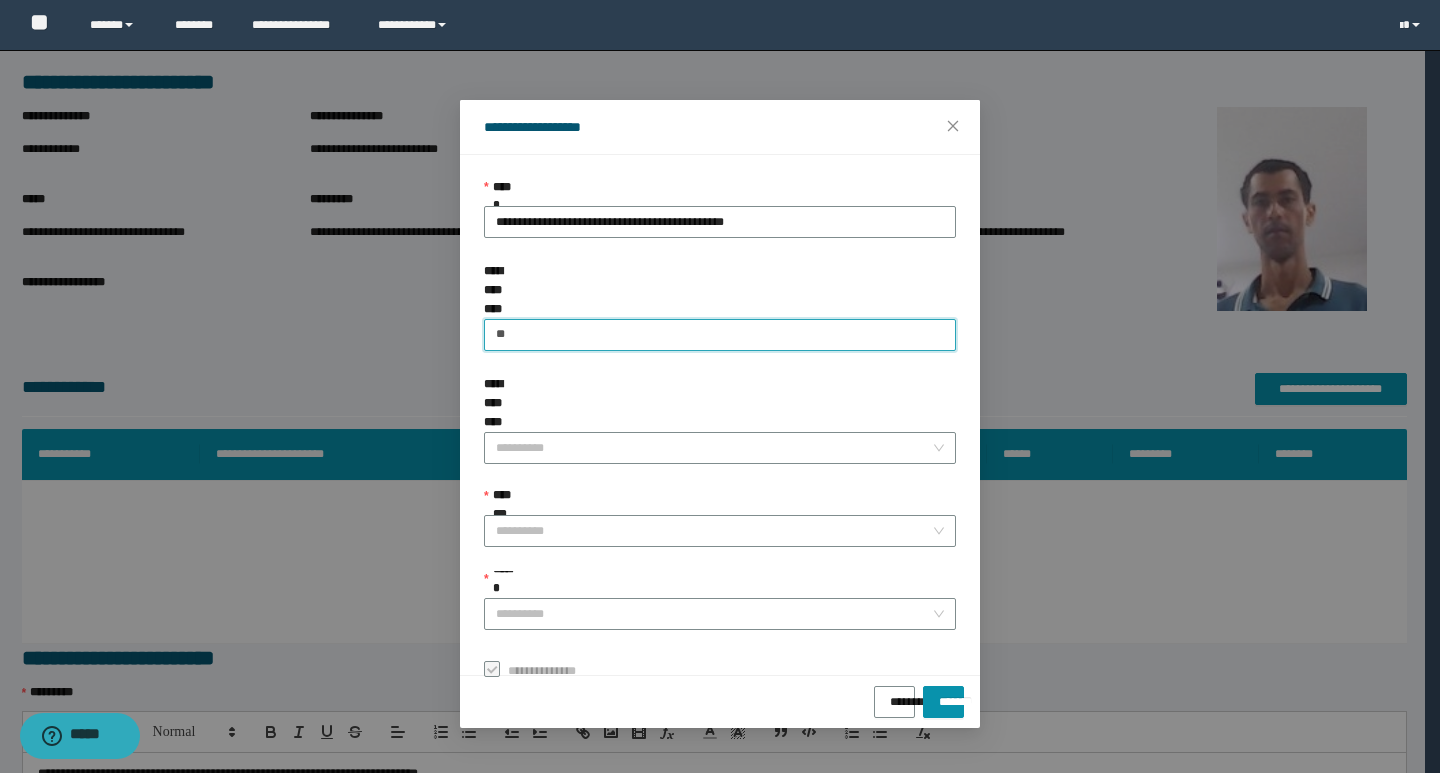 type on "*" 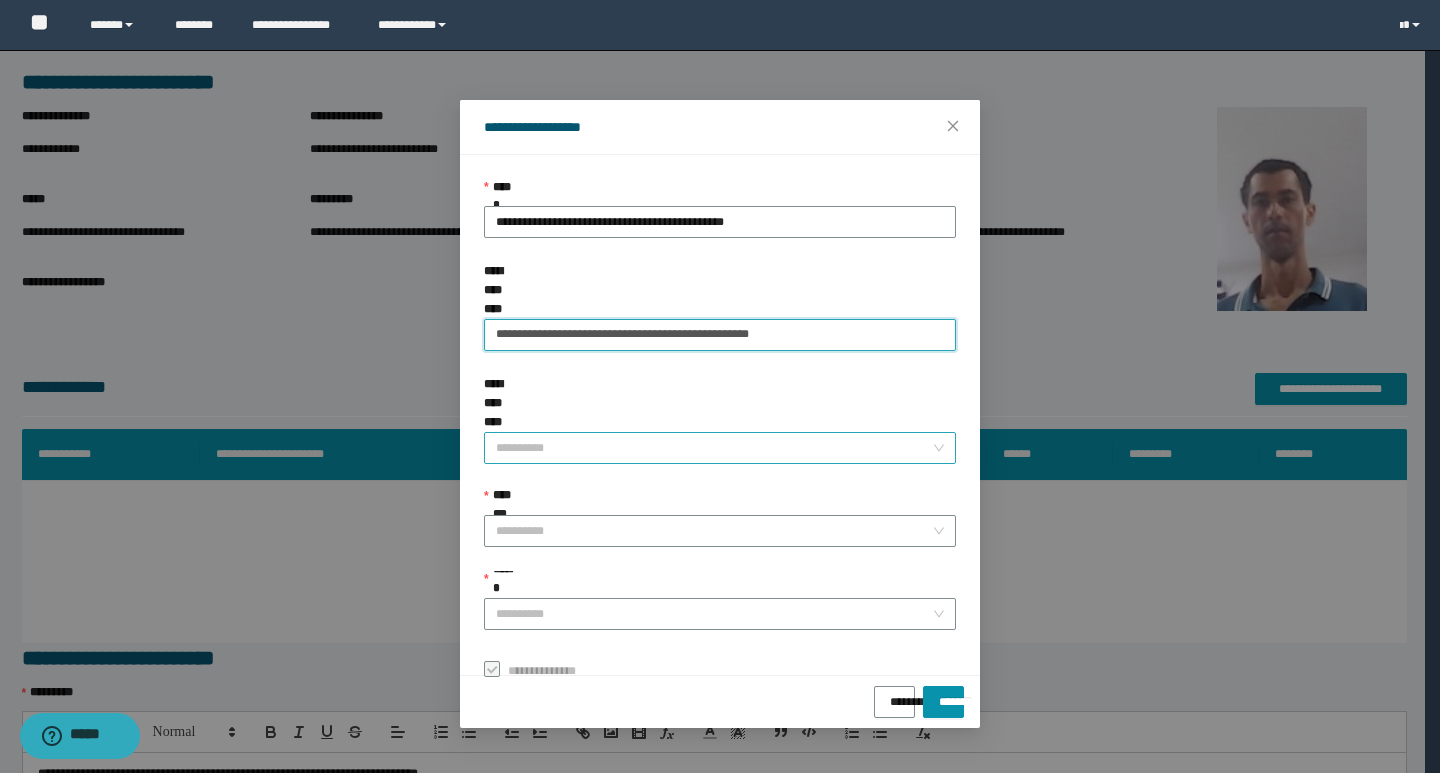 type on "**********" 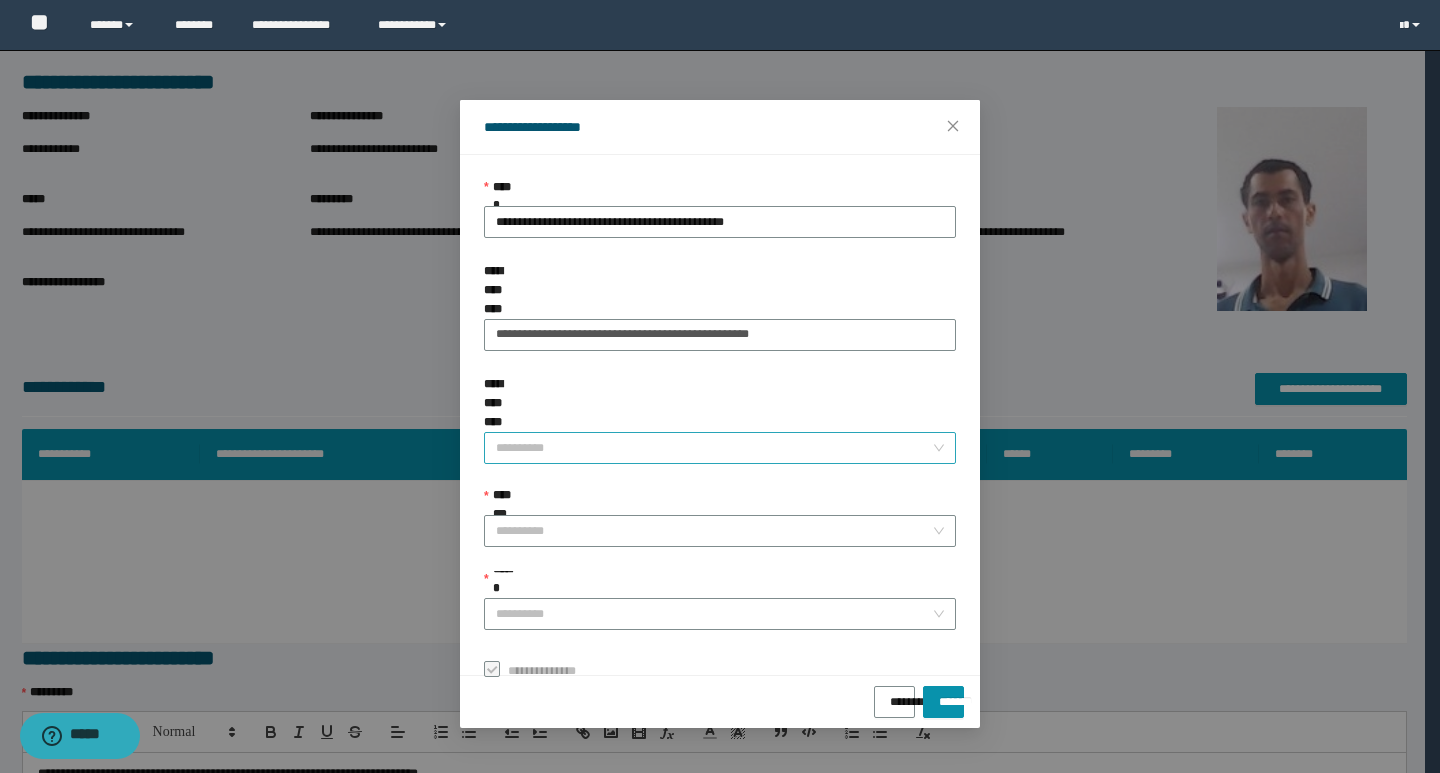 click on "**********" at bounding box center [714, 448] 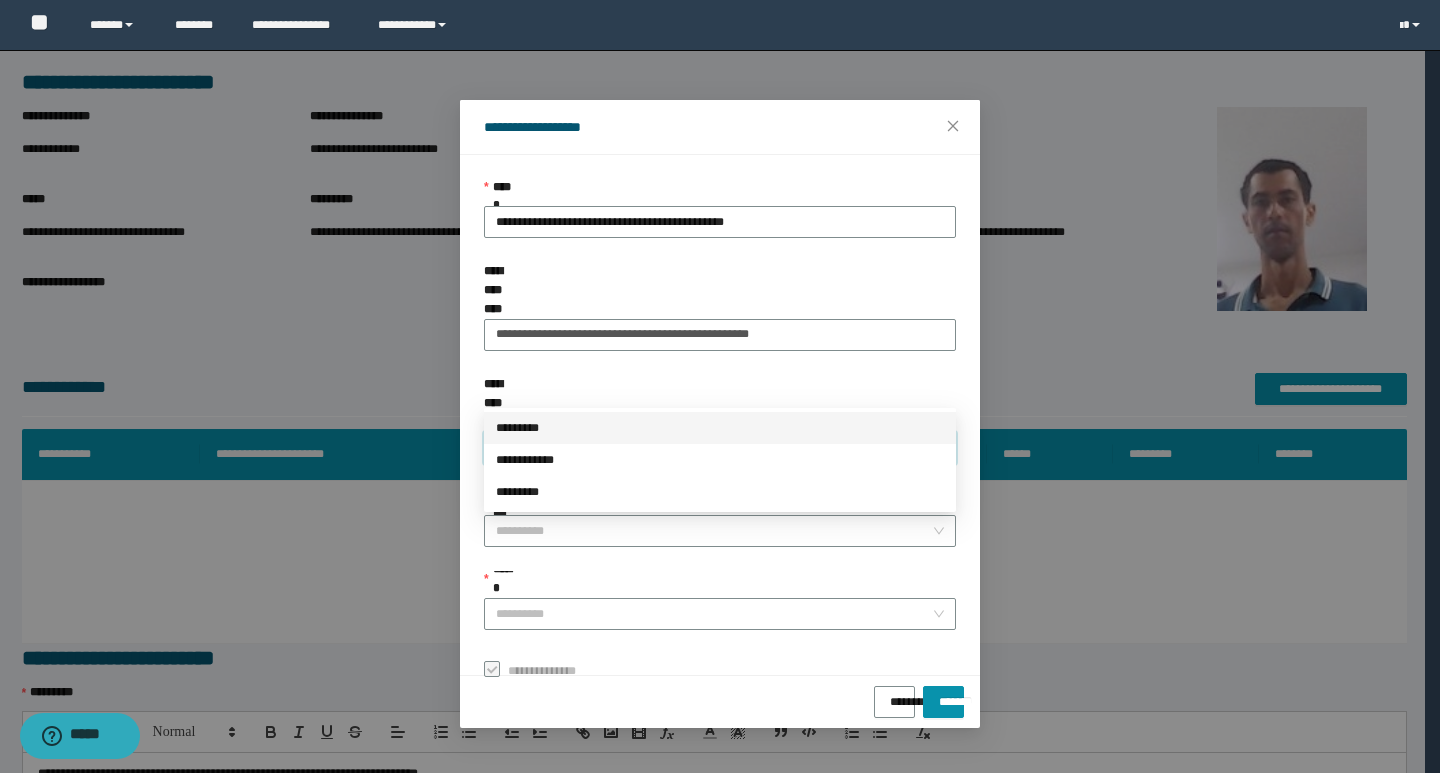 click on "*********" at bounding box center [720, 428] 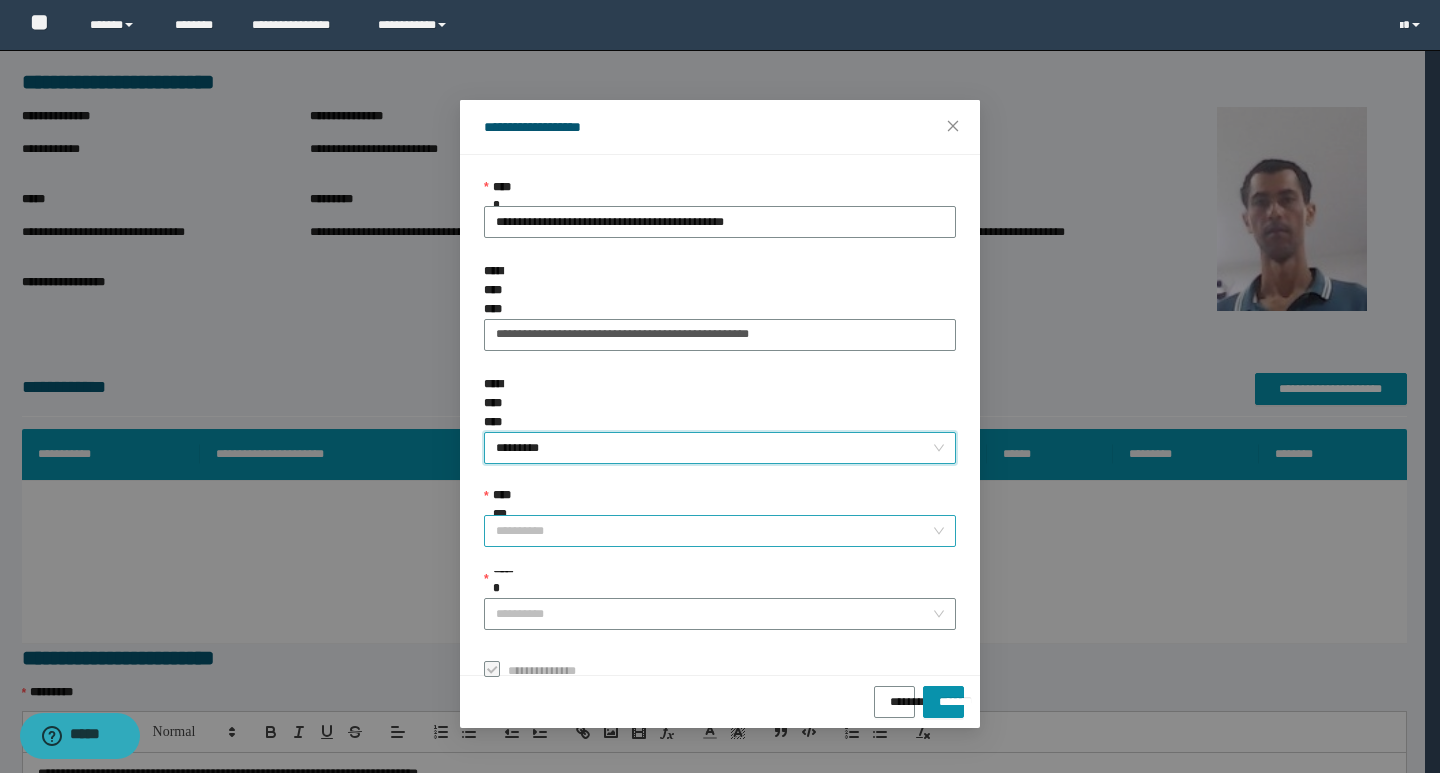 drag, startPoint x: 531, startPoint y: 489, endPoint x: 529, endPoint y: 477, distance: 12.165525 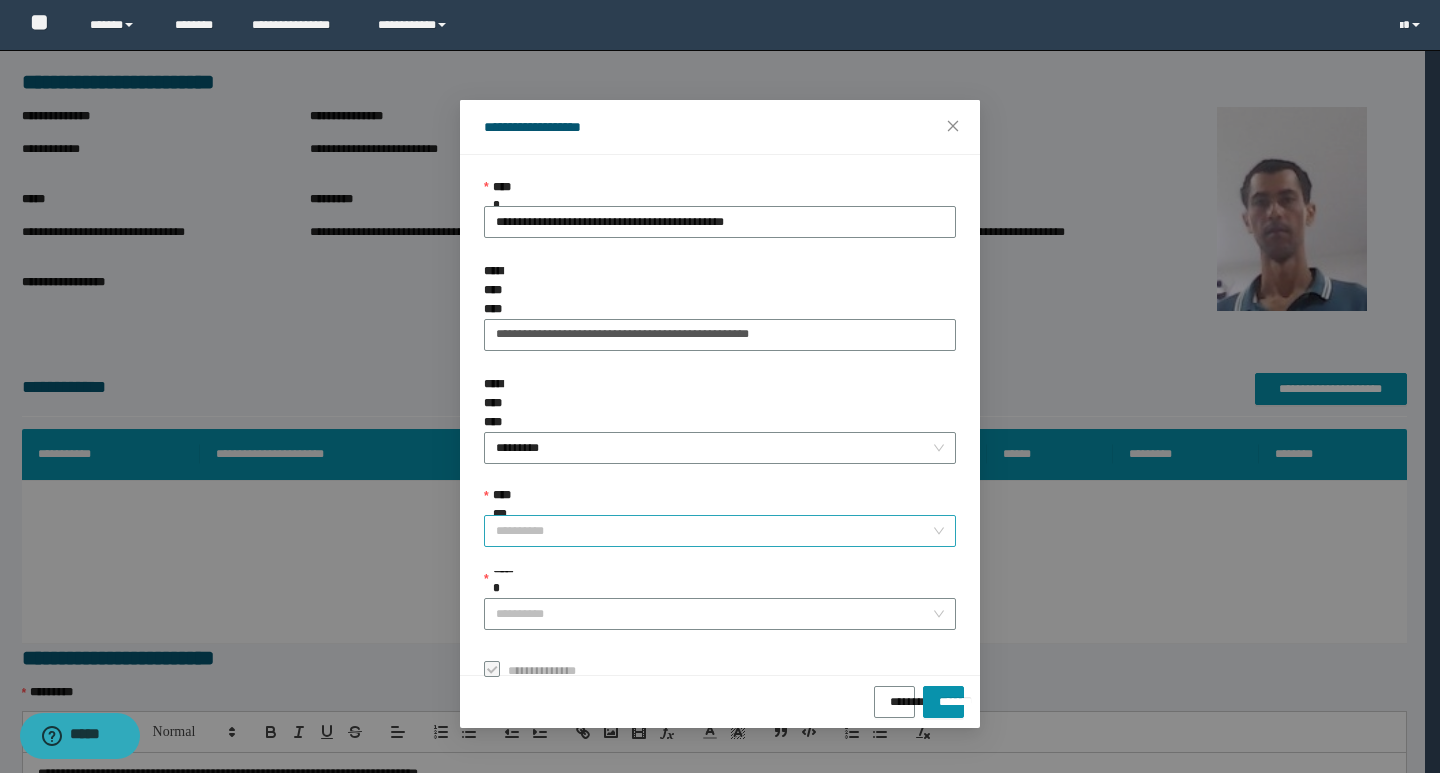 click on "**********" at bounding box center (714, 531) 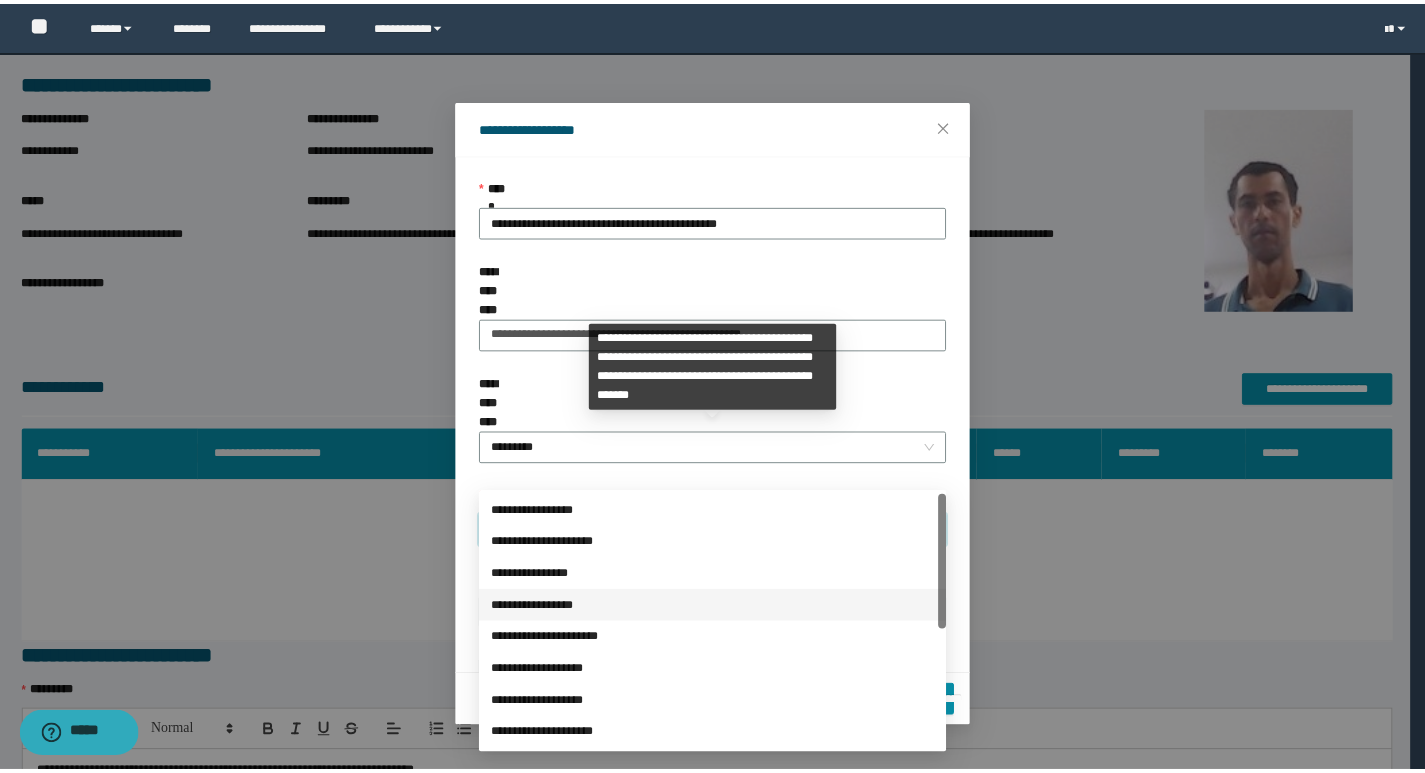 scroll, scrollTop: 224, scrollLeft: 0, axis: vertical 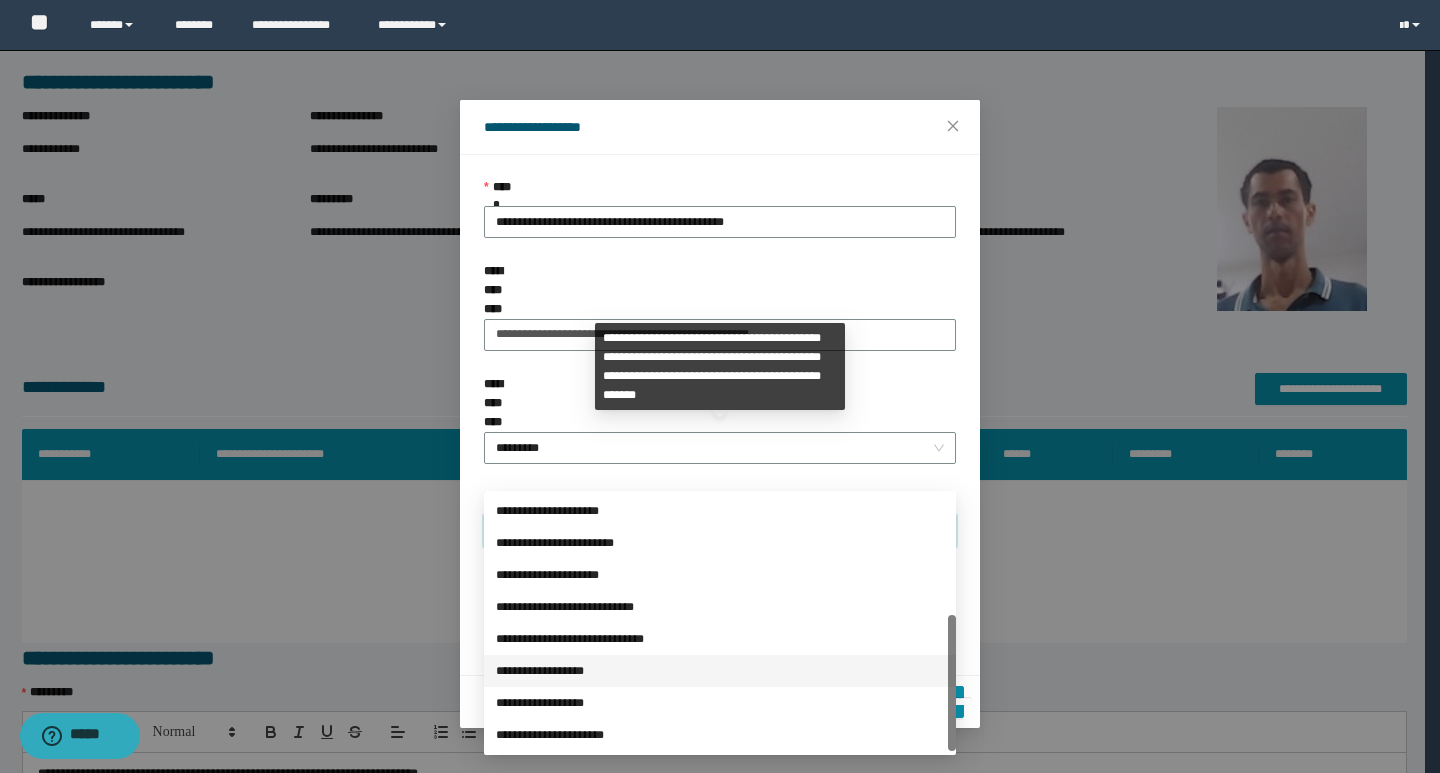 click on "**********" at bounding box center (720, 671) 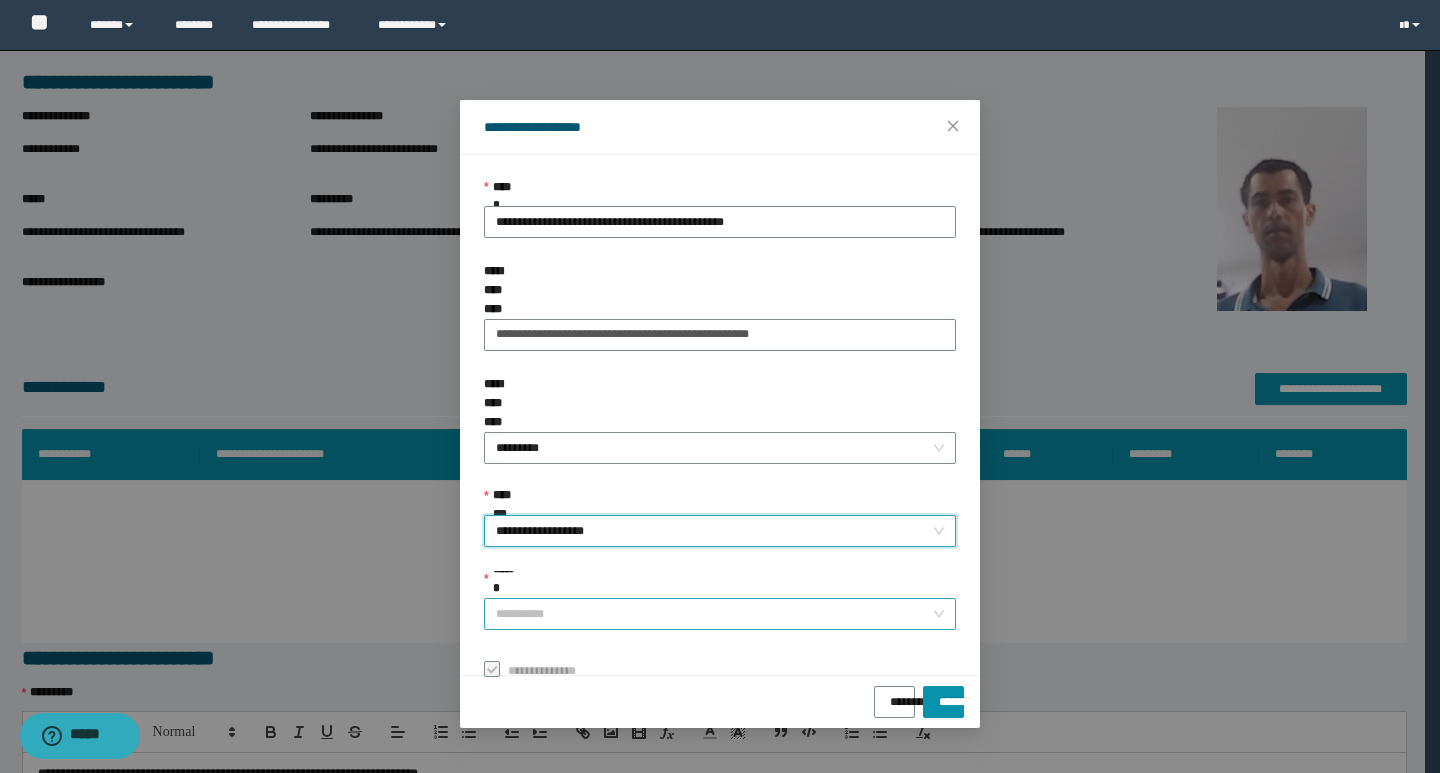 click on "******" at bounding box center [714, 614] 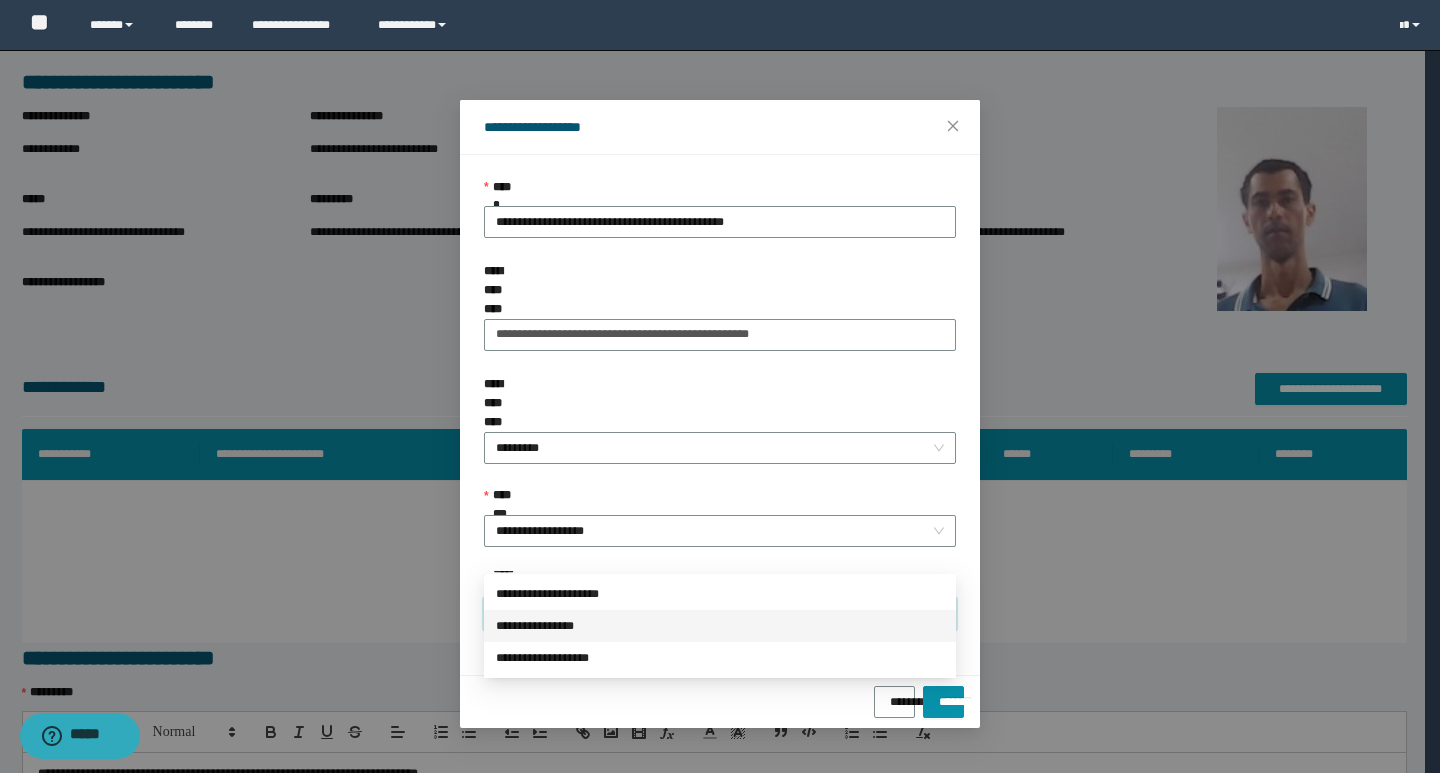 click on "**********" at bounding box center [720, 626] 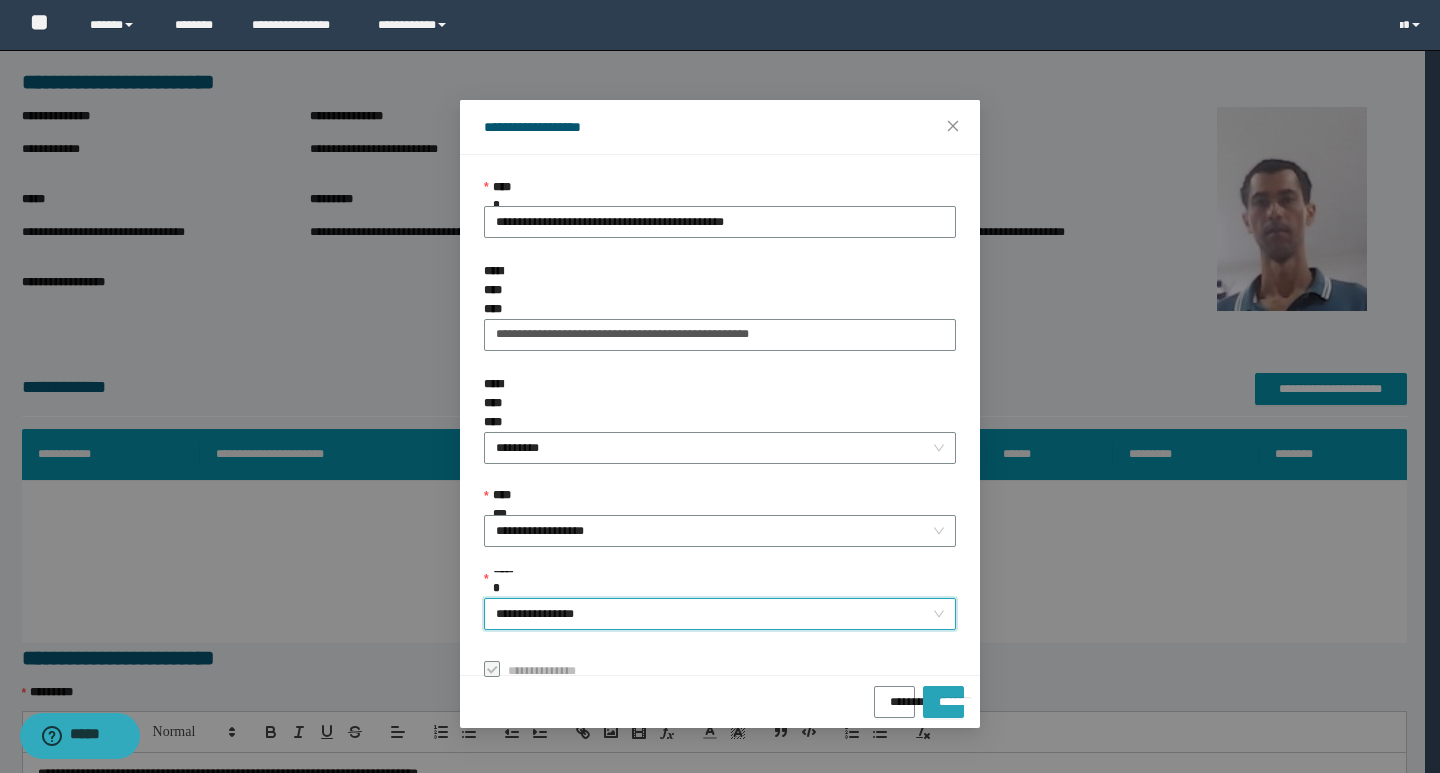 click on "*******" at bounding box center [943, 695] 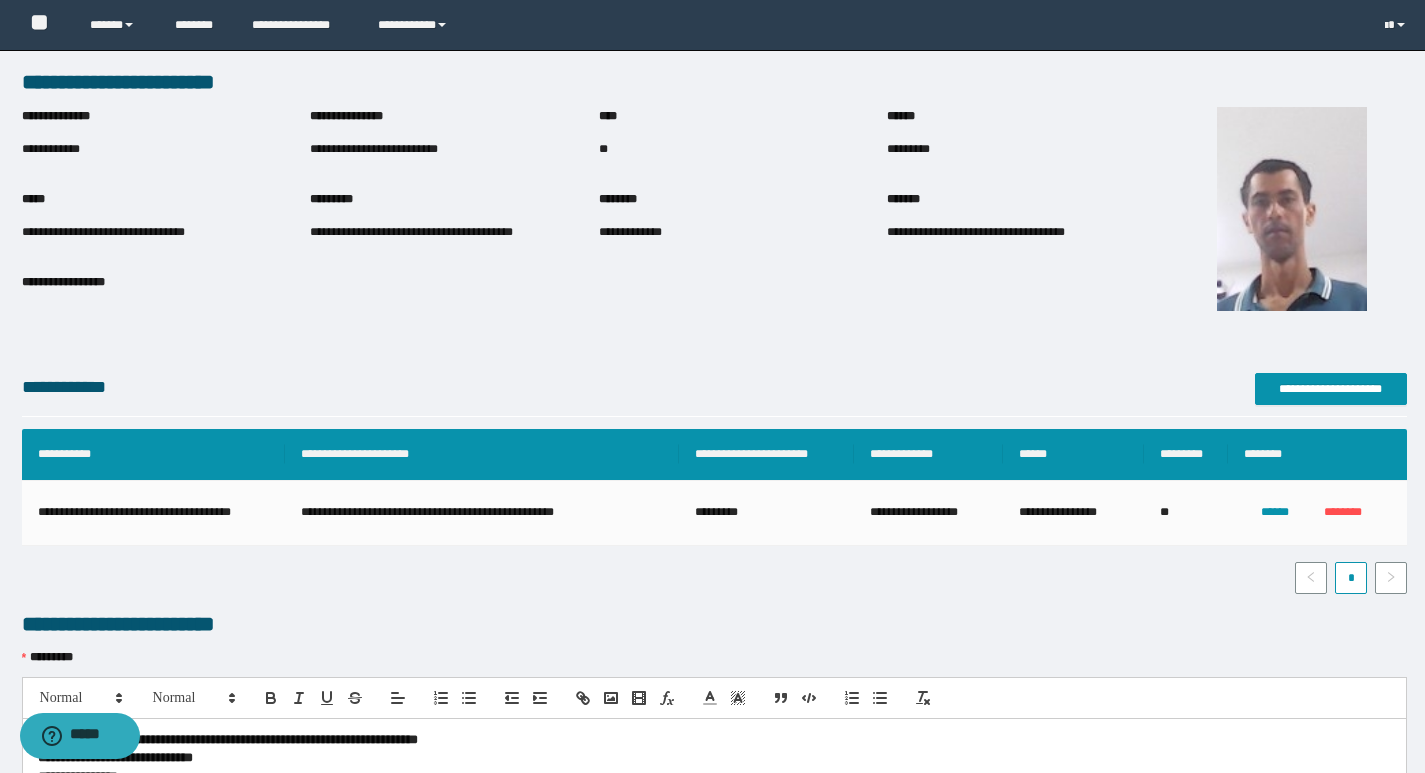 click on "**********" at bounding box center [374, 149] 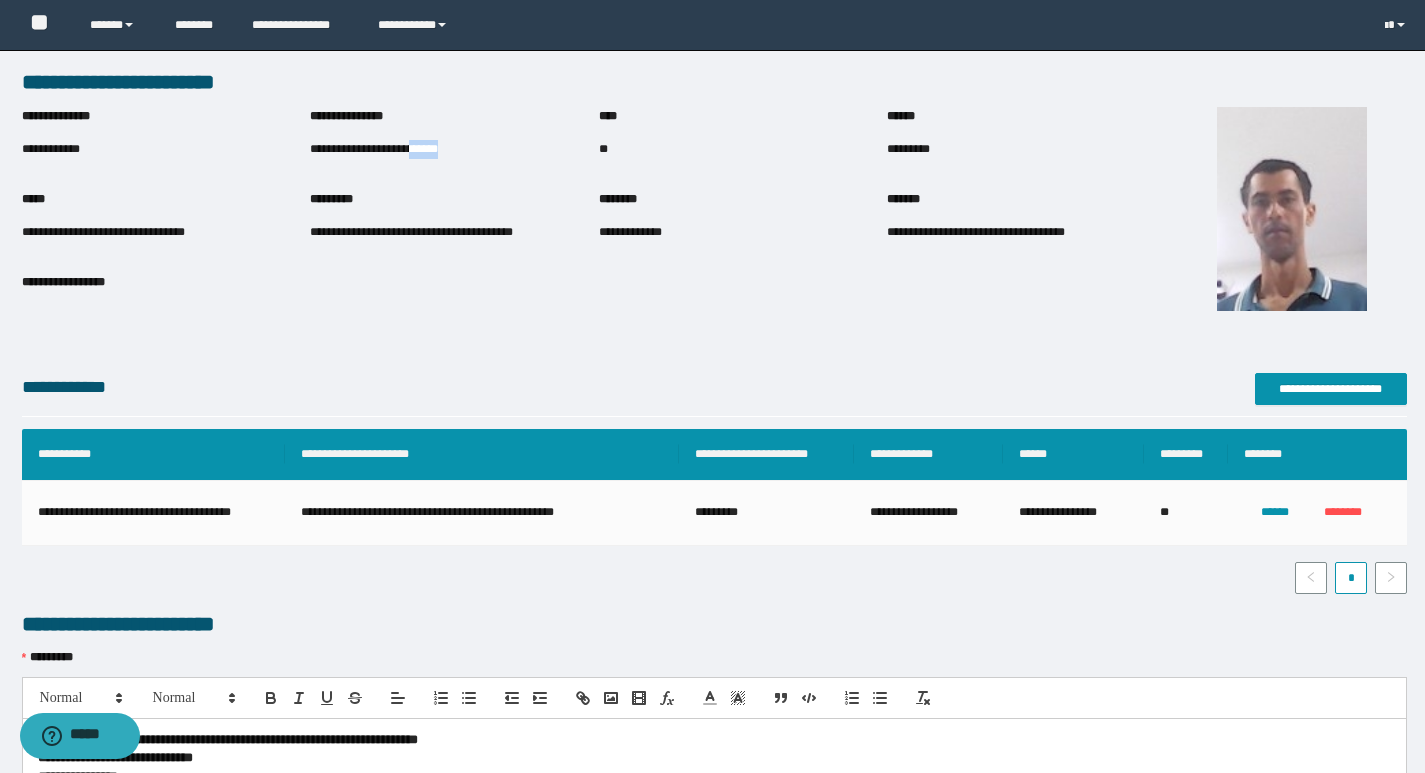 click on "**********" at bounding box center [374, 149] 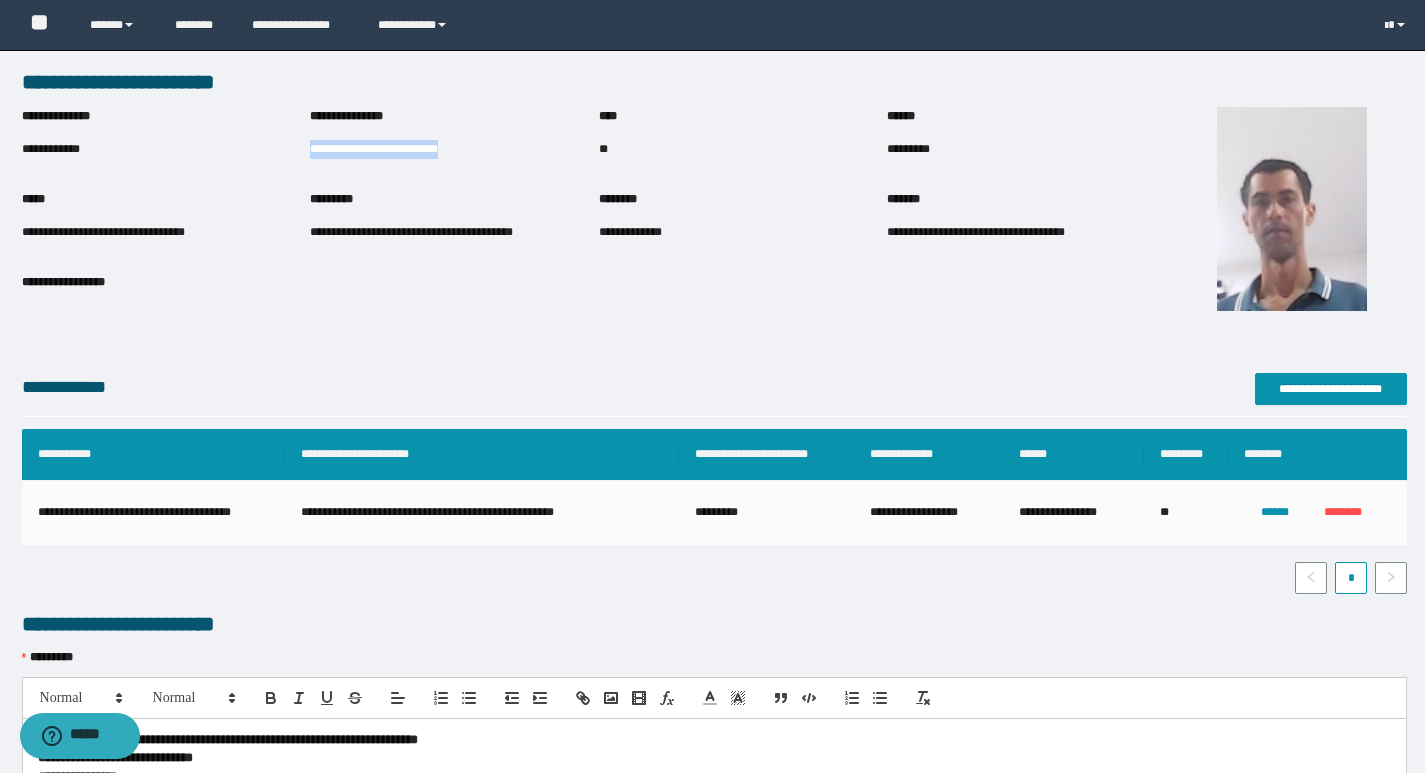 click on "**********" at bounding box center [374, 149] 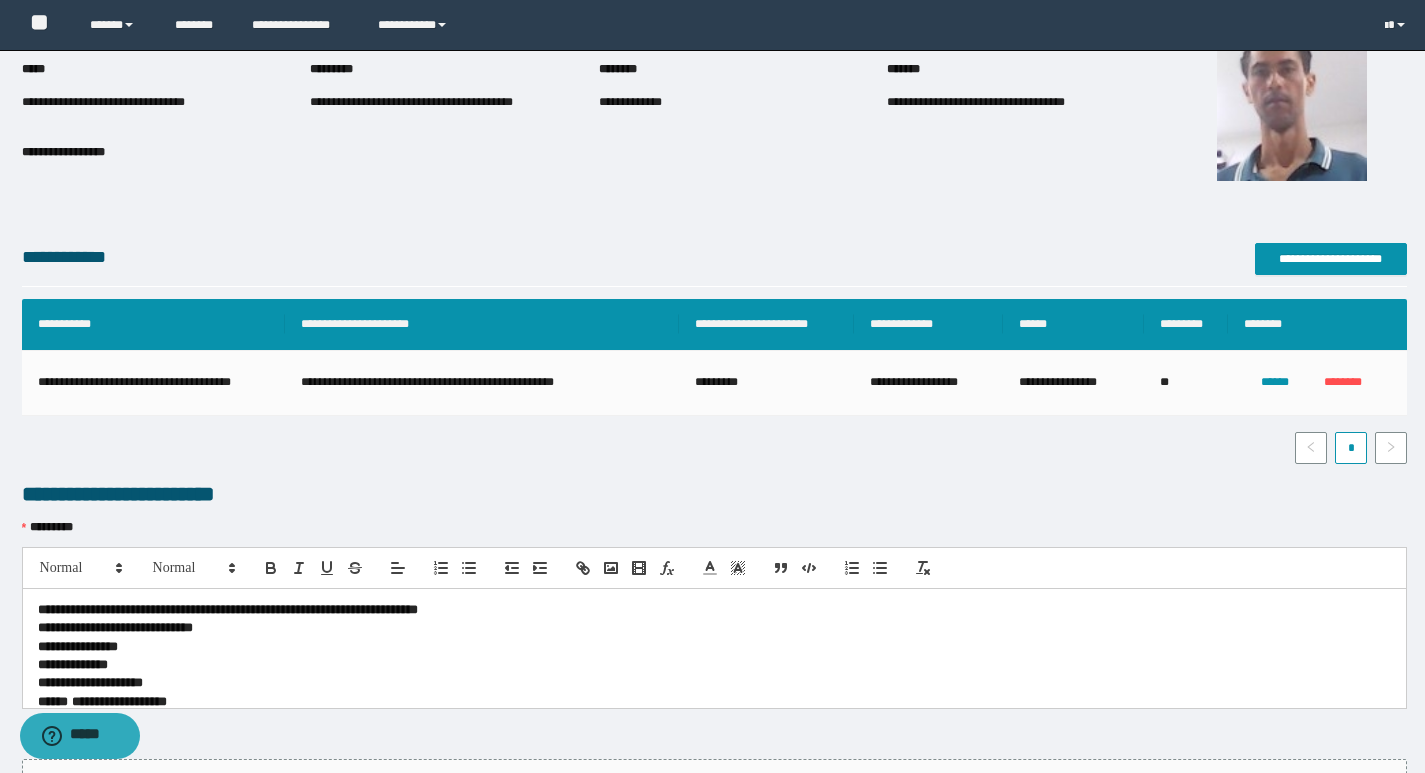 scroll, scrollTop: 422, scrollLeft: 0, axis: vertical 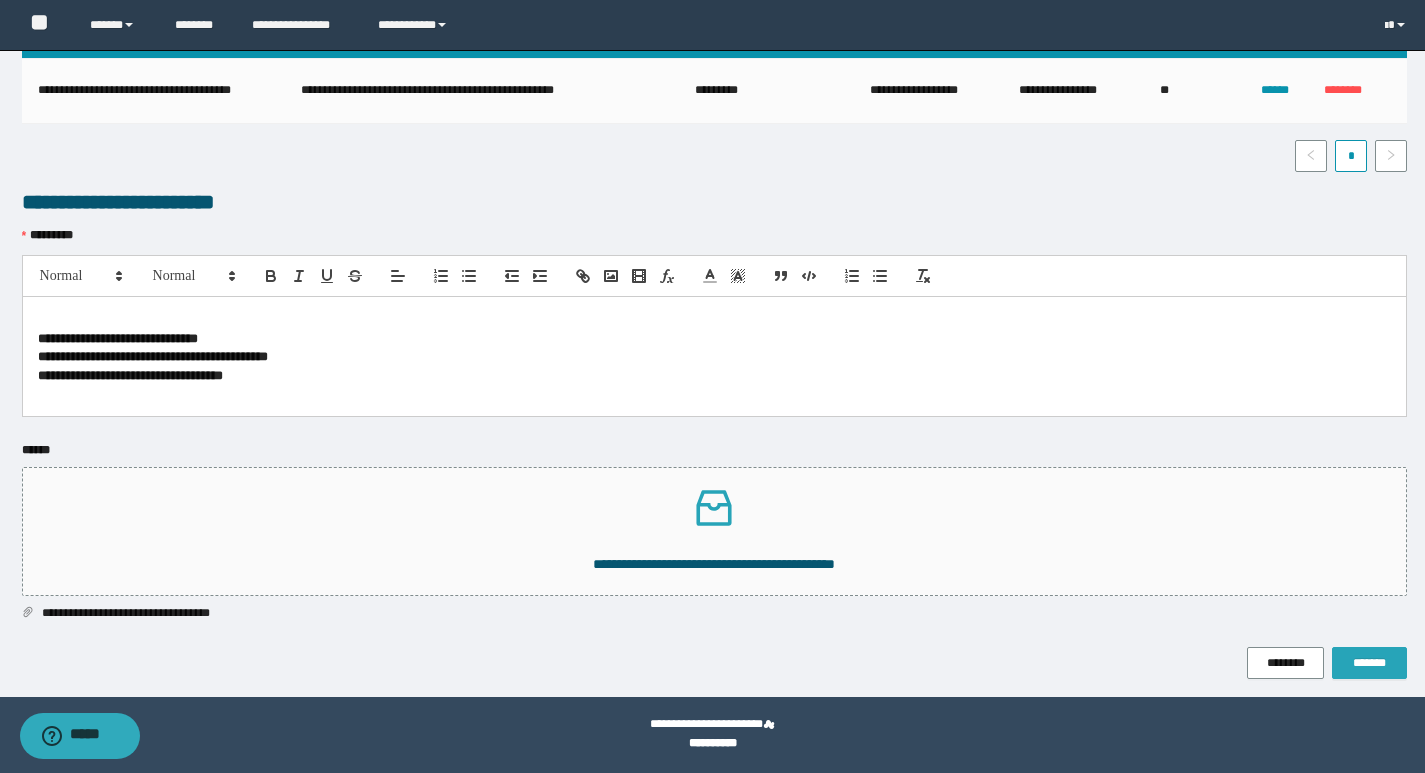 click on "*******" at bounding box center [1369, 663] 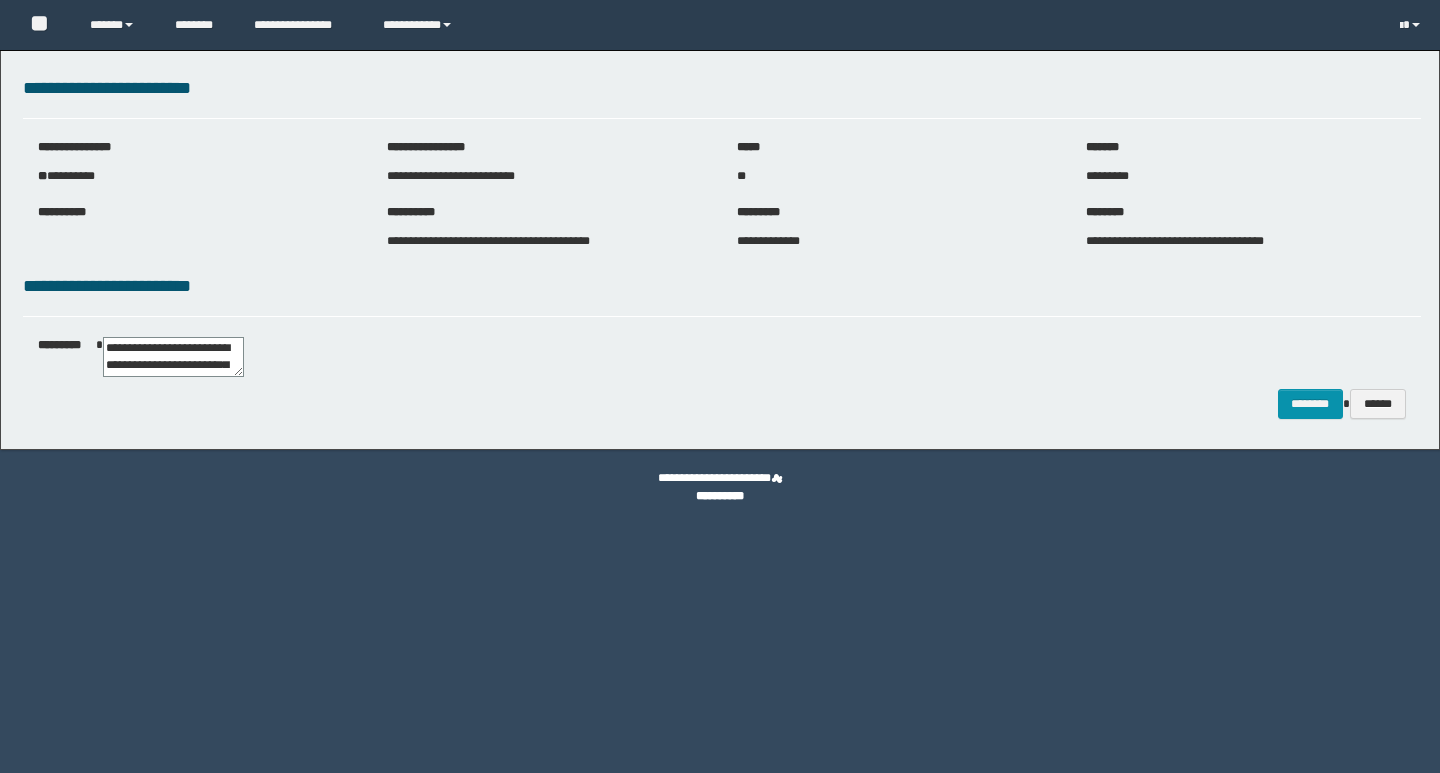 scroll, scrollTop: 0, scrollLeft: 0, axis: both 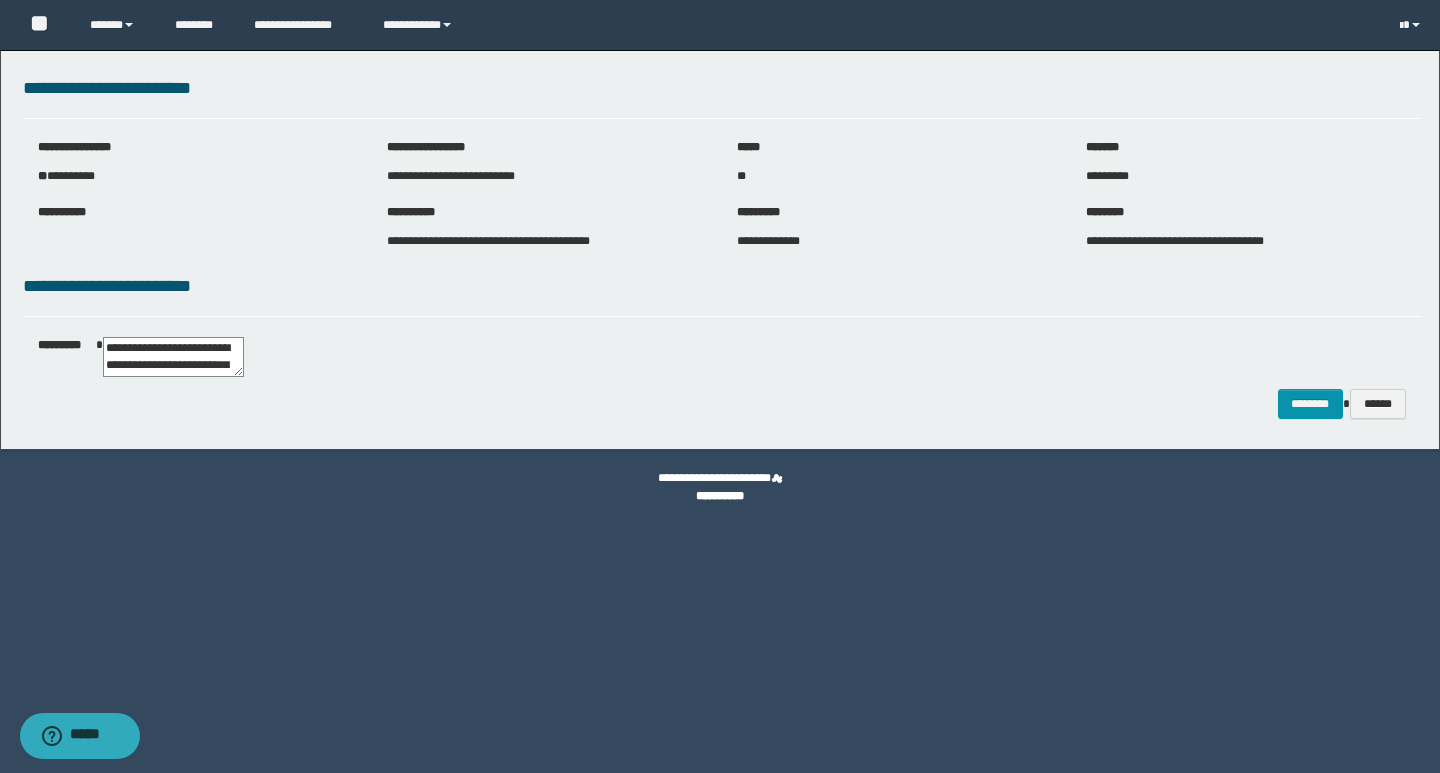 click on "**********" at bounding box center [720, 245] 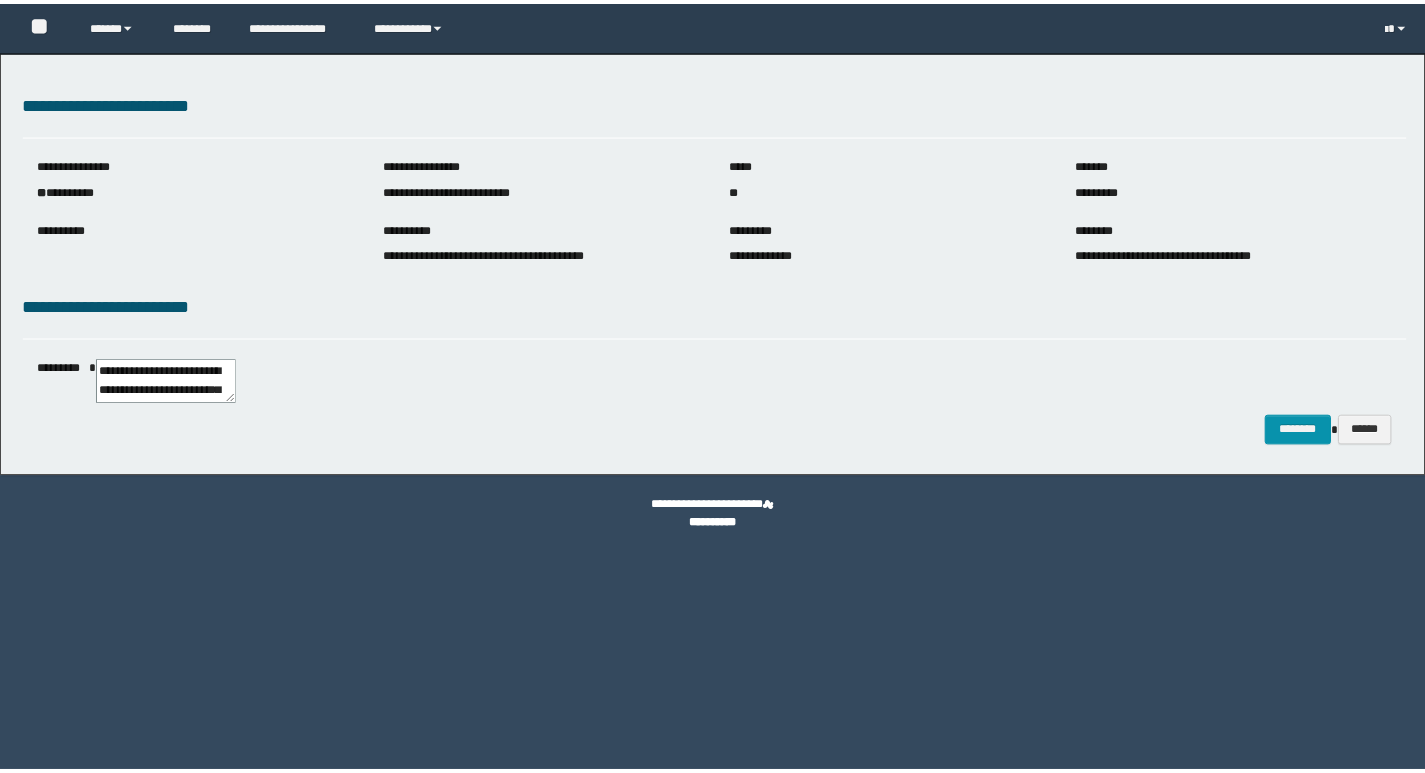 scroll, scrollTop: 0, scrollLeft: 0, axis: both 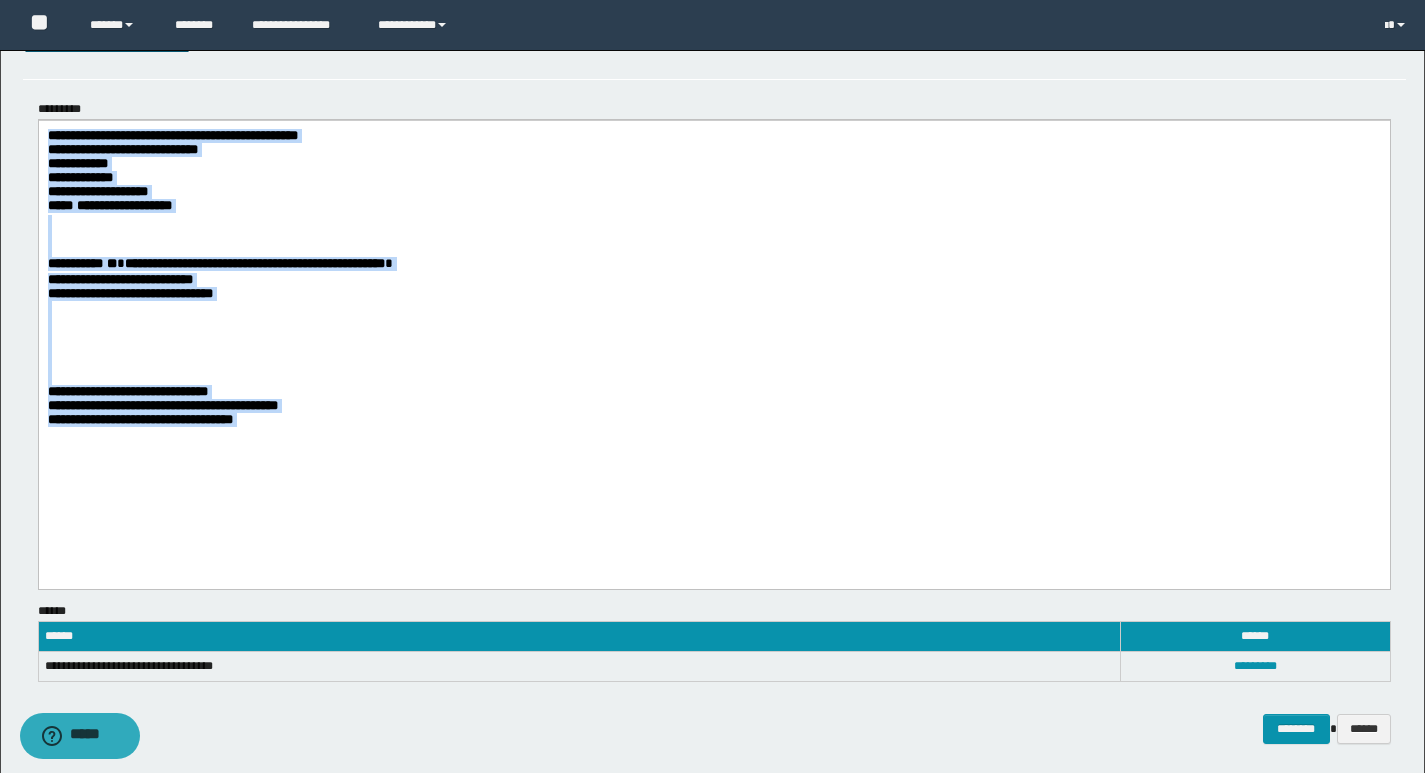 drag, startPoint x: 47, startPoint y: 128, endPoint x: 346, endPoint y: 476, distance: 458.80823 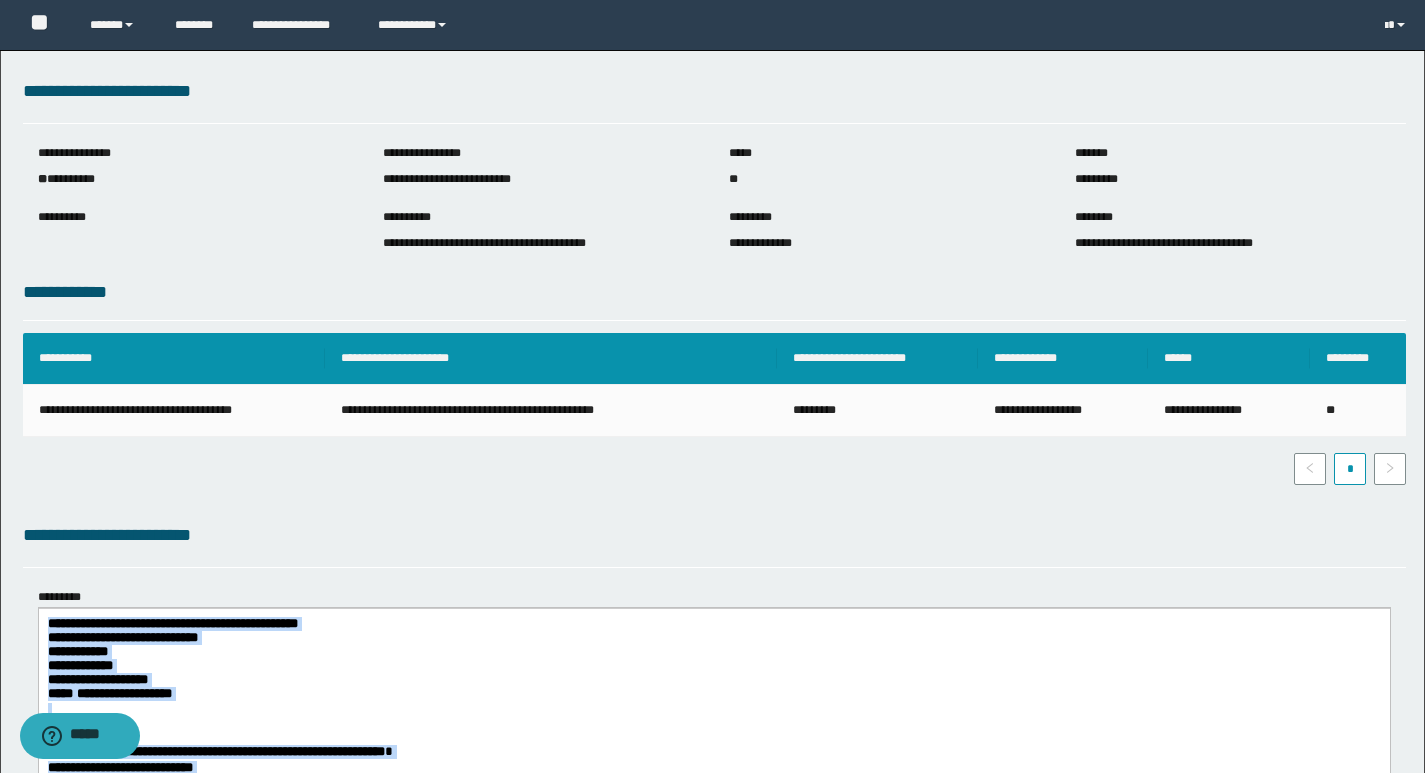 scroll, scrollTop: 0, scrollLeft: 0, axis: both 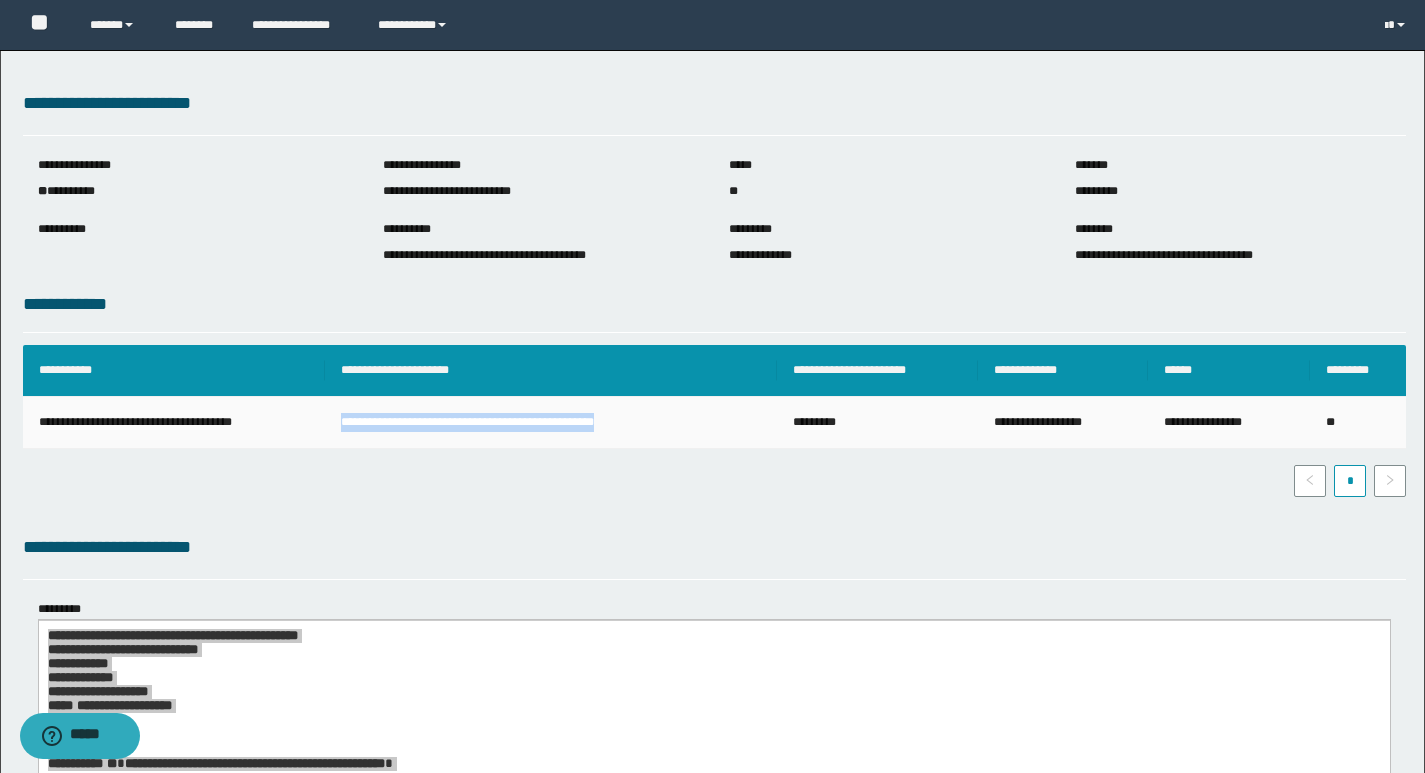 drag, startPoint x: 339, startPoint y: 425, endPoint x: 685, endPoint y: 445, distance: 346.57755 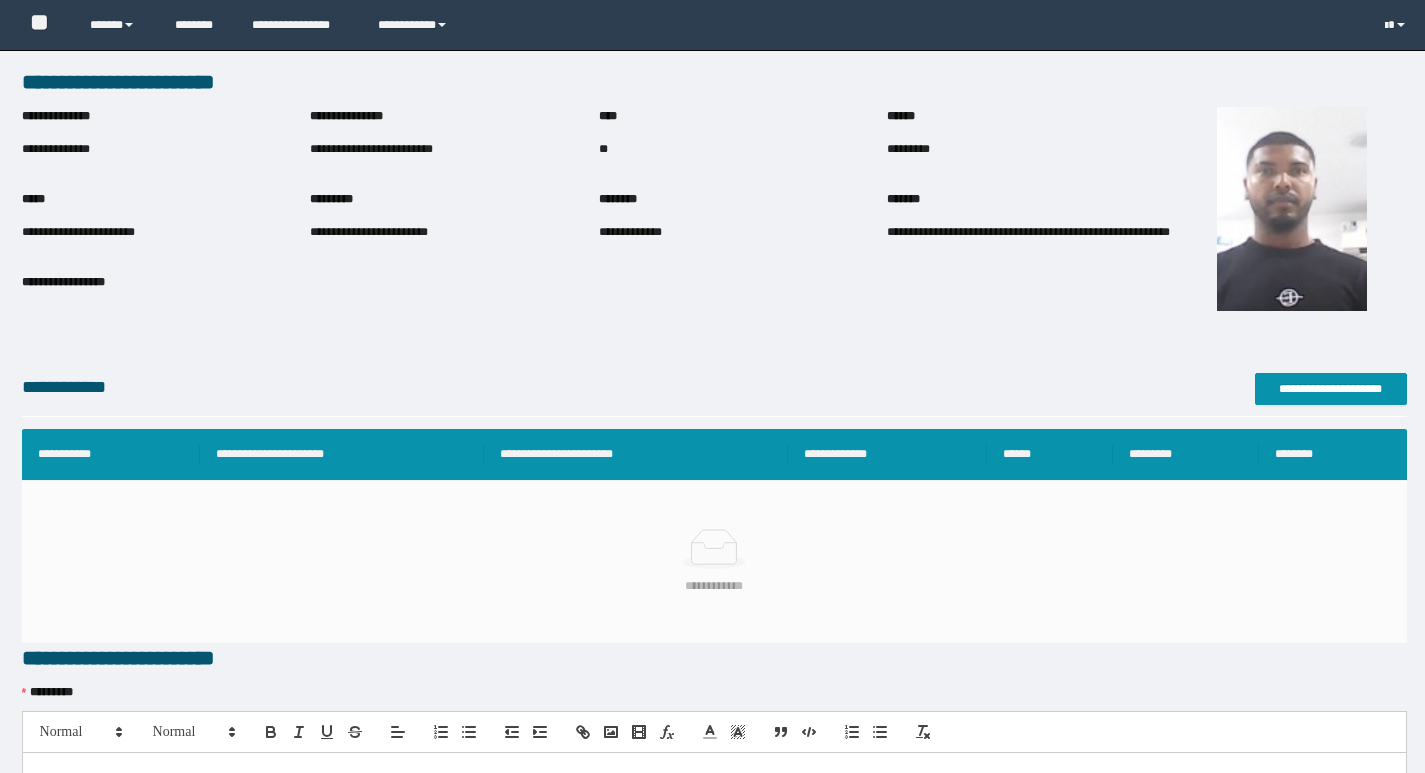 scroll, scrollTop: 0, scrollLeft: 0, axis: both 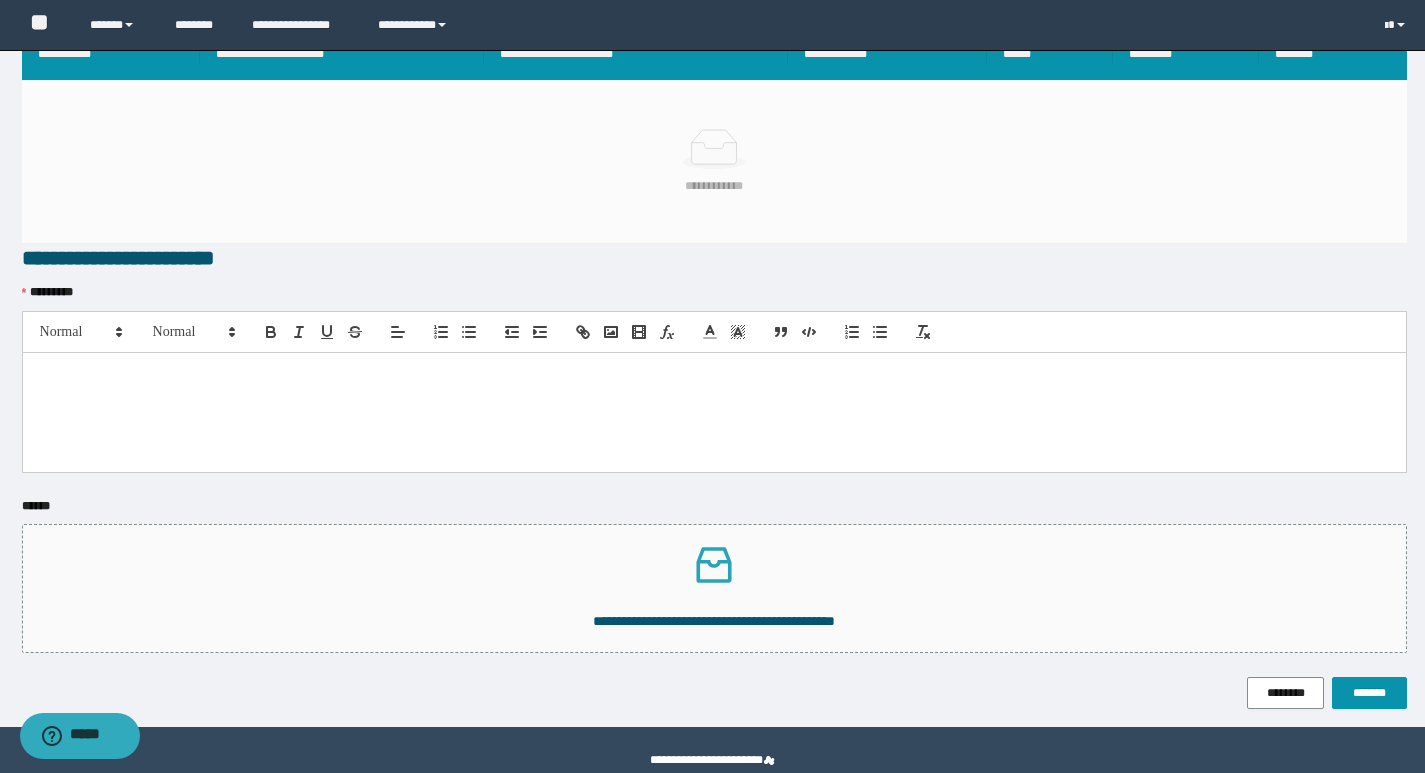 click at bounding box center (714, 412) 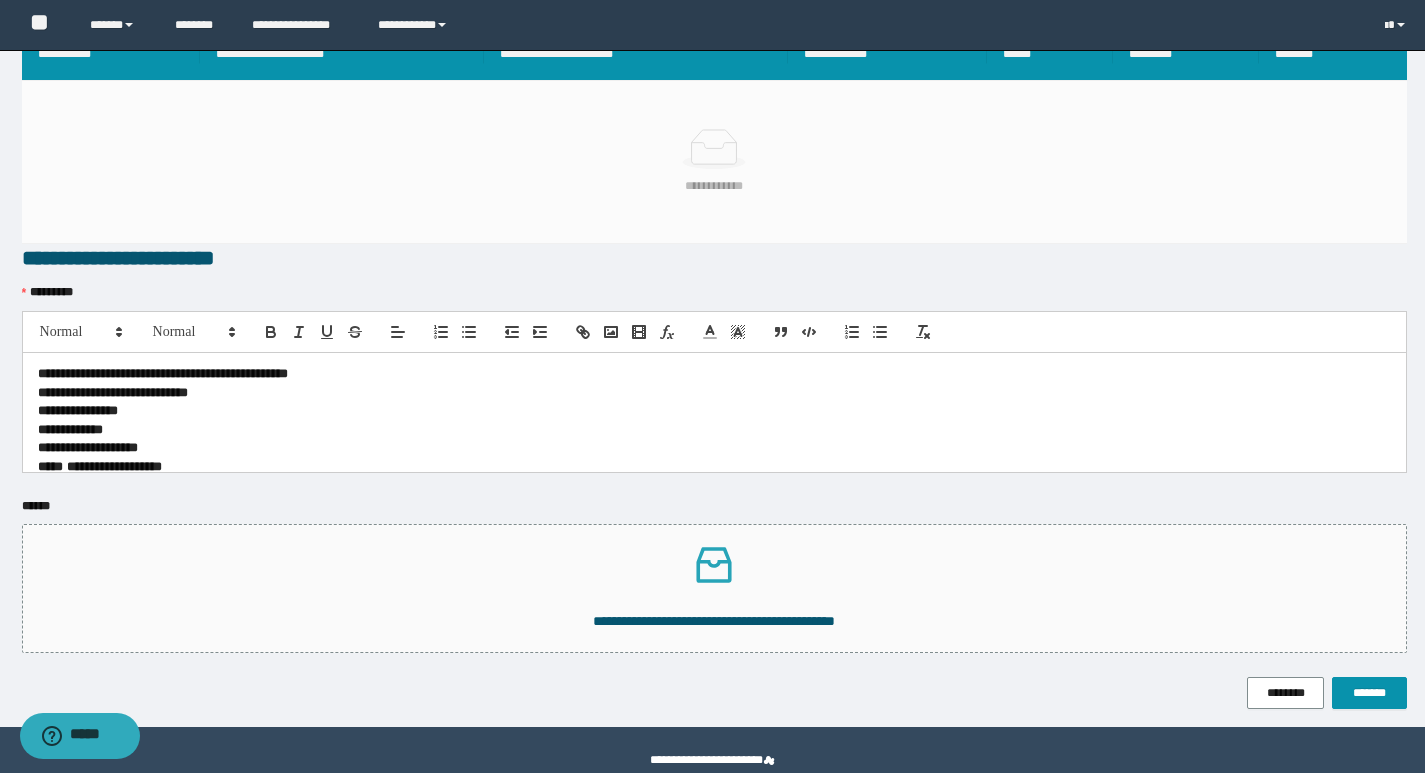 scroll, scrollTop: 0, scrollLeft: 0, axis: both 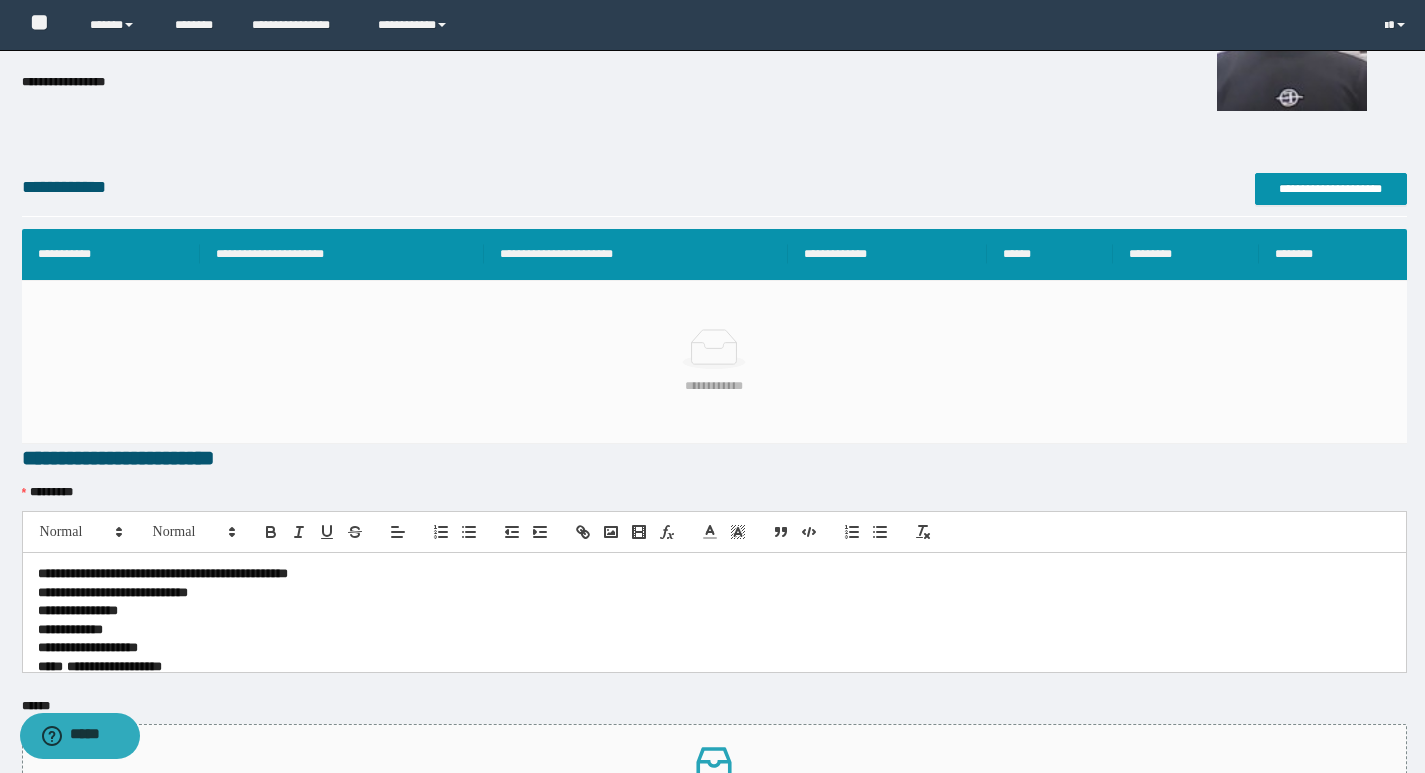 click on "**********" at bounding box center [163, 573] 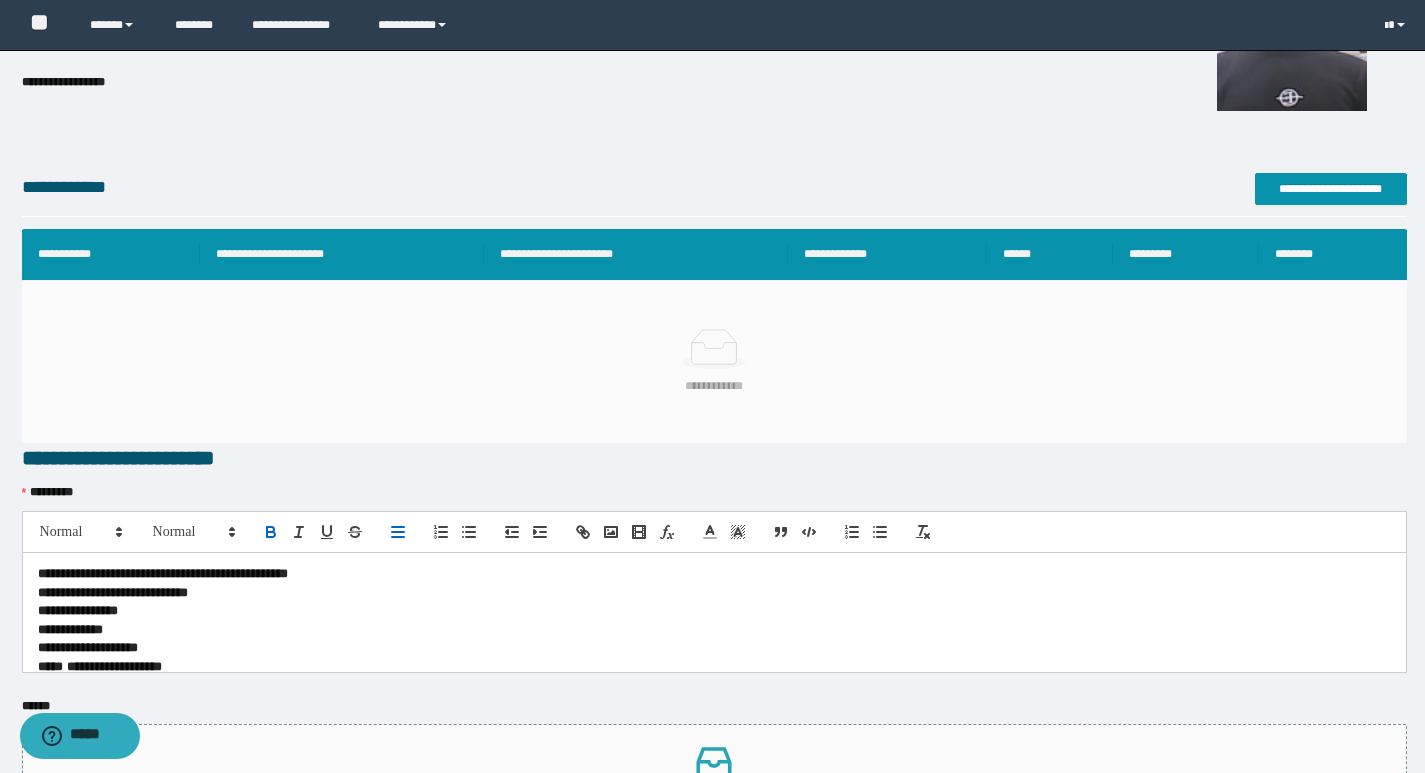 type 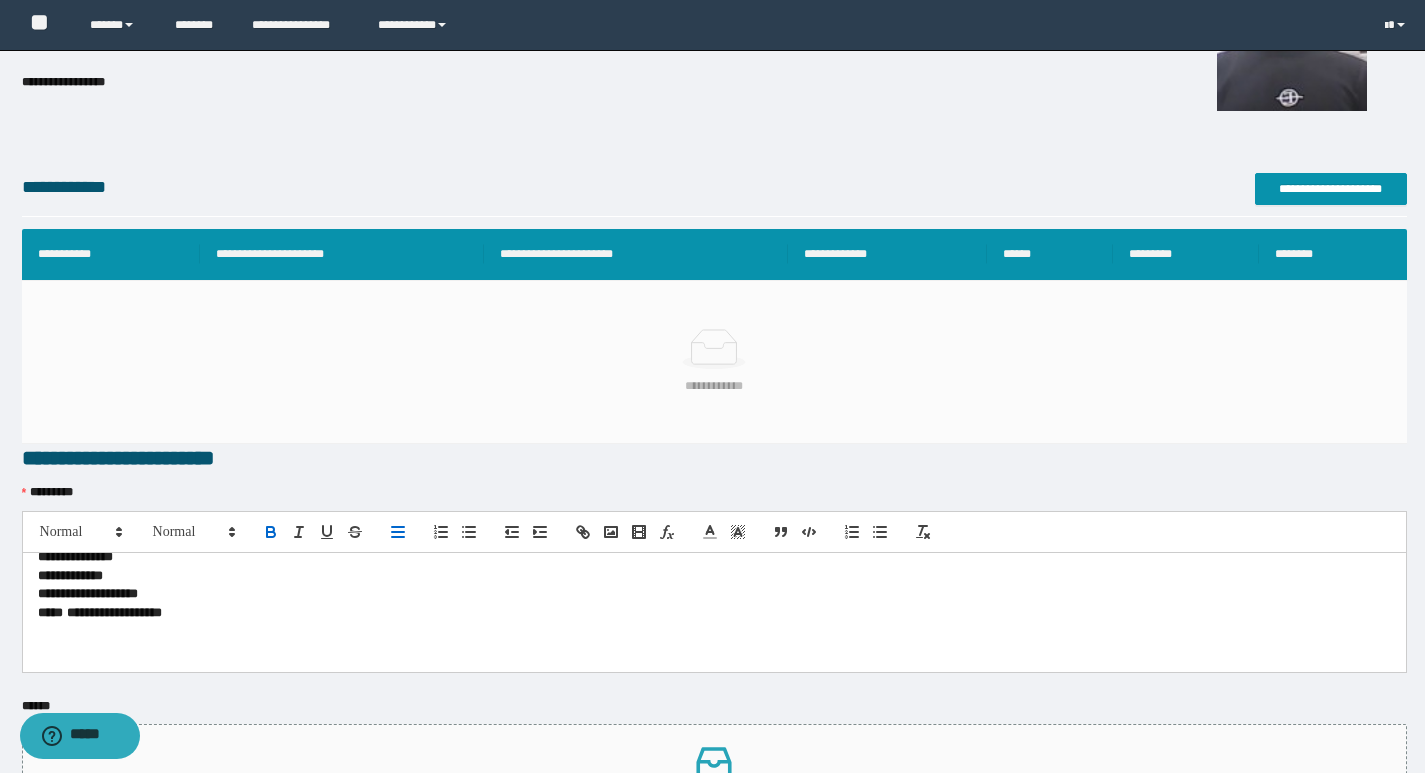 scroll, scrollTop: 0, scrollLeft: 0, axis: both 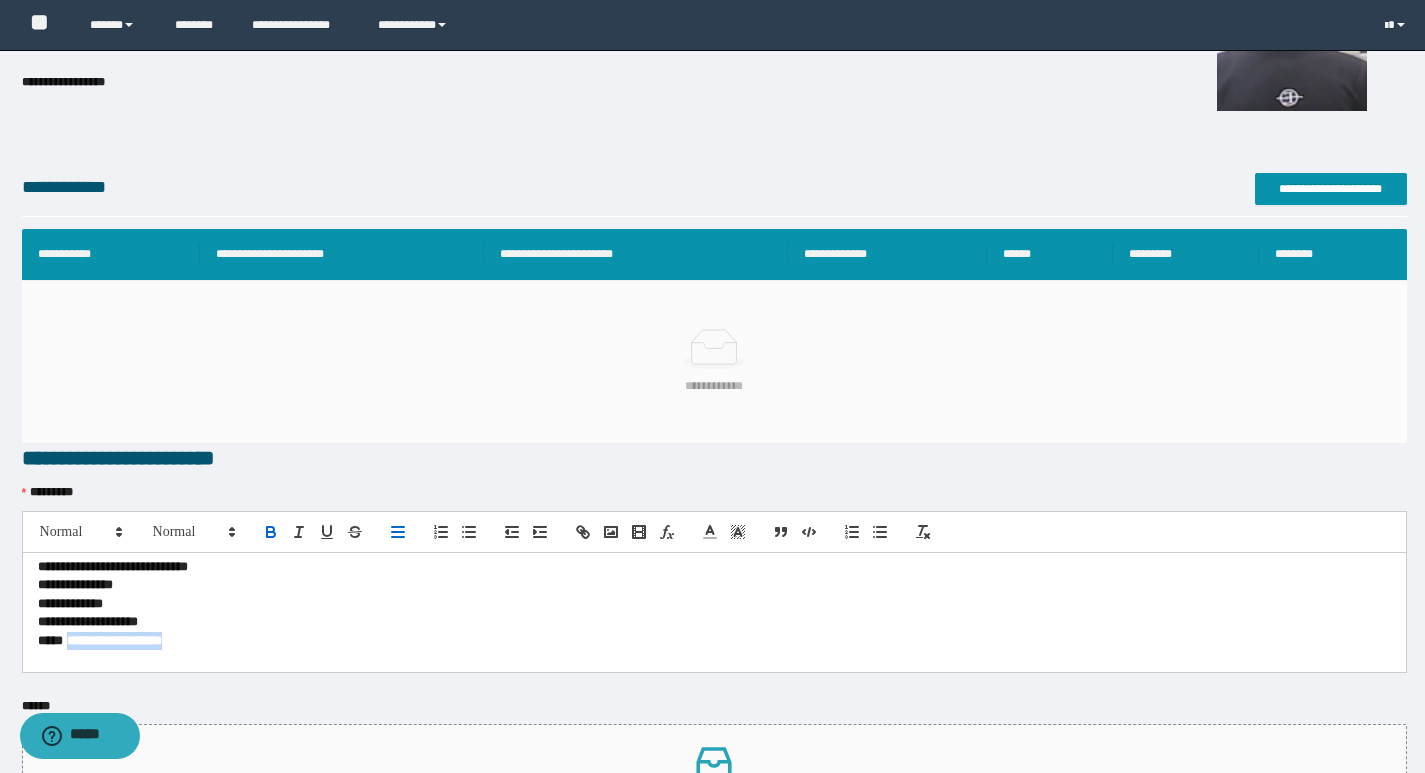 drag, startPoint x: 70, startPoint y: 673, endPoint x: 196, endPoint y: 639, distance: 130.5067 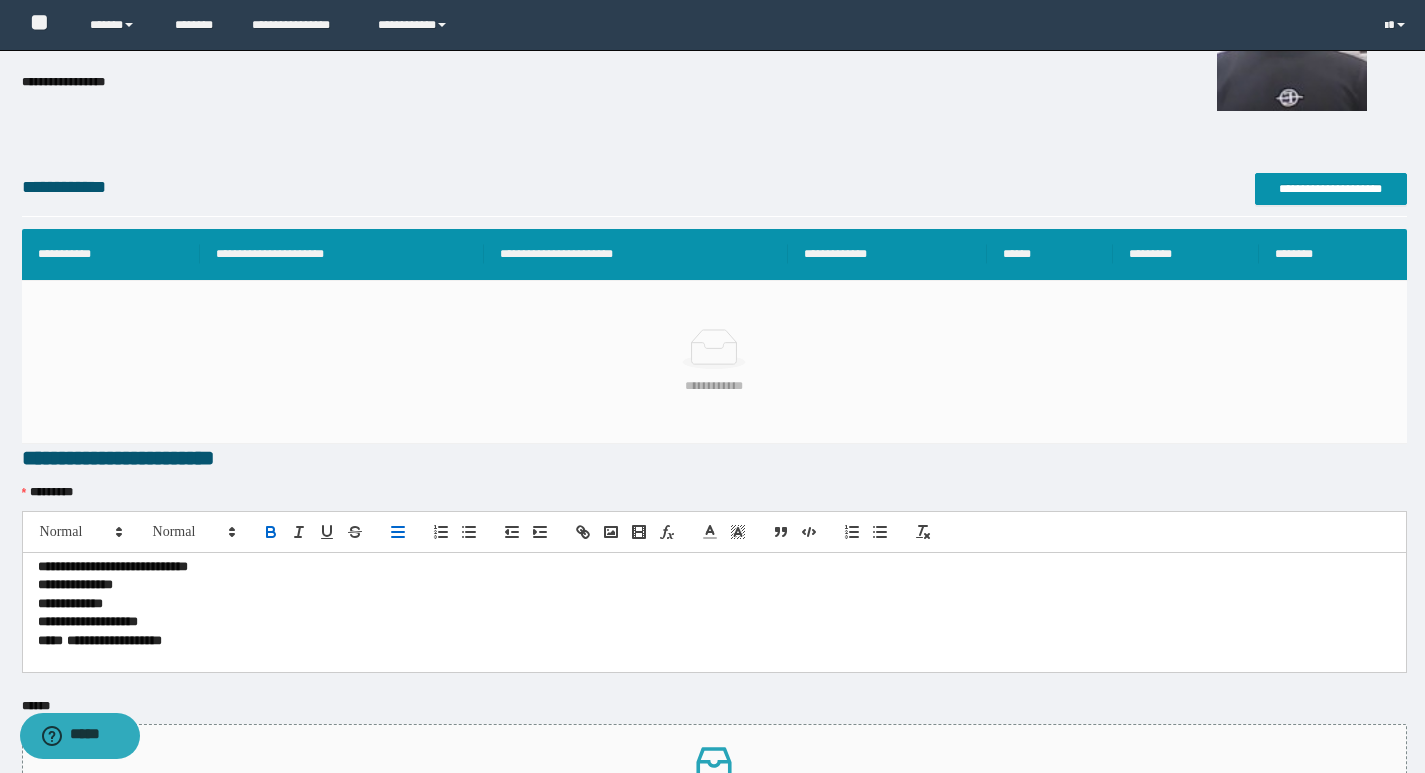 scroll, scrollTop: 0, scrollLeft: 0, axis: both 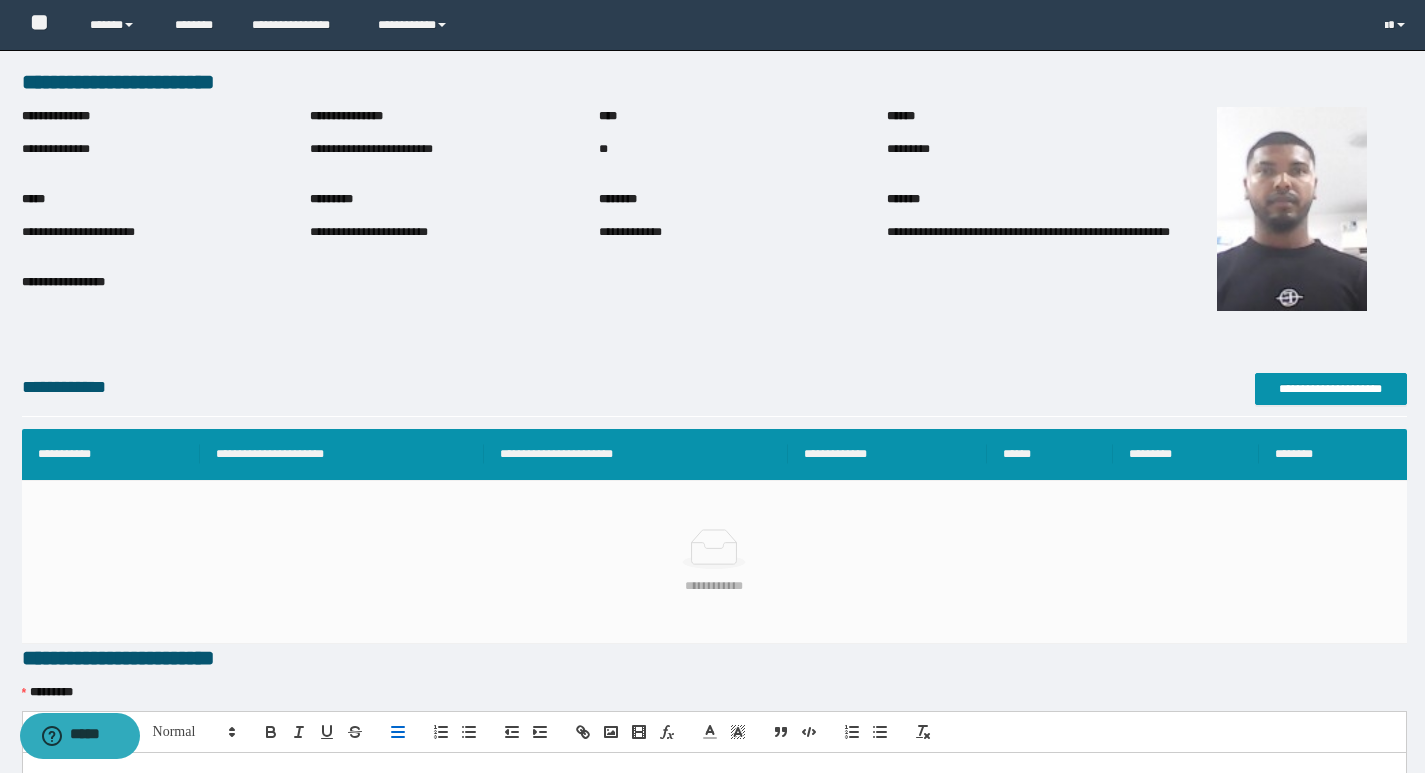 click on "**********" at bounding box center [371, 149] 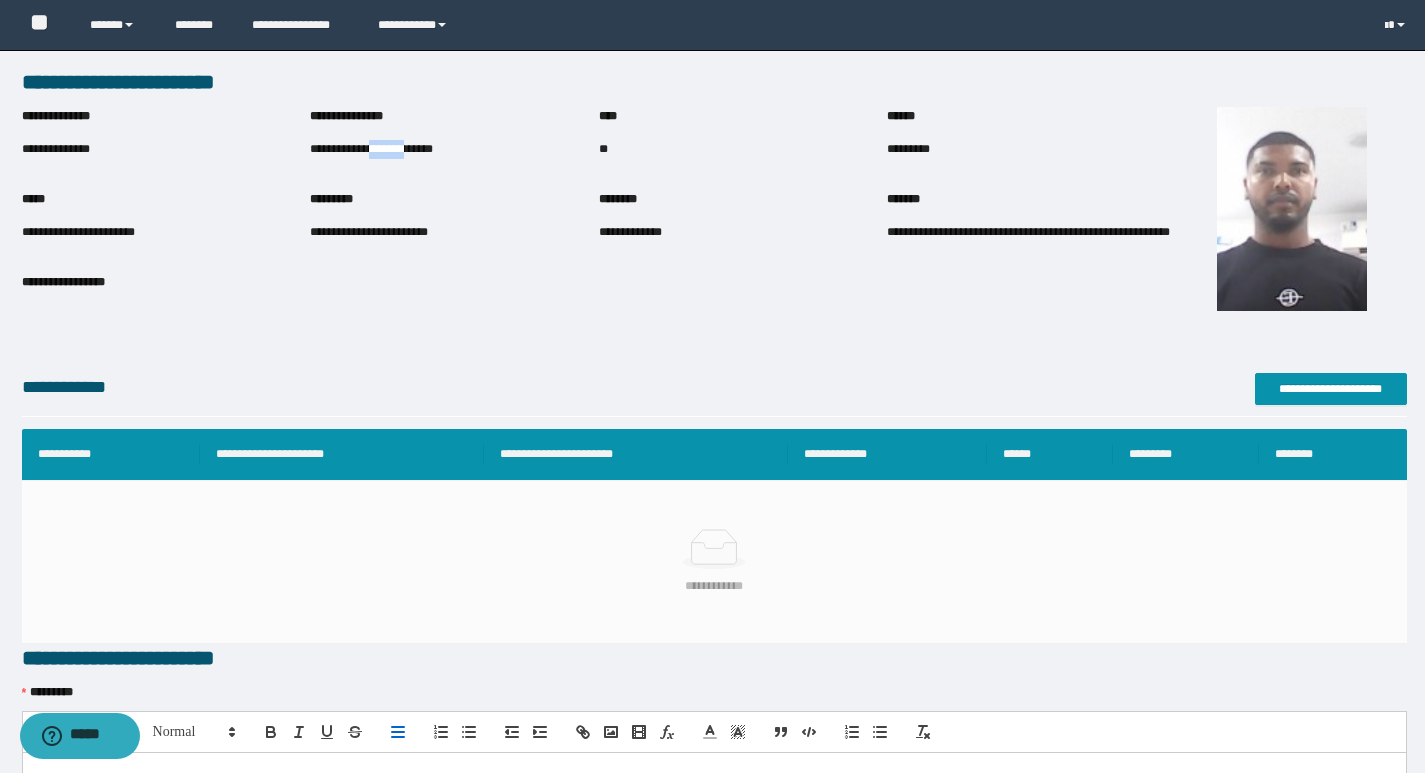 click on "**********" at bounding box center [371, 149] 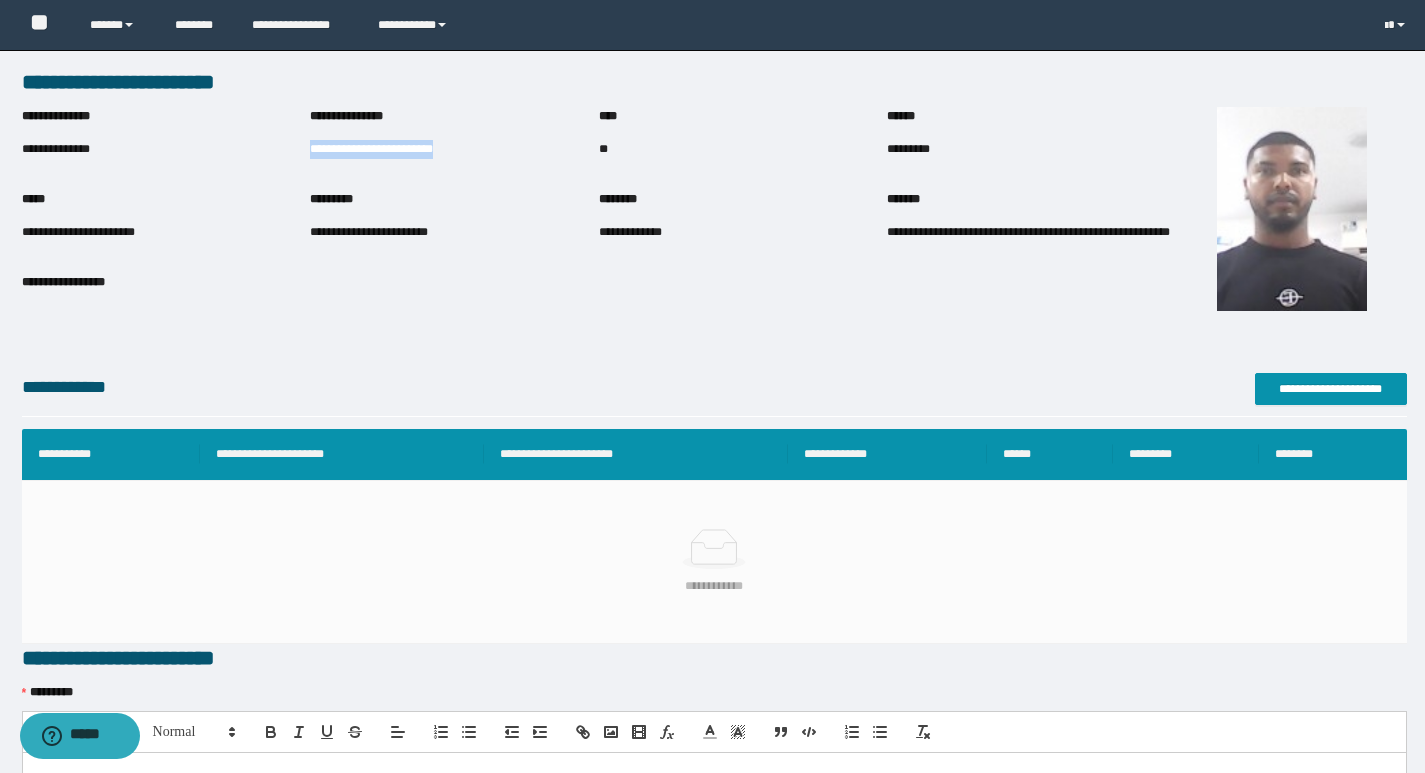 click on "**********" at bounding box center [371, 149] 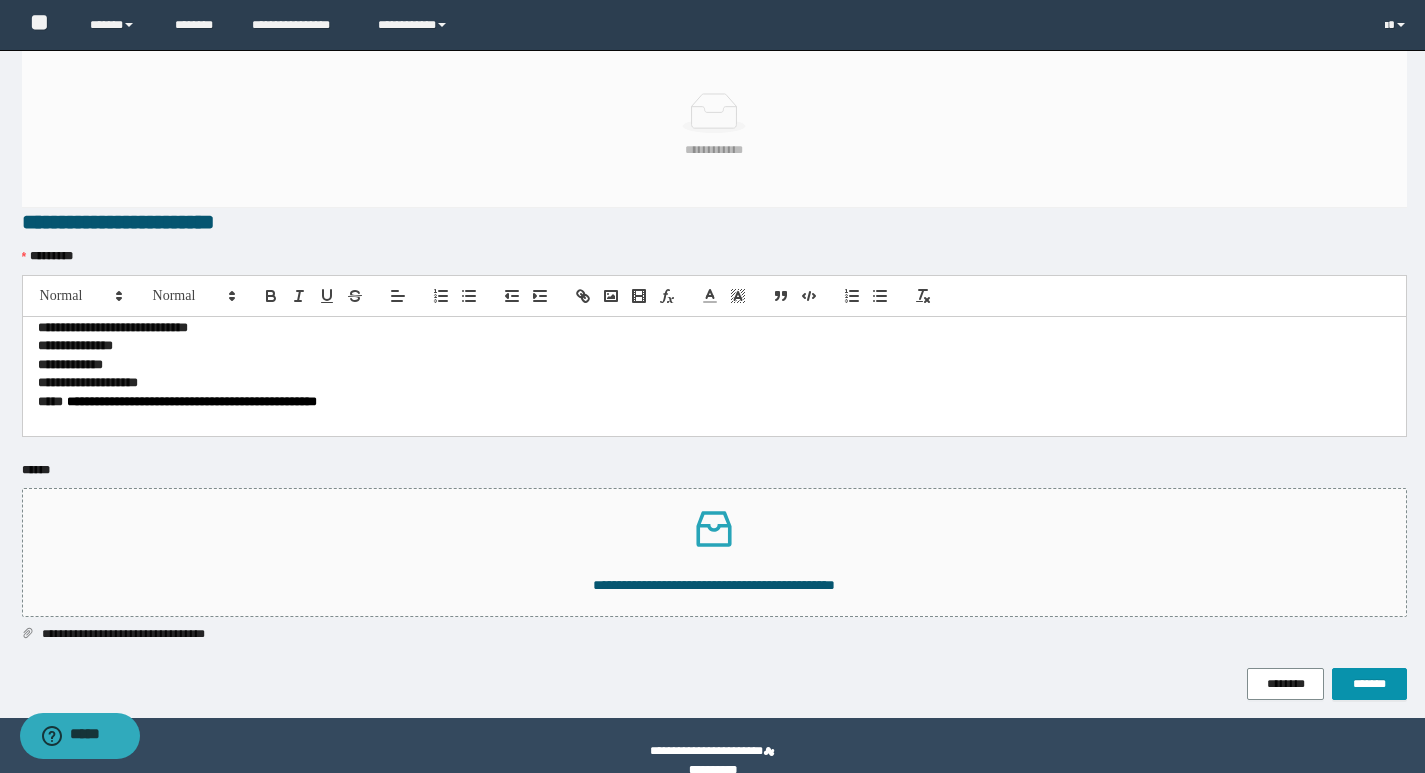 scroll, scrollTop: 0, scrollLeft: 0, axis: both 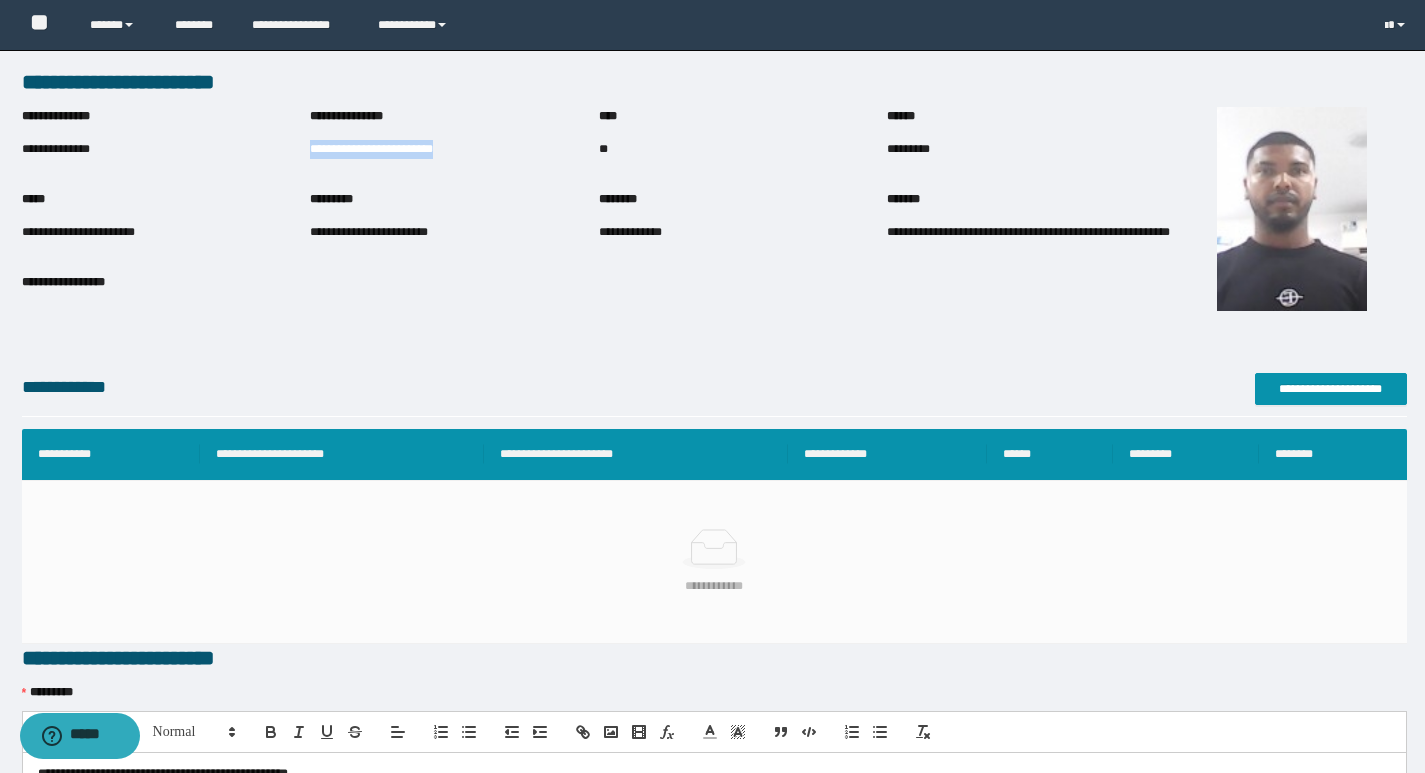 copy on "**********" 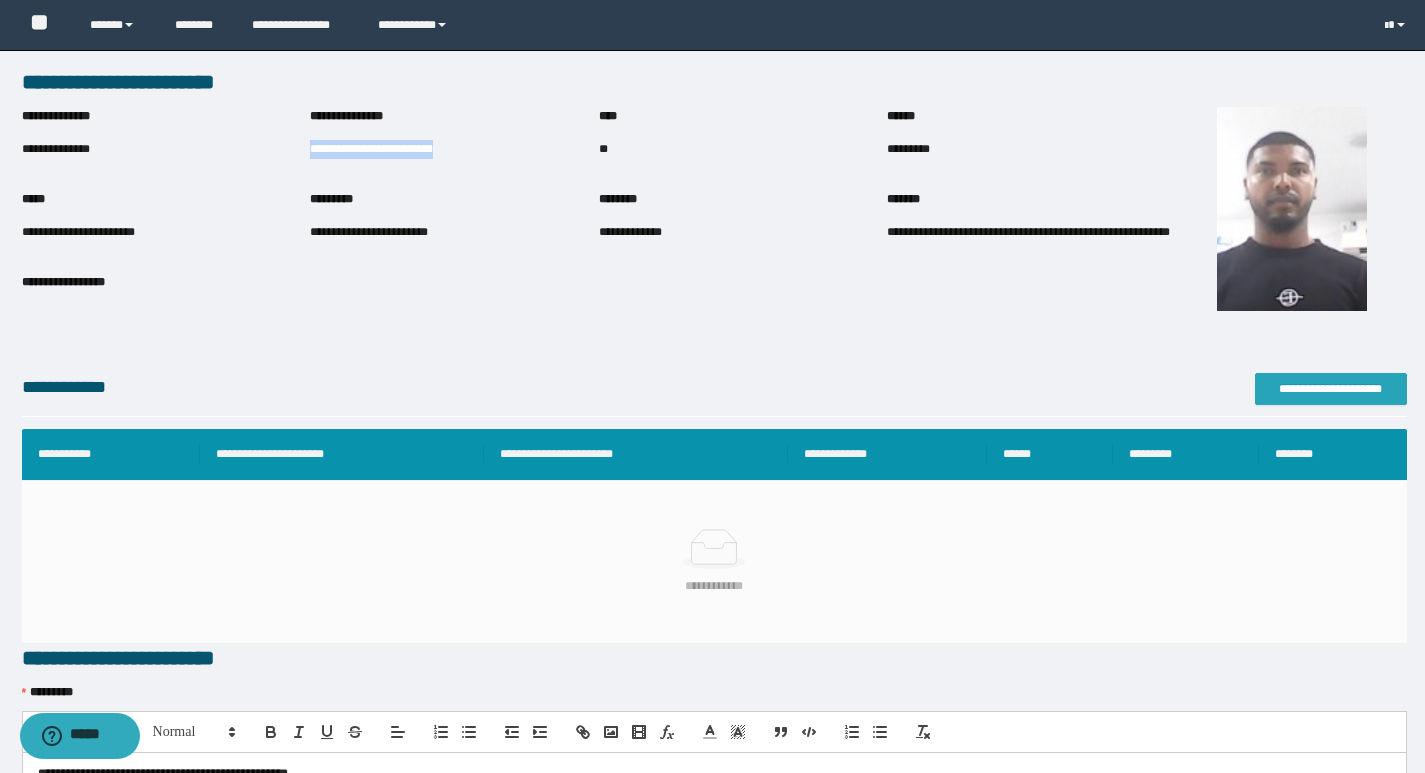 click on "**********" at bounding box center [1331, 389] 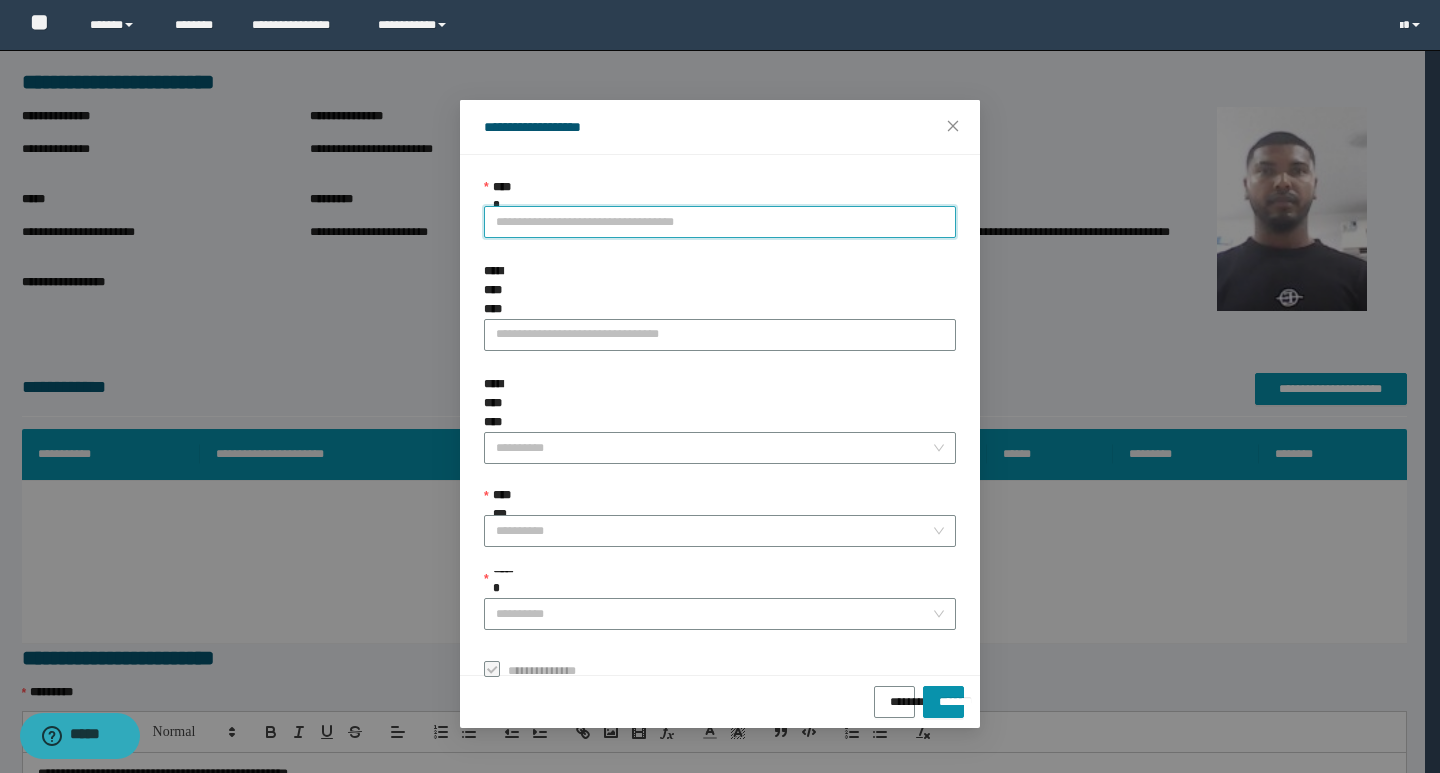 click on "**********" at bounding box center [720, 222] 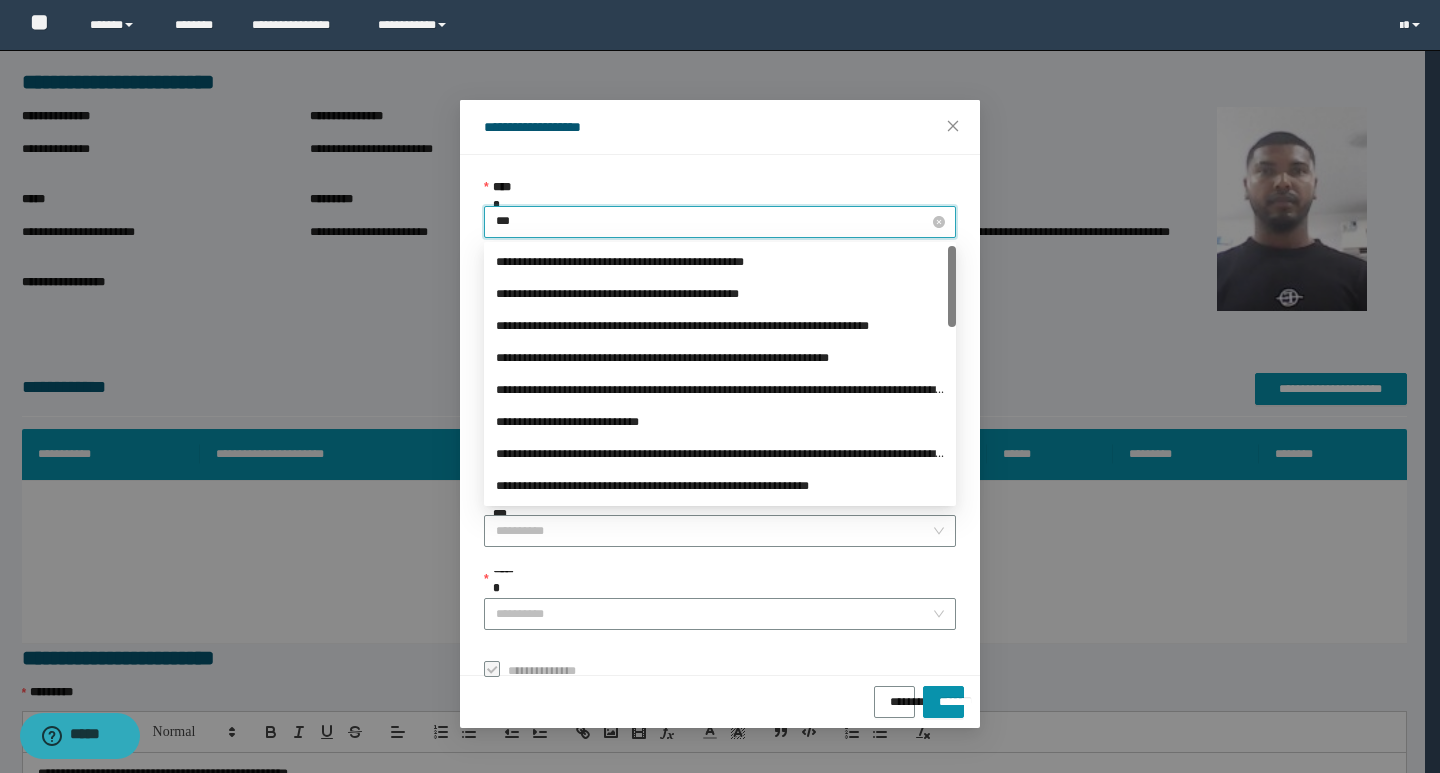 type on "****" 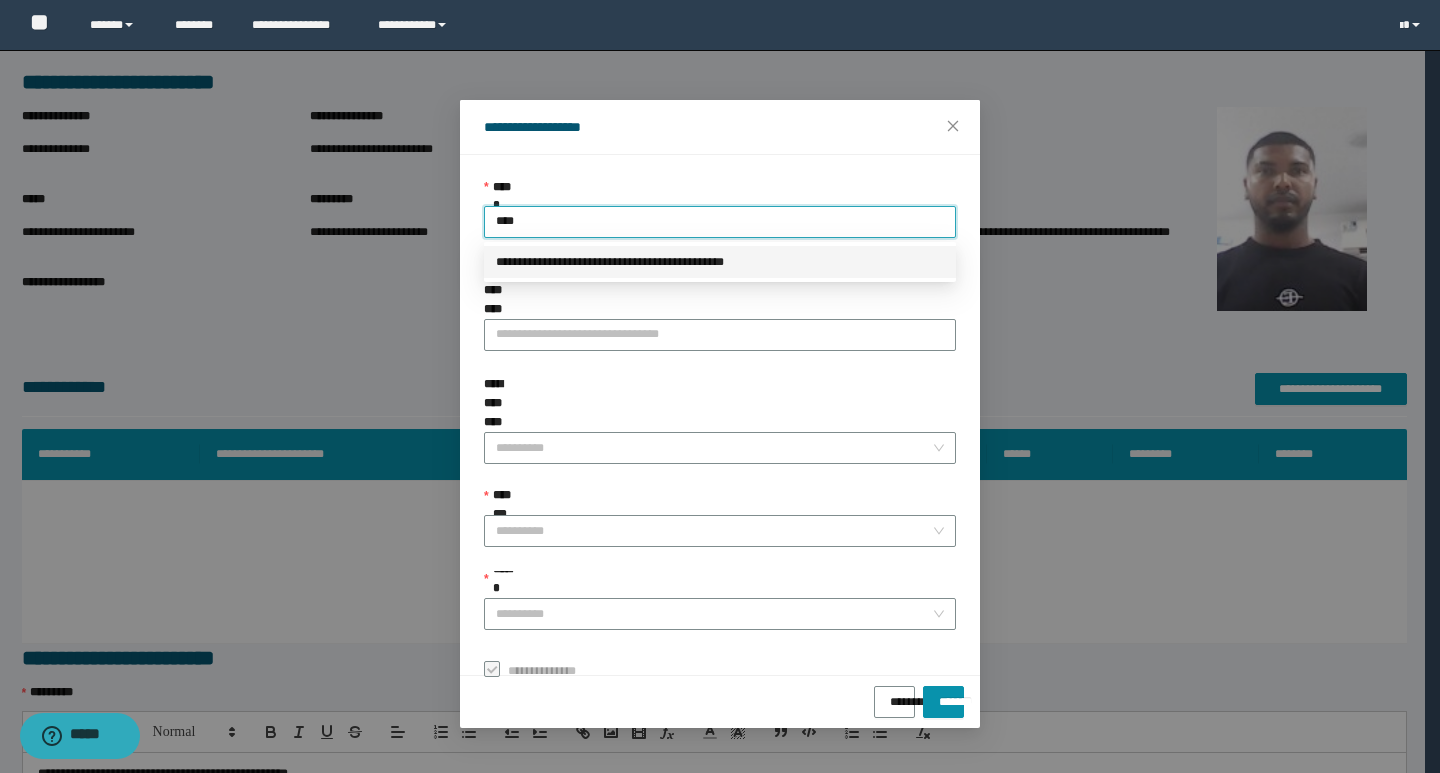 click on "**********" at bounding box center [720, 262] 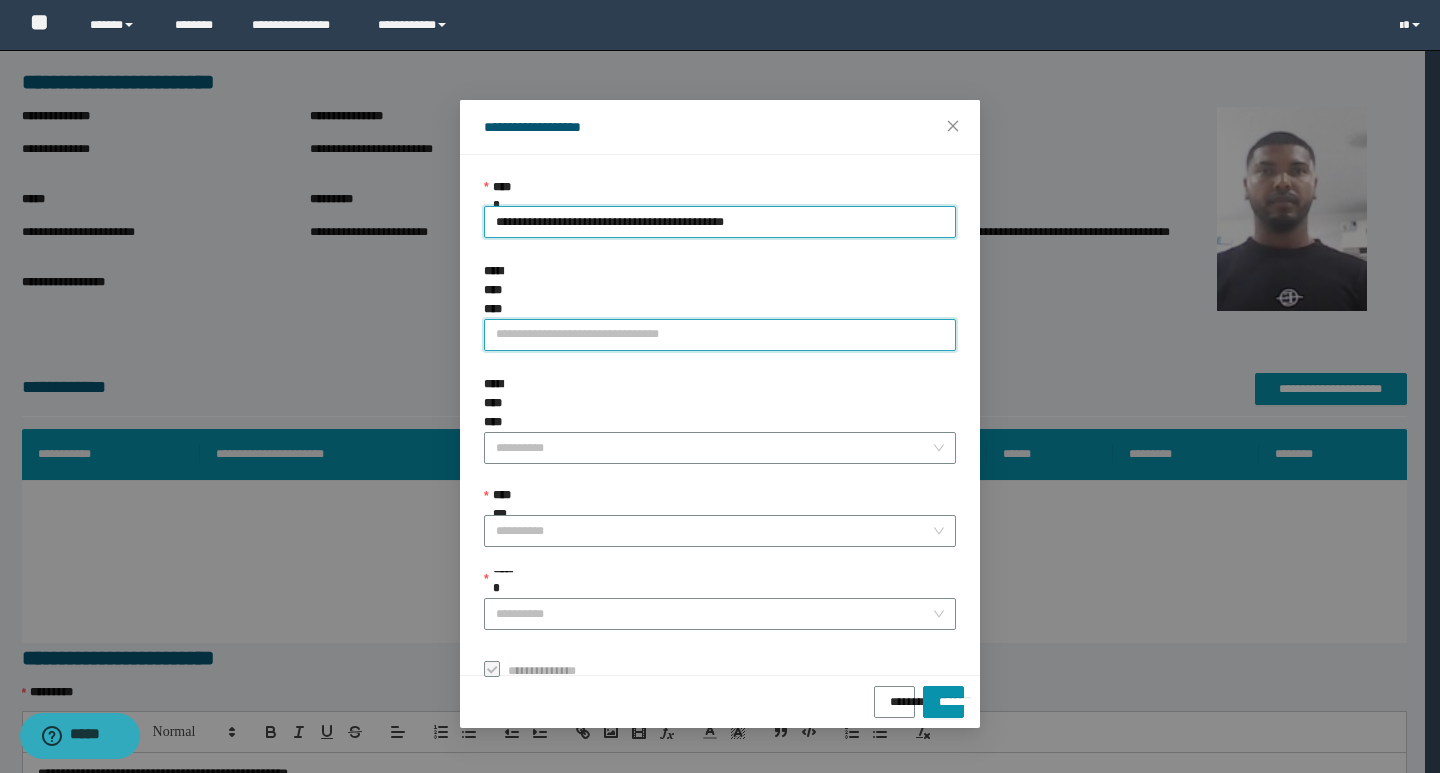 click on "**********" at bounding box center (720, 335) 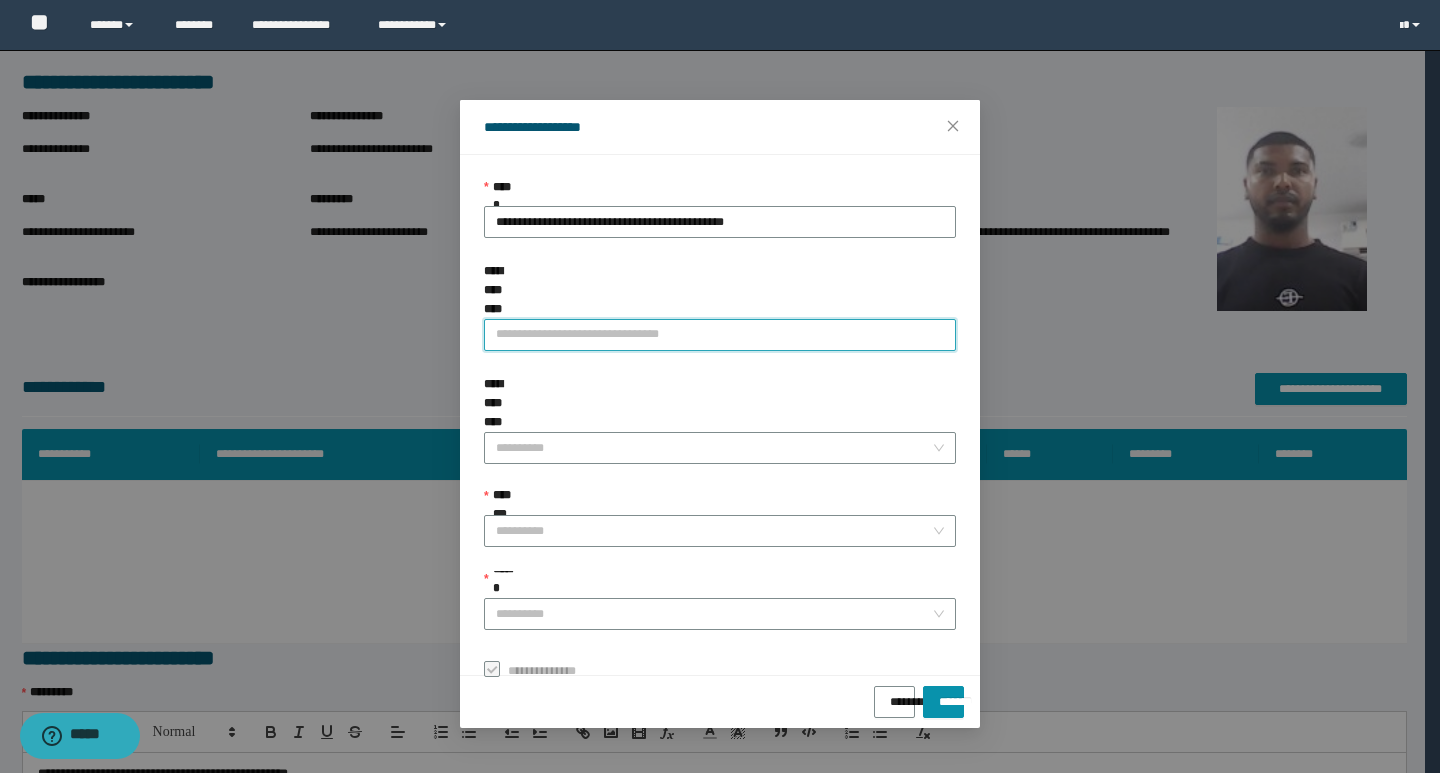 paste on "**********" 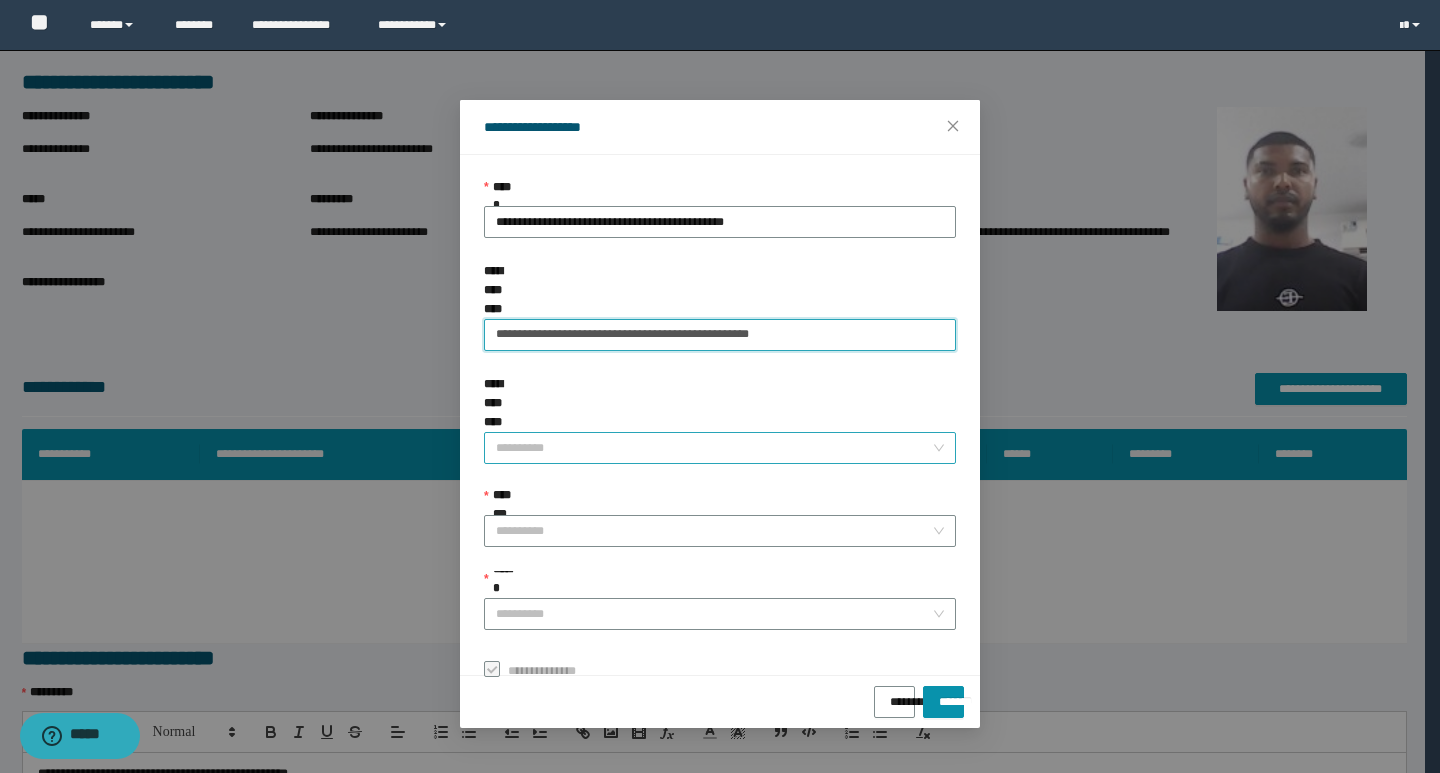 type on "**********" 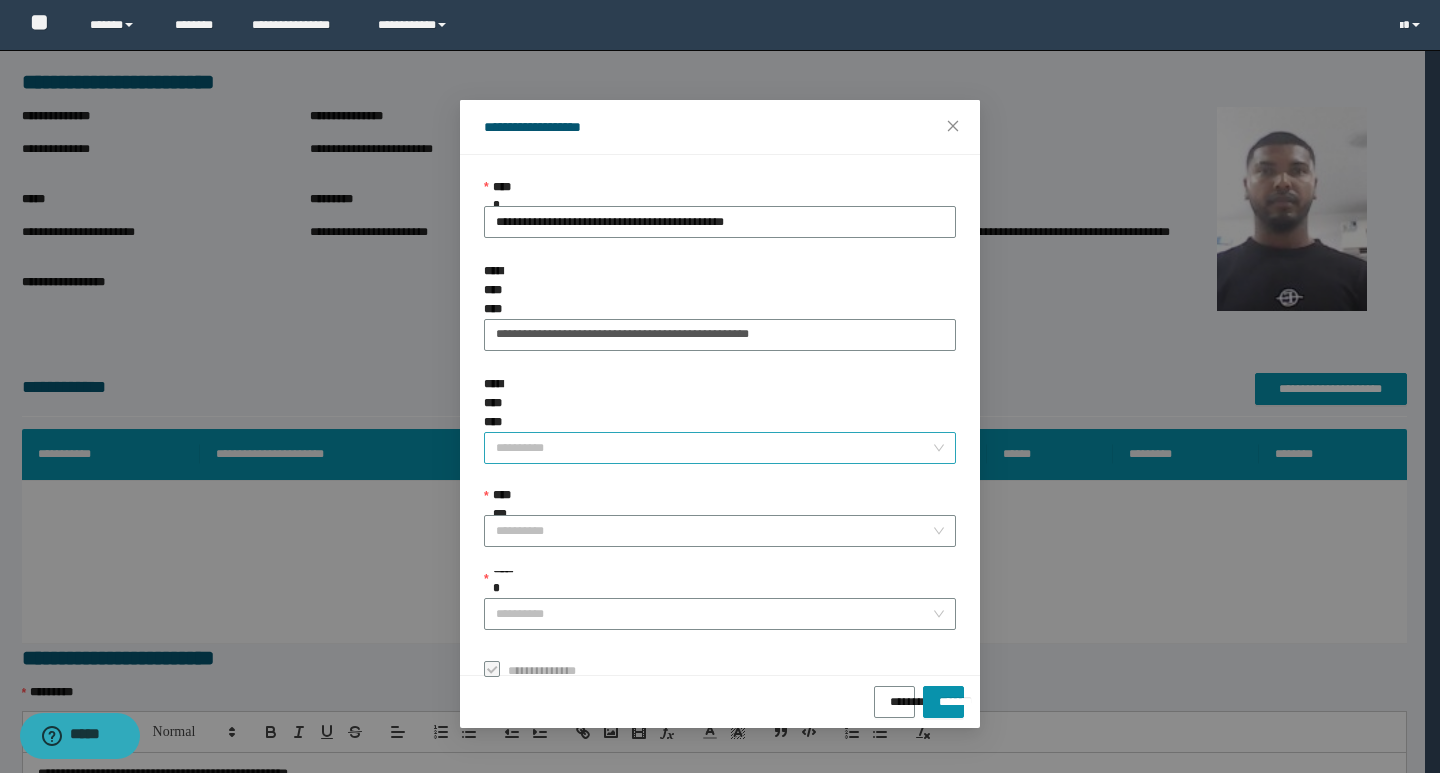click on "**********" at bounding box center [714, 448] 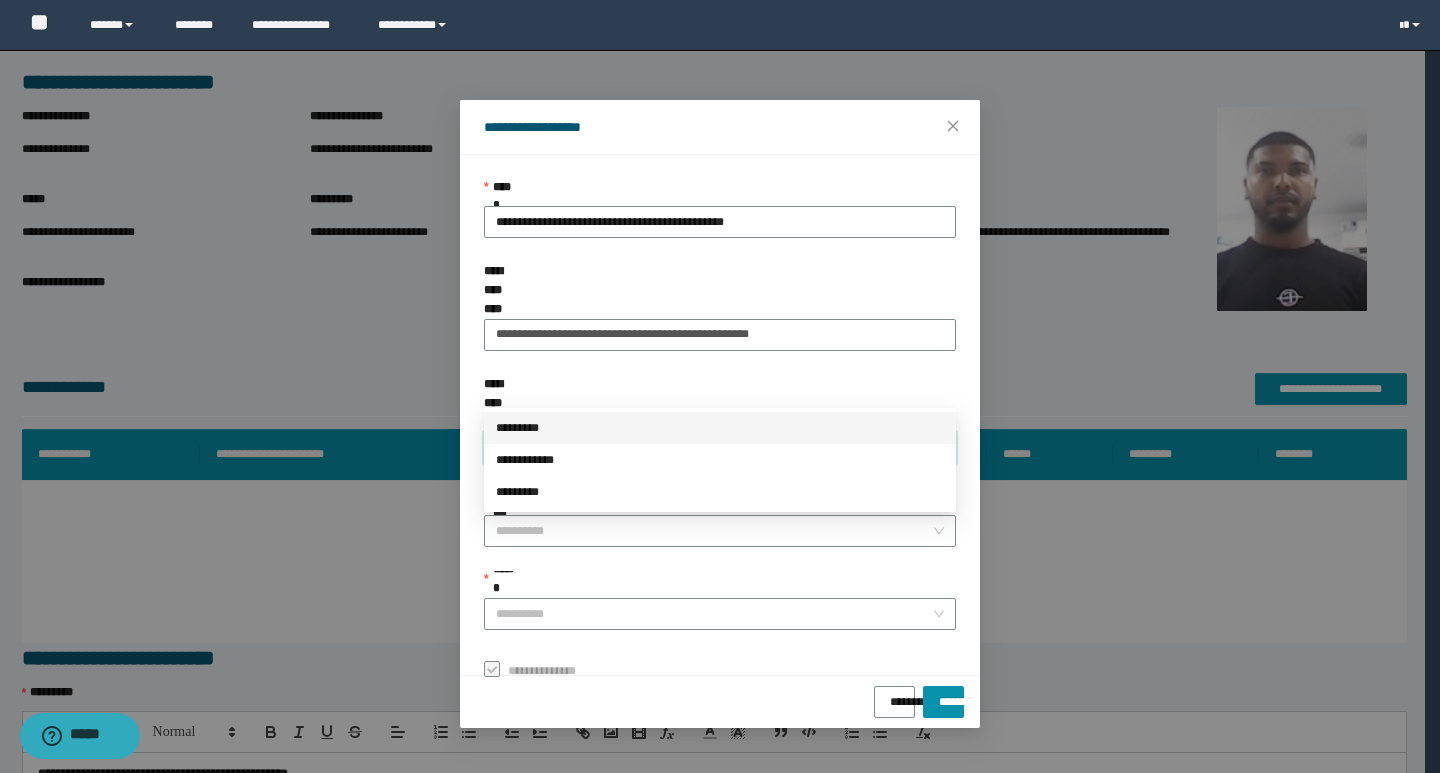 click on "*********" at bounding box center [720, 428] 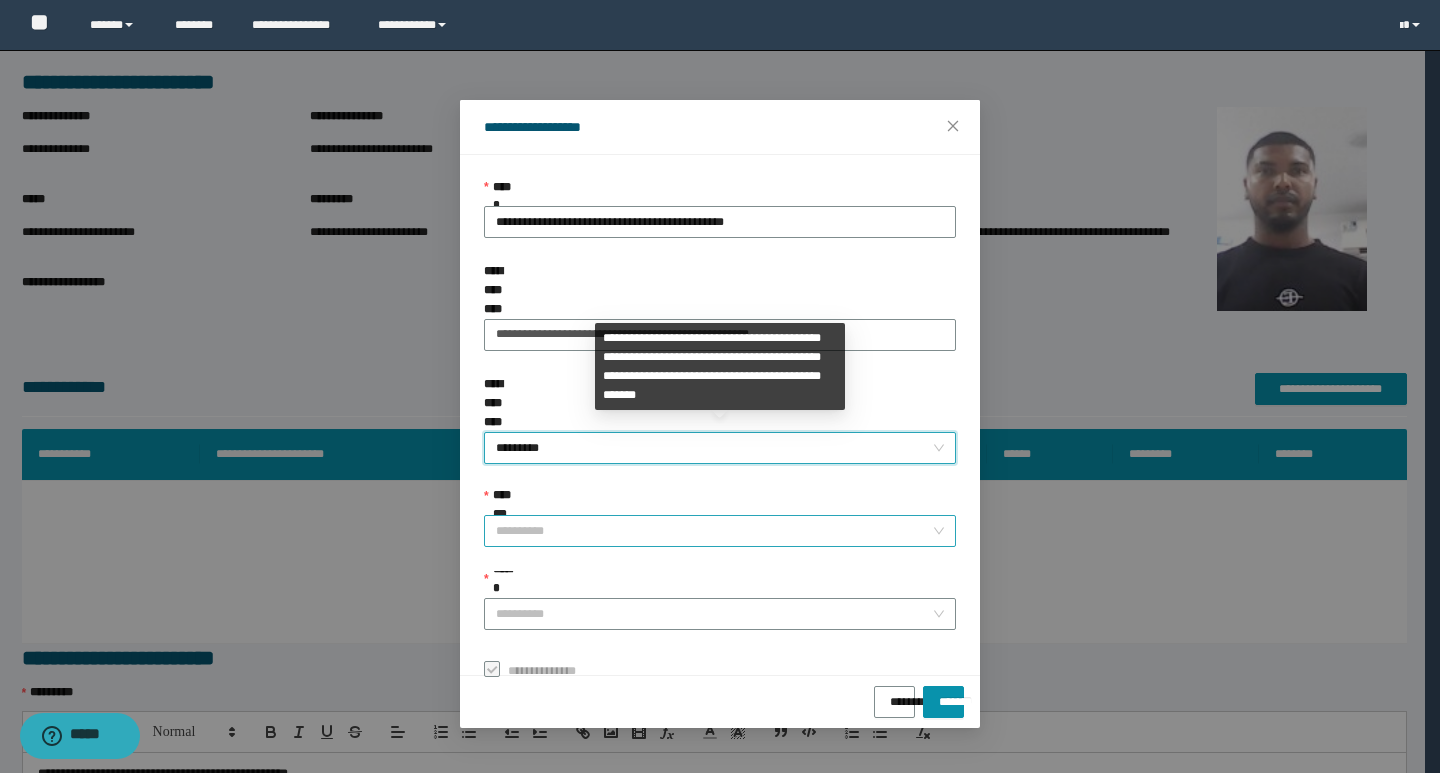 click on "**********" at bounding box center [714, 531] 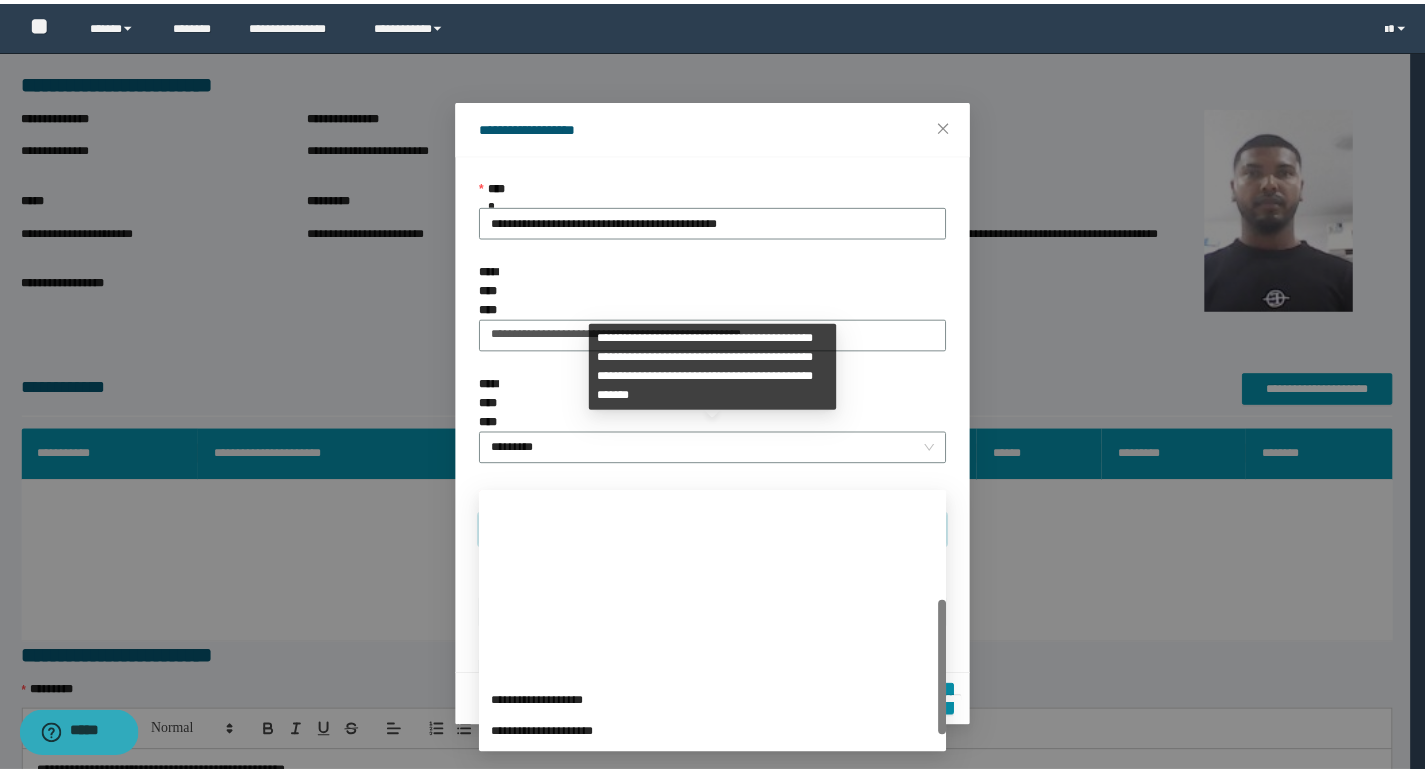 scroll, scrollTop: 224, scrollLeft: 0, axis: vertical 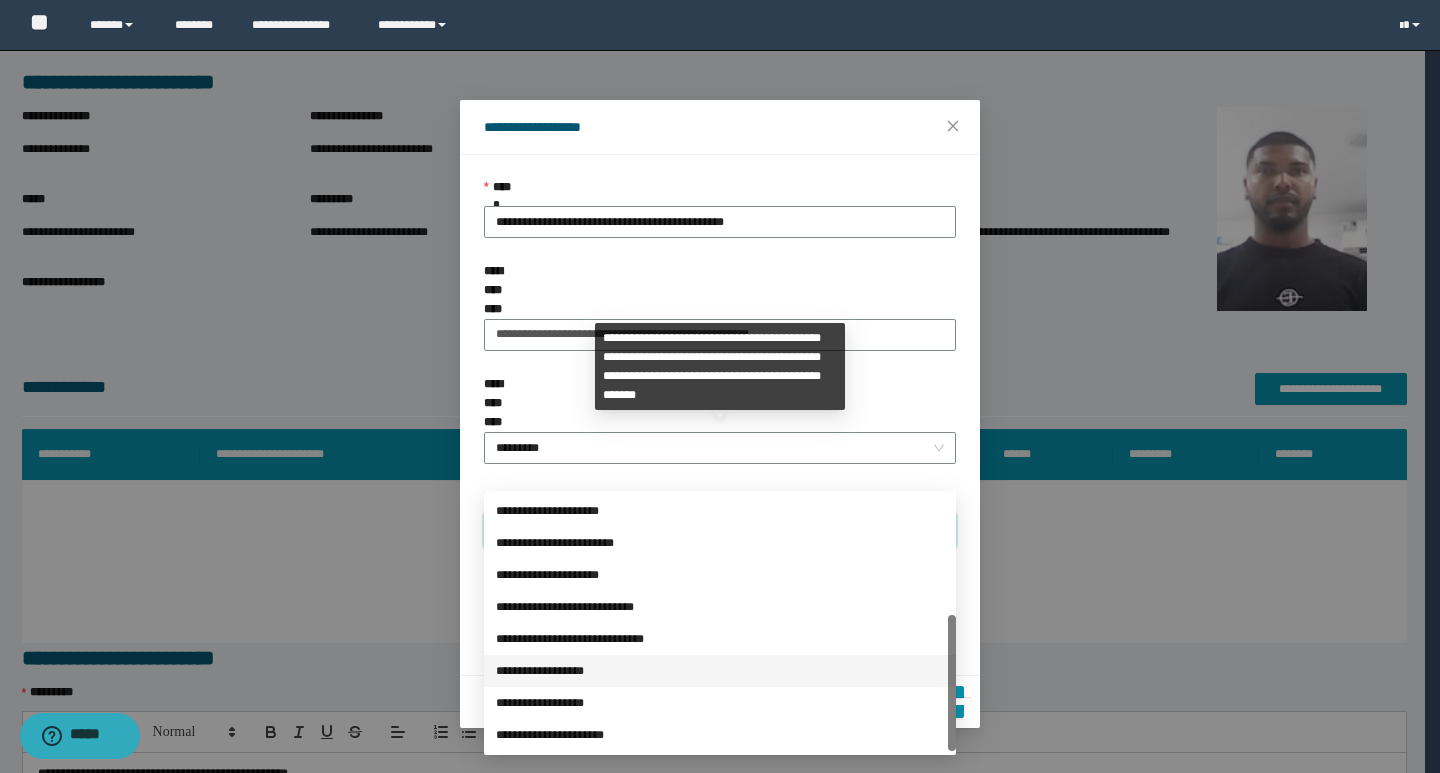 click on "**********" at bounding box center [720, 671] 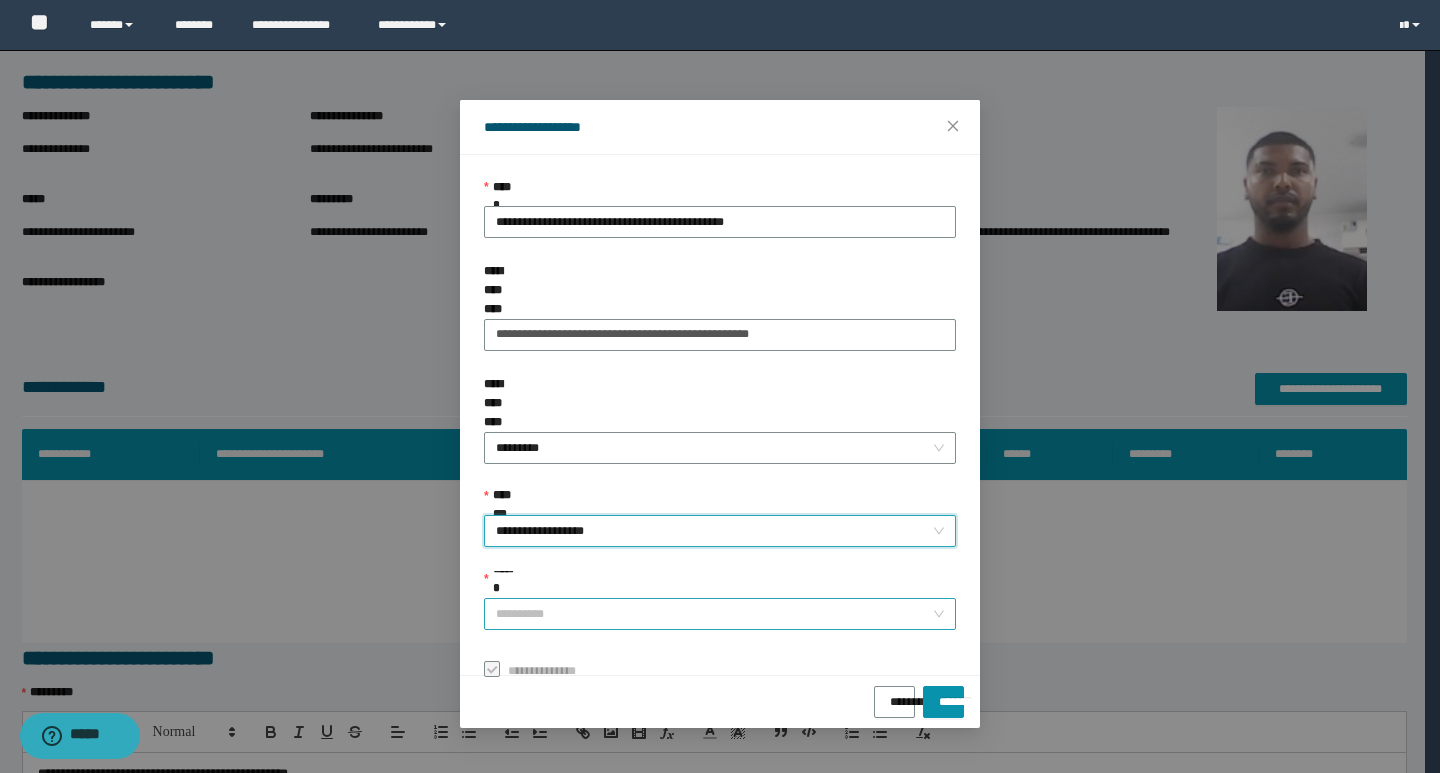 click on "******" at bounding box center [714, 614] 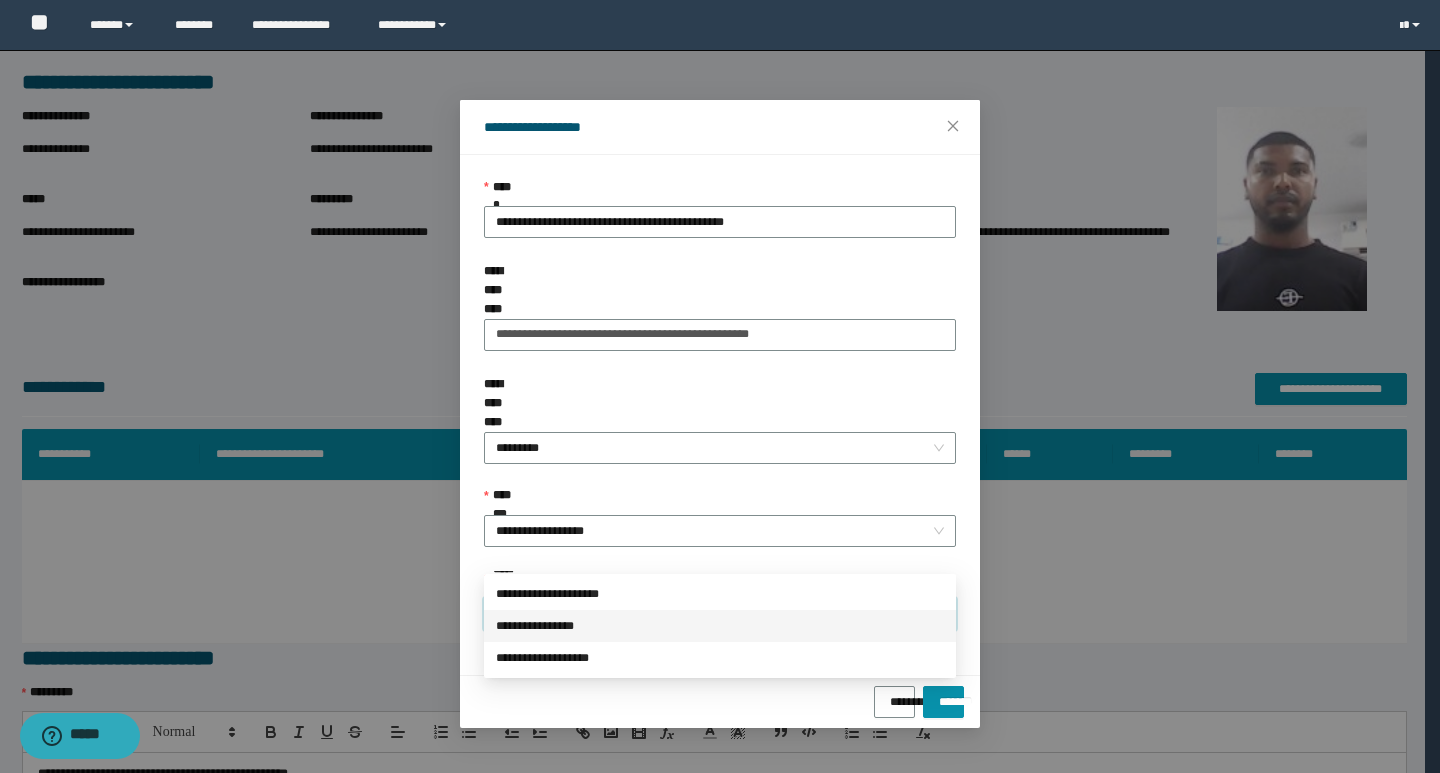 click on "**********" at bounding box center [720, 626] 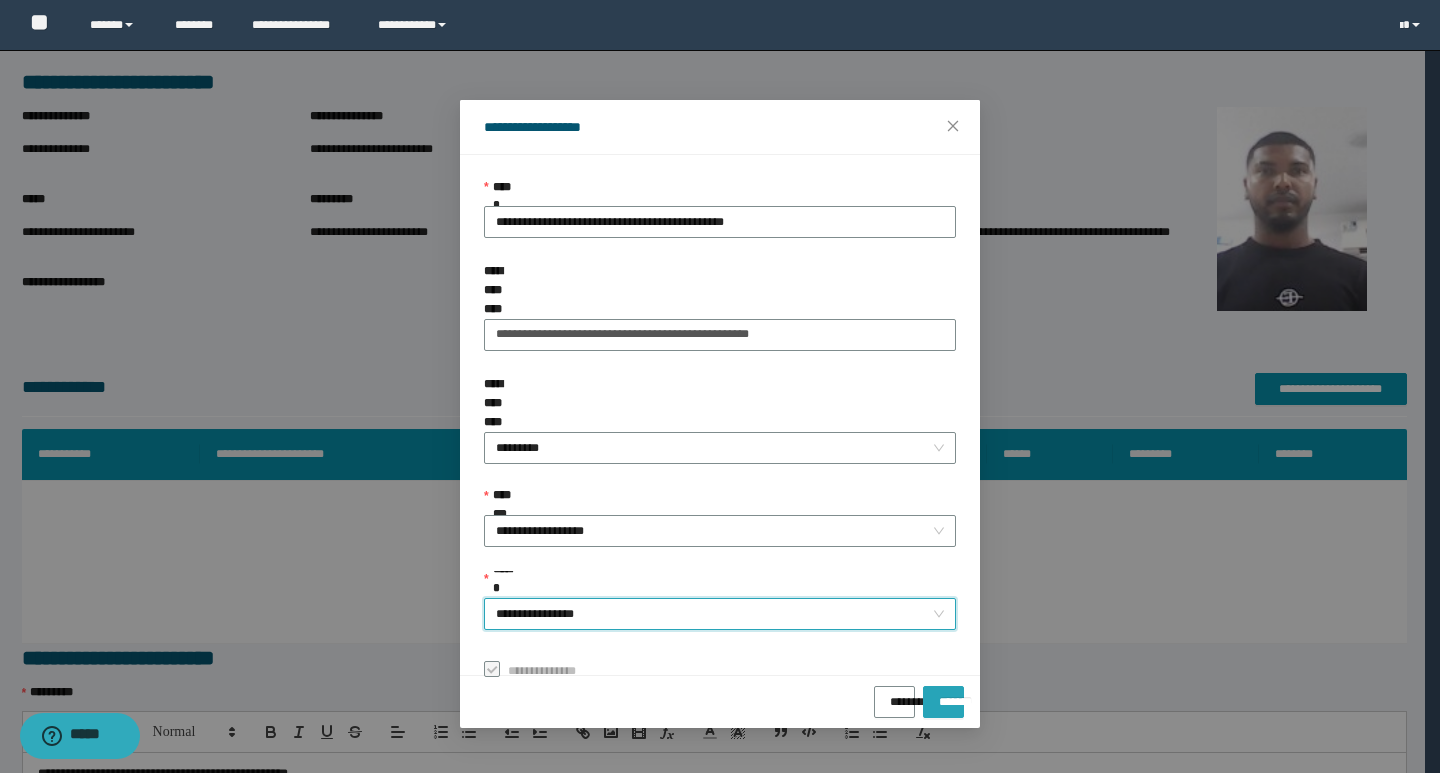 click on "*******" at bounding box center (943, 695) 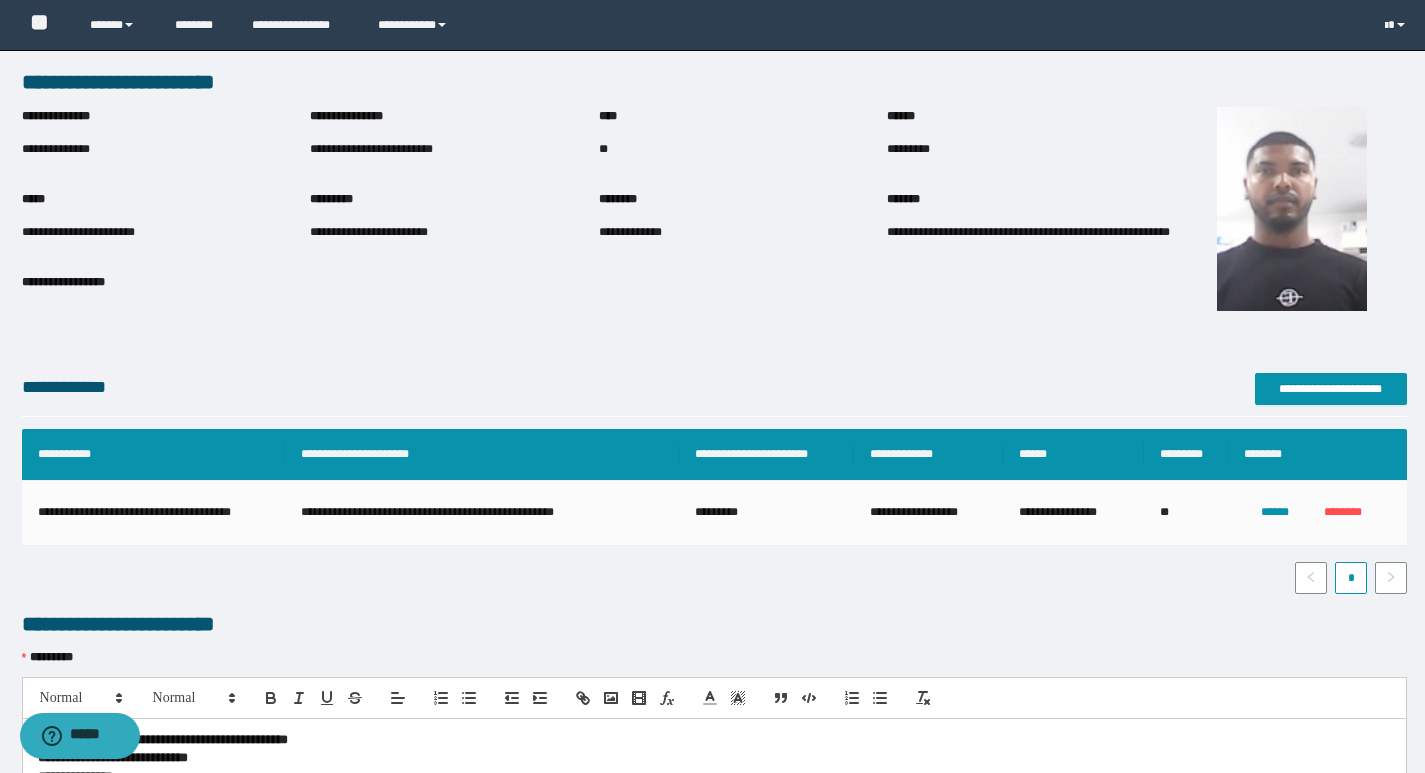 click on "**********" at bounding box center [454, 150] 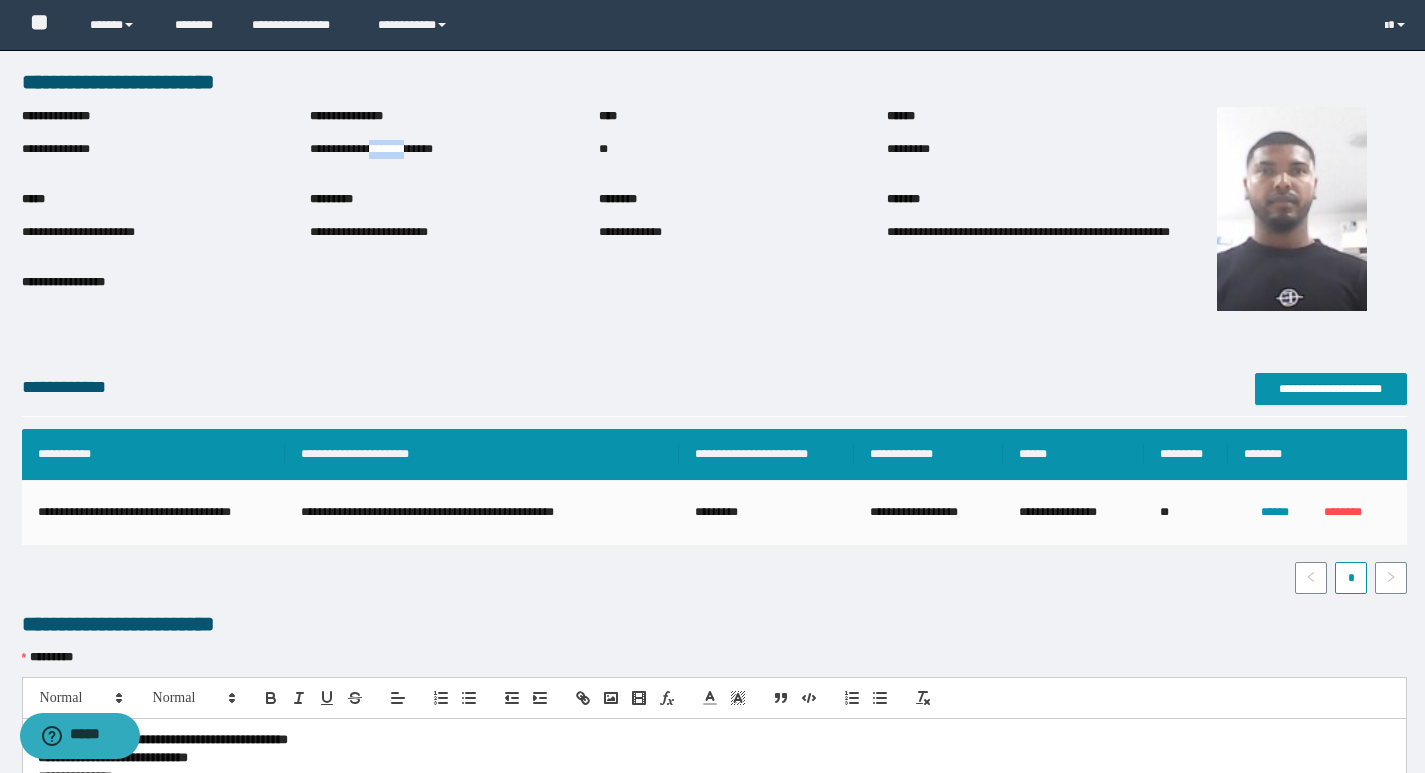 click on "**********" at bounding box center (454, 149) 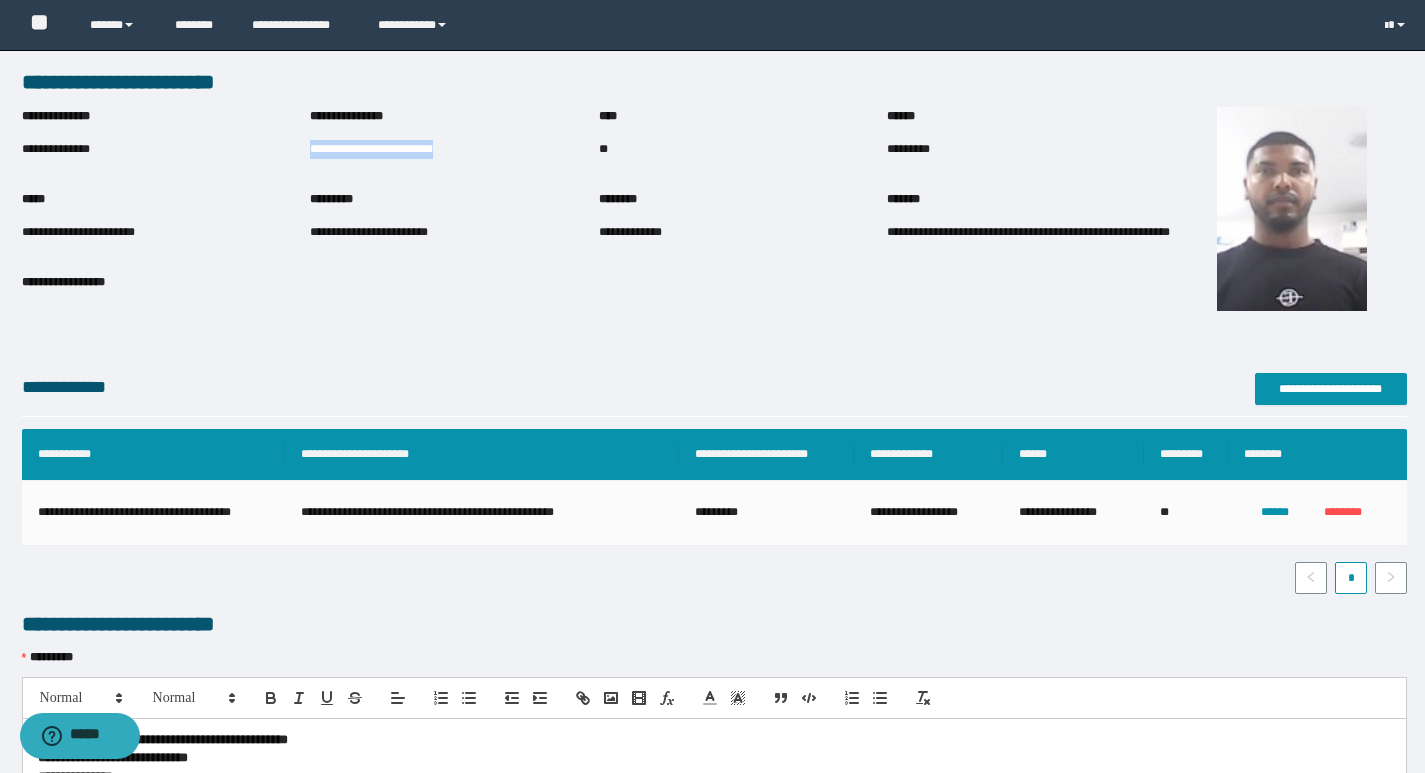 click on "**********" at bounding box center [454, 149] 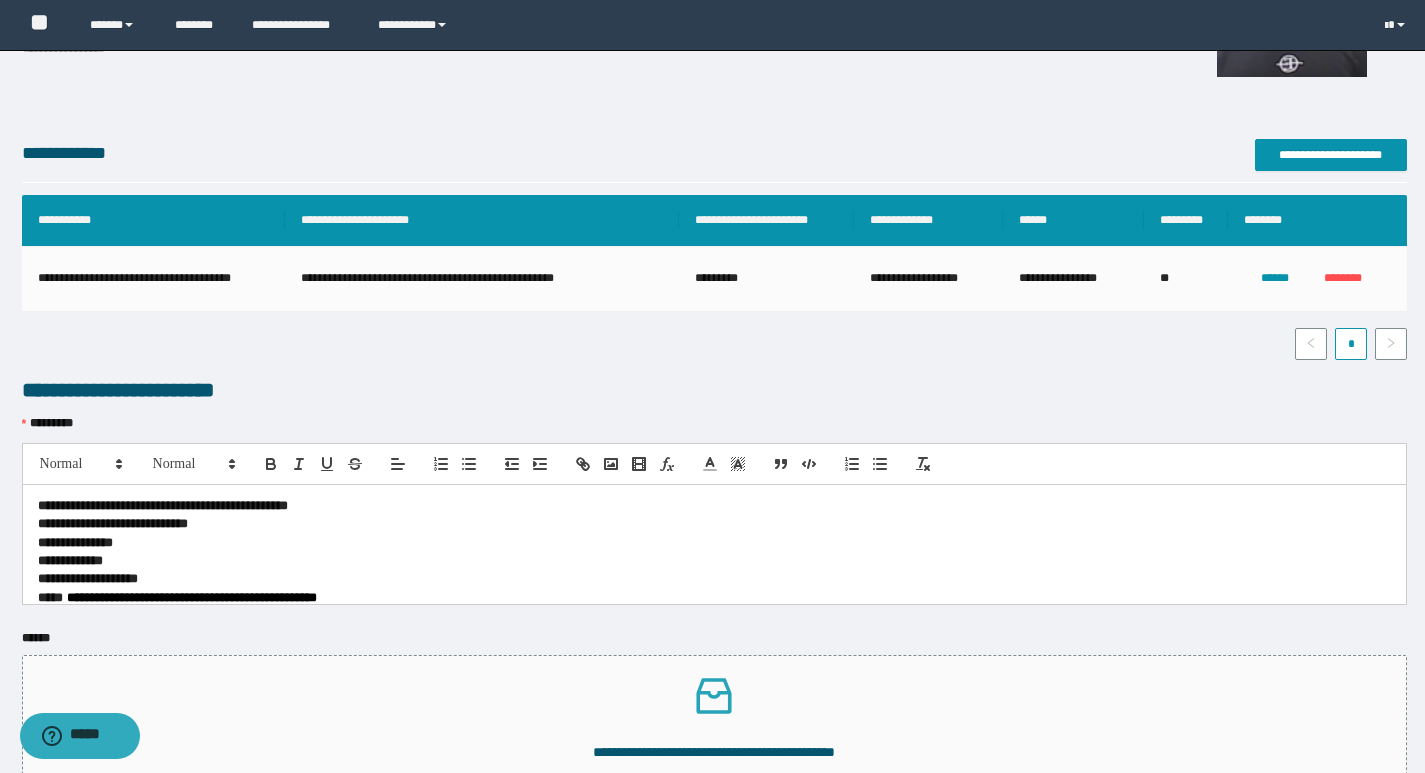 scroll, scrollTop: 428, scrollLeft: 0, axis: vertical 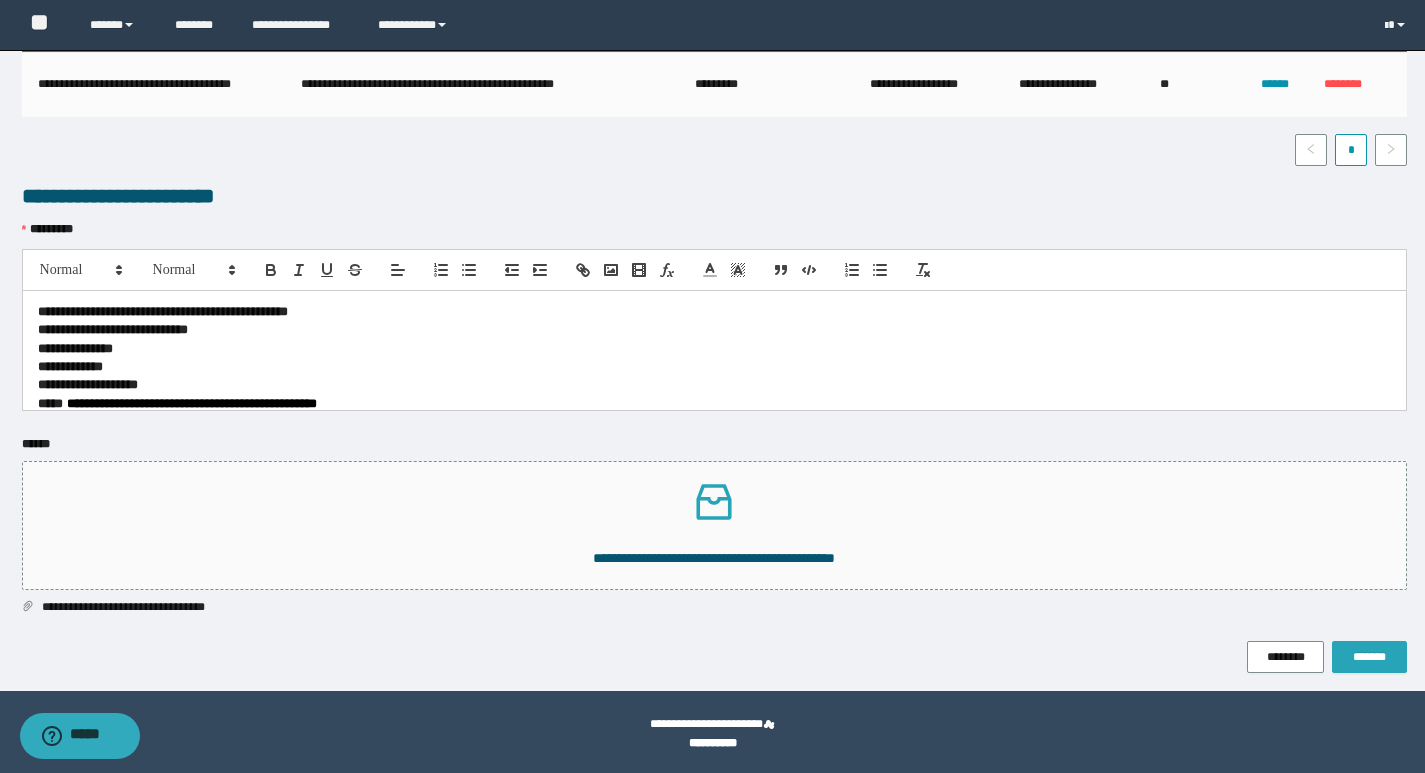 click on "*******" at bounding box center (1369, 657) 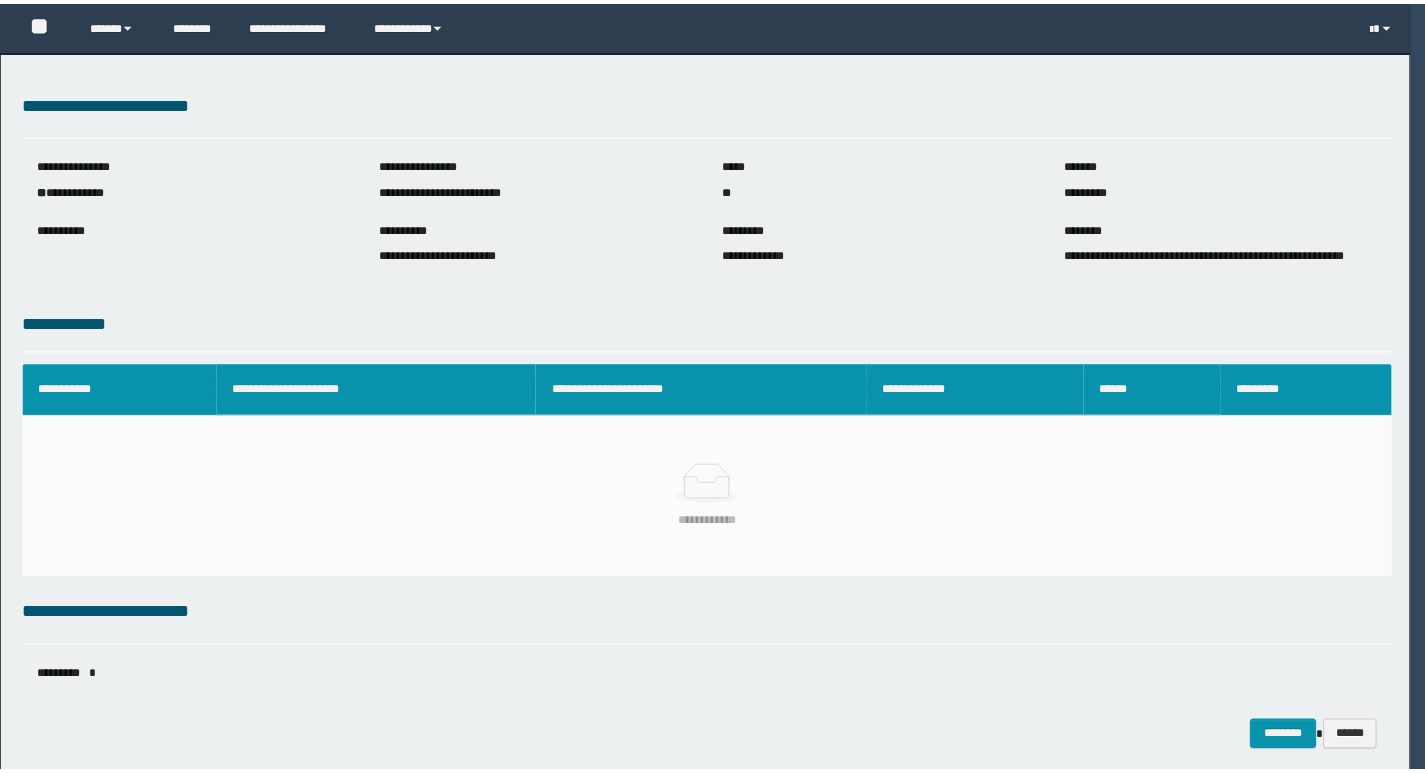 scroll, scrollTop: 0, scrollLeft: 0, axis: both 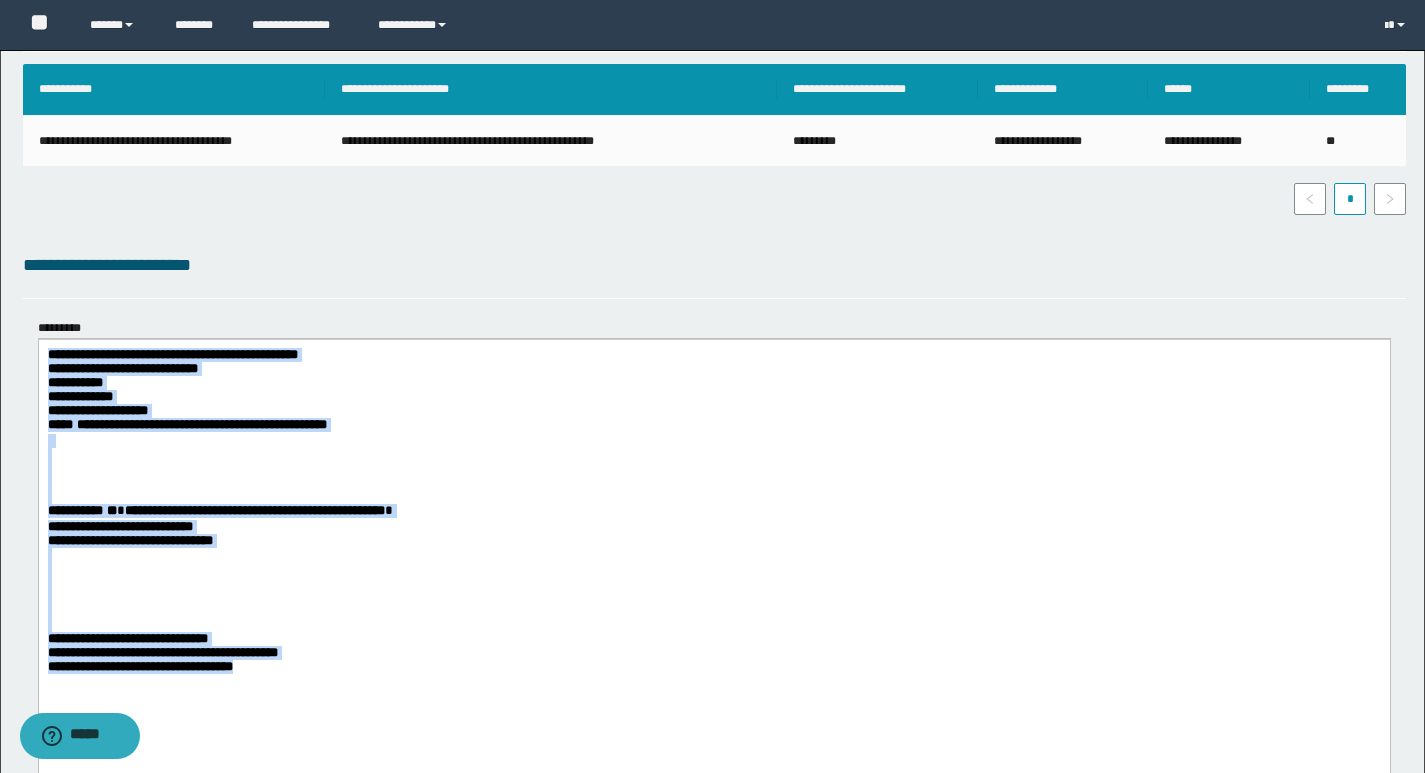 drag, startPoint x: 43, startPoint y: 354, endPoint x: 298, endPoint y: 706, distance: 434.65964 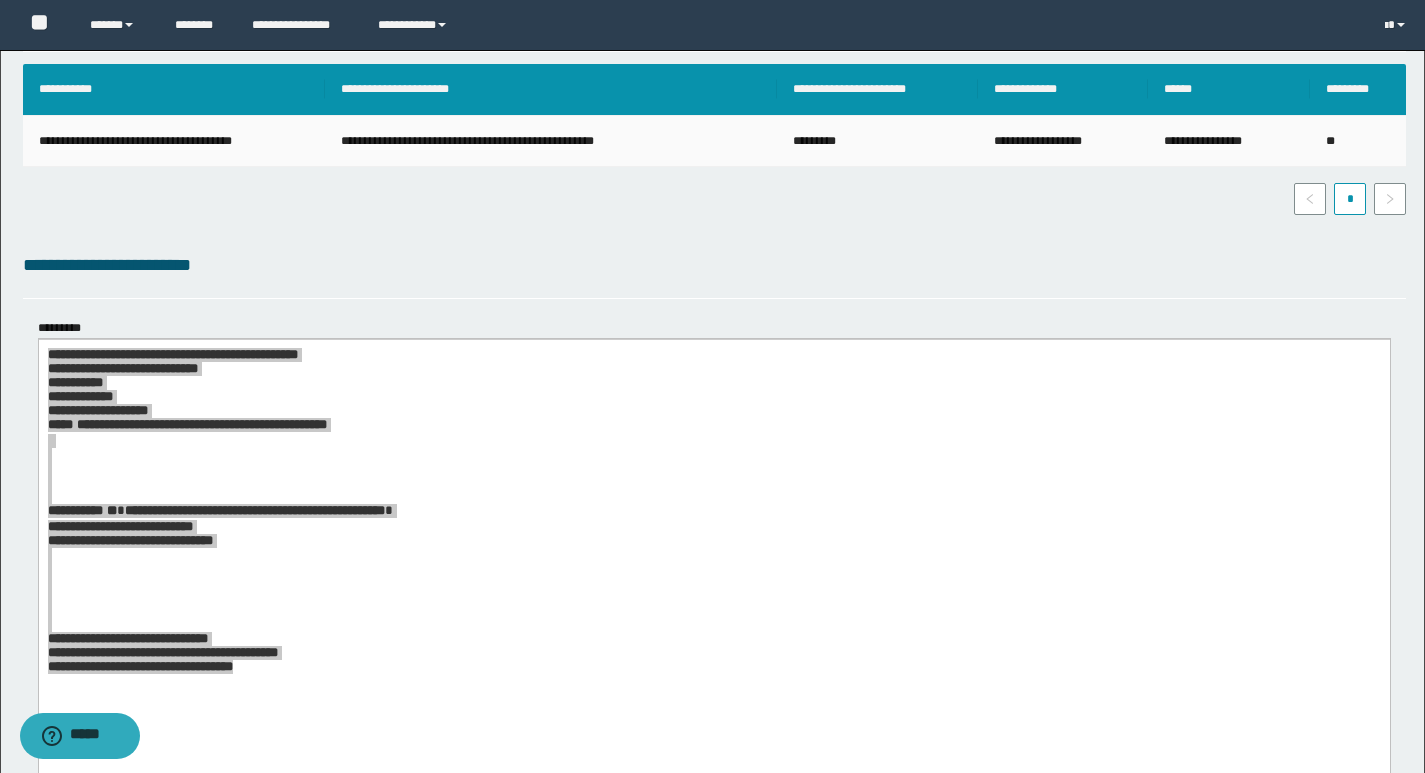 click on "**********" at bounding box center (551, 142) 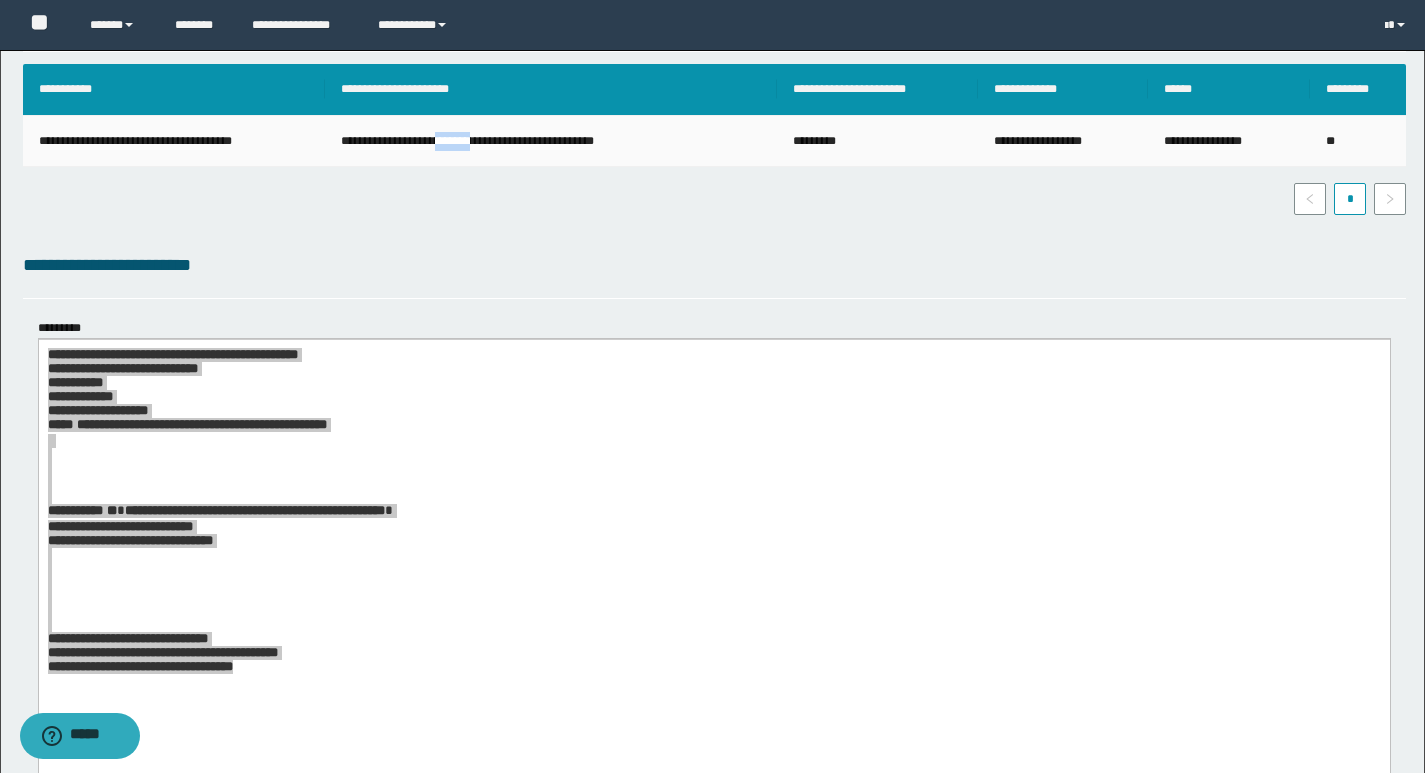 click on "**********" at bounding box center [551, 142] 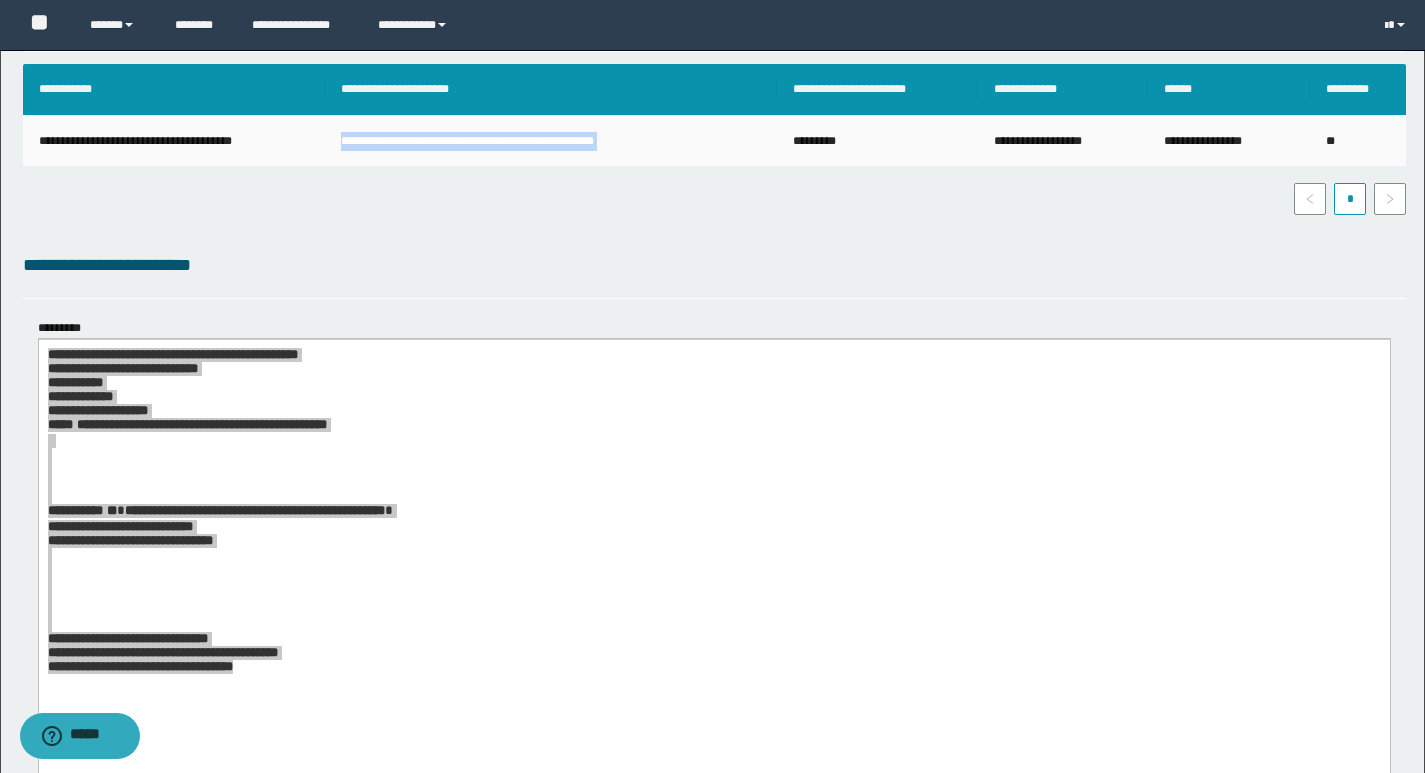 click on "**********" at bounding box center (551, 142) 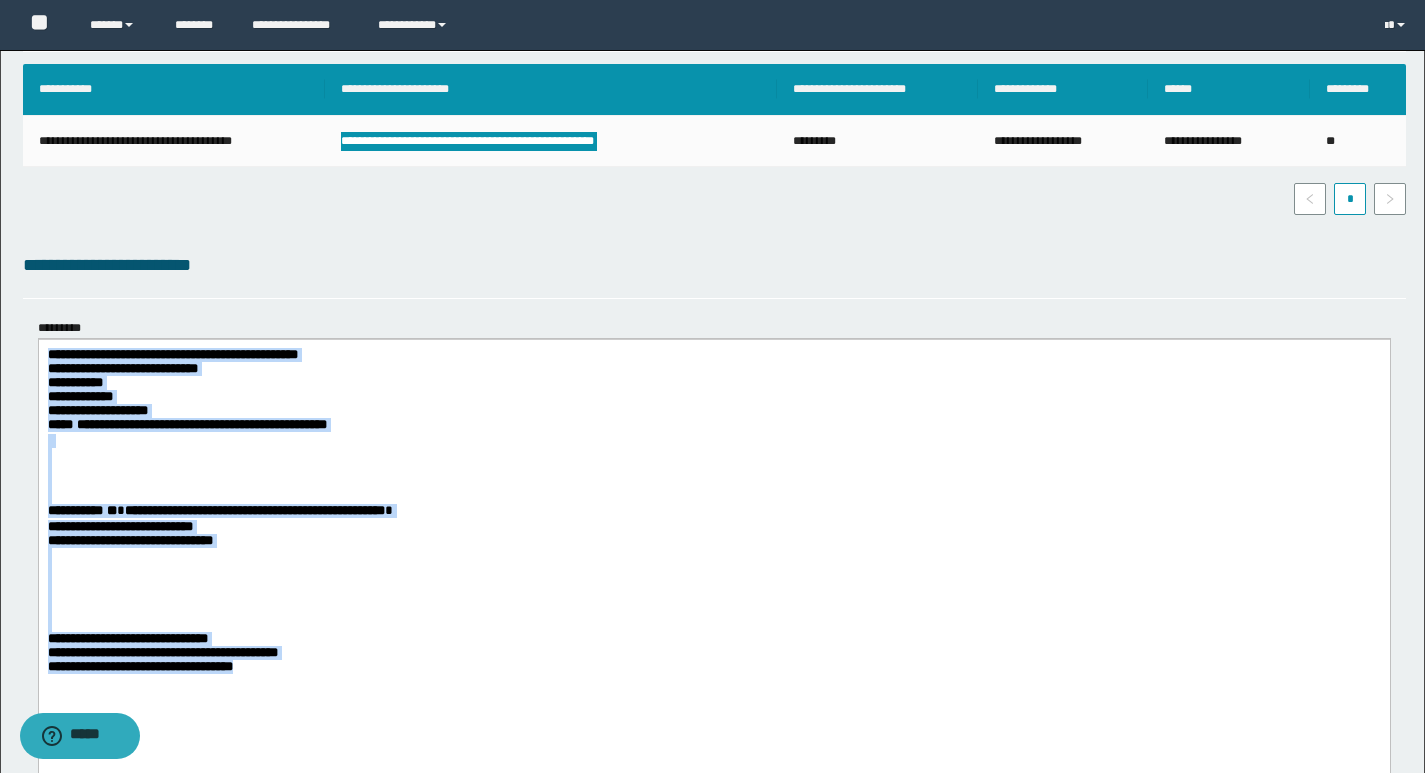 click on "**********" at bounding box center (122, 367) 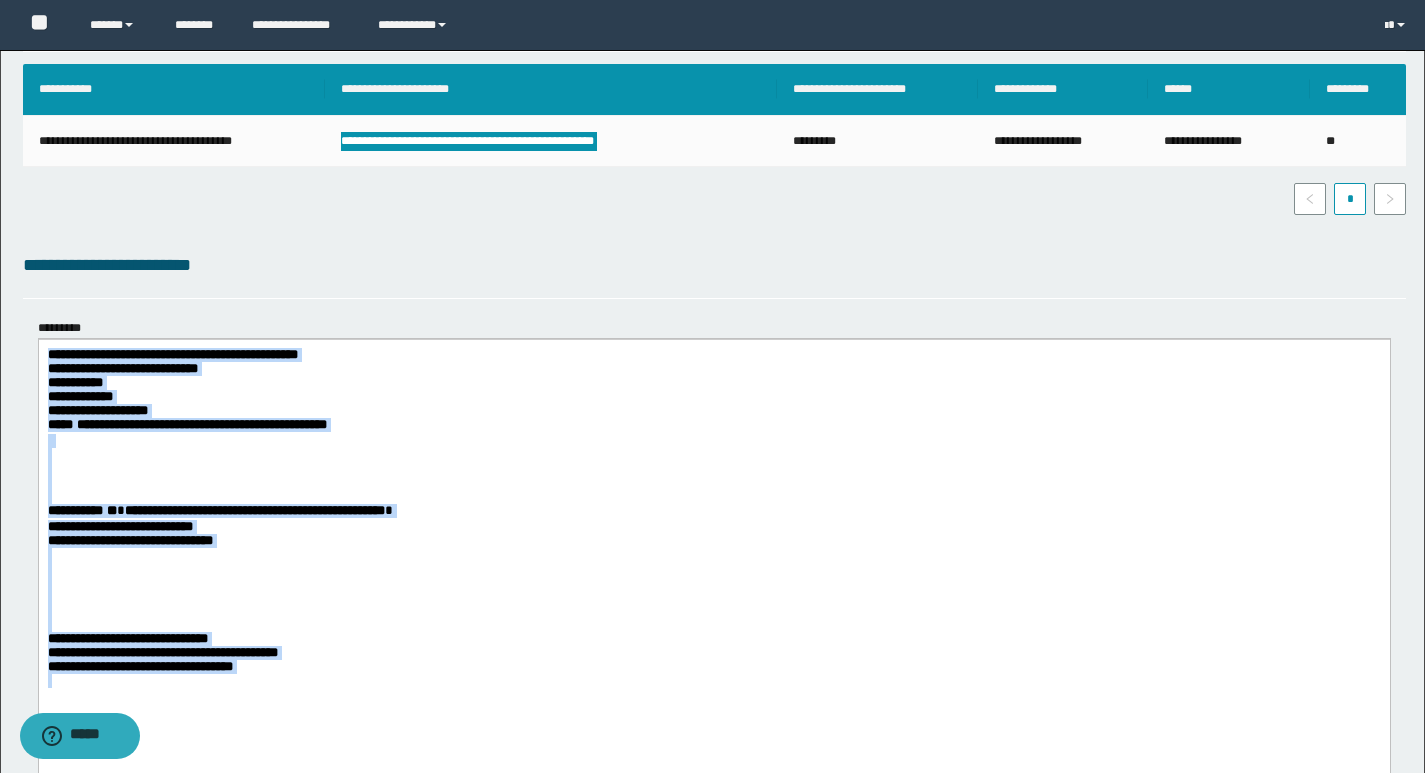 drag, startPoint x: 45, startPoint y: 356, endPoint x: 366, endPoint y: 742, distance: 502.03287 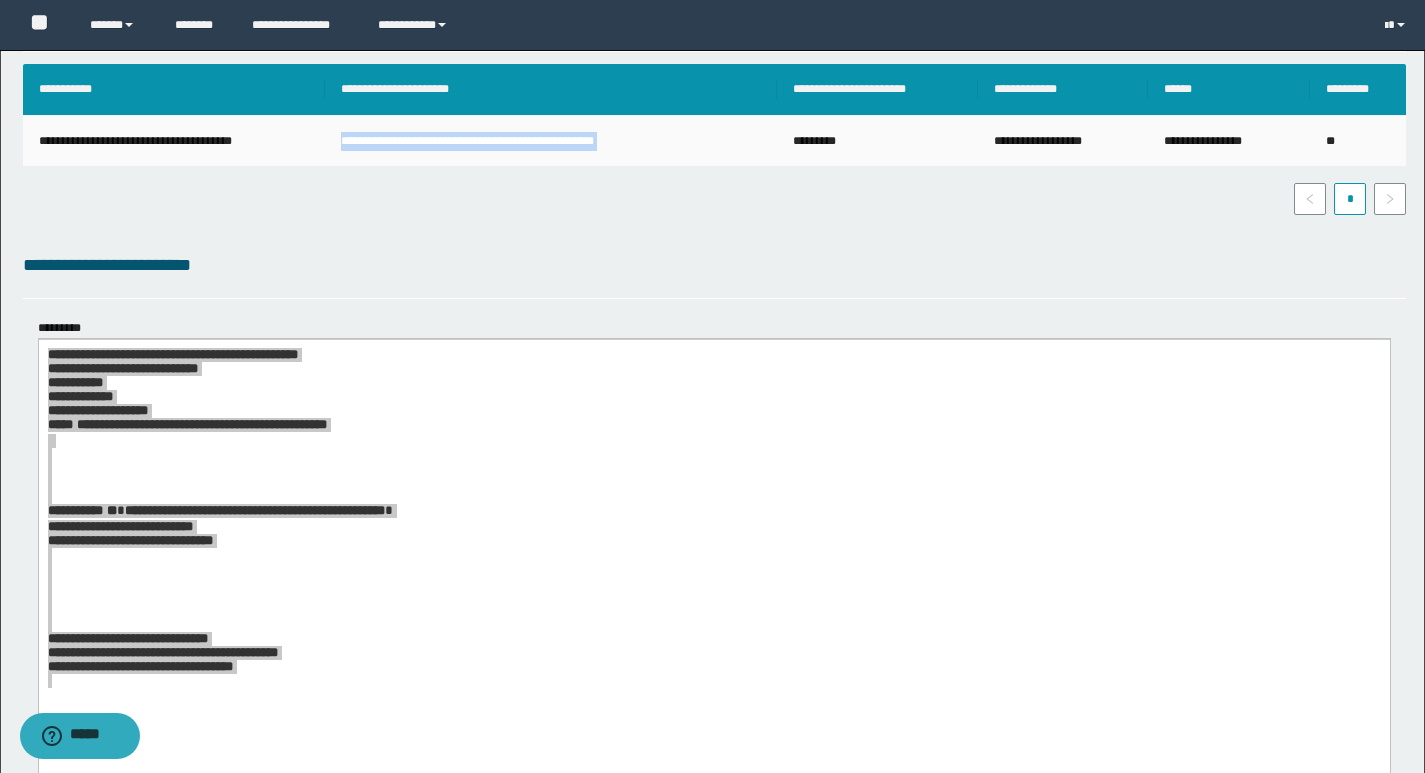 click on "**********" at bounding box center [551, 142] 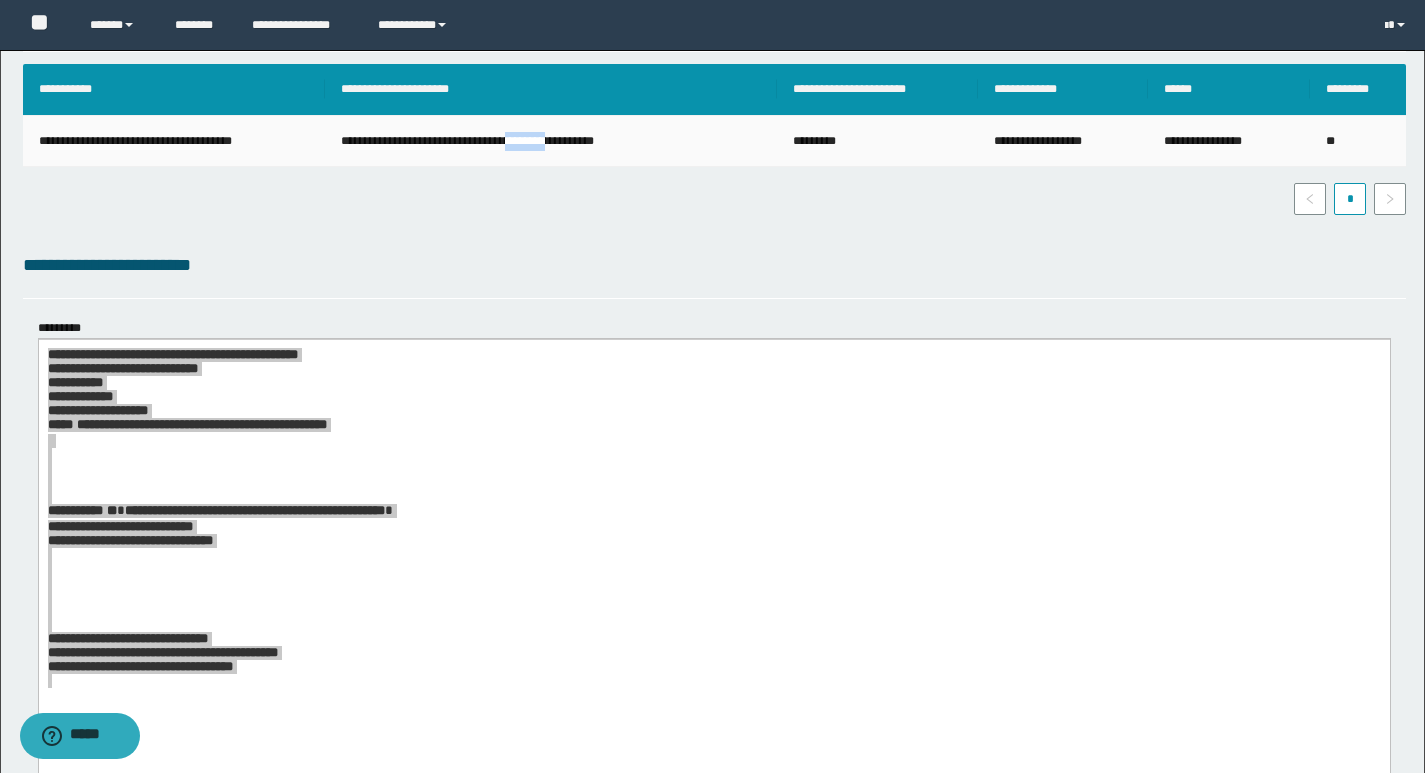 click on "**********" at bounding box center (551, 142) 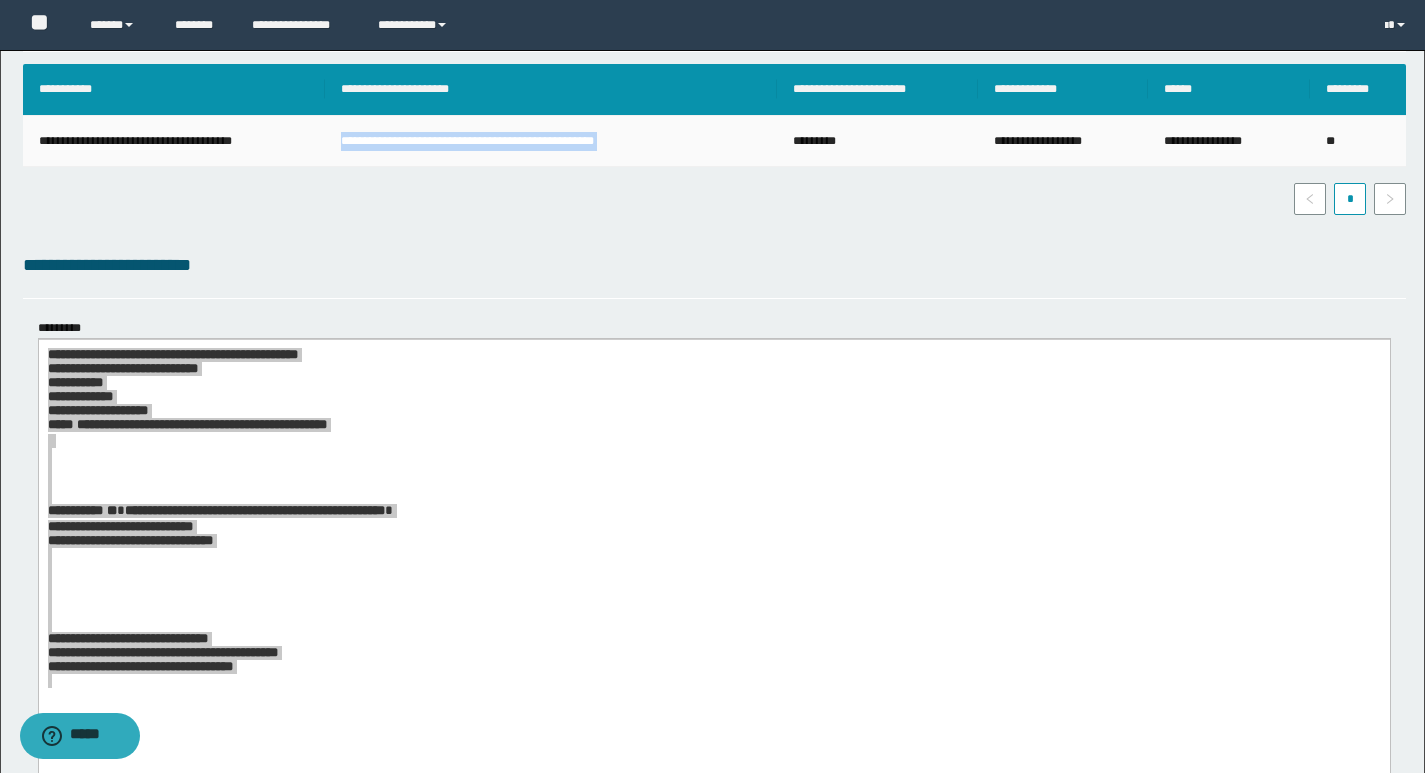 click on "**********" at bounding box center (551, 142) 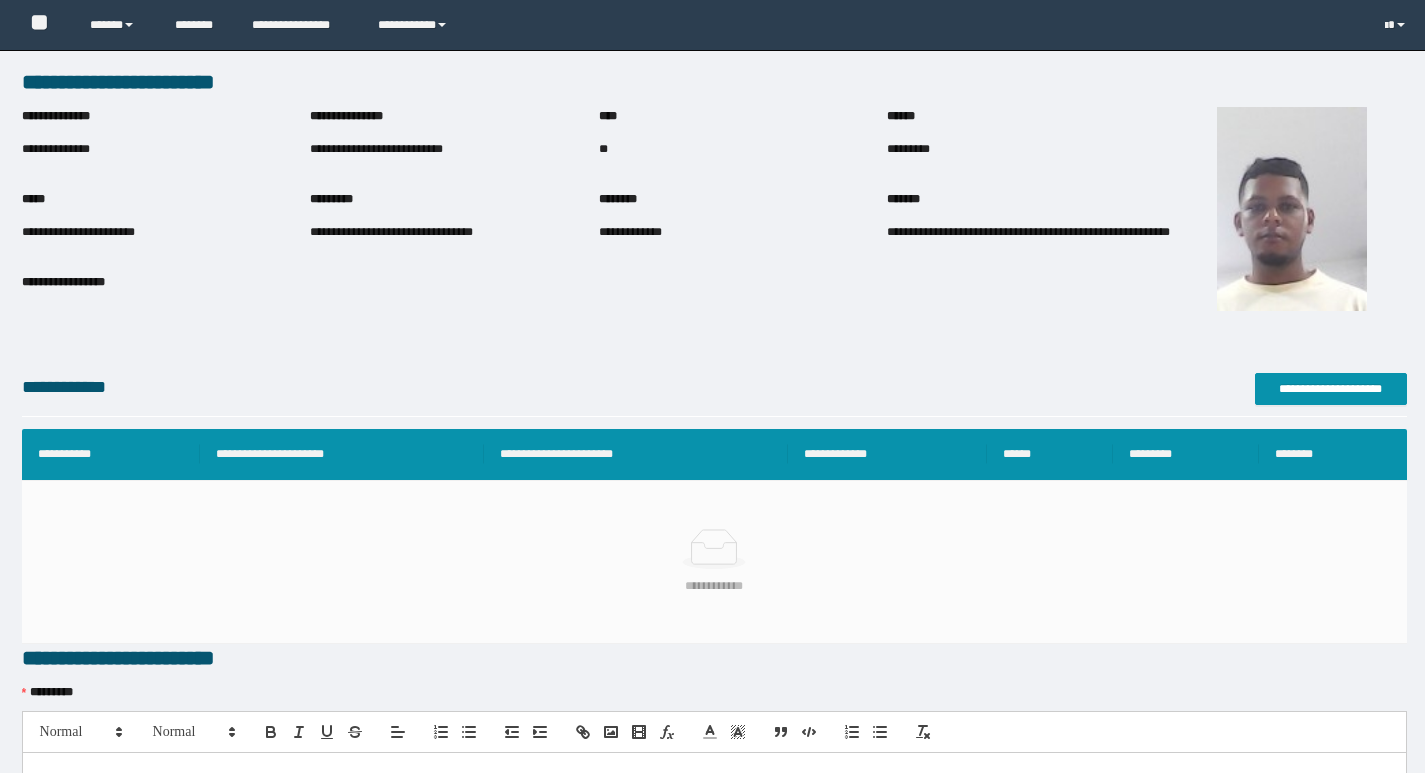 scroll, scrollTop: 0, scrollLeft: 0, axis: both 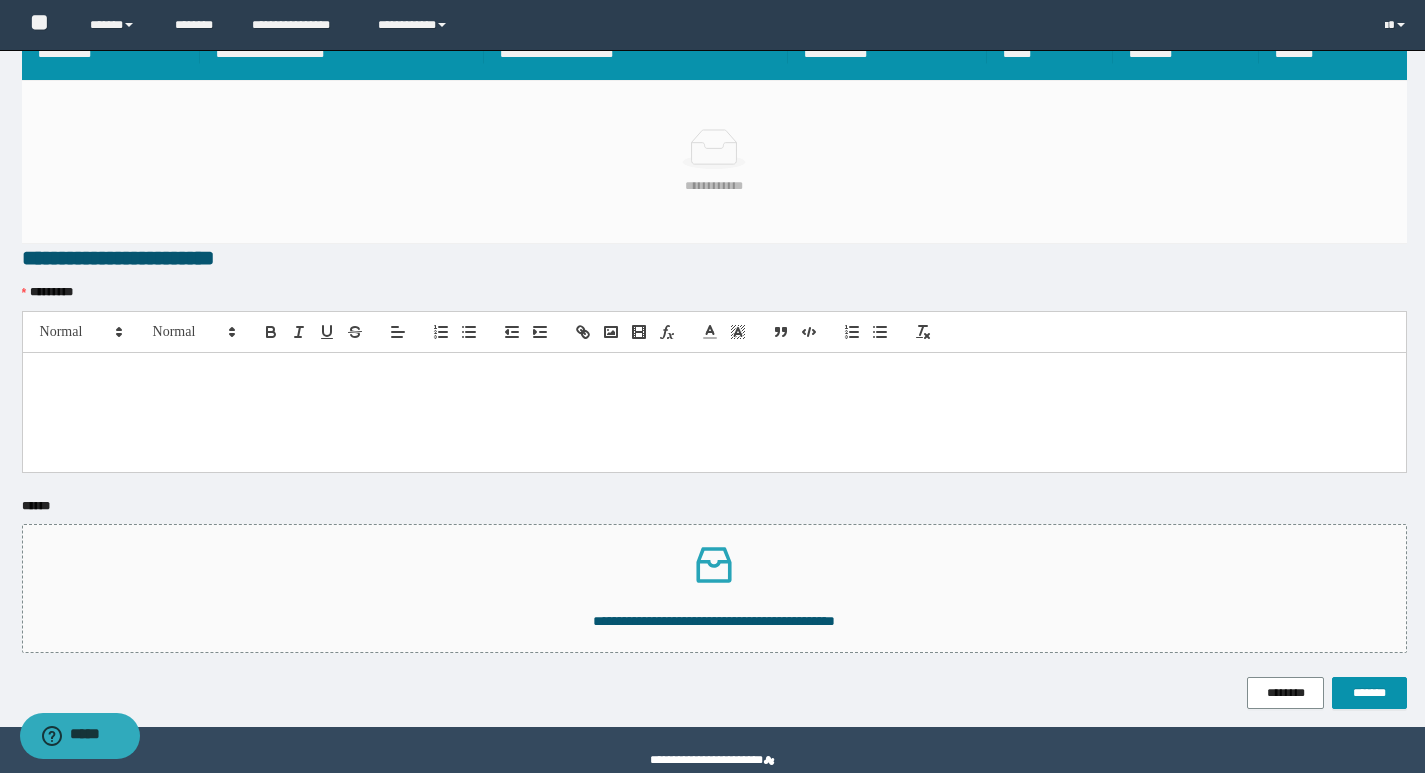 click at bounding box center [714, 412] 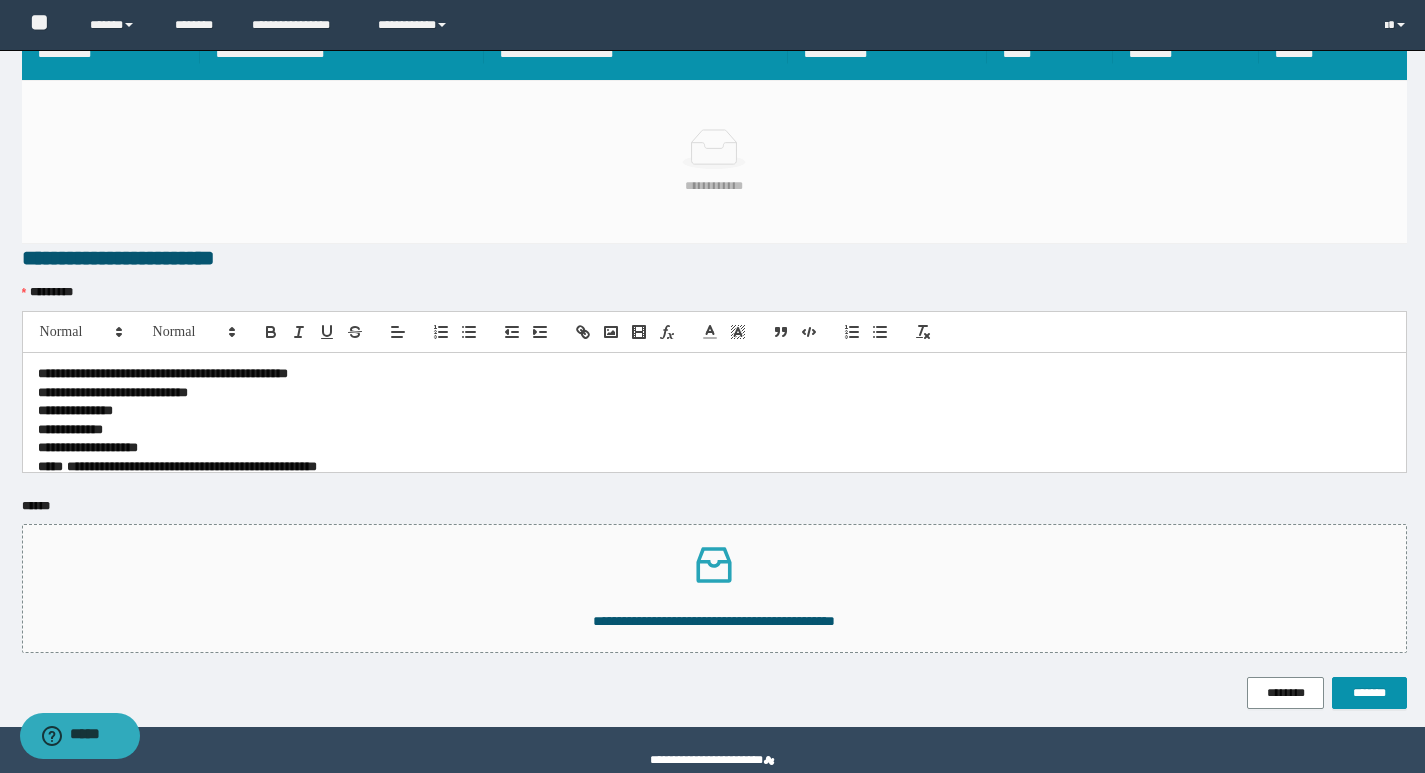 scroll, scrollTop: 0, scrollLeft: 0, axis: both 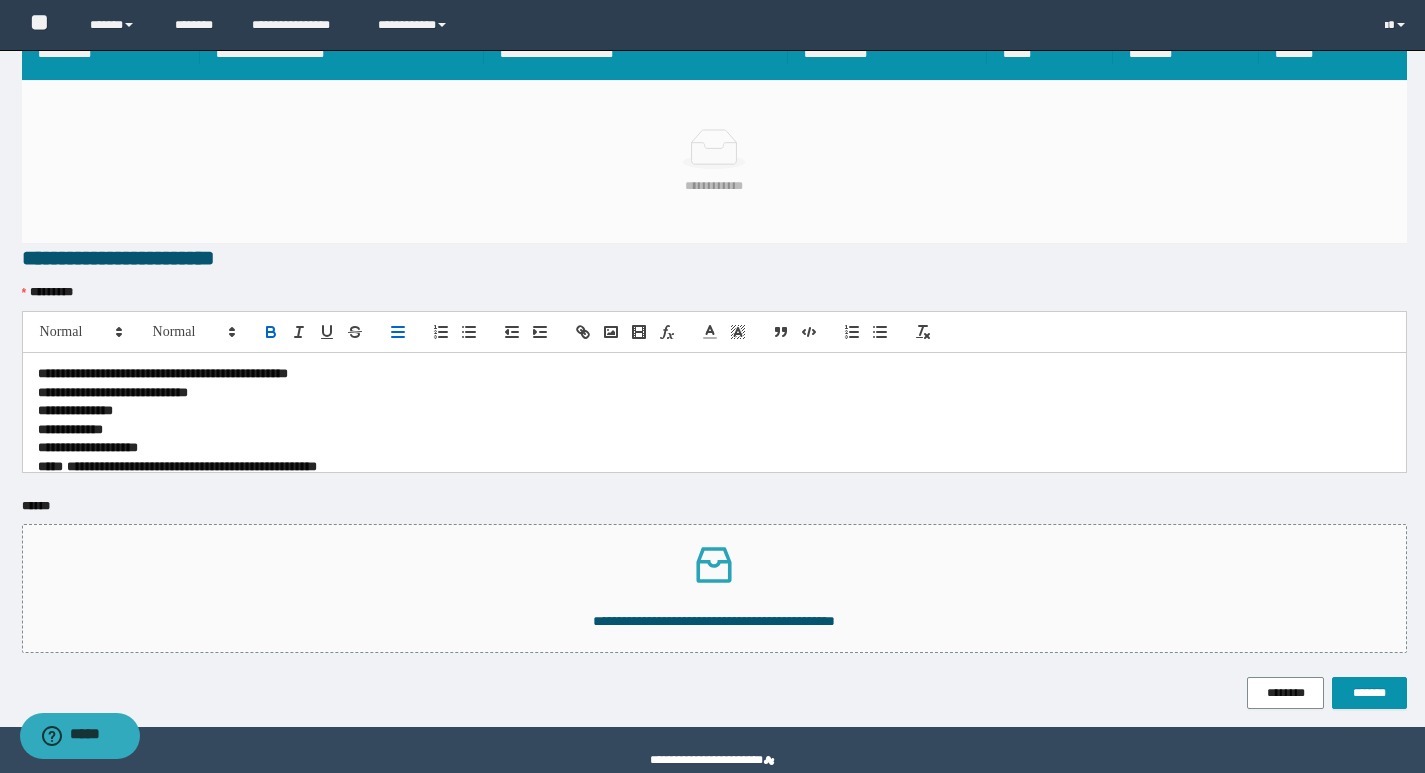 type 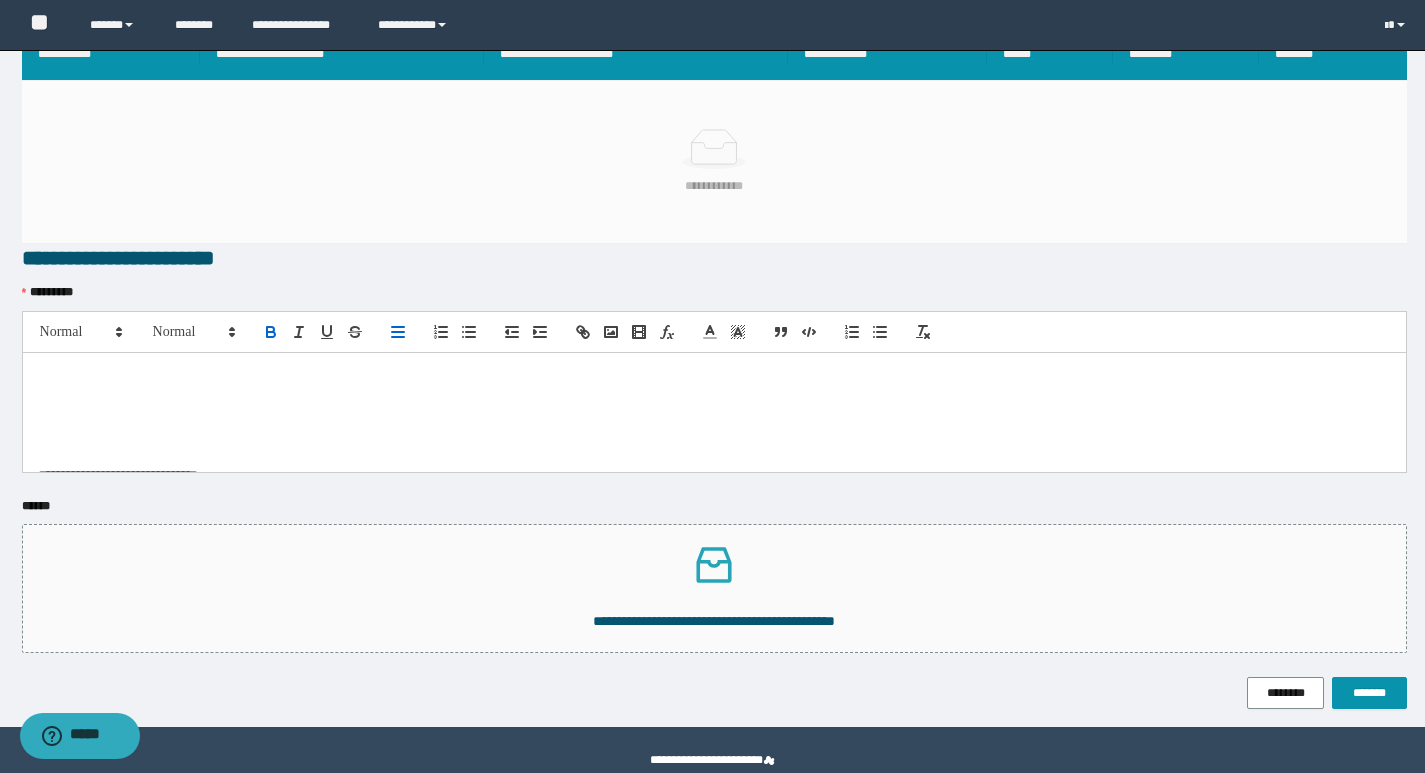 scroll, scrollTop: 348, scrollLeft: 0, axis: vertical 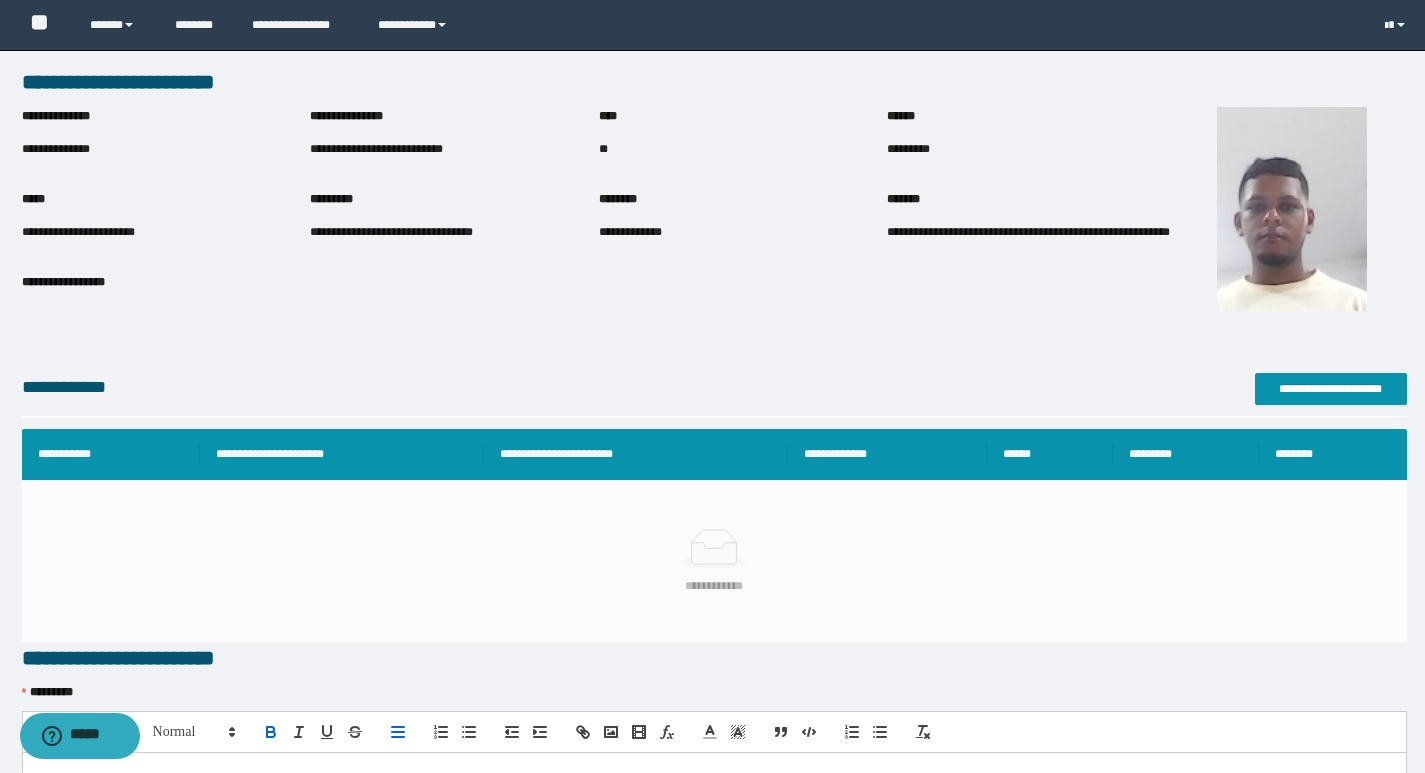 click on "**********" at bounding box center [376, 149] 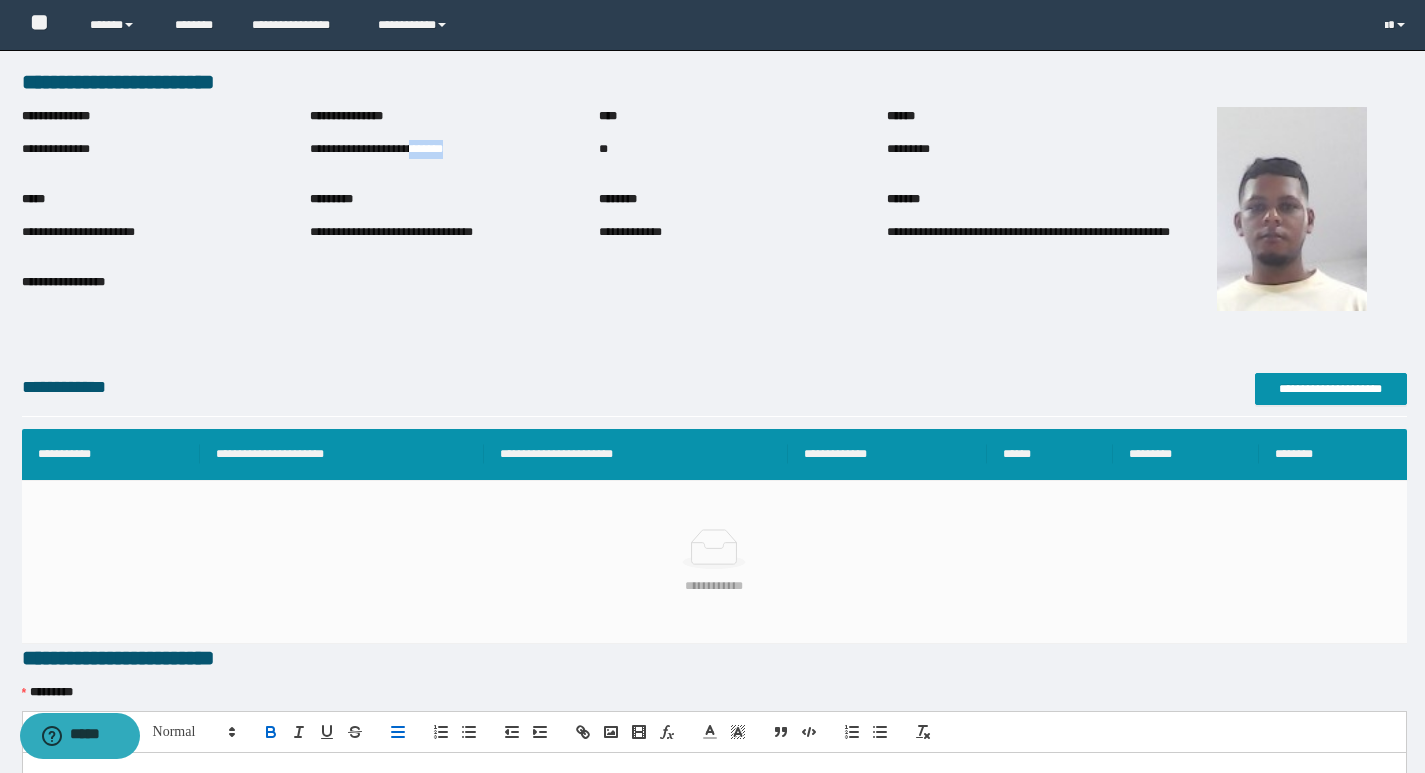 click on "**********" at bounding box center (376, 149) 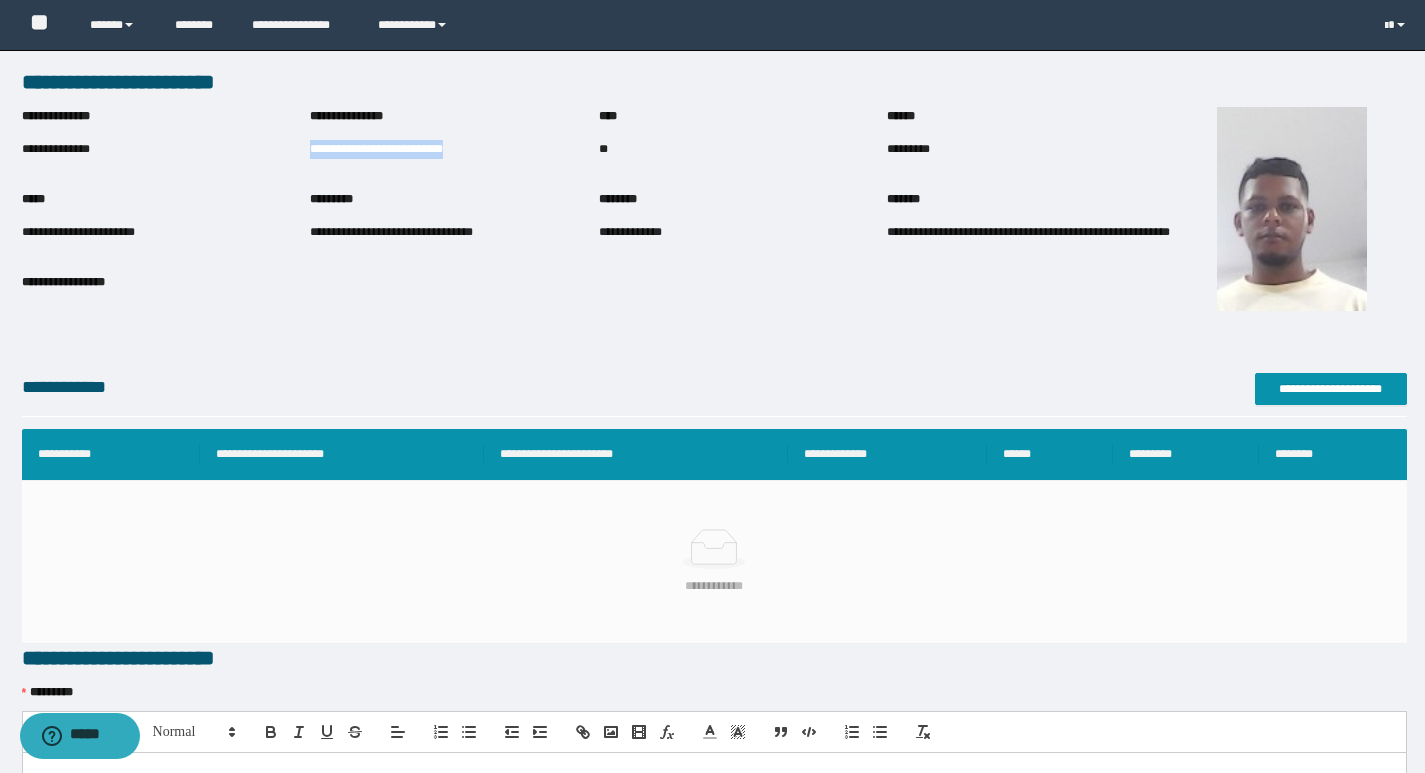 click on "**********" at bounding box center [376, 149] 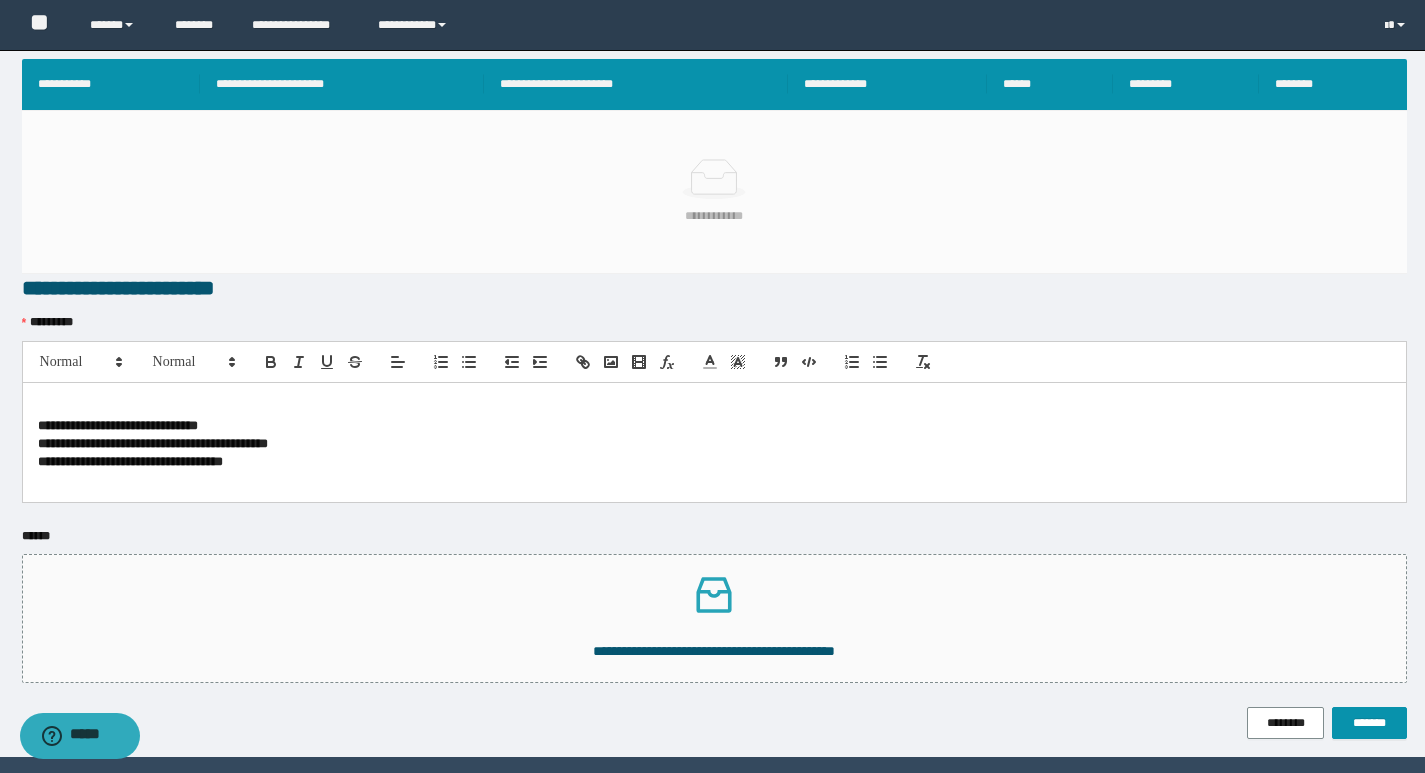 scroll, scrollTop: 436, scrollLeft: 0, axis: vertical 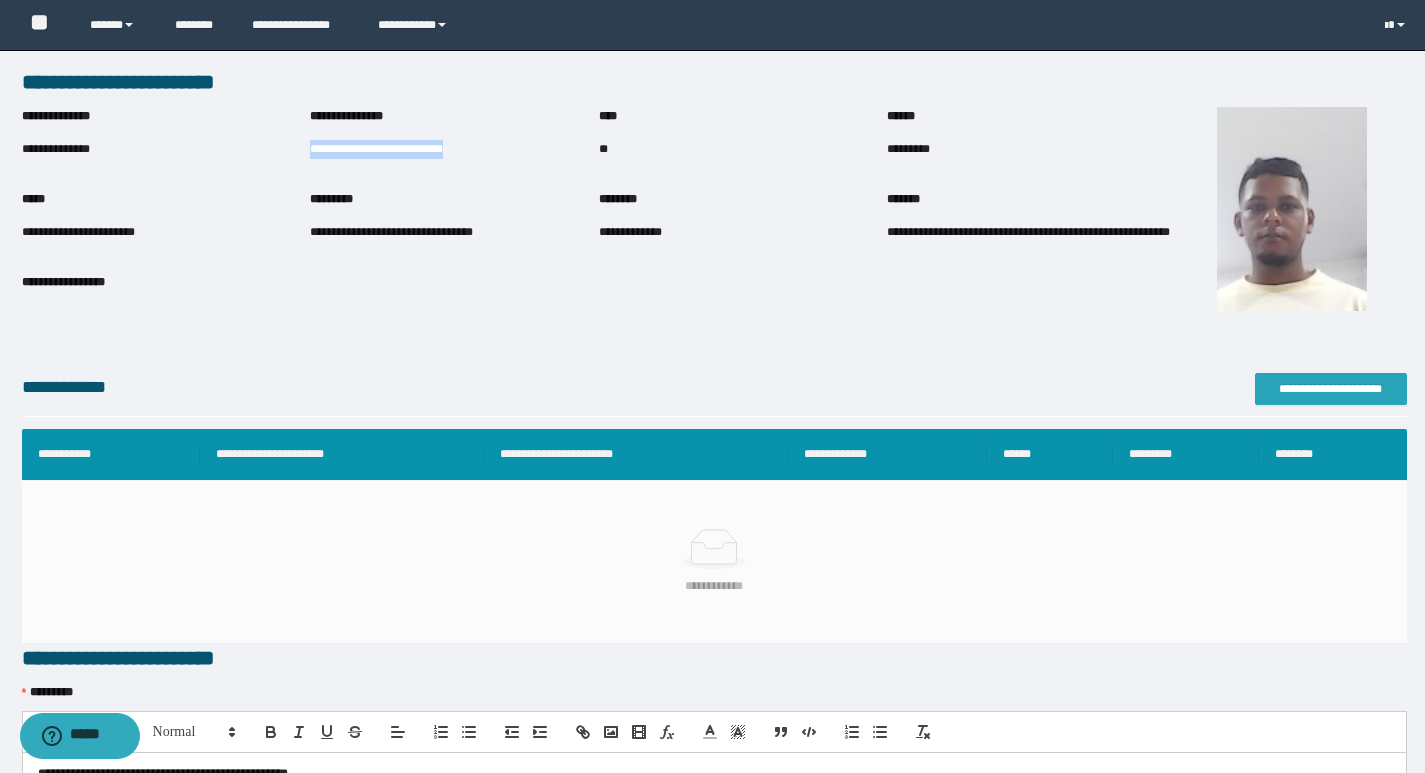 click on "**********" at bounding box center [1331, 389] 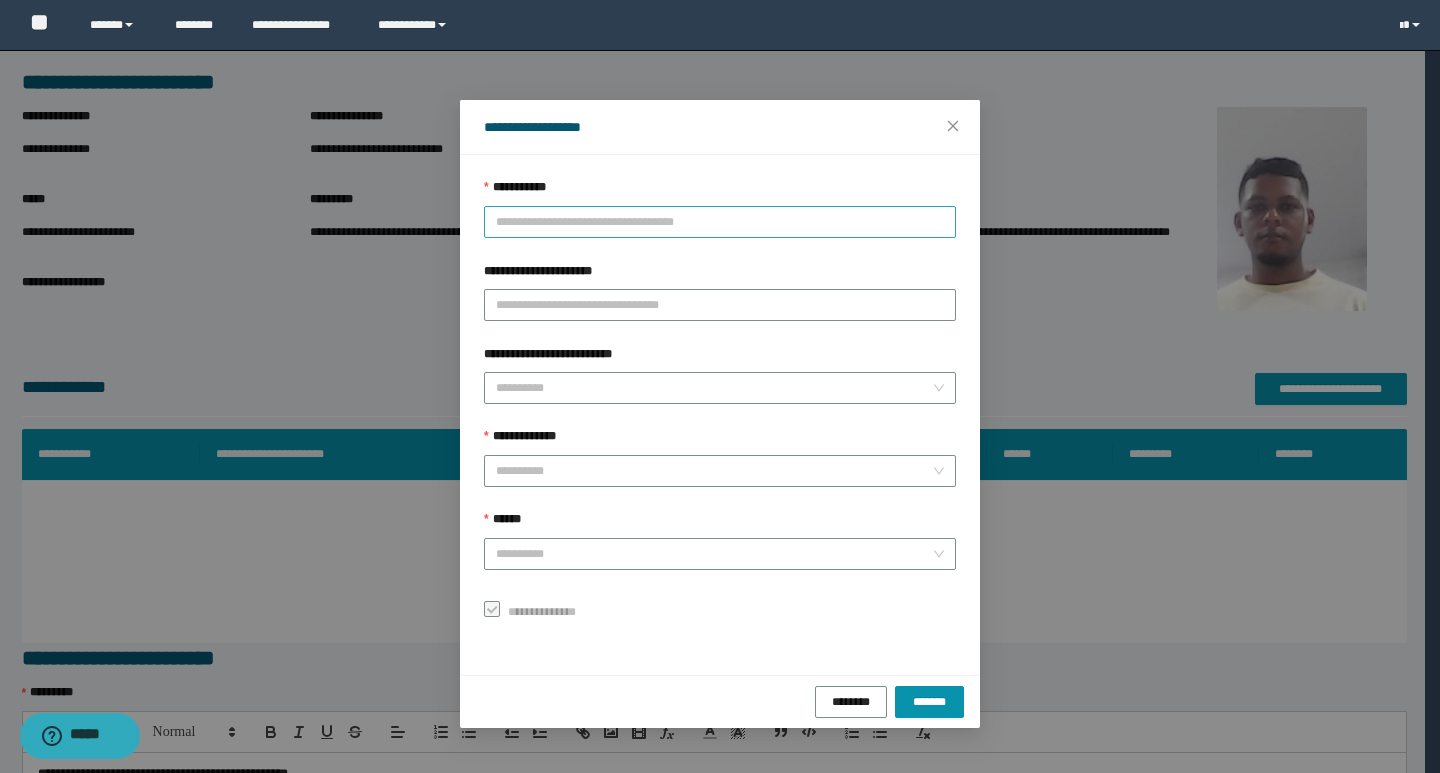 click on "**********" at bounding box center [720, 222] 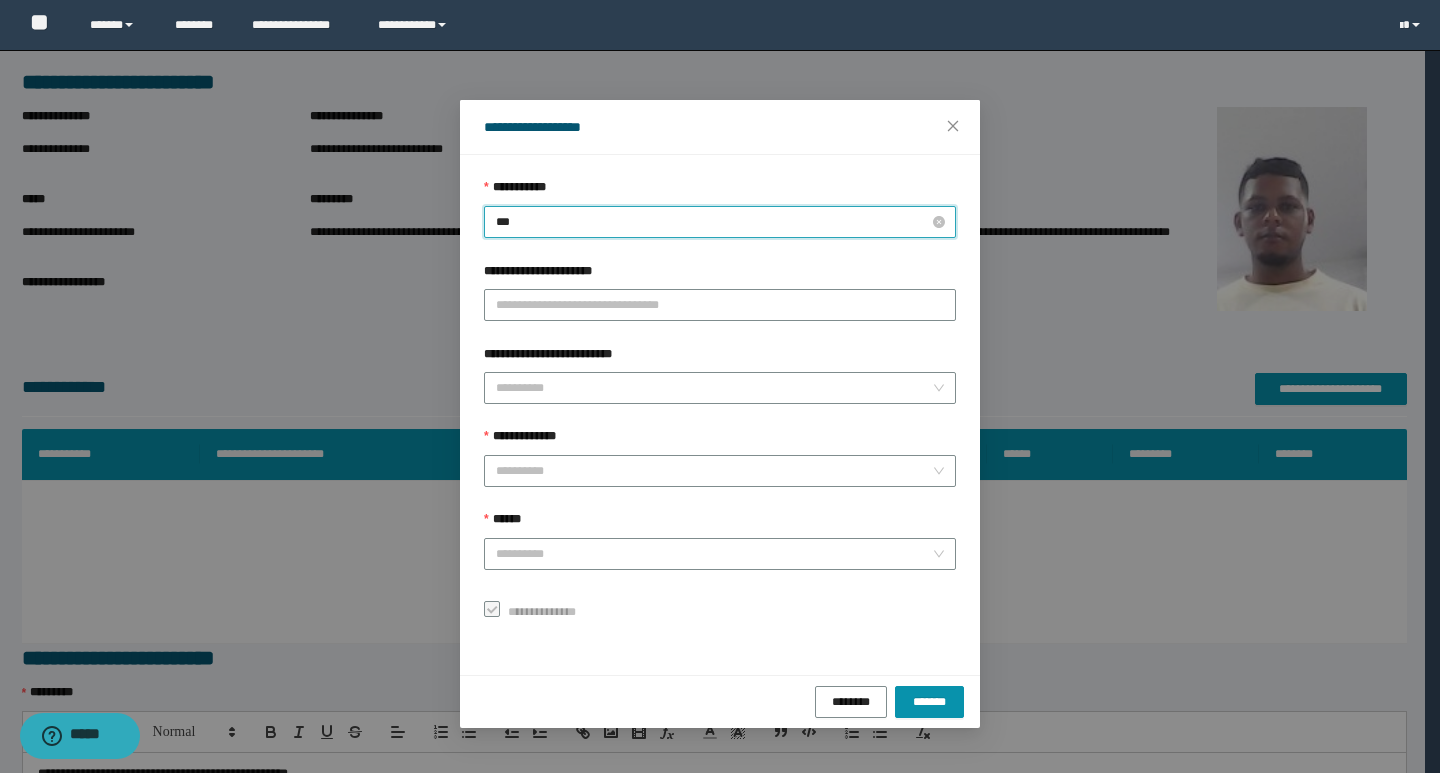 type on "****" 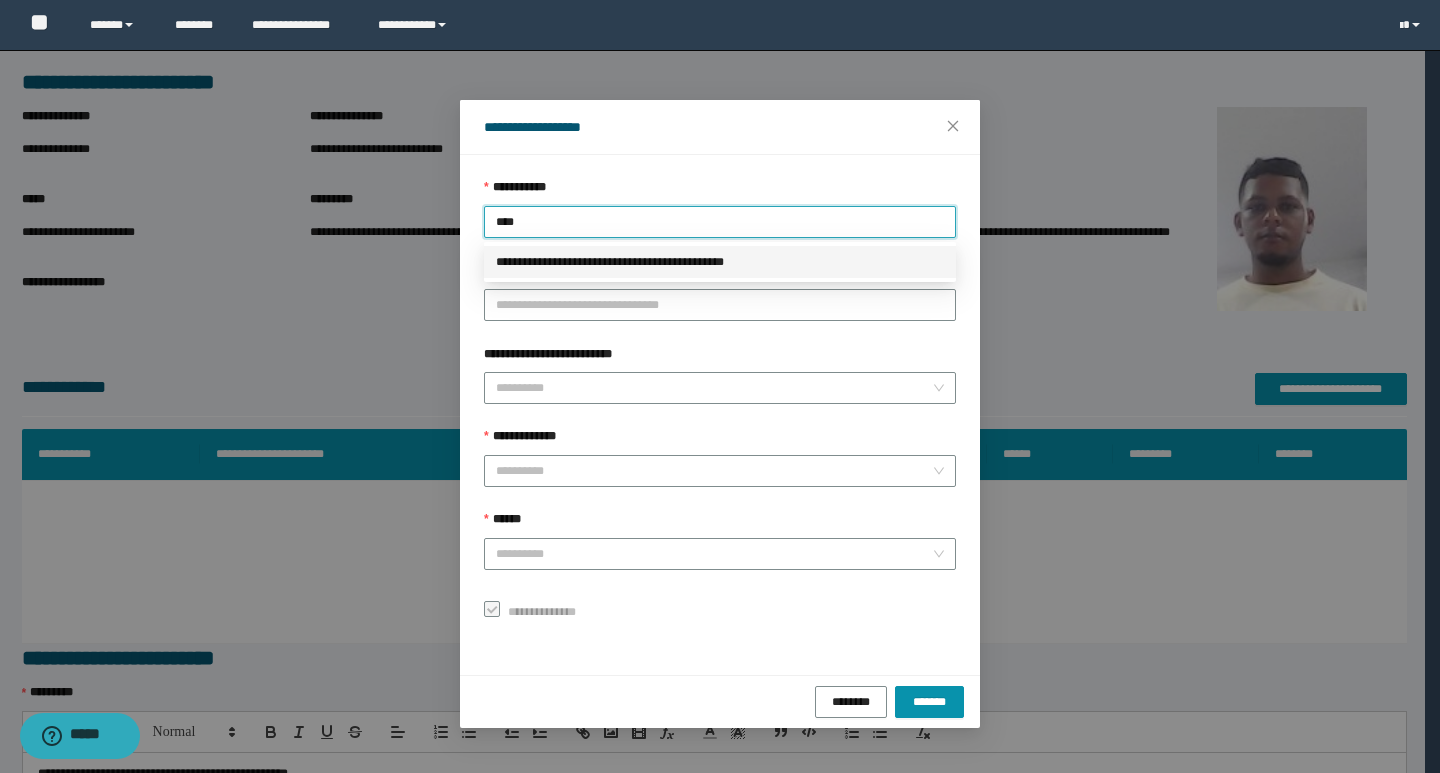 click on "**********" at bounding box center (720, 262) 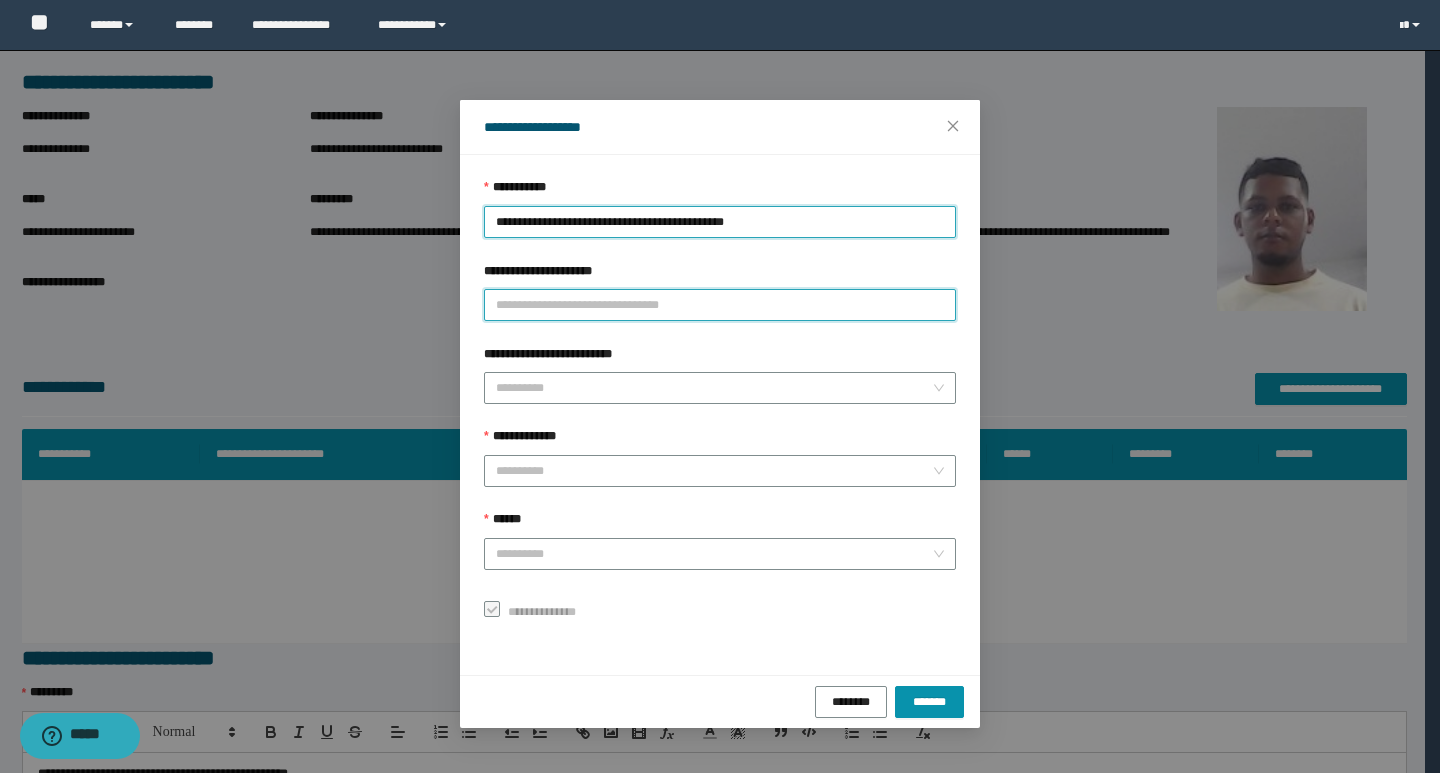 click on "**********" at bounding box center [720, 305] 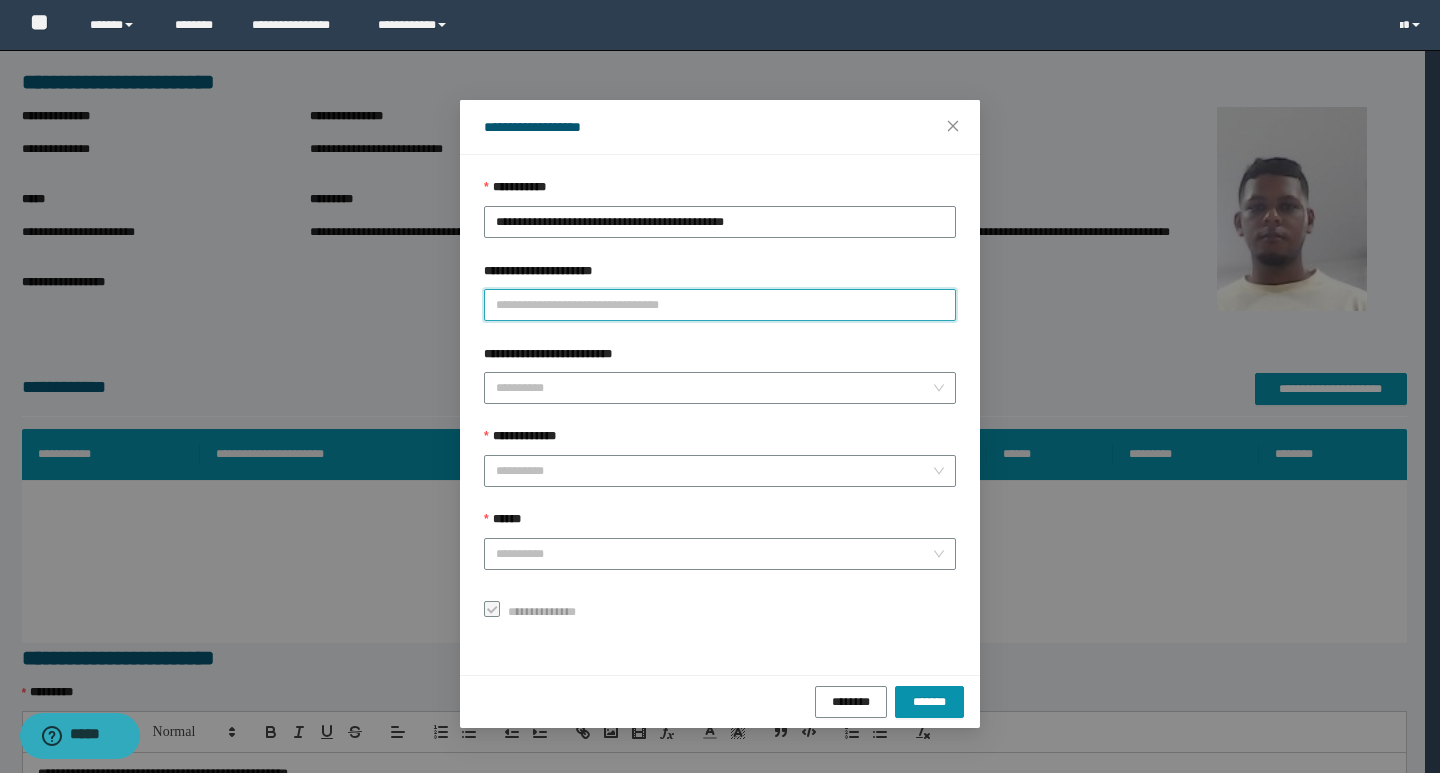 paste on "**********" 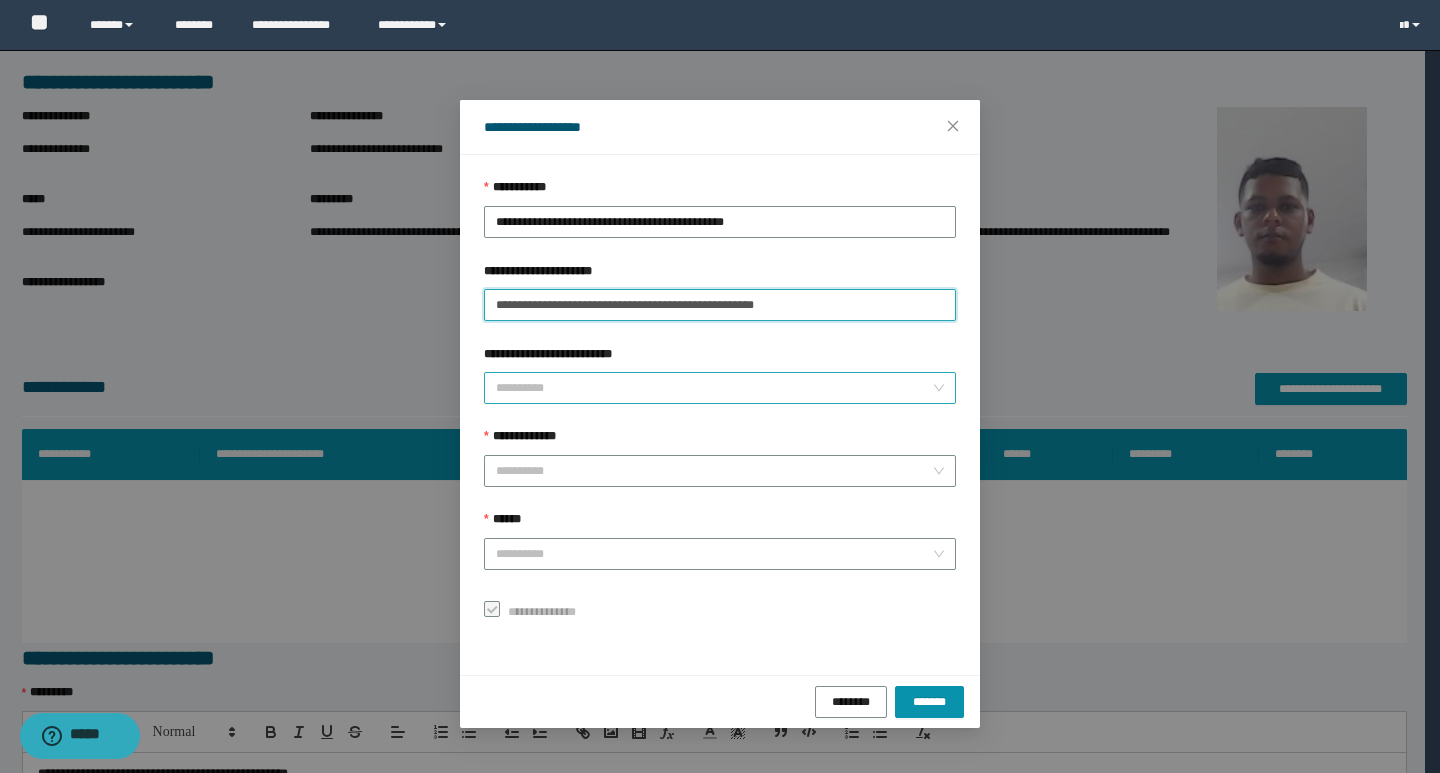type on "**********" 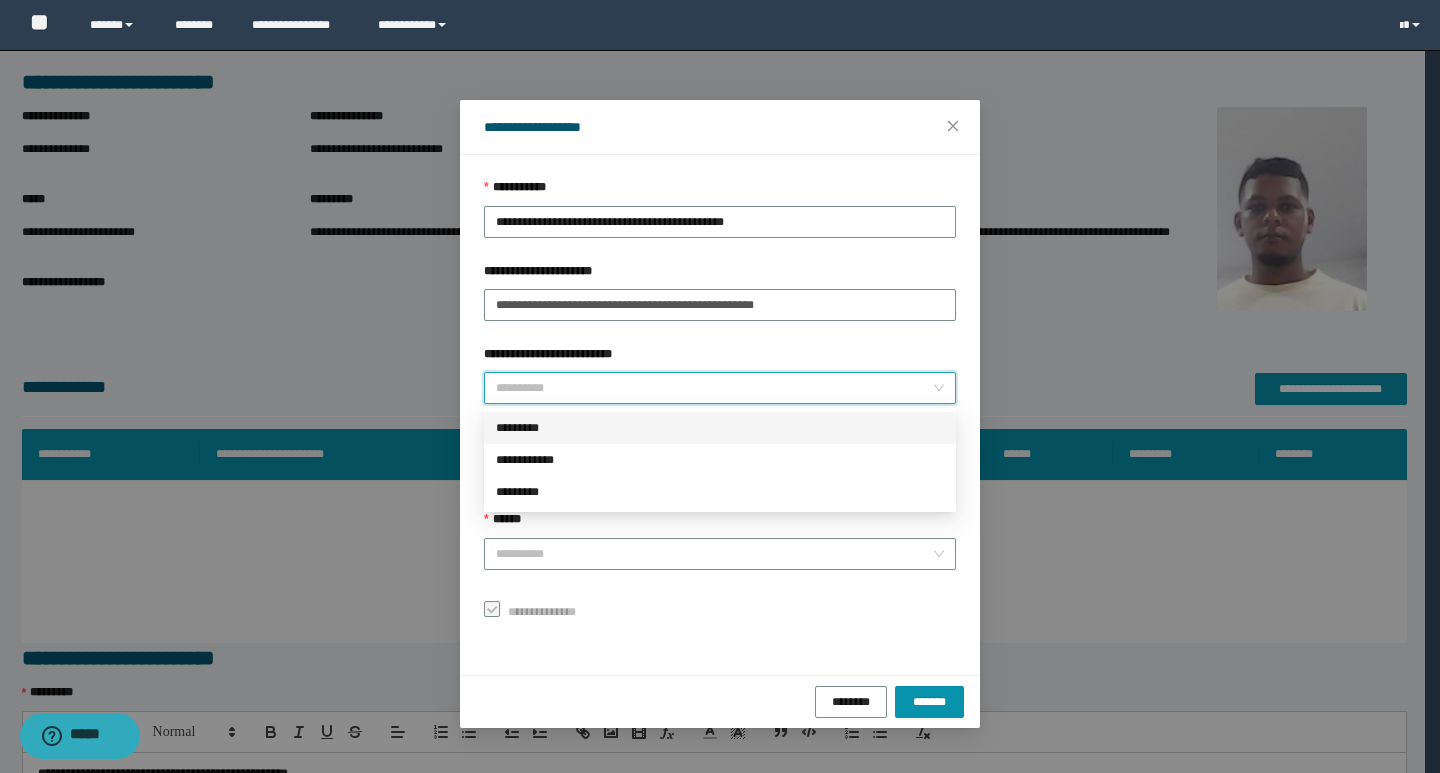 click on "**********" at bounding box center (714, 388) 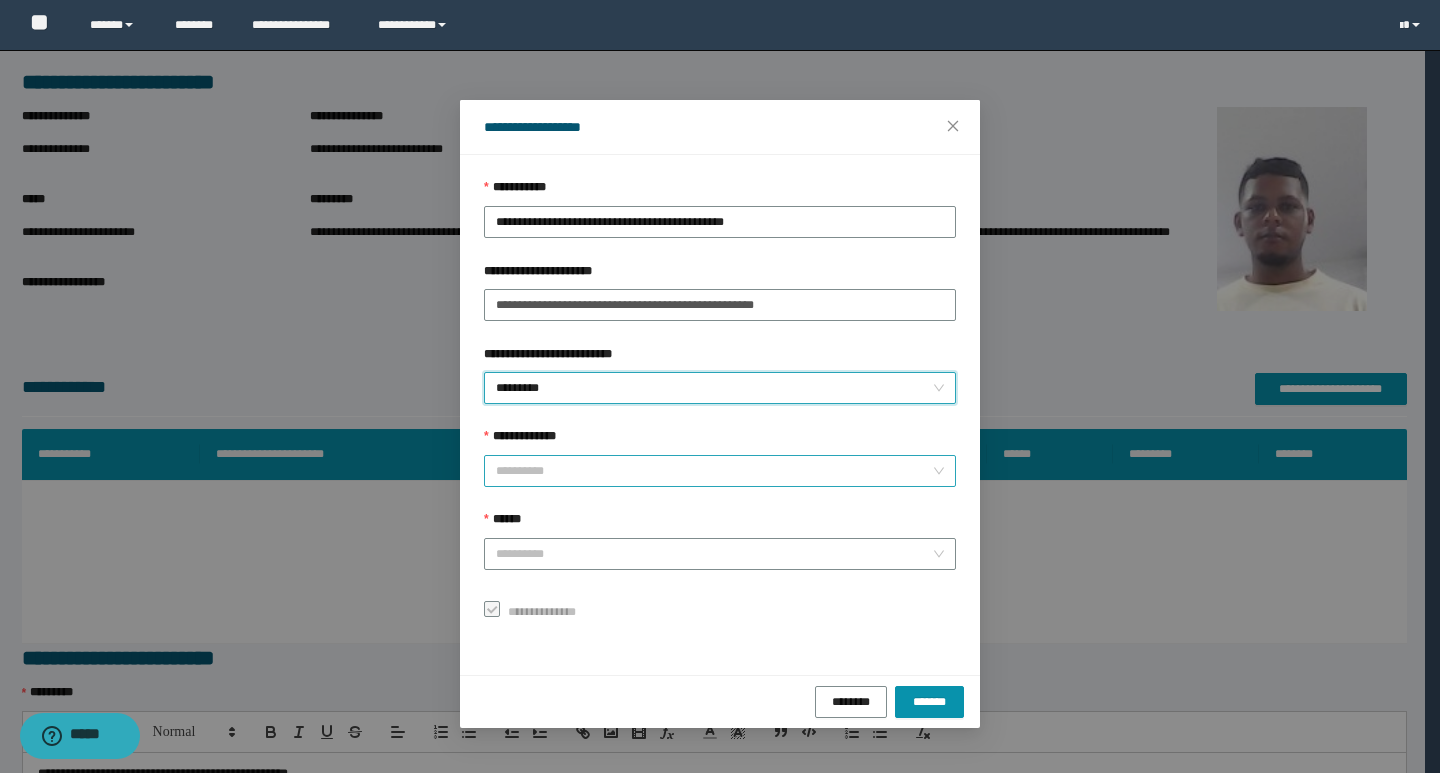 click on "**********" at bounding box center (714, 471) 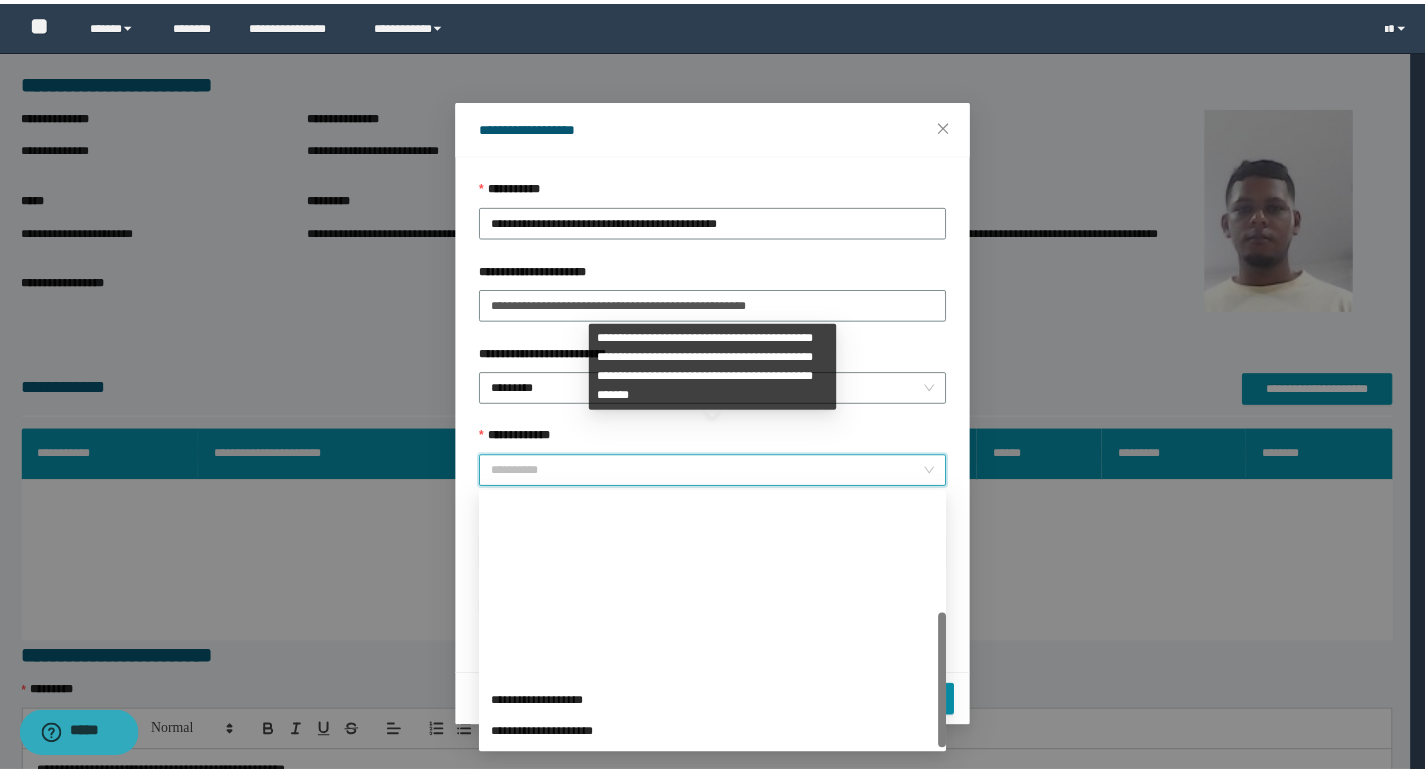 scroll, scrollTop: 224, scrollLeft: 0, axis: vertical 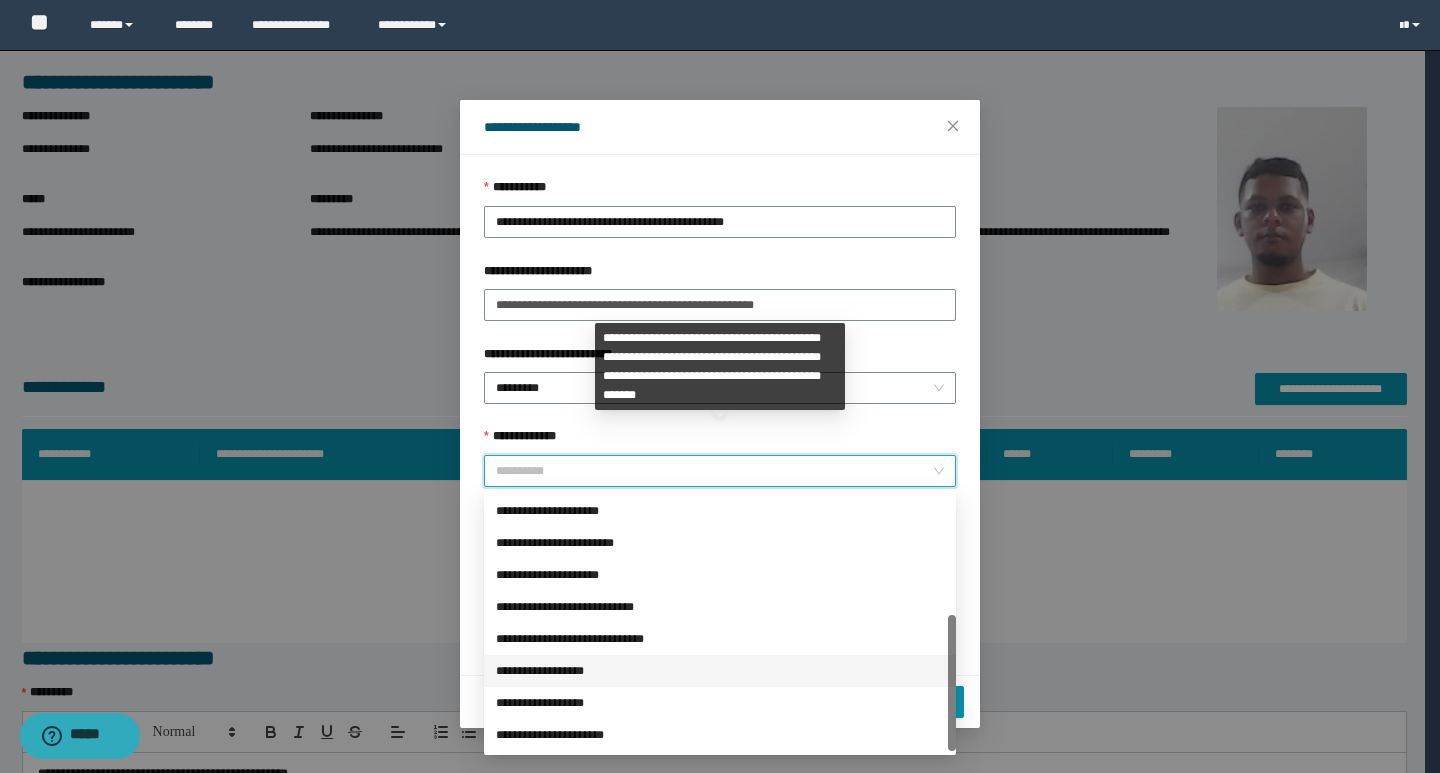 click on "**********" at bounding box center [720, 671] 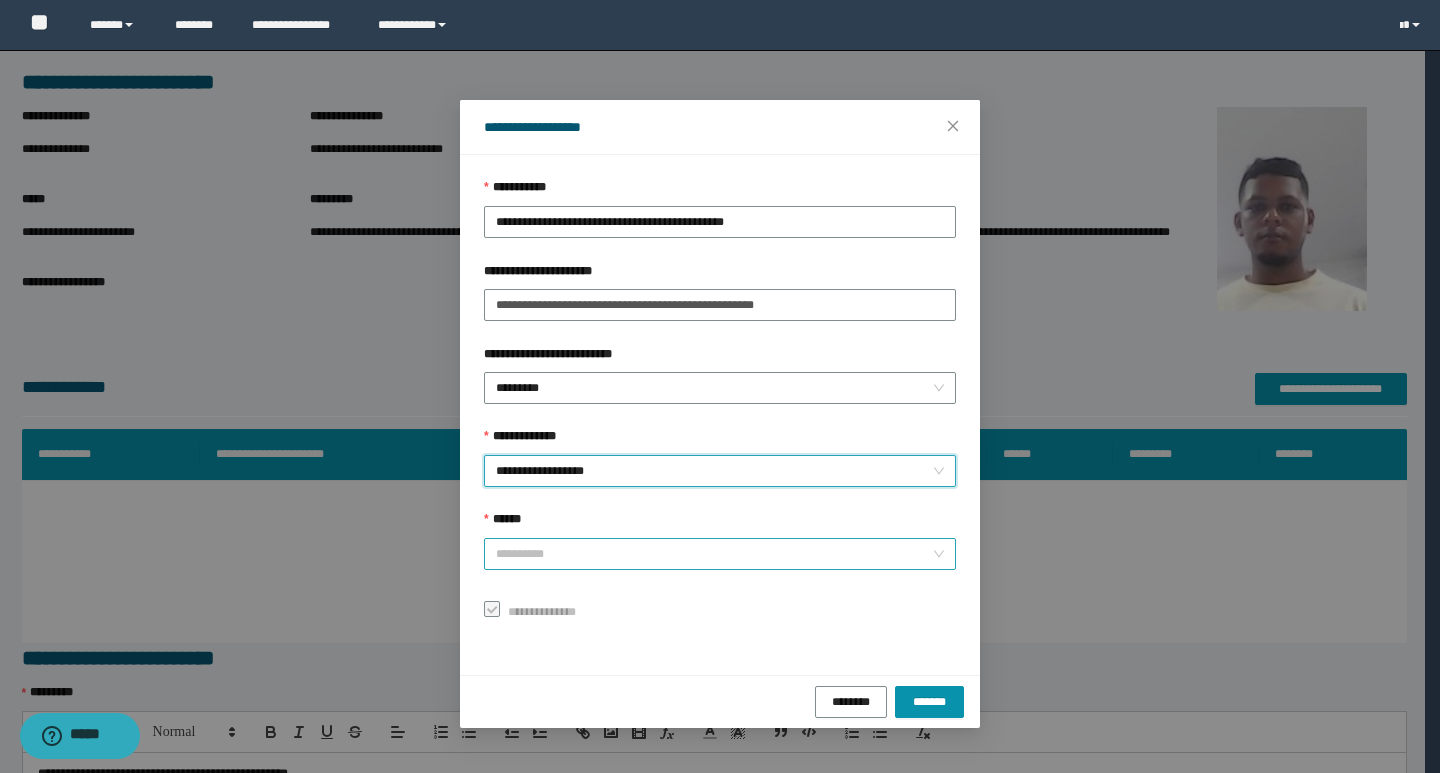 click on "******" at bounding box center (714, 554) 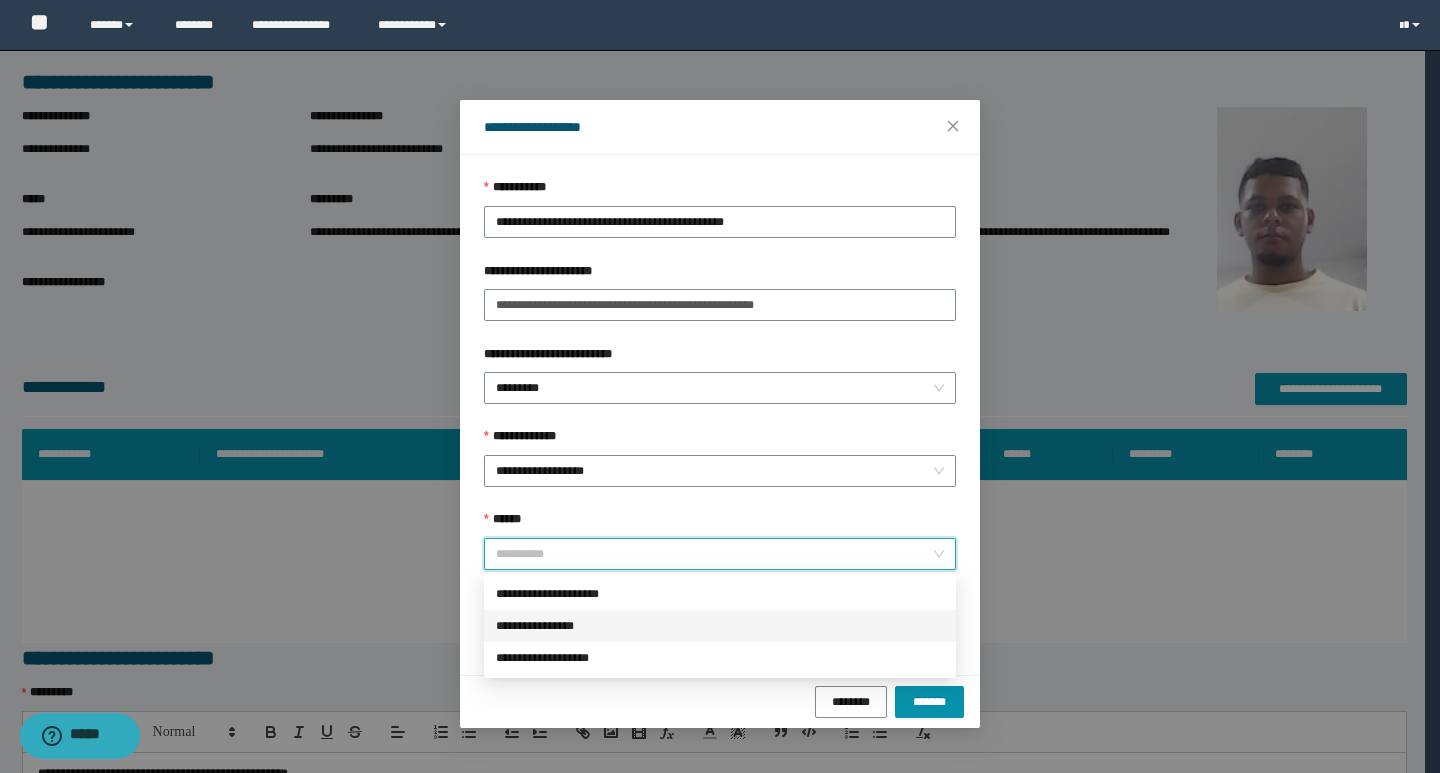 click on "**********" at bounding box center [720, 626] 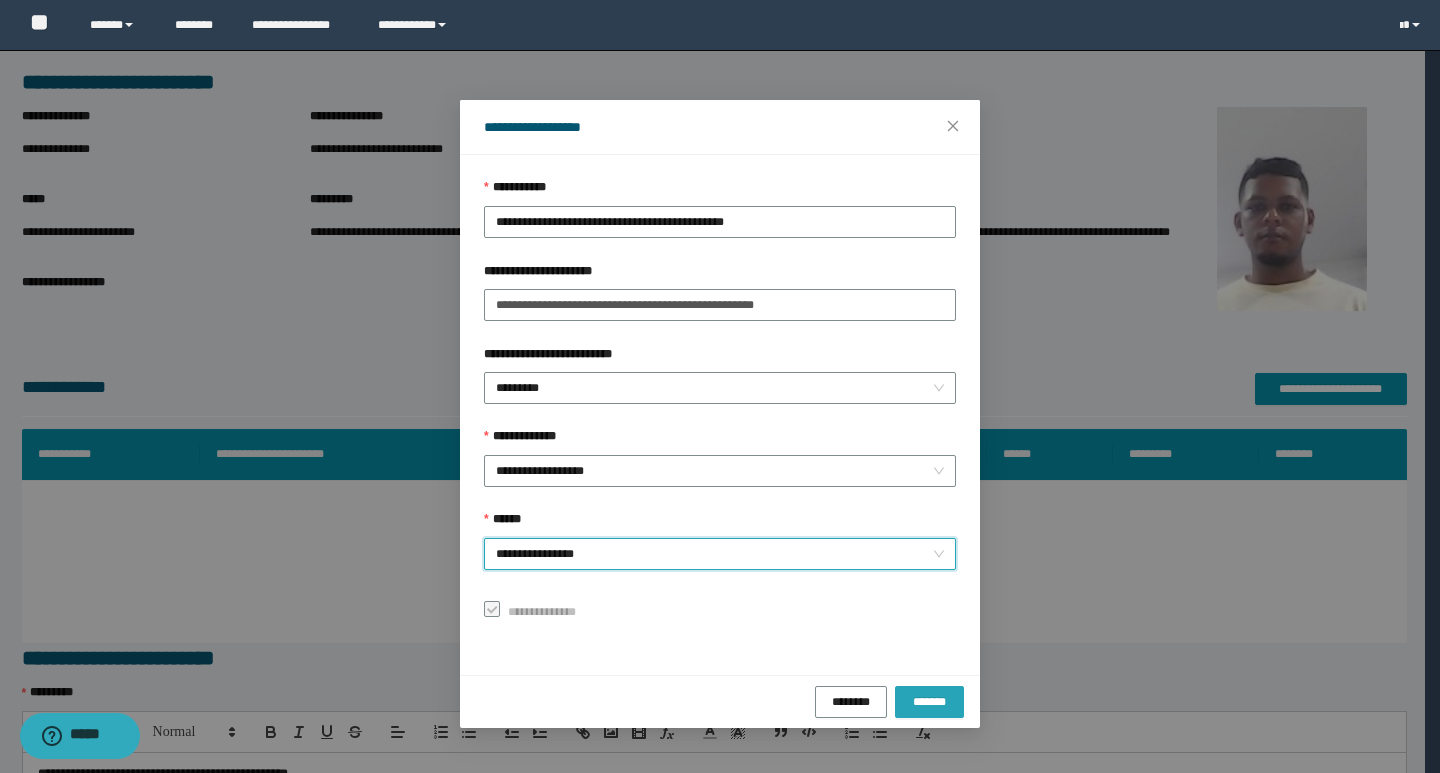 click on "*******" at bounding box center (929, 701) 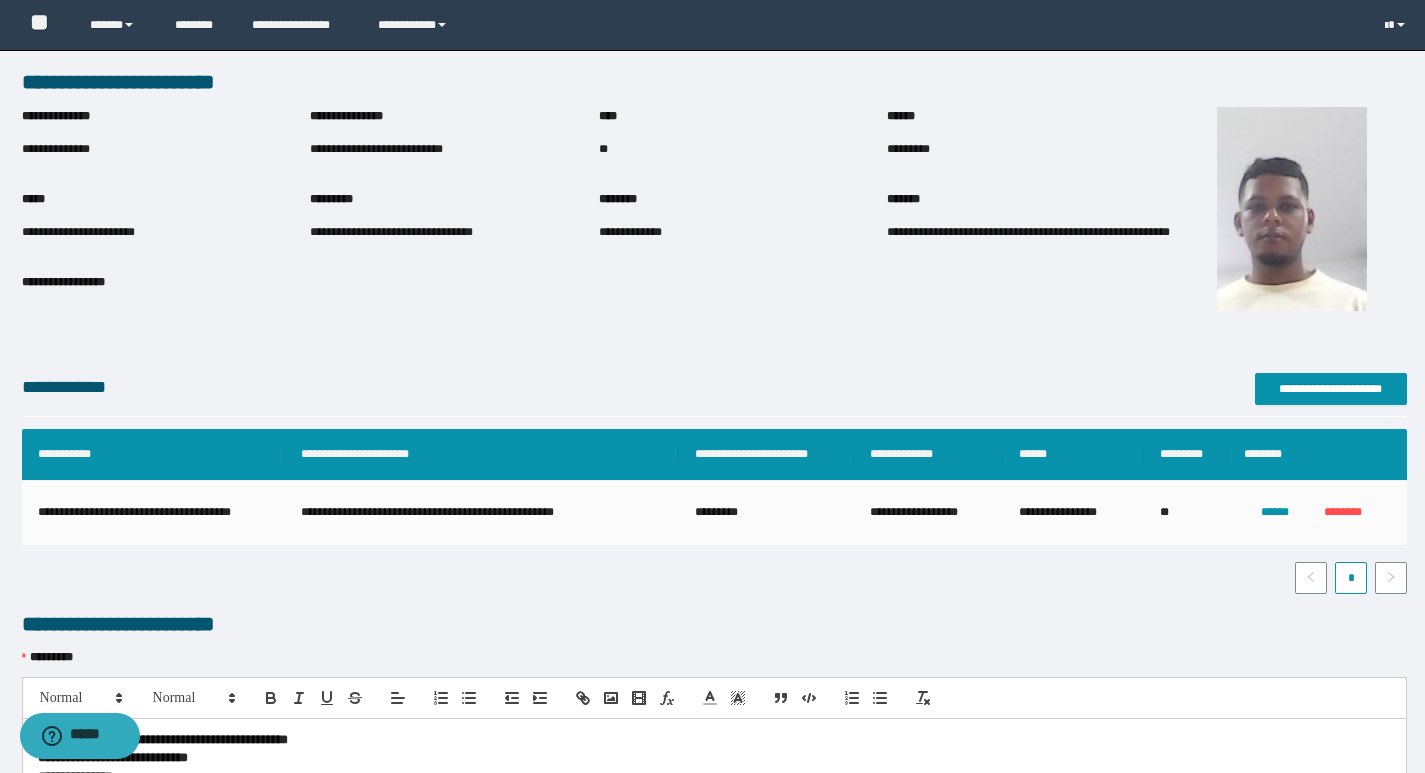 click on "**********" at bounding box center (376, 149) 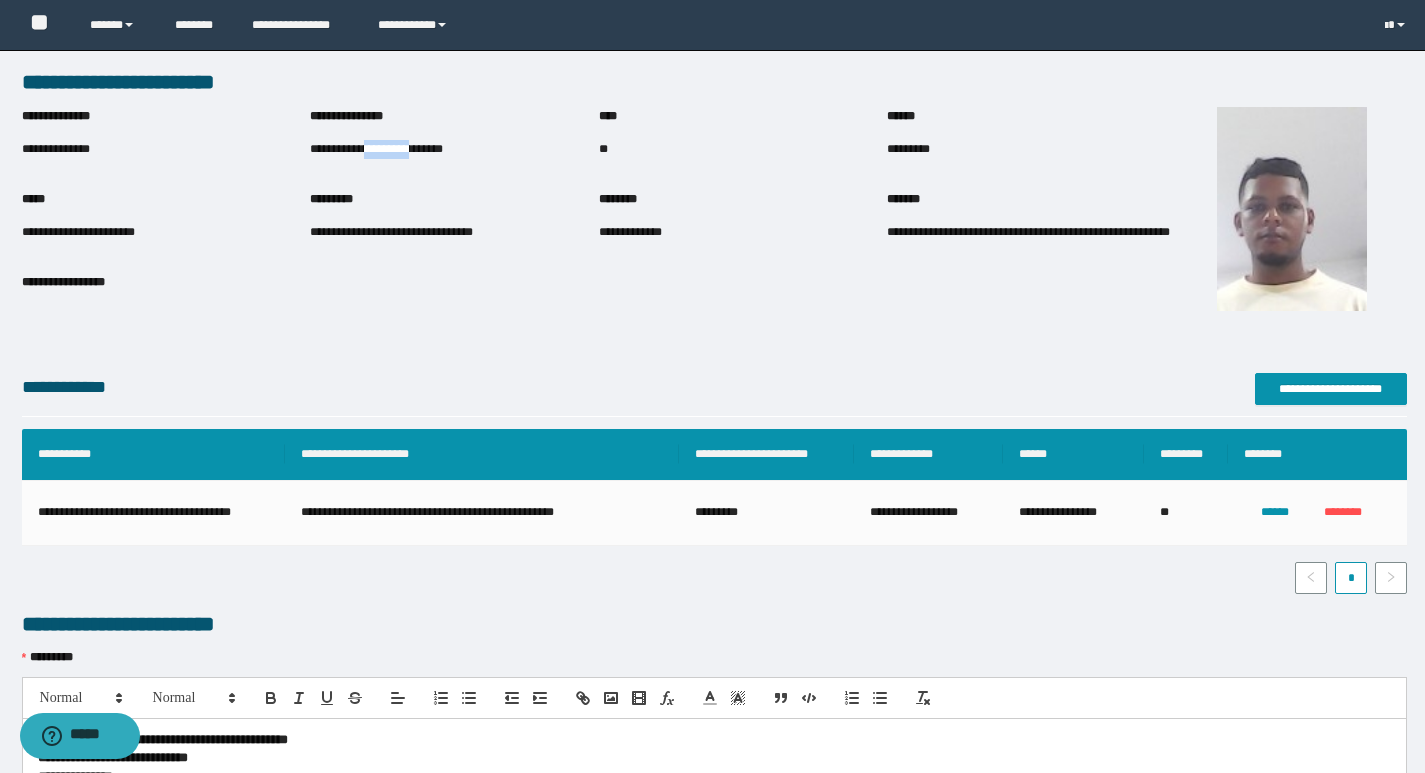 click on "**********" at bounding box center [376, 149] 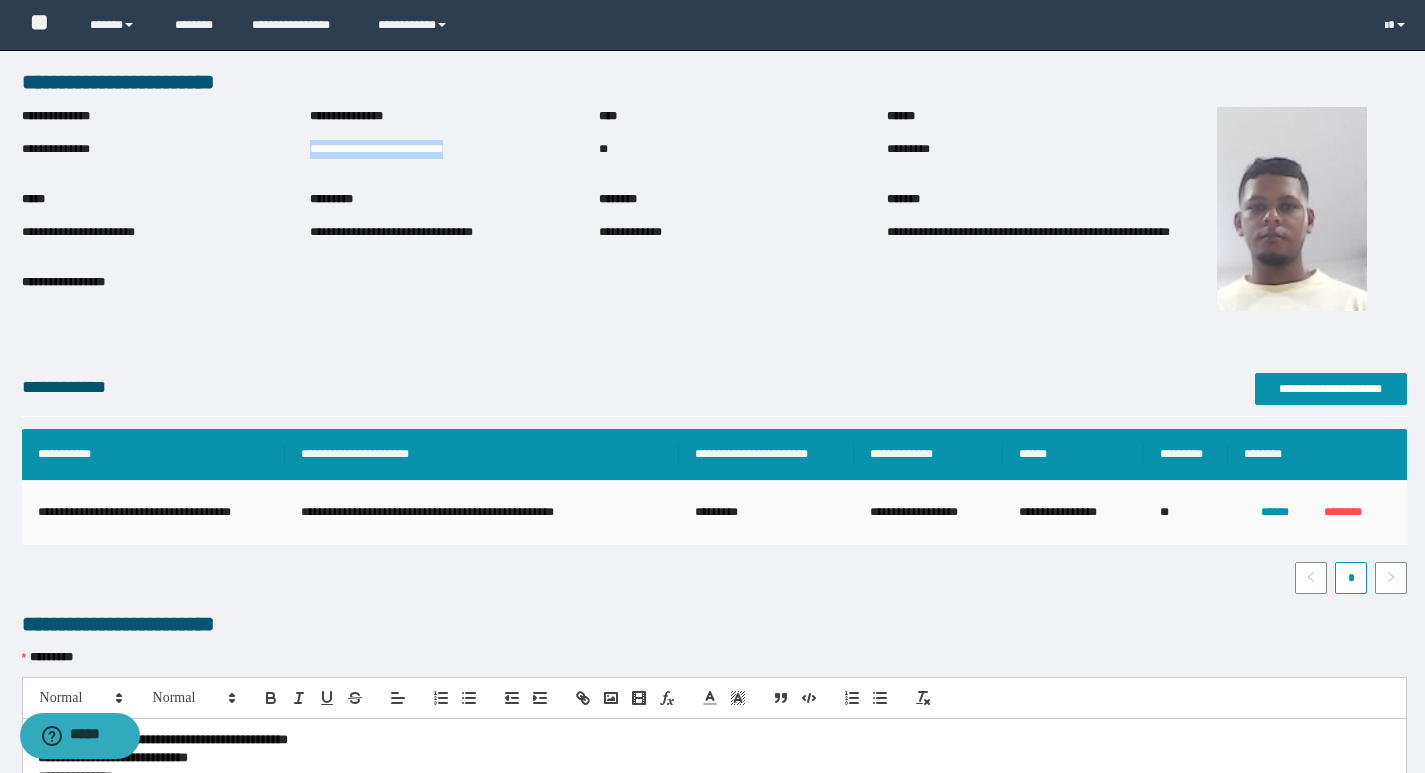 click on "**********" at bounding box center (376, 149) 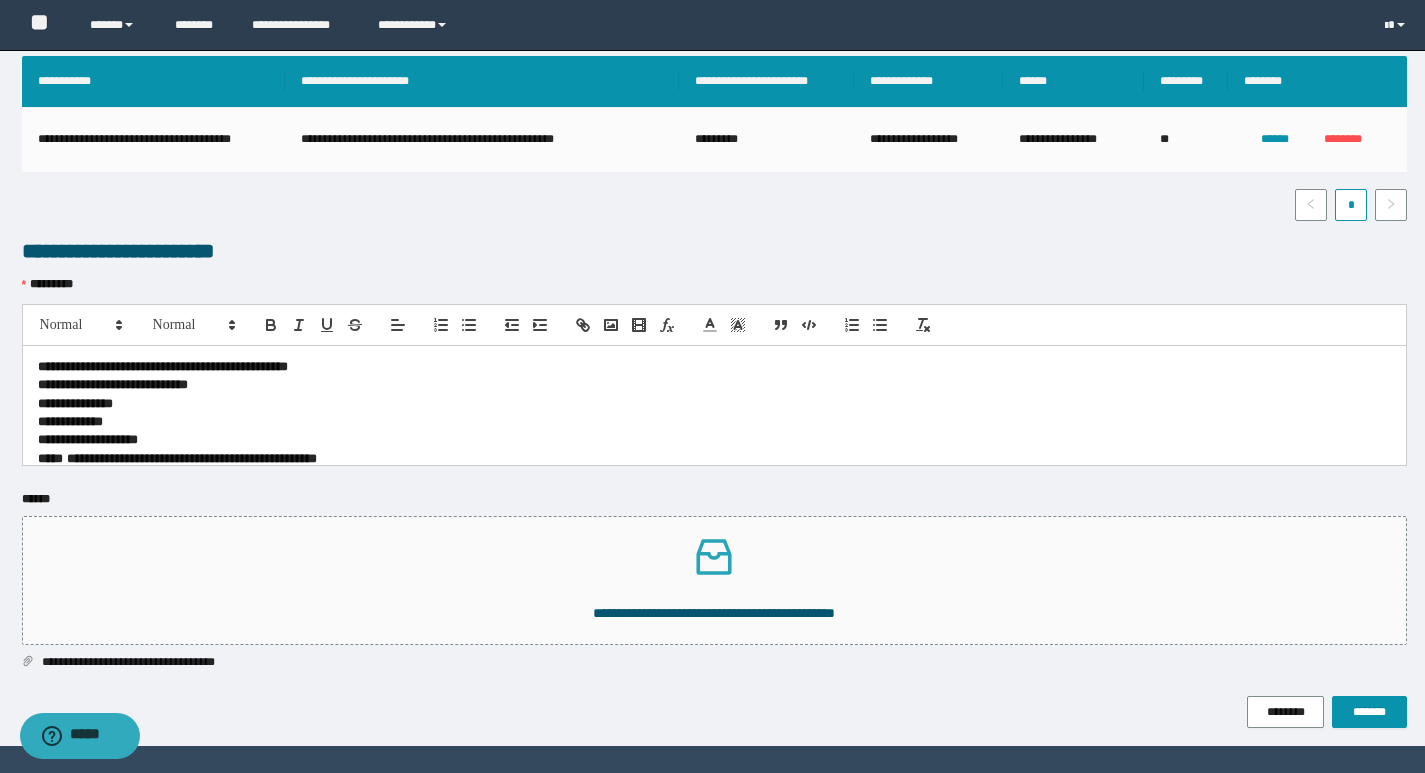 scroll, scrollTop: 428, scrollLeft: 0, axis: vertical 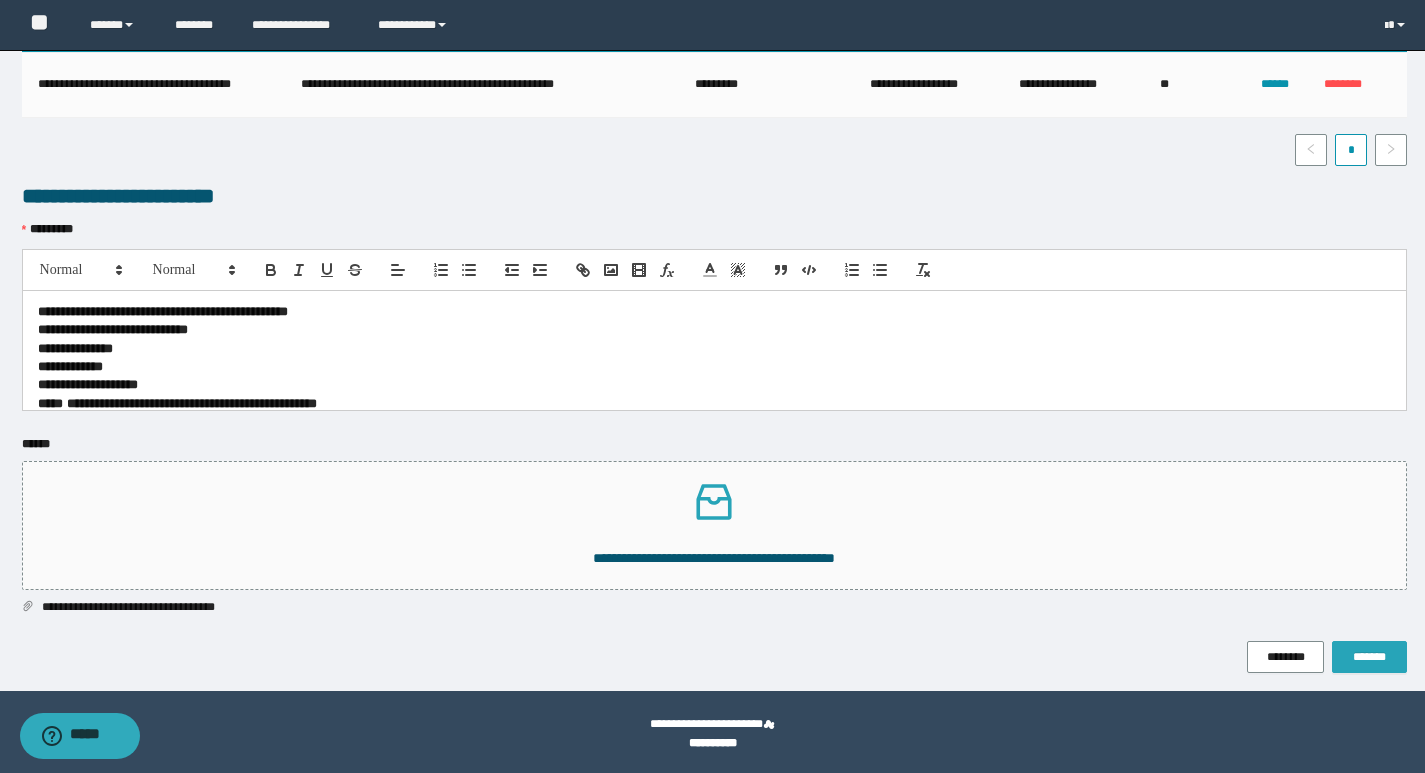 click on "*******" at bounding box center [1369, 657] 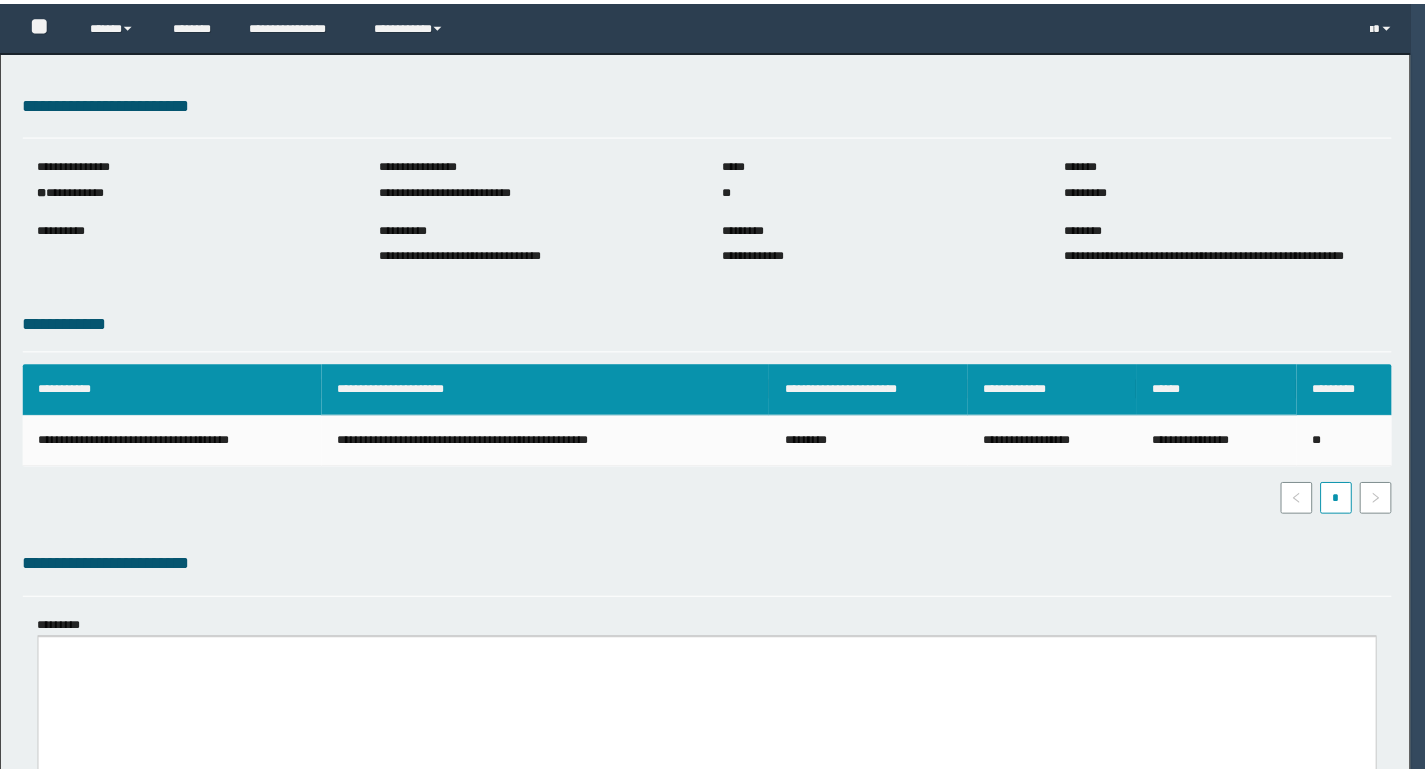 scroll, scrollTop: 0, scrollLeft: 0, axis: both 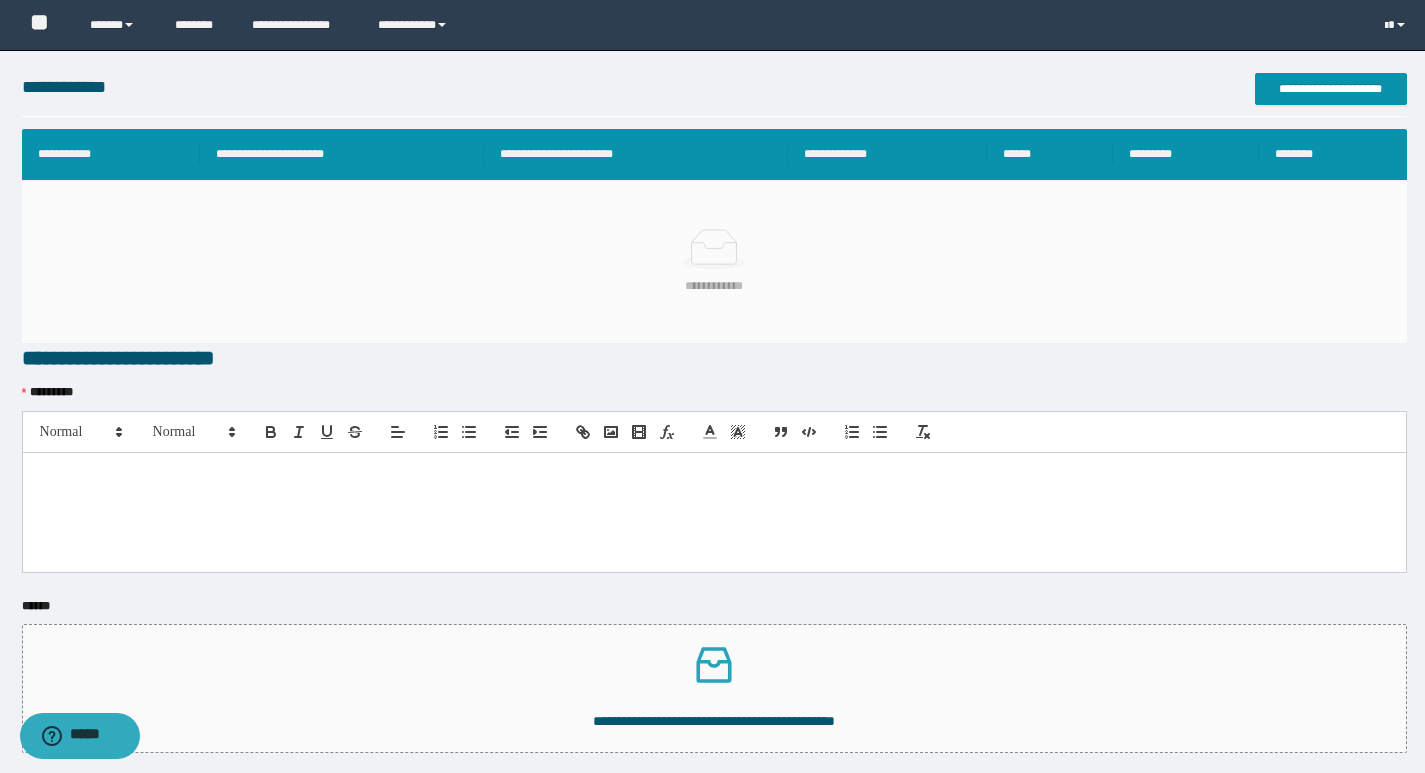 click at bounding box center (714, 512) 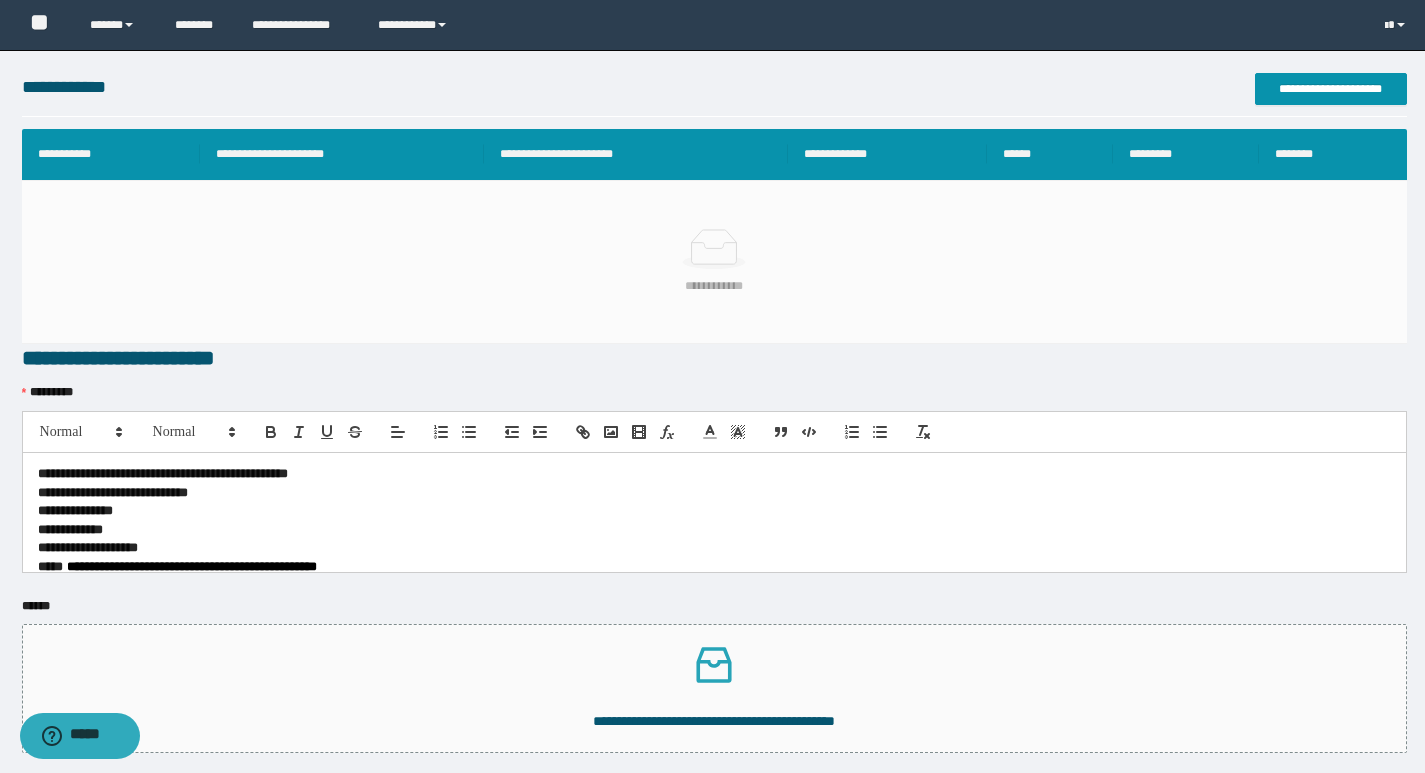 scroll, scrollTop: 0, scrollLeft: 0, axis: both 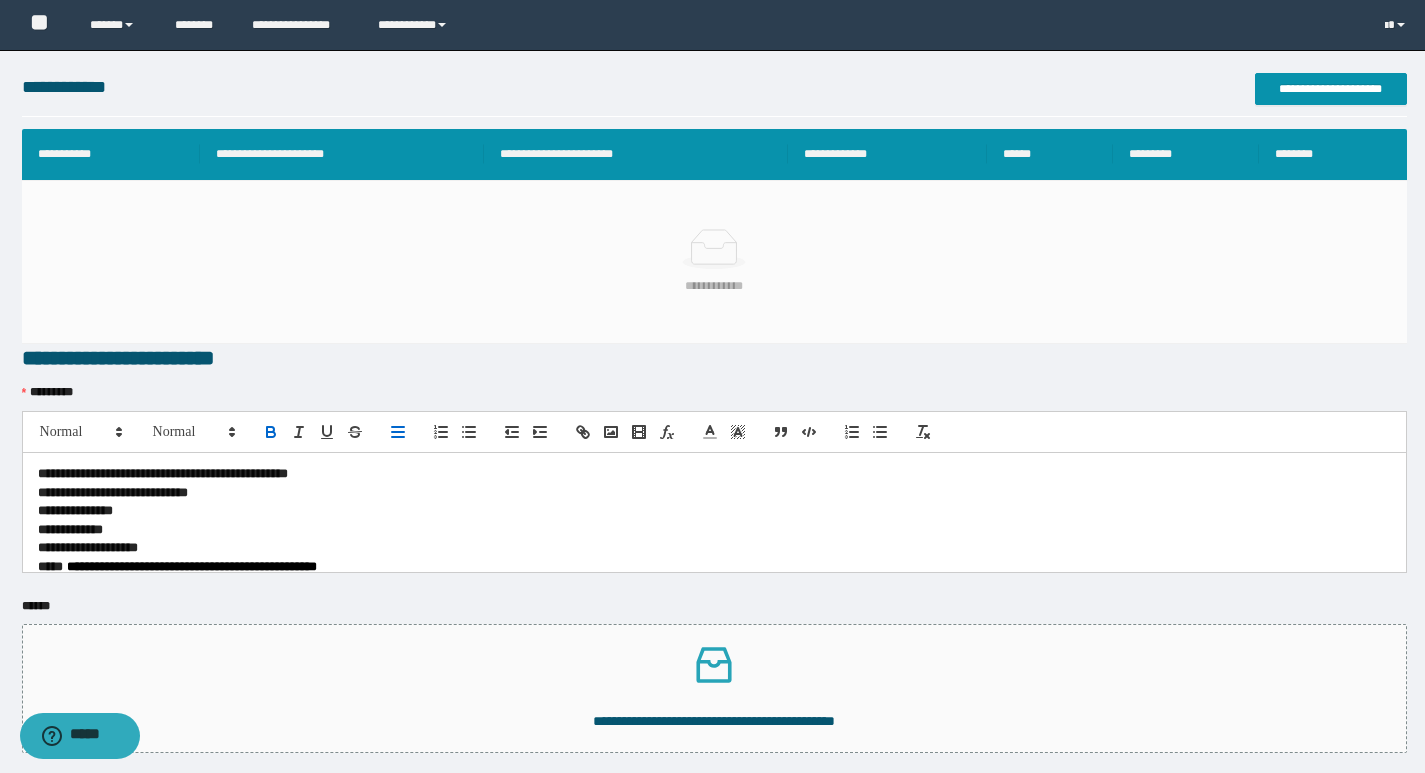 type 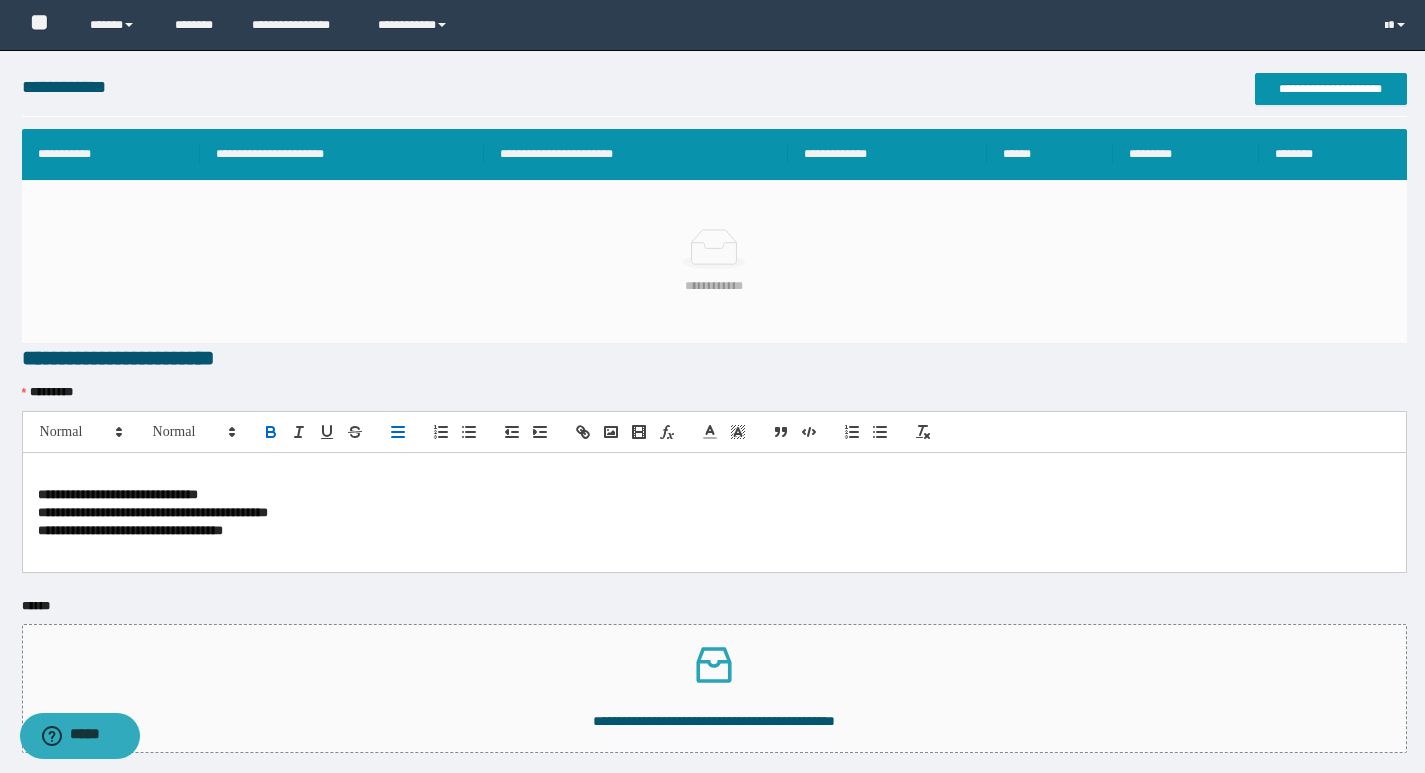 scroll, scrollTop: 366, scrollLeft: 0, axis: vertical 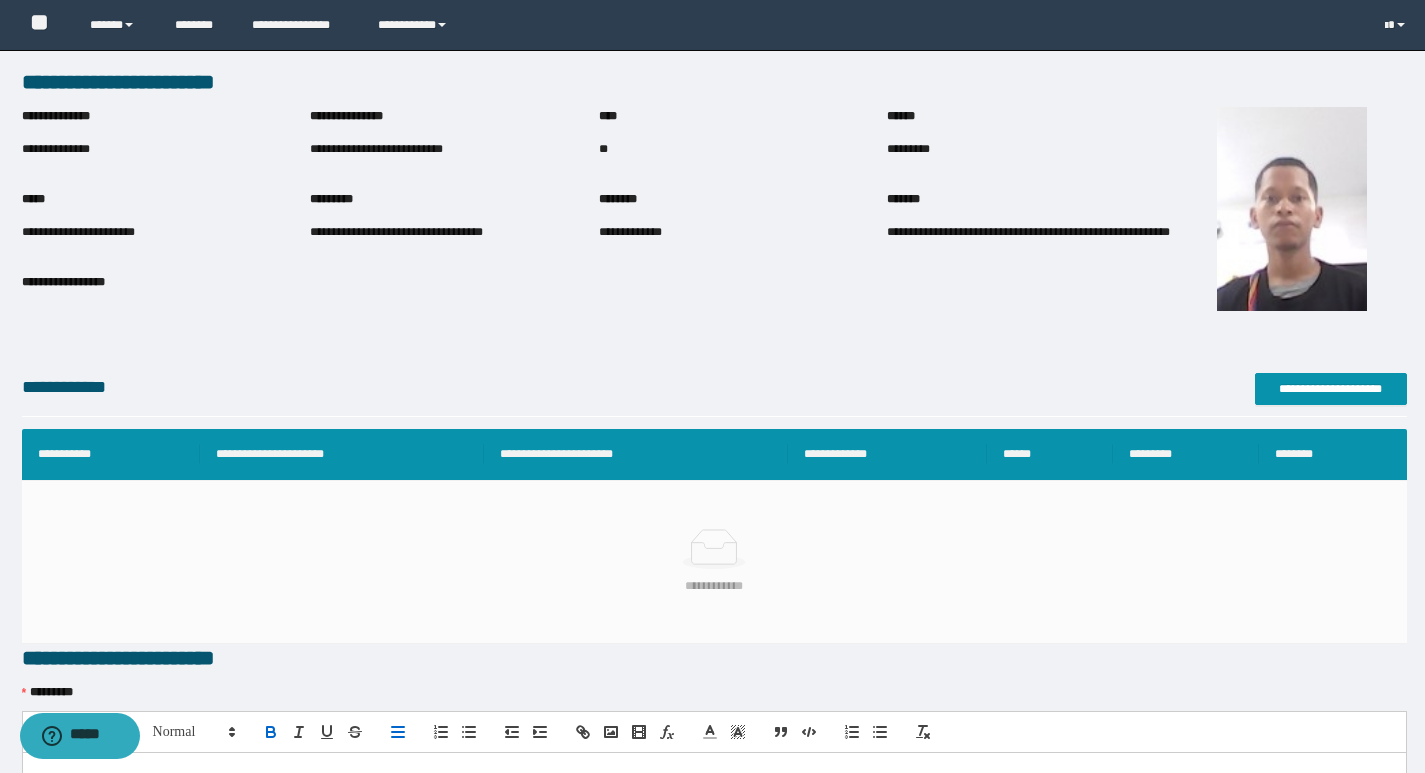 click on "**********" at bounding box center (376, 149) 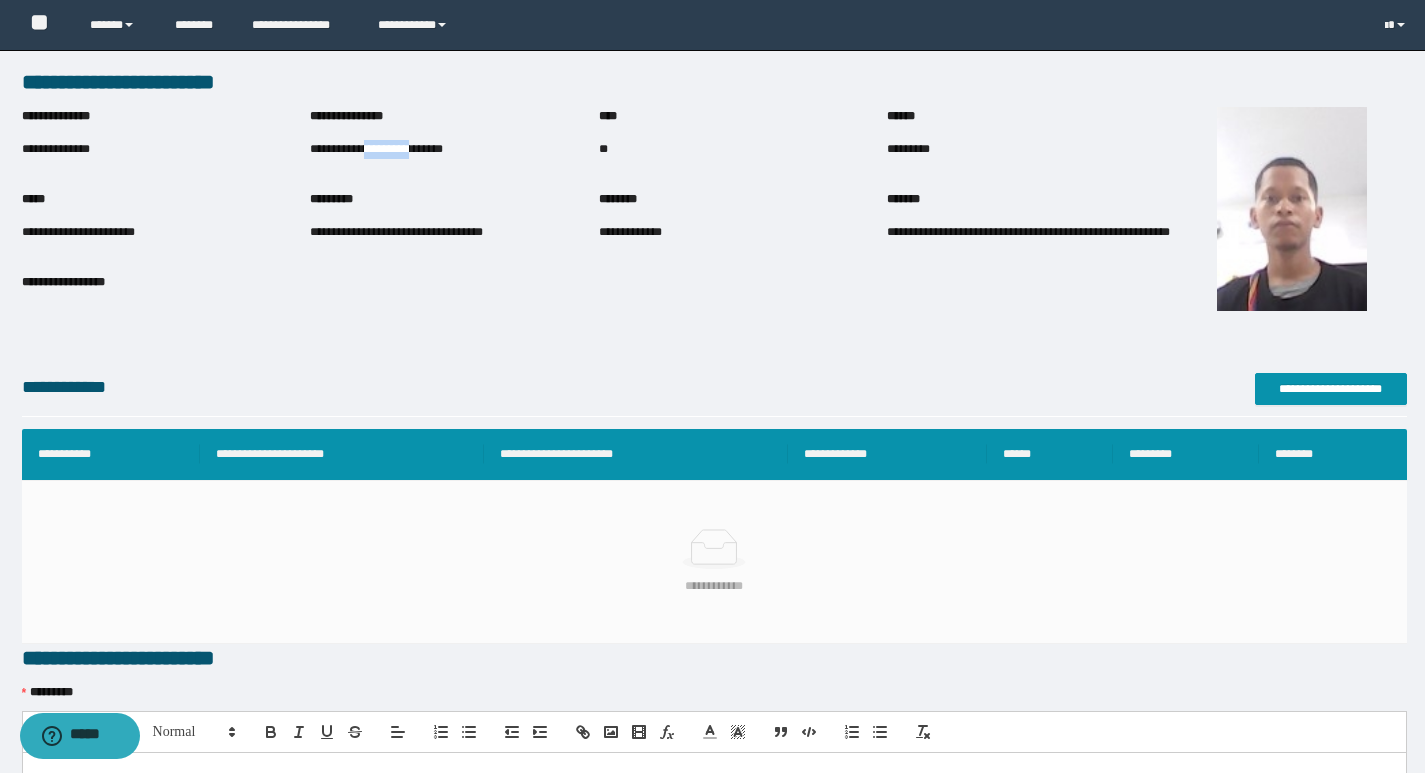 click on "**********" at bounding box center [376, 149] 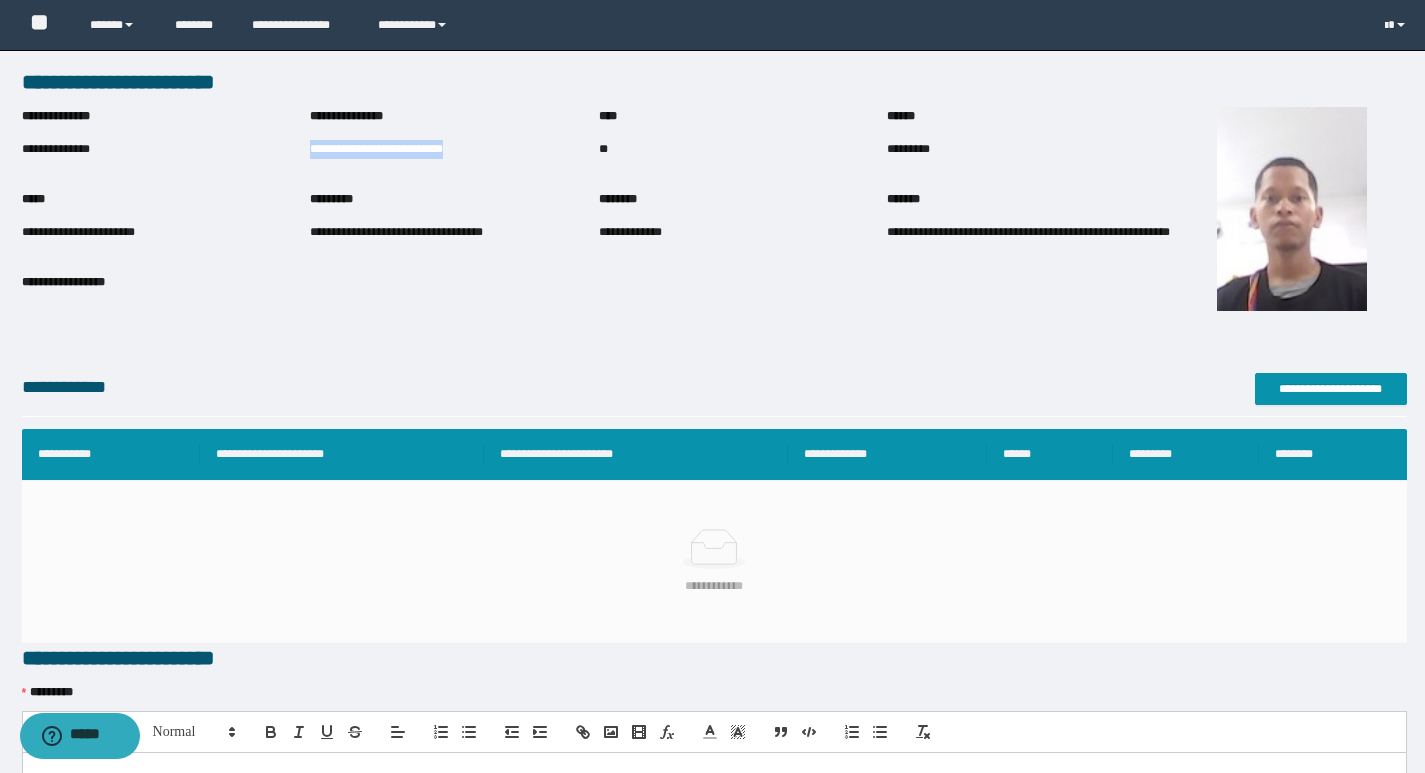 click on "**********" at bounding box center [376, 149] 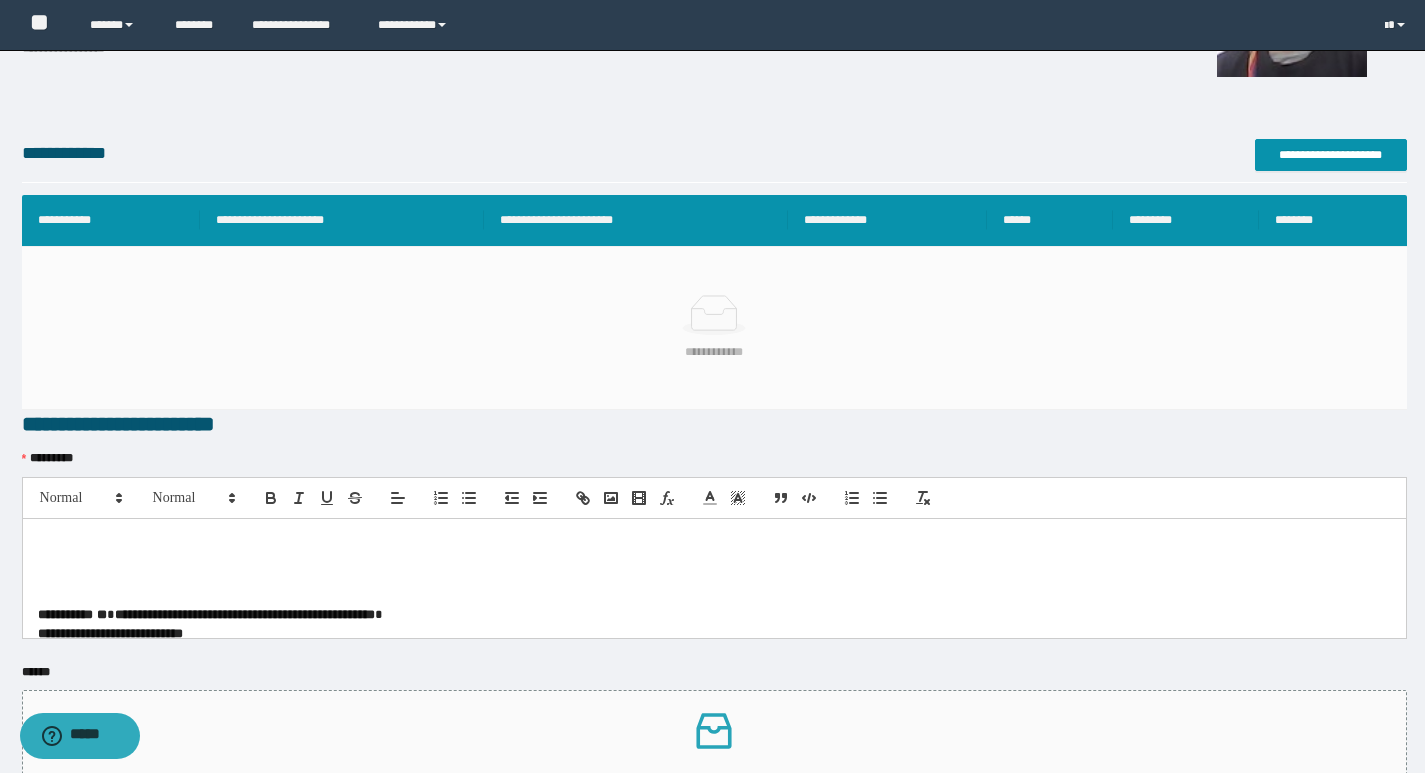 scroll, scrollTop: 436, scrollLeft: 0, axis: vertical 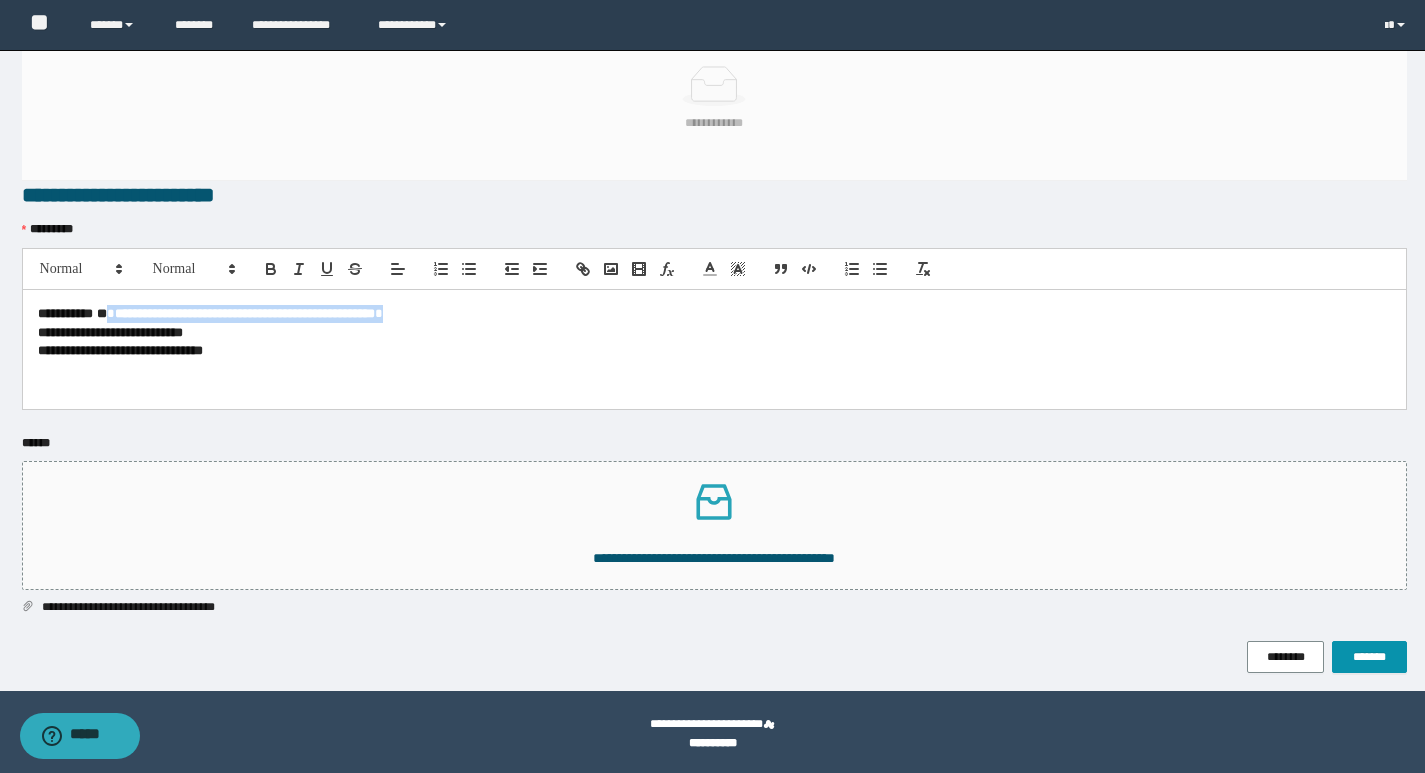 drag, startPoint x: 128, startPoint y: 318, endPoint x: 479, endPoint y: 325, distance: 351.0698 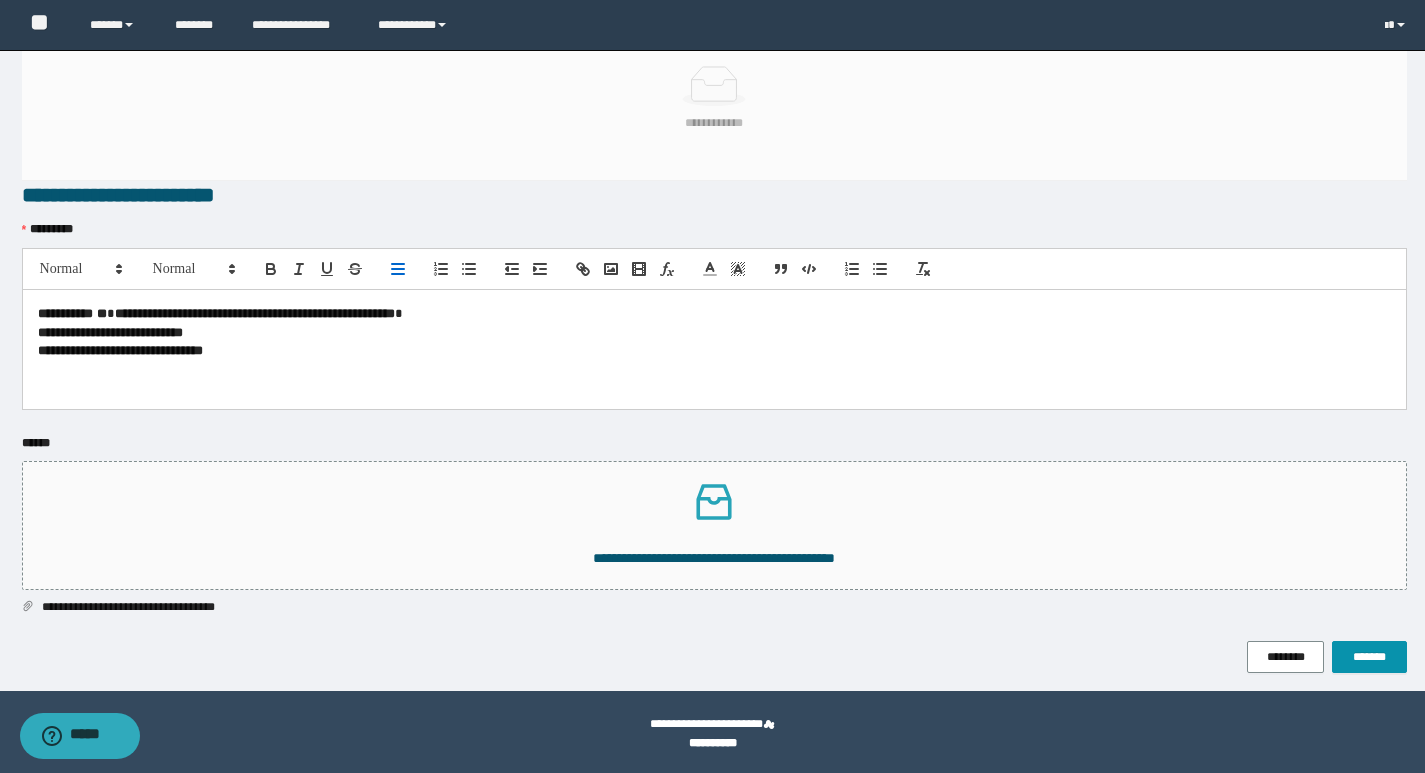 scroll, scrollTop: 200, scrollLeft: 0, axis: vertical 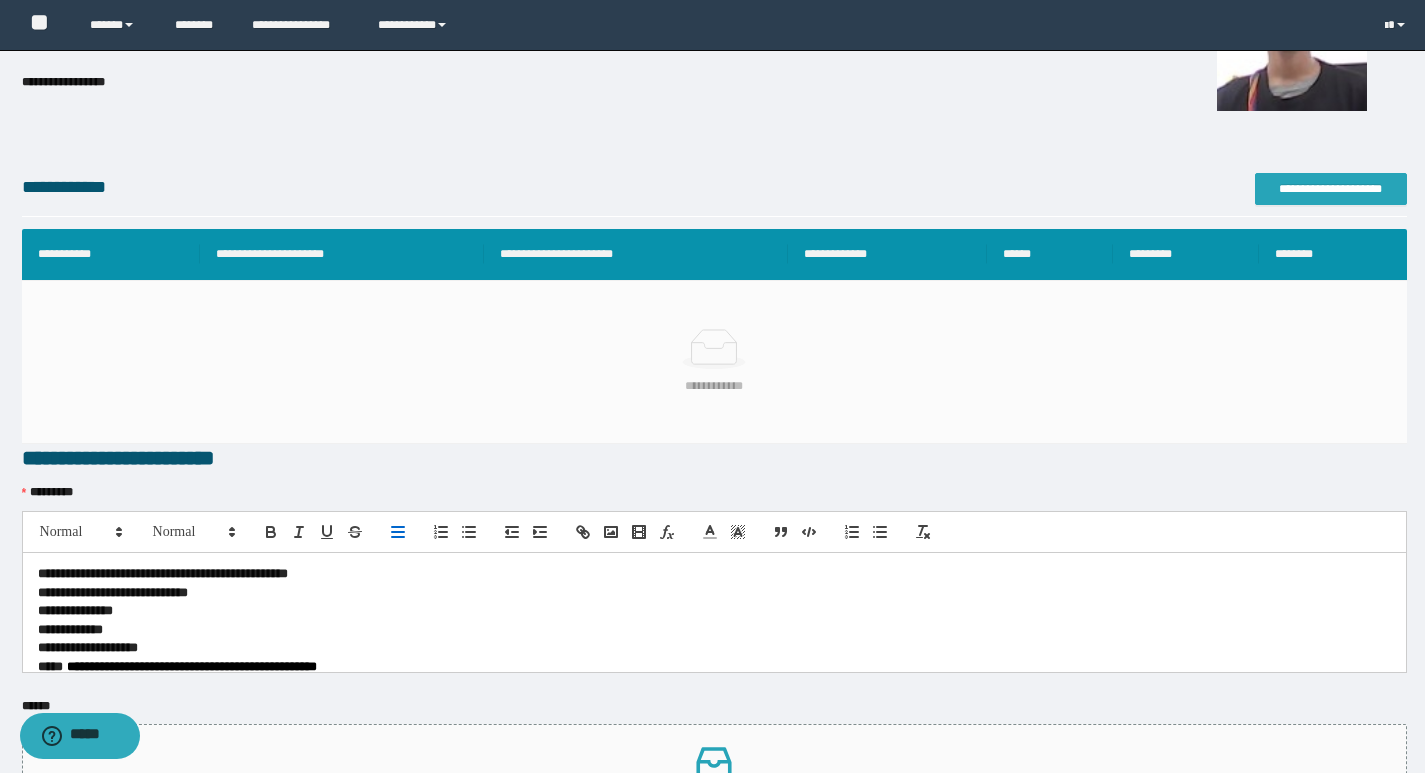 click on "**********" at bounding box center (1331, 189) 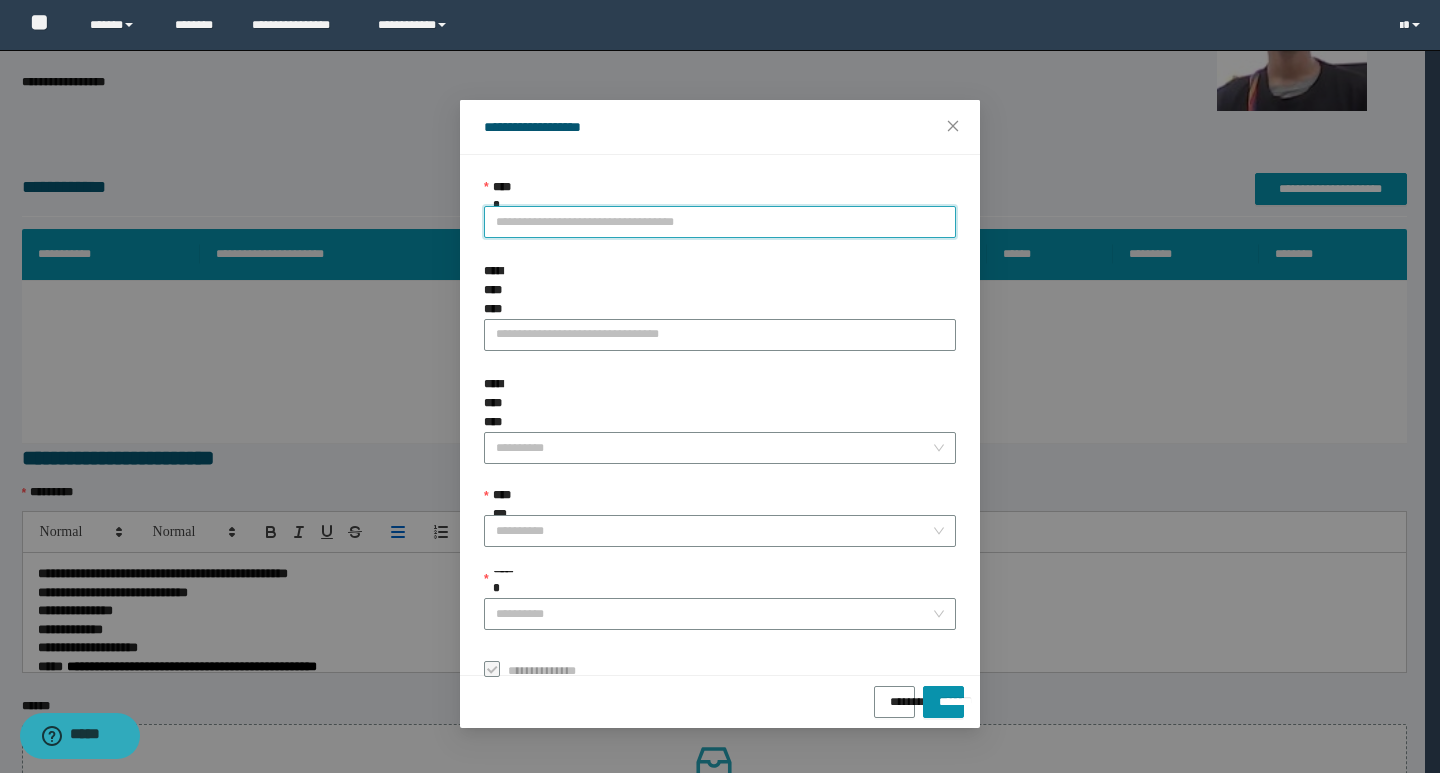 click on "**********" at bounding box center [720, 222] 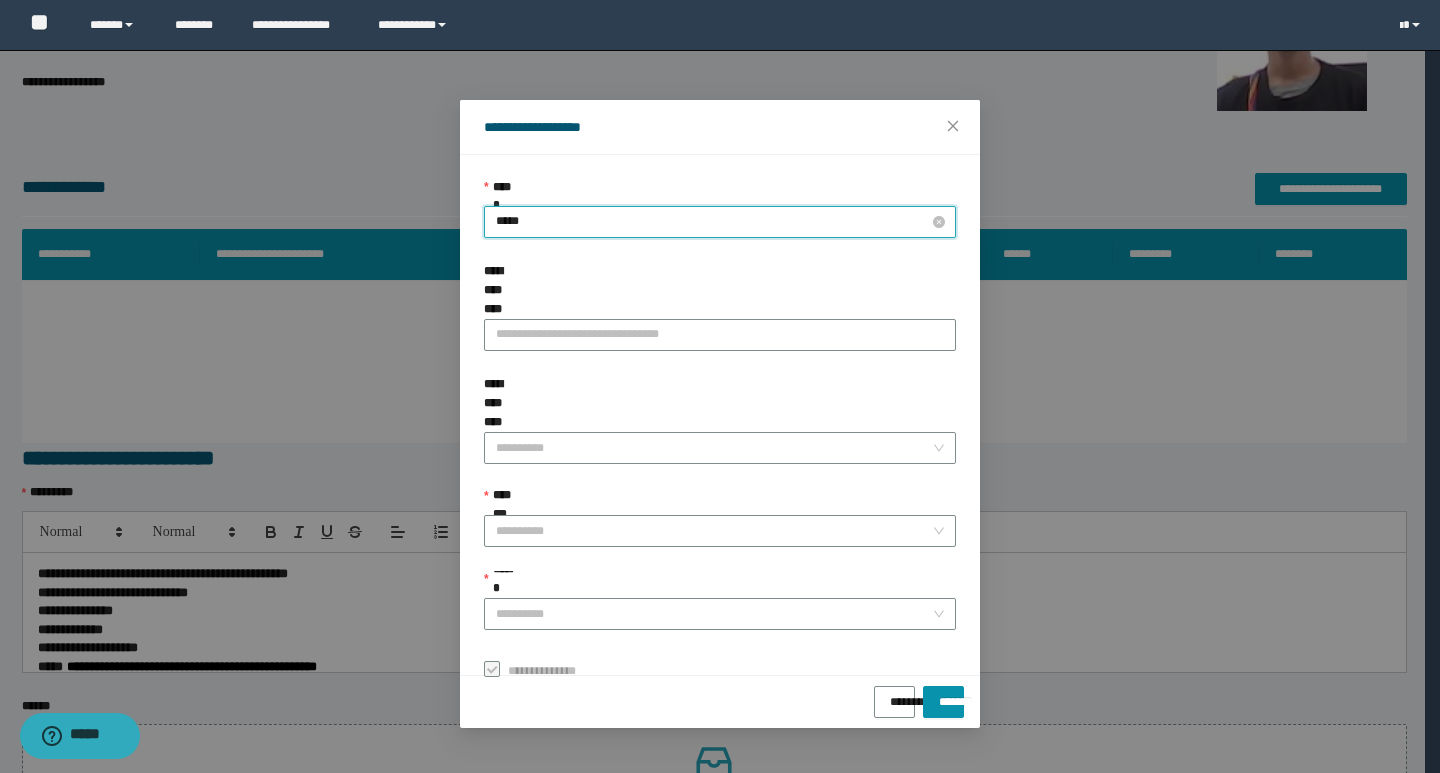 type on "****" 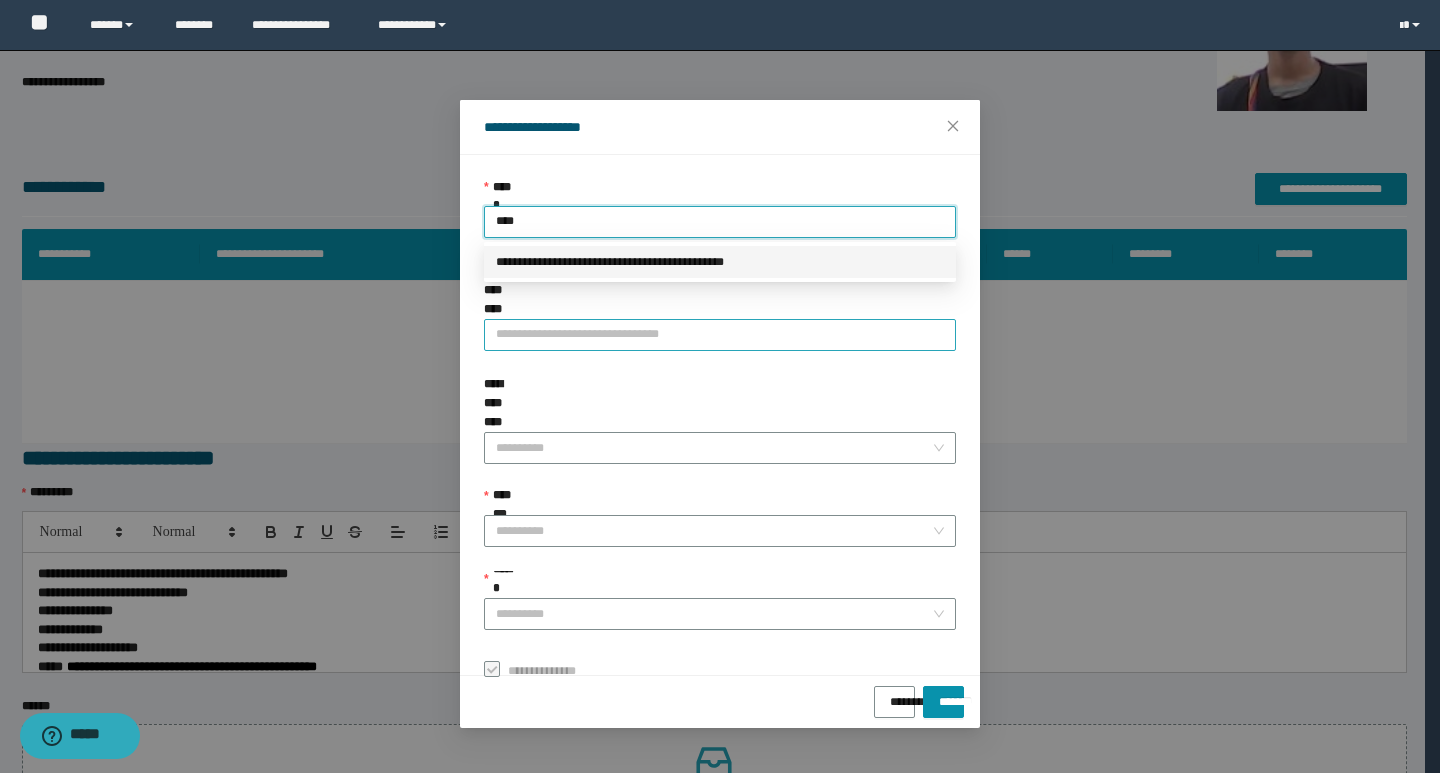drag, startPoint x: 574, startPoint y: 261, endPoint x: 540, endPoint y: 315, distance: 63.812225 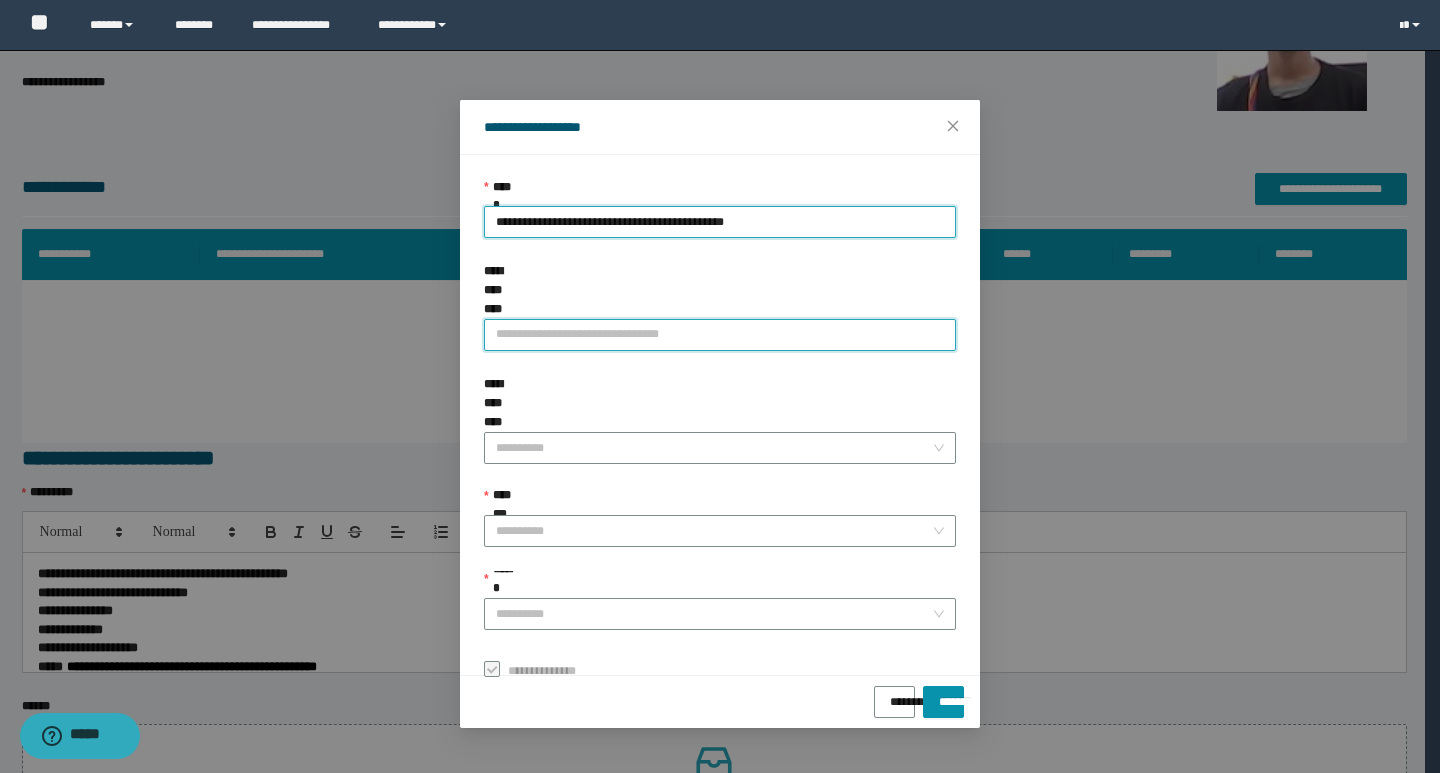 click on "**********" at bounding box center [720, 335] 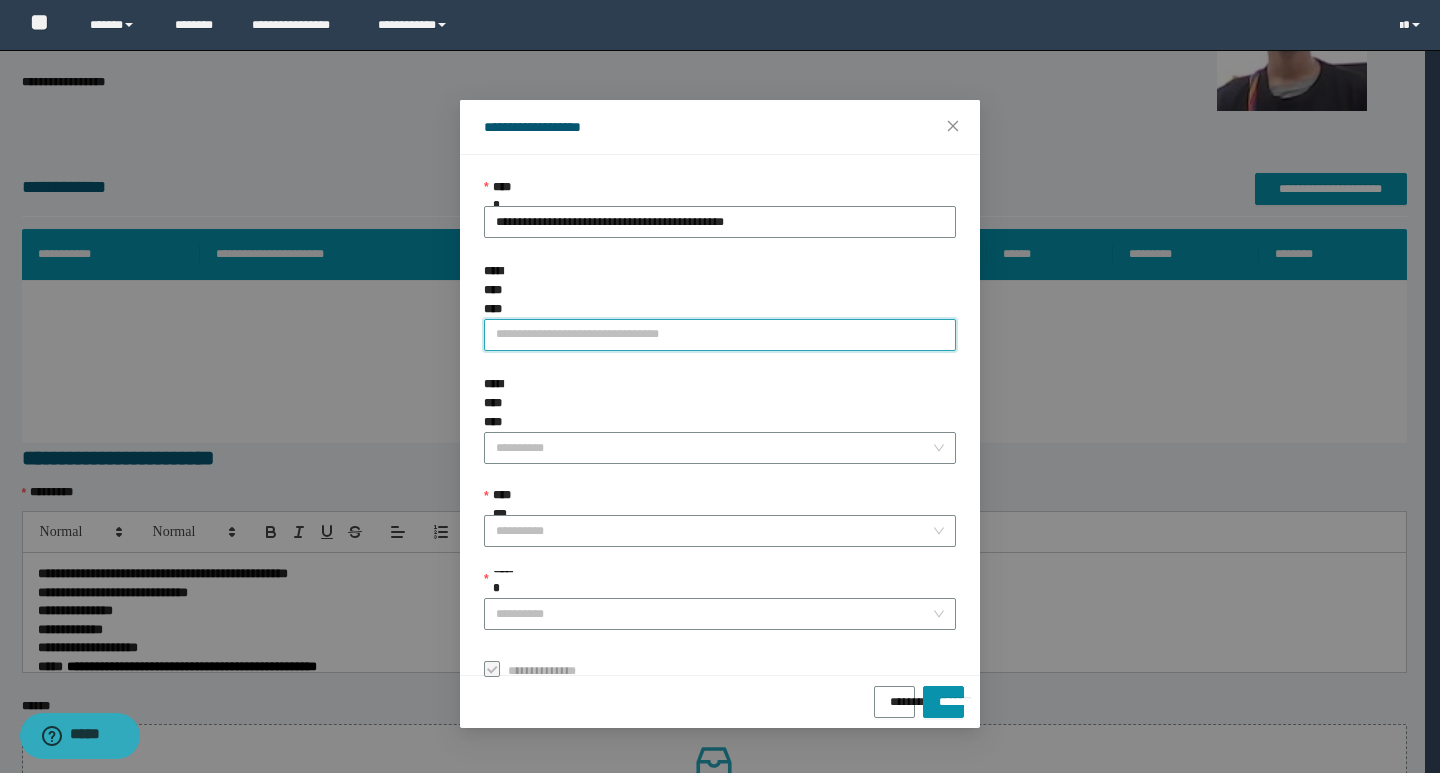 paste on "**********" 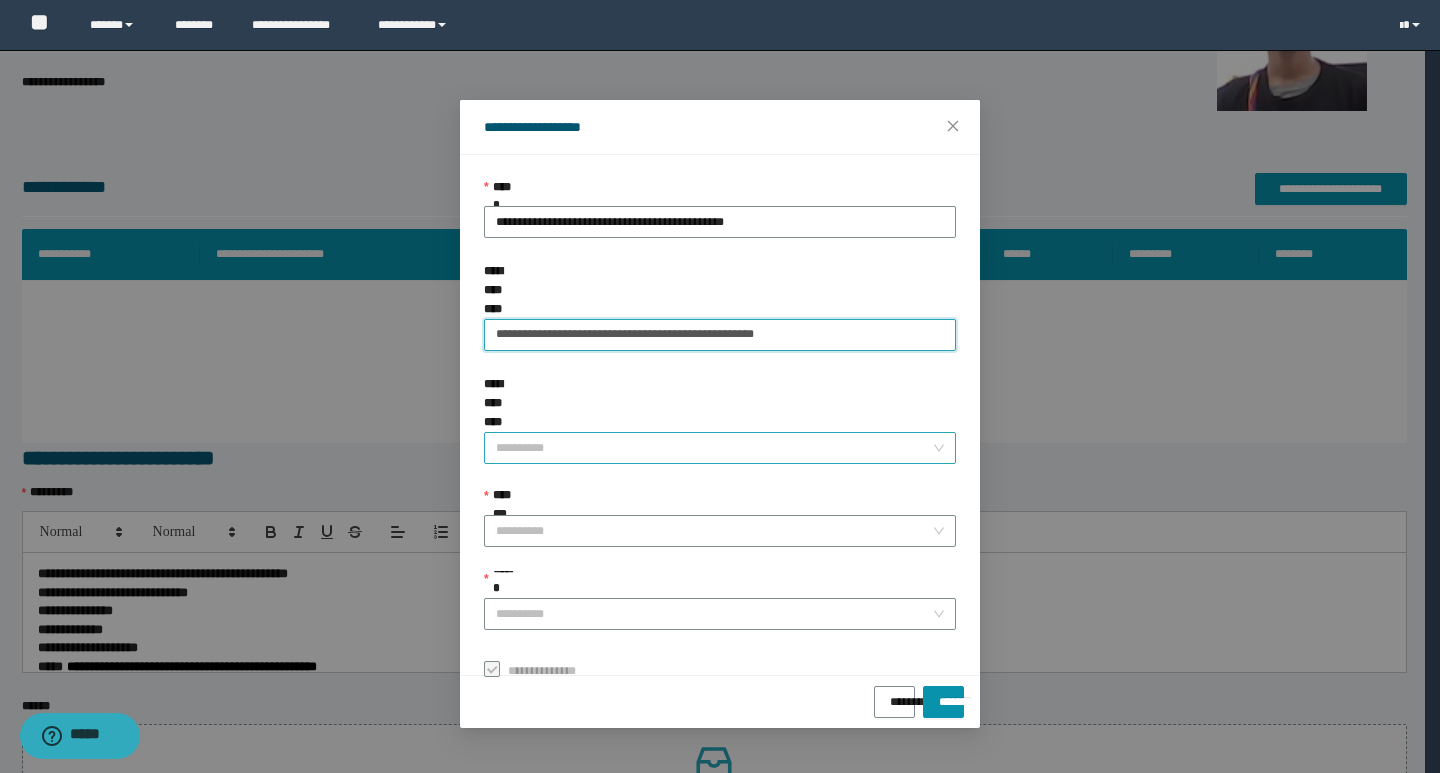 type on "**********" 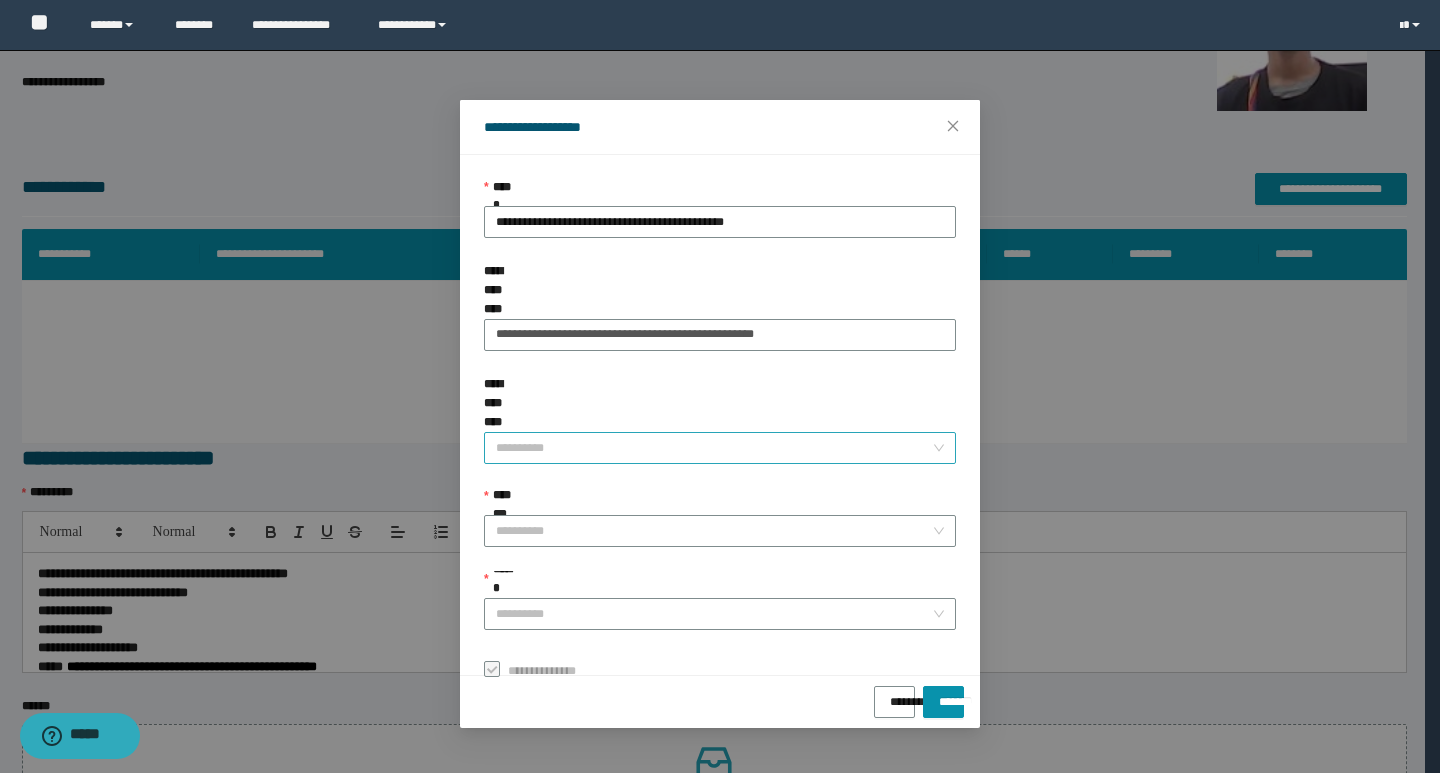 click on "**********" at bounding box center (714, 448) 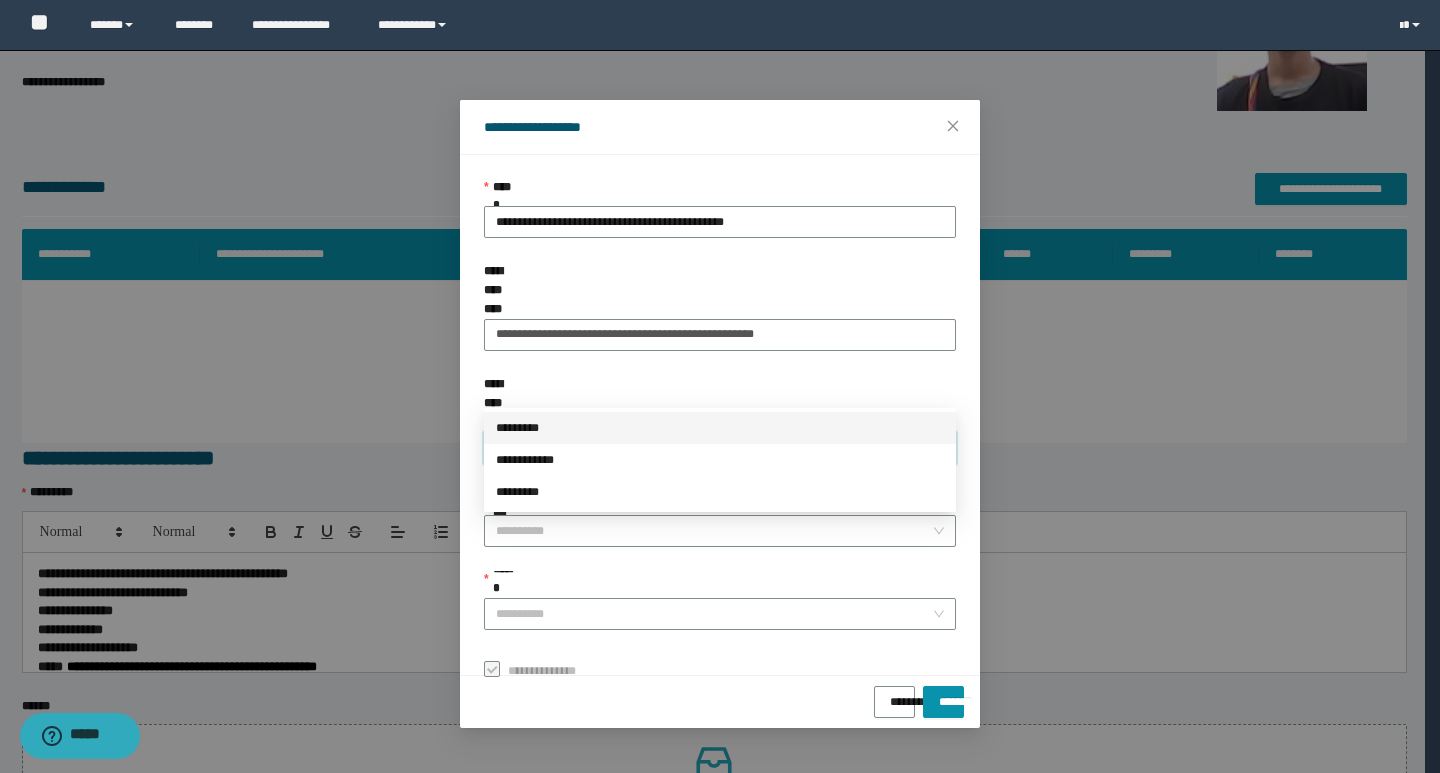 click on "*********" at bounding box center [720, 428] 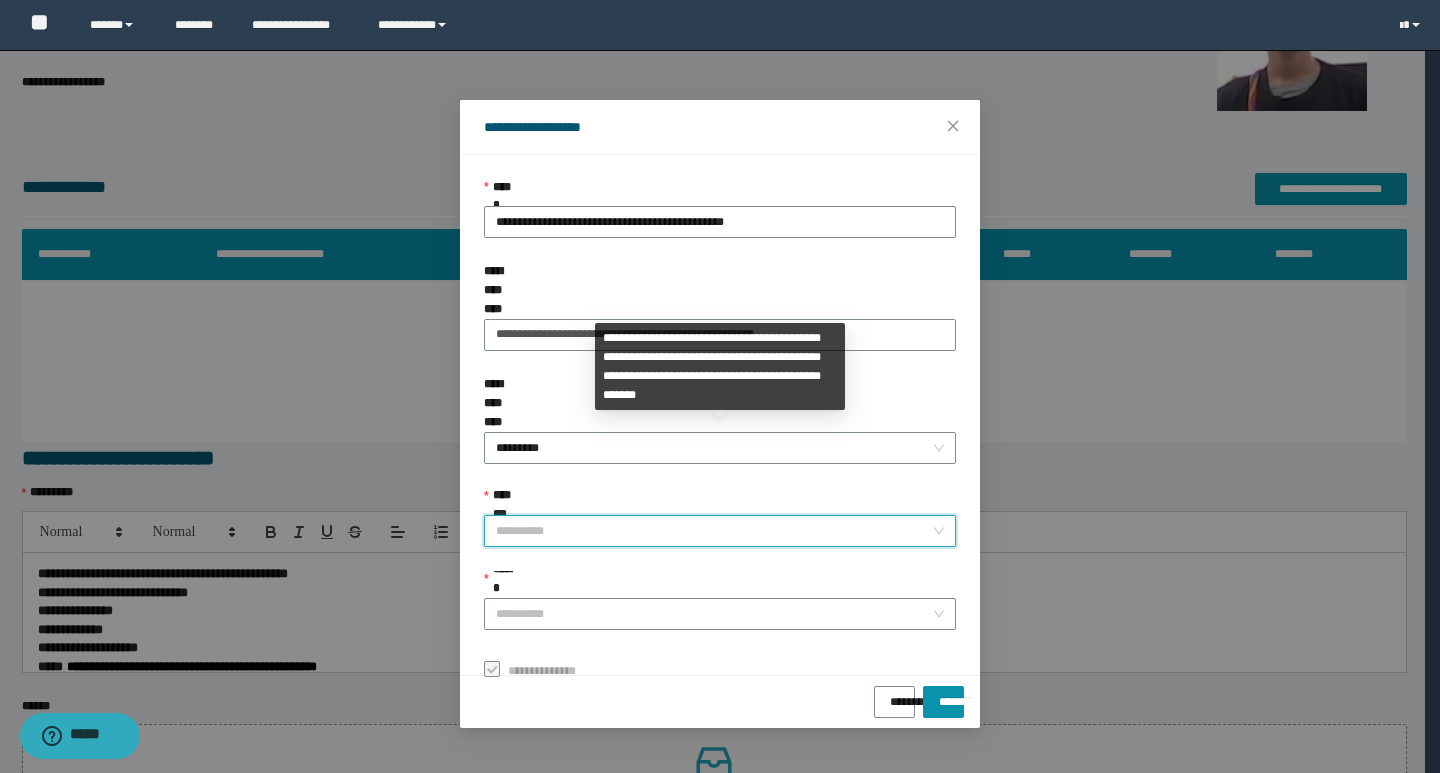 click on "**********" at bounding box center (714, 531) 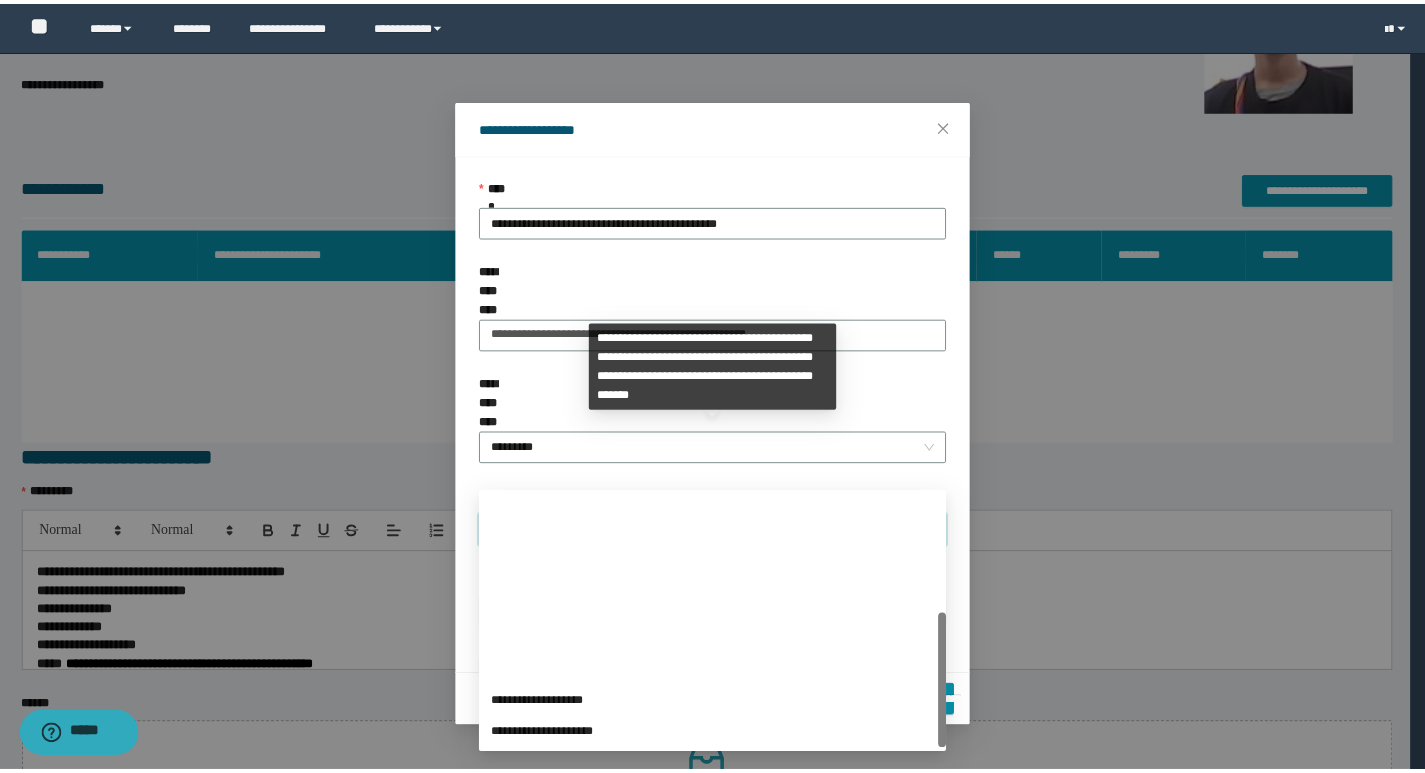 scroll, scrollTop: 224, scrollLeft: 0, axis: vertical 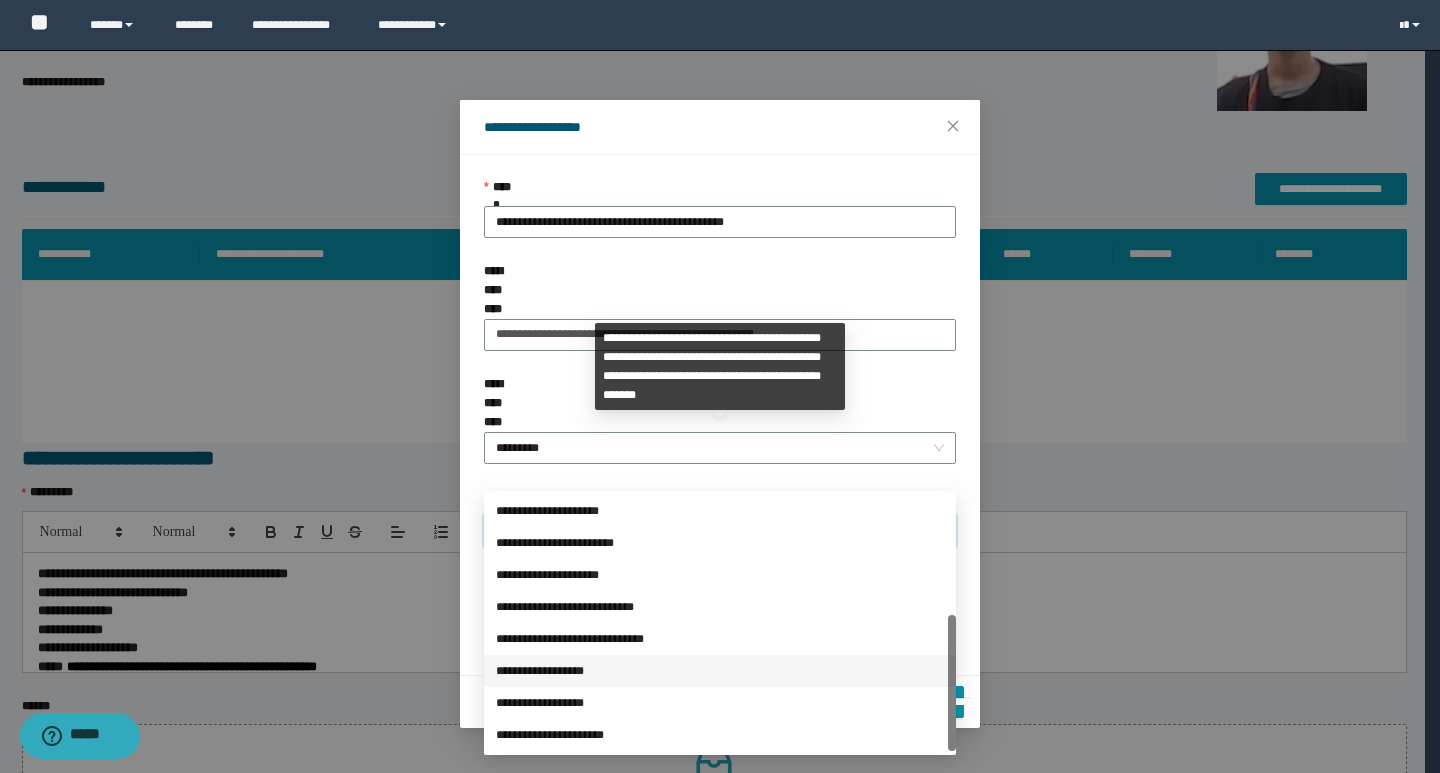 click on "**********" at bounding box center [720, 671] 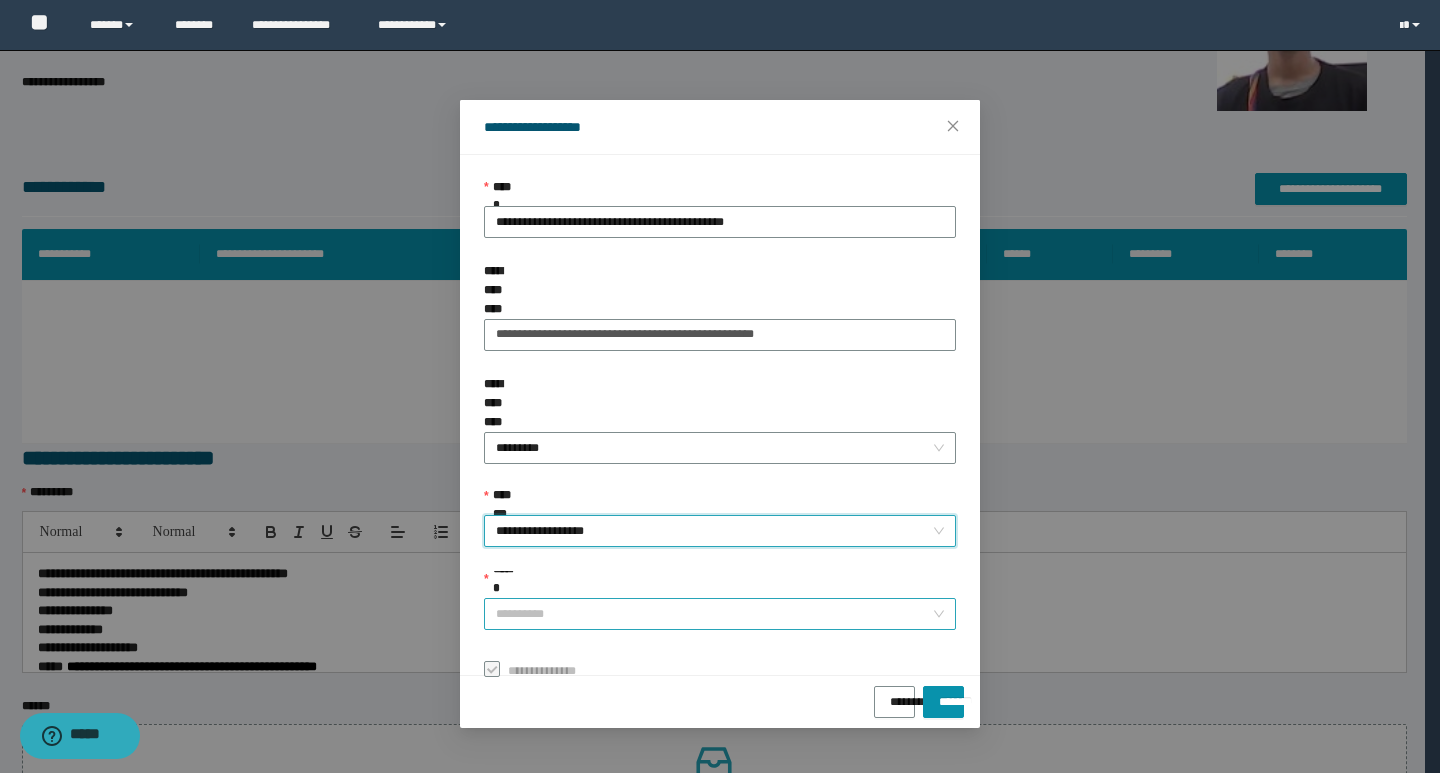 click on "******" at bounding box center [714, 614] 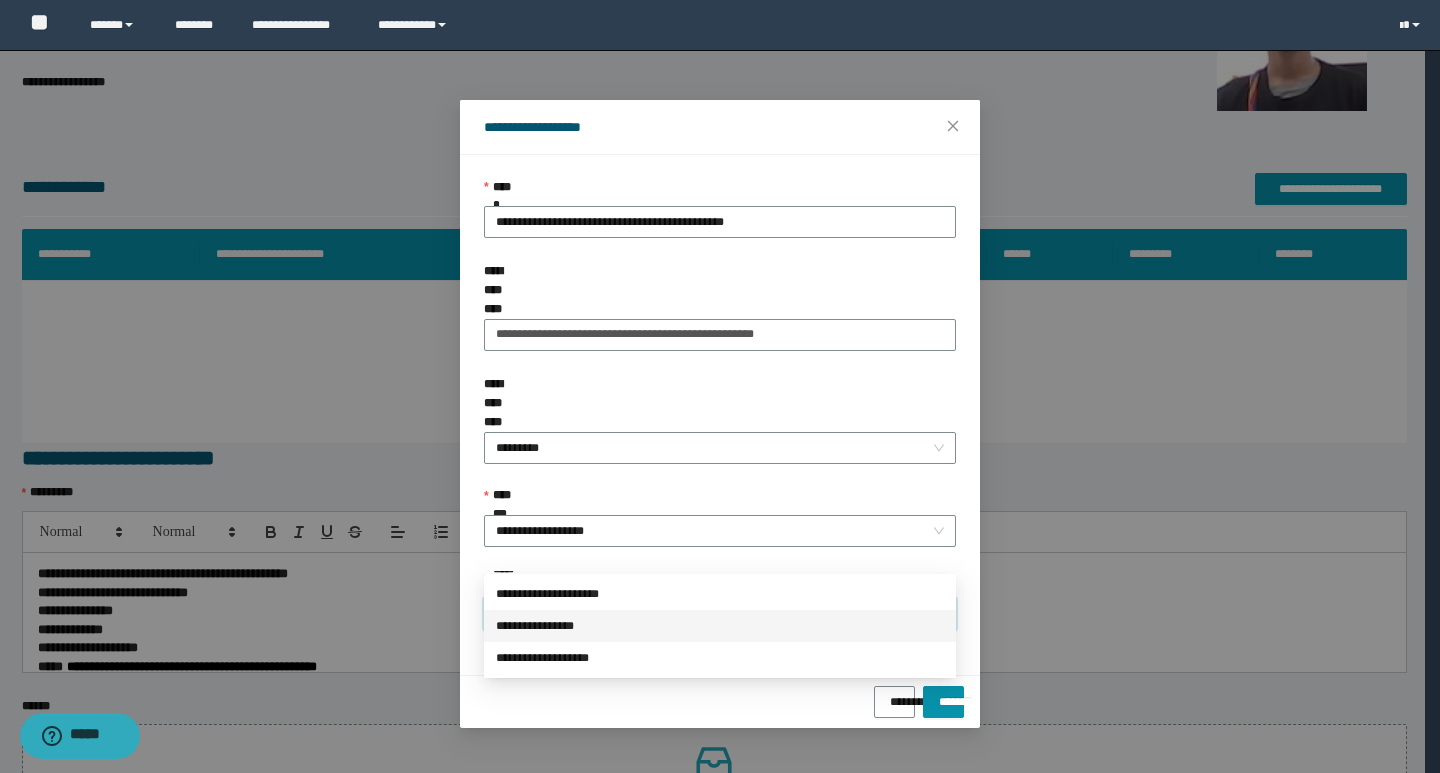 click on "**********" at bounding box center [720, 626] 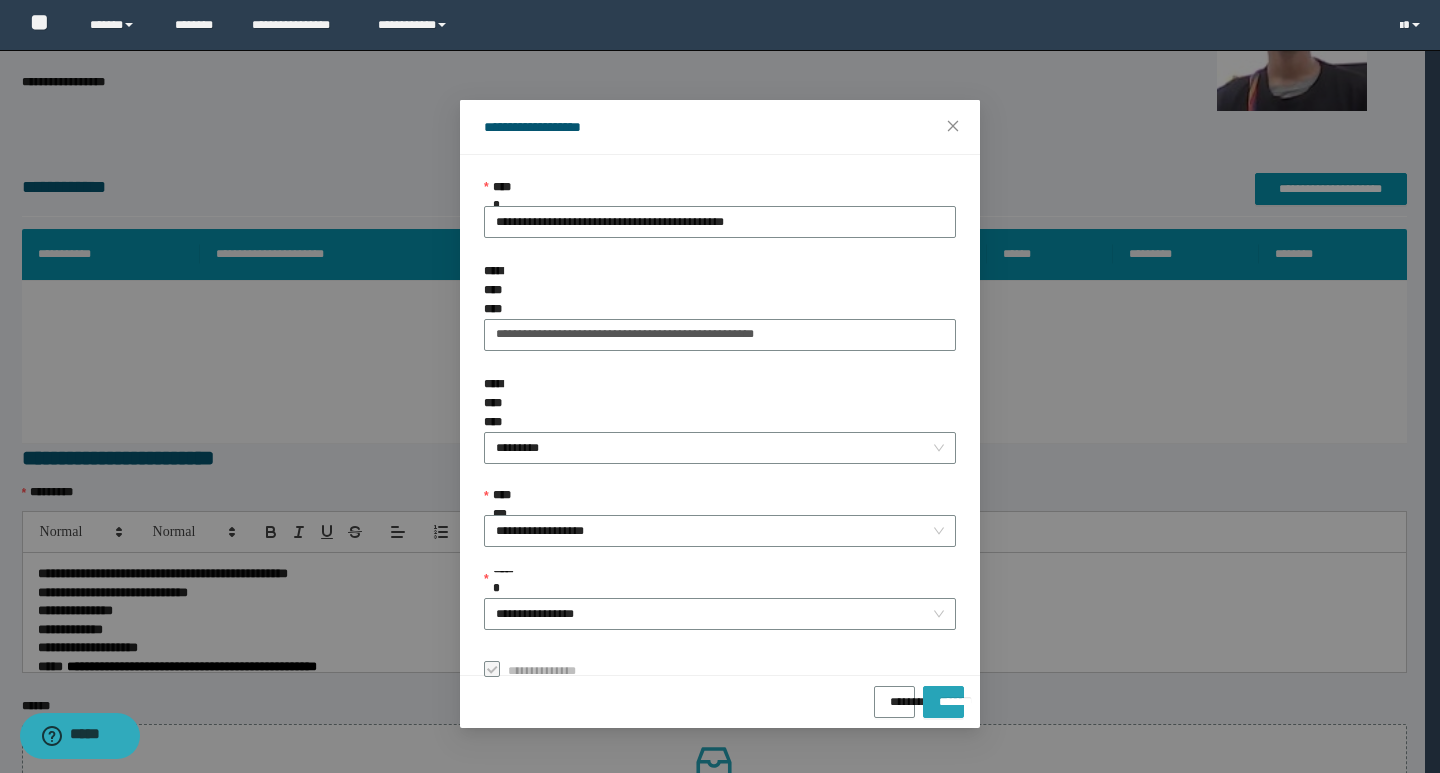 click on "*******" at bounding box center [943, 695] 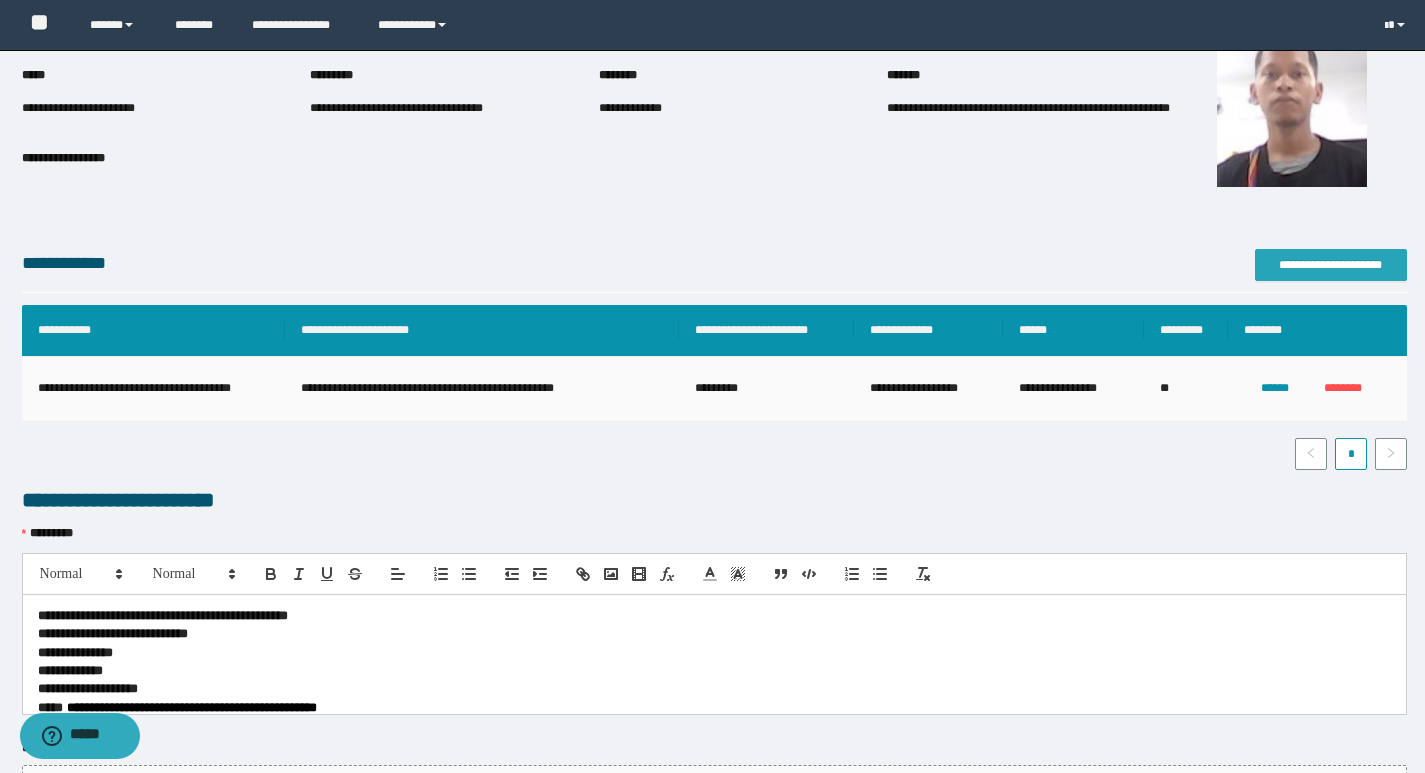 scroll, scrollTop: 0, scrollLeft: 0, axis: both 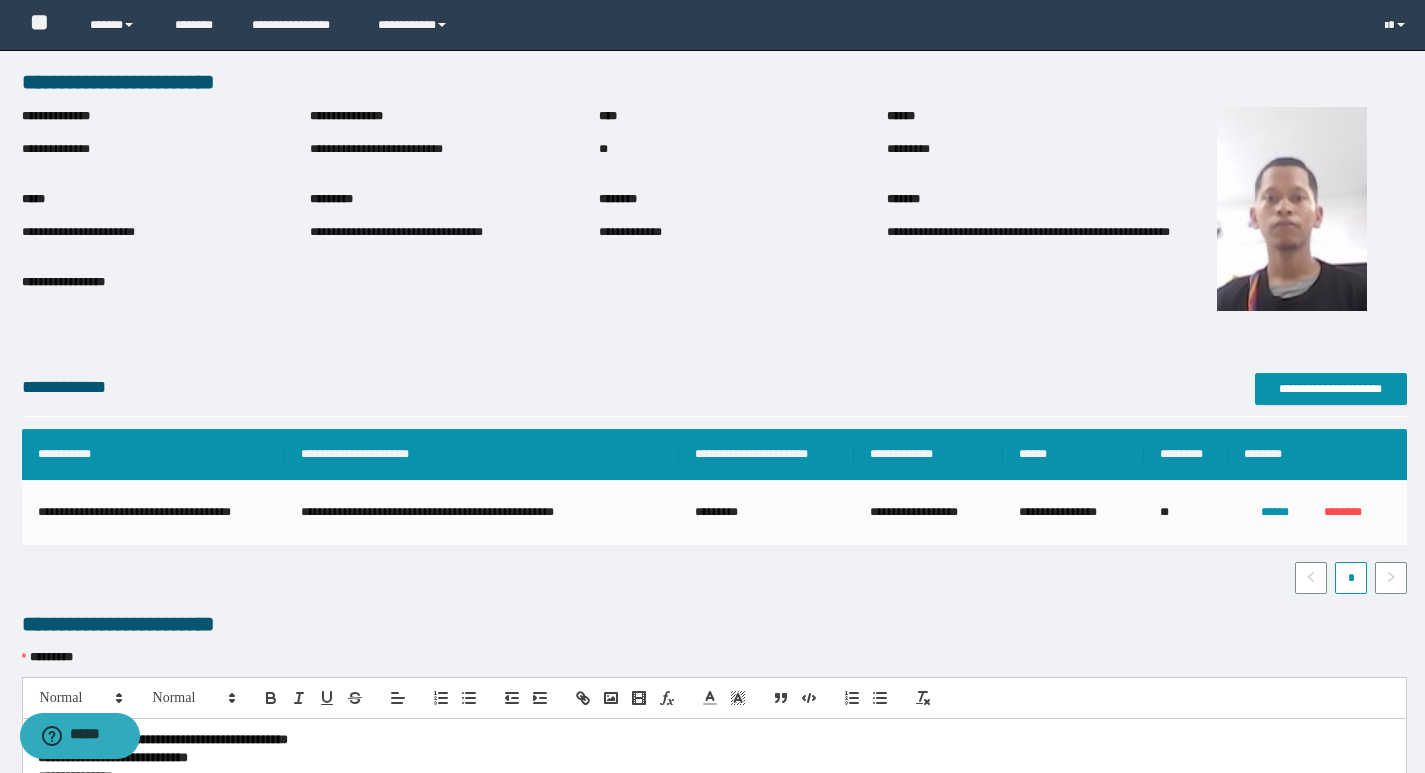 click on "**********" at bounding box center (454, 150) 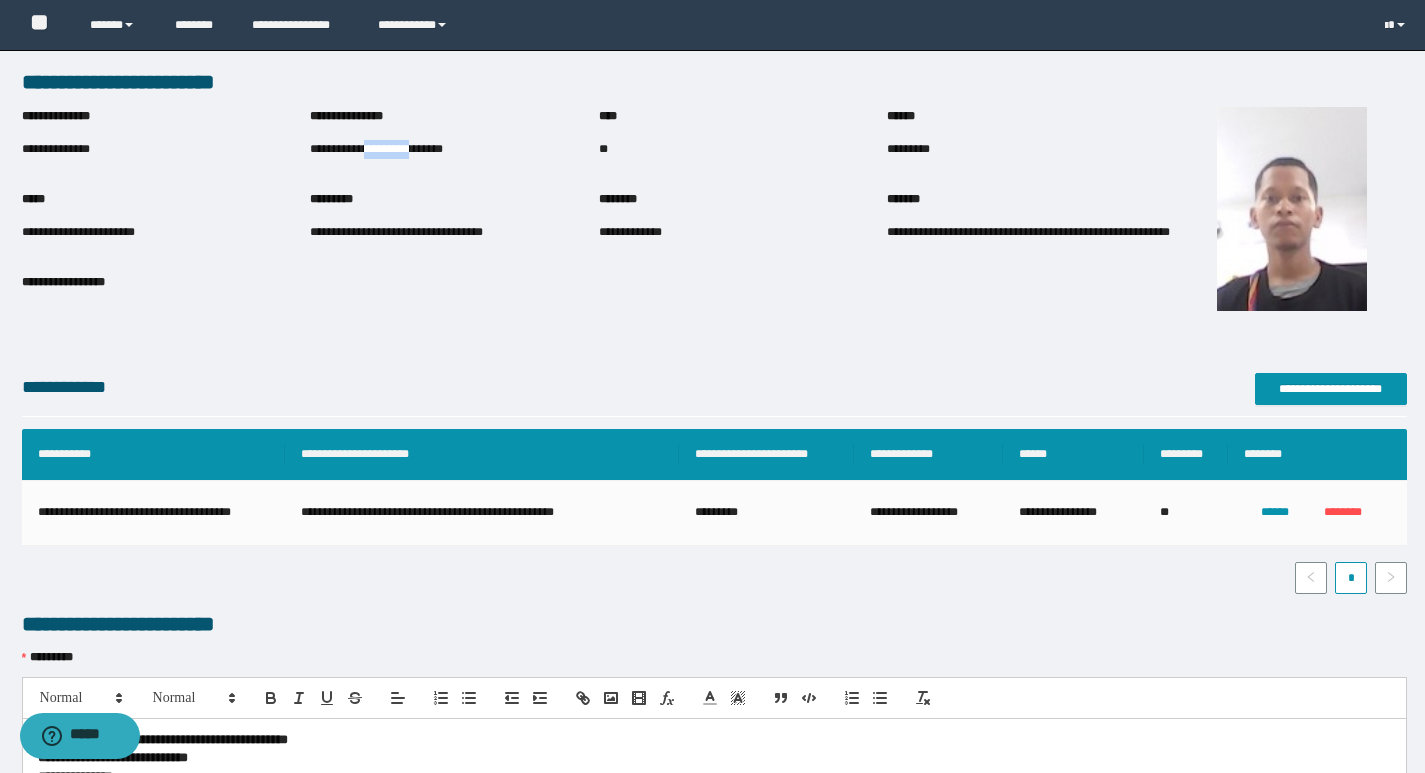 click on "**********" at bounding box center (454, 150) 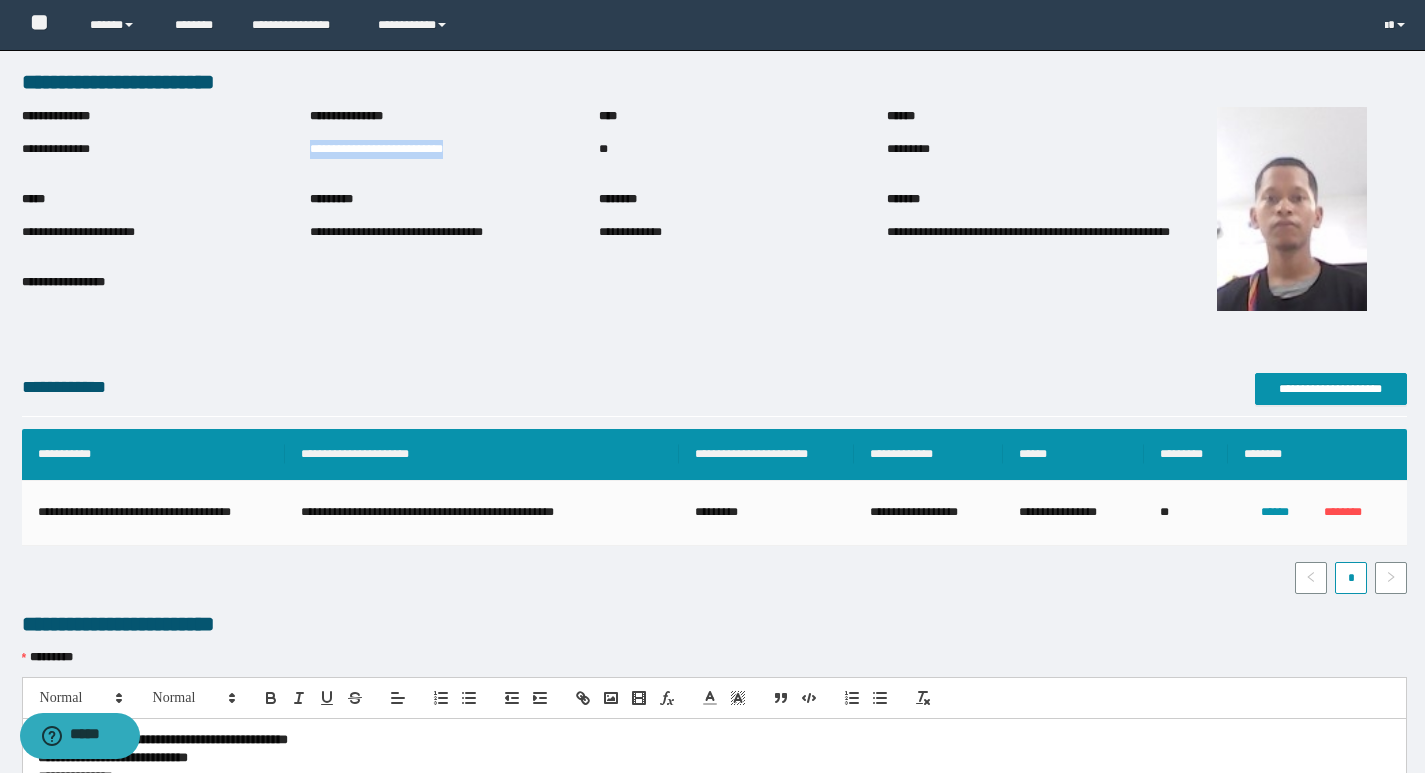 click on "**********" at bounding box center [454, 150] 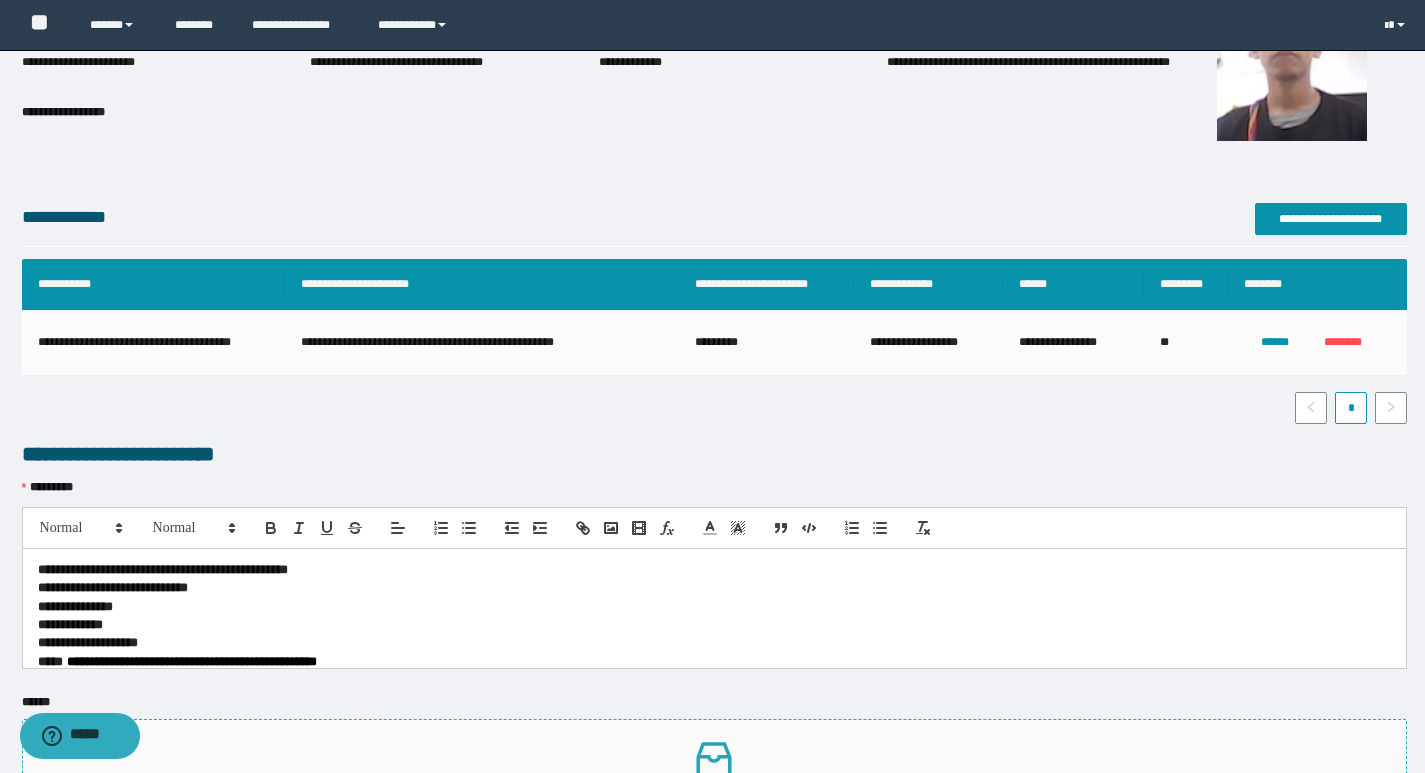 scroll, scrollTop: 400, scrollLeft: 0, axis: vertical 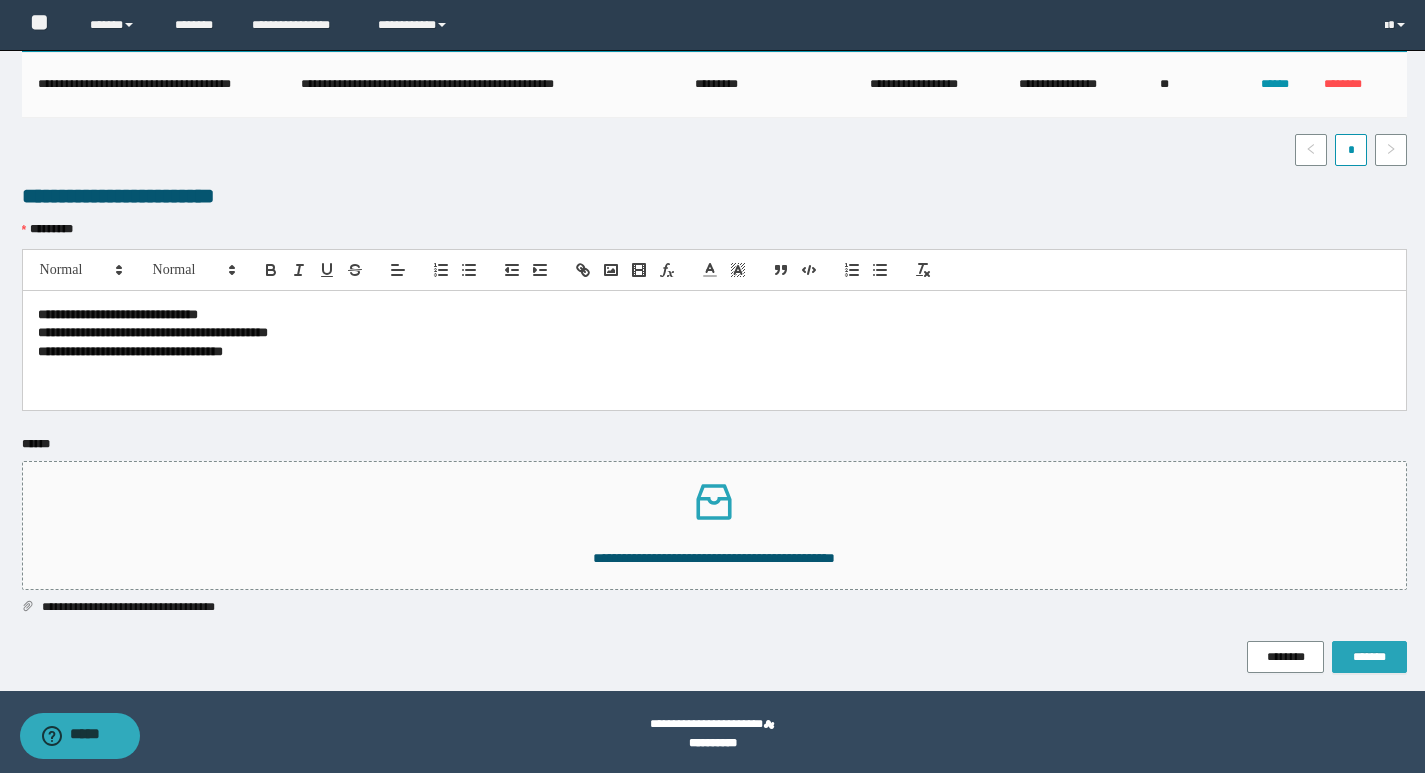 click on "*******" at bounding box center (1369, 657) 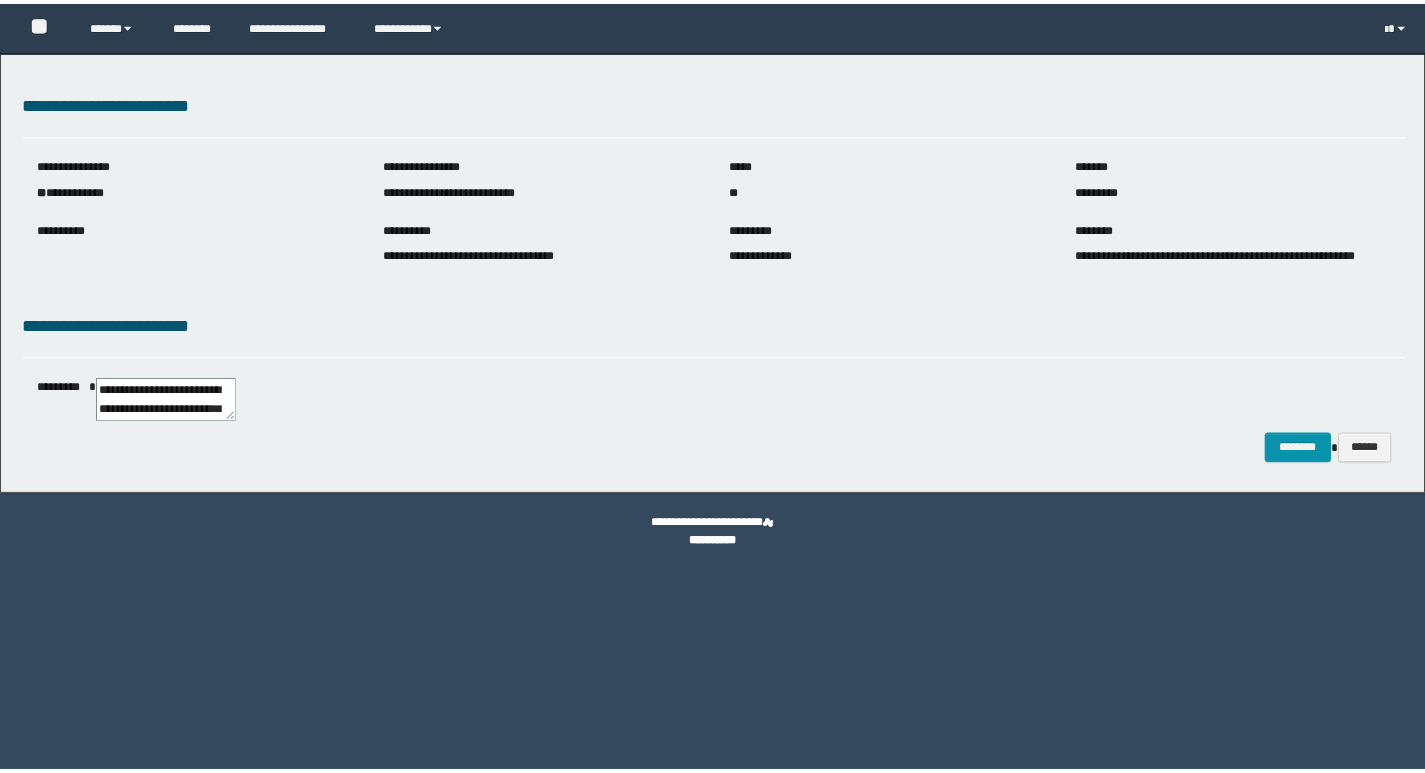 scroll, scrollTop: 0, scrollLeft: 0, axis: both 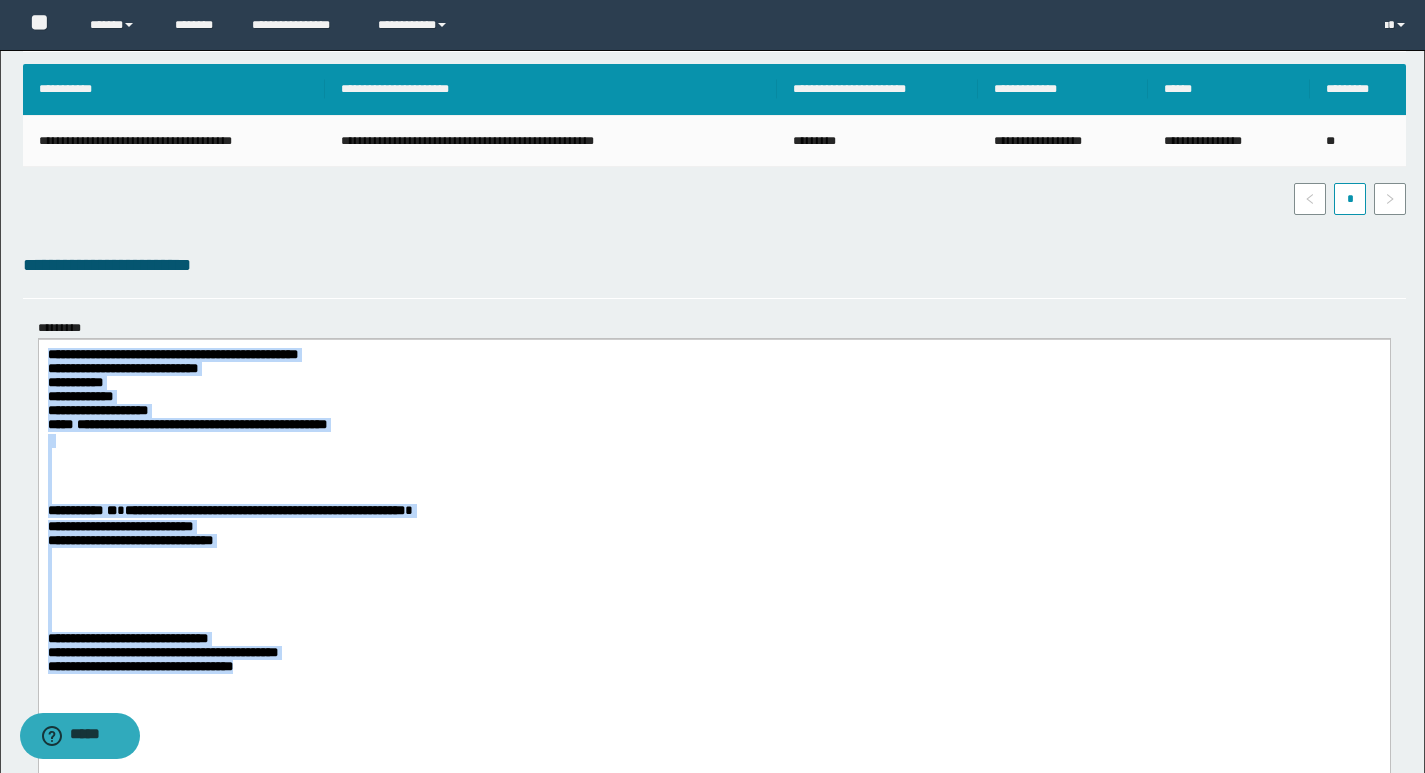 drag, startPoint x: 45, startPoint y: 355, endPoint x: 339, endPoint y: 713, distance: 463.2494 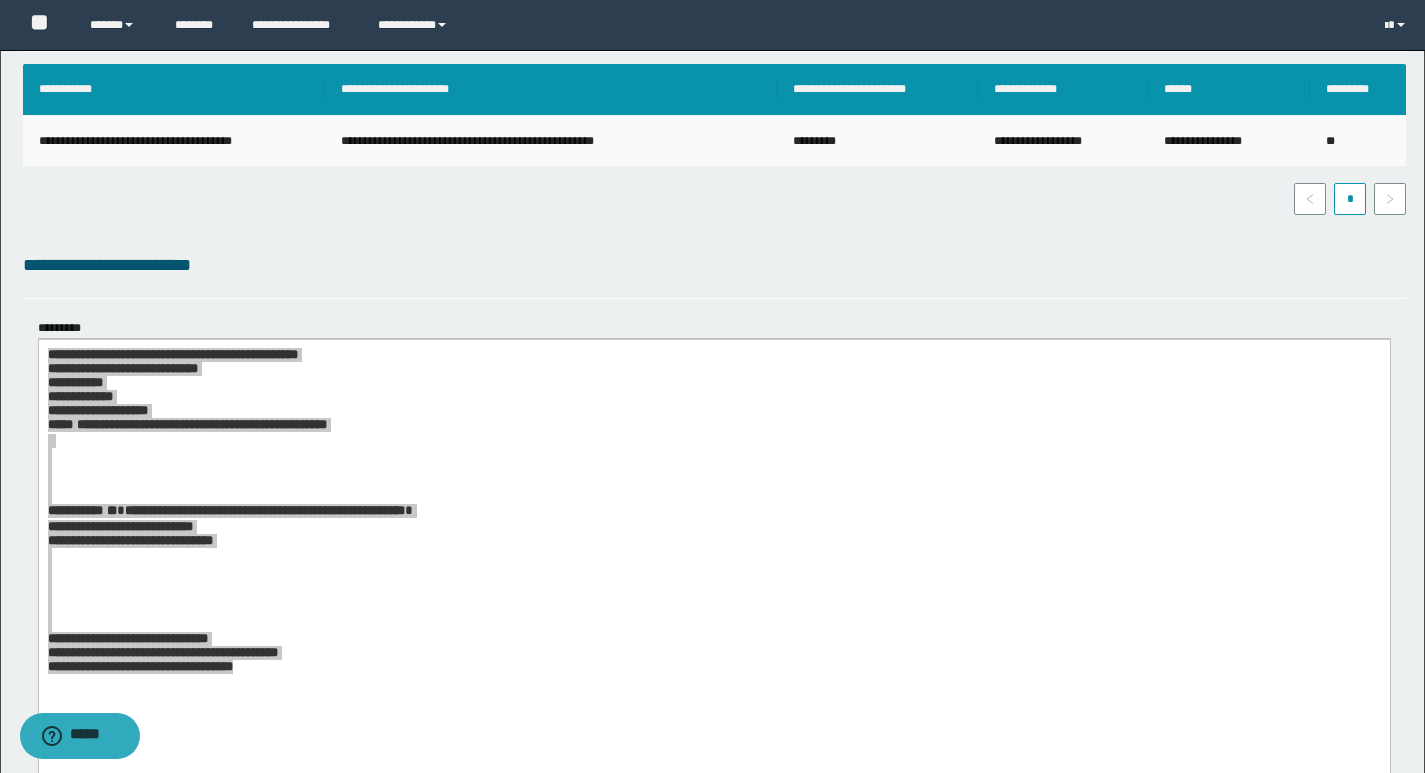 click on "**********" at bounding box center (551, 142) 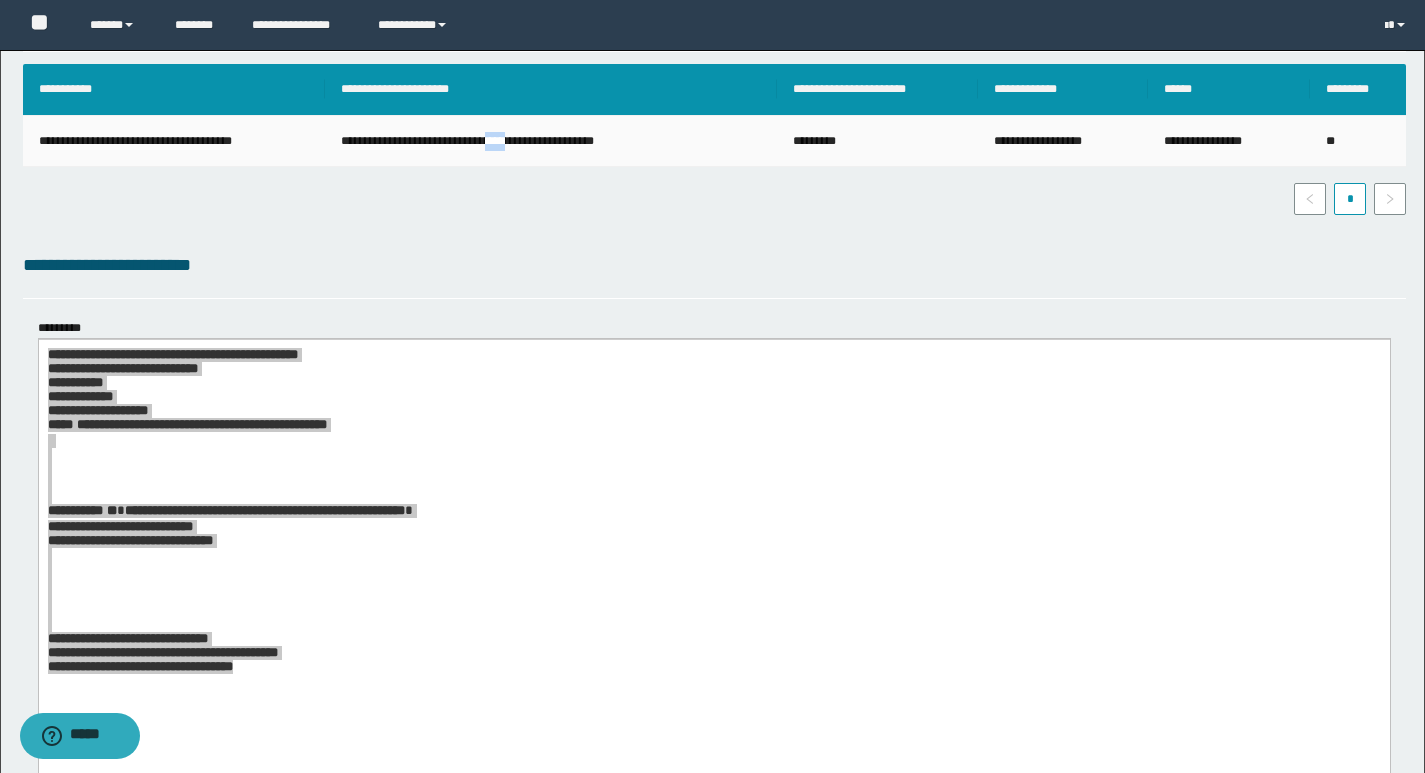 click on "**********" at bounding box center [551, 142] 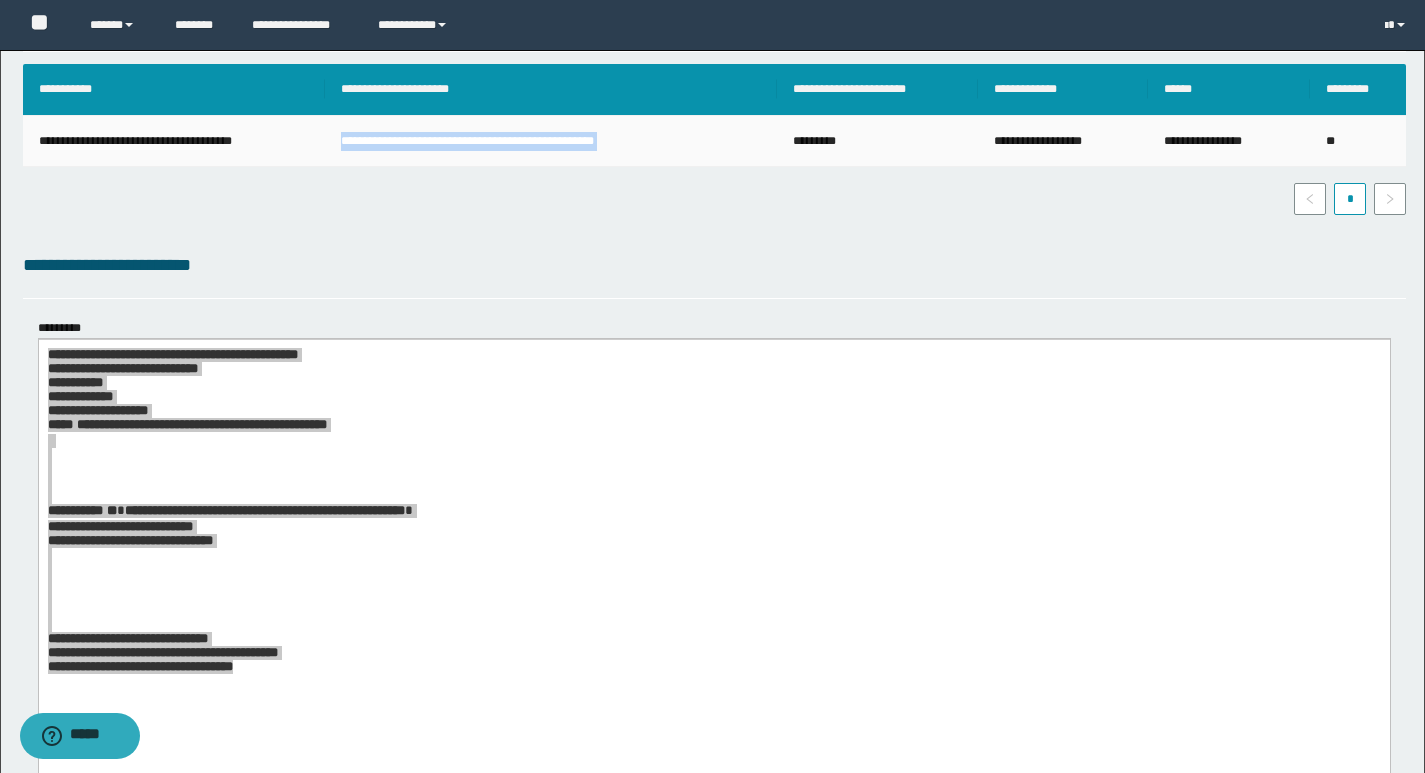 click on "**********" at bounding box center (551, 142) 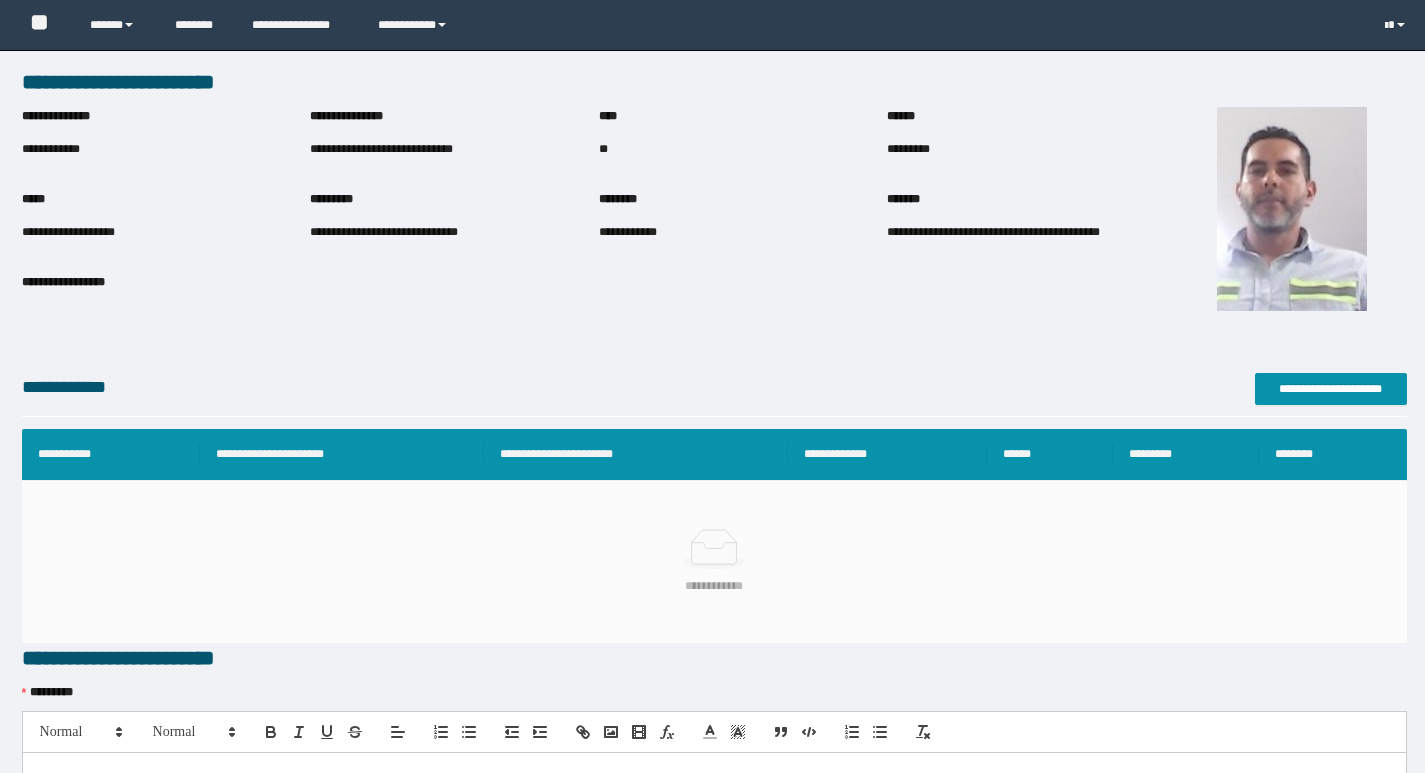 scroll, scrollTop: 0, scrollLeft: 0, axis: both 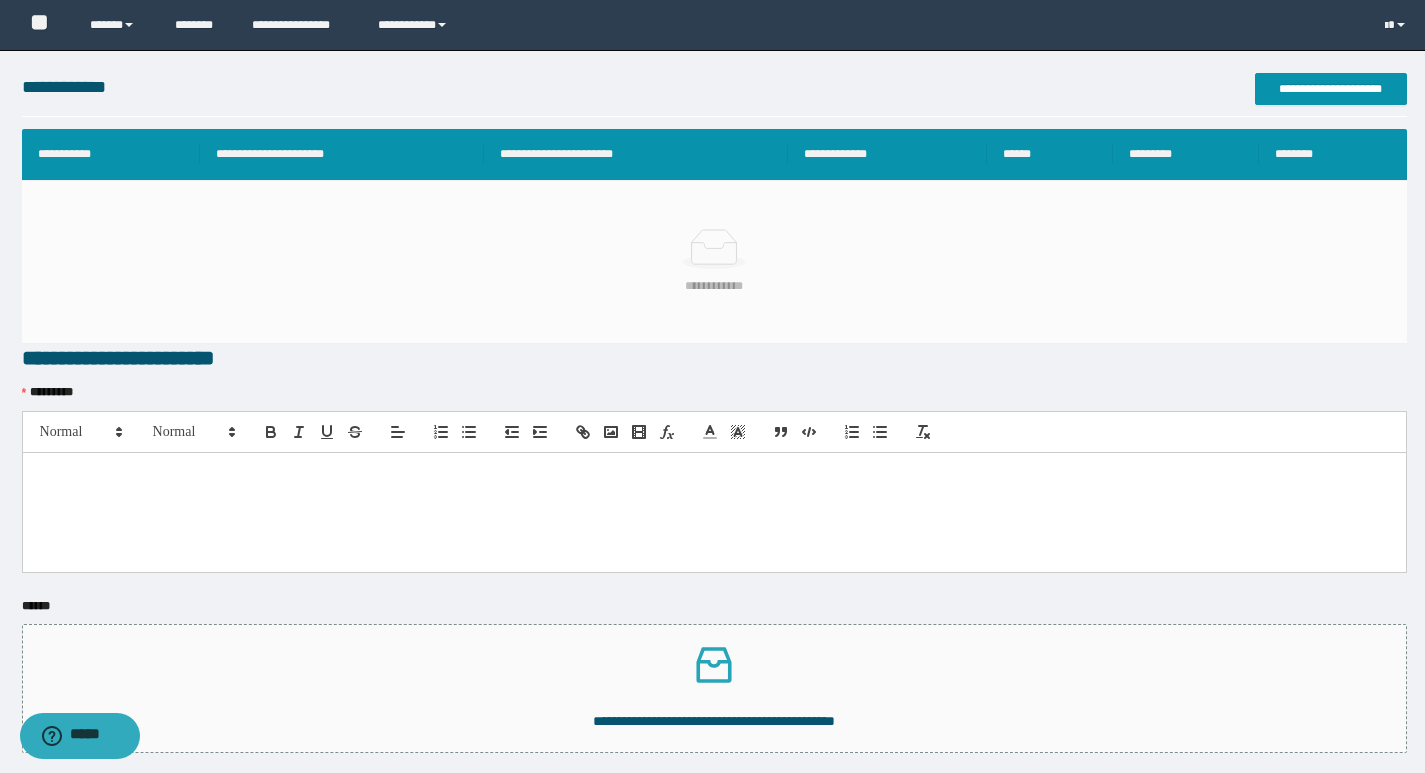 click at bounding box center [714, 474] 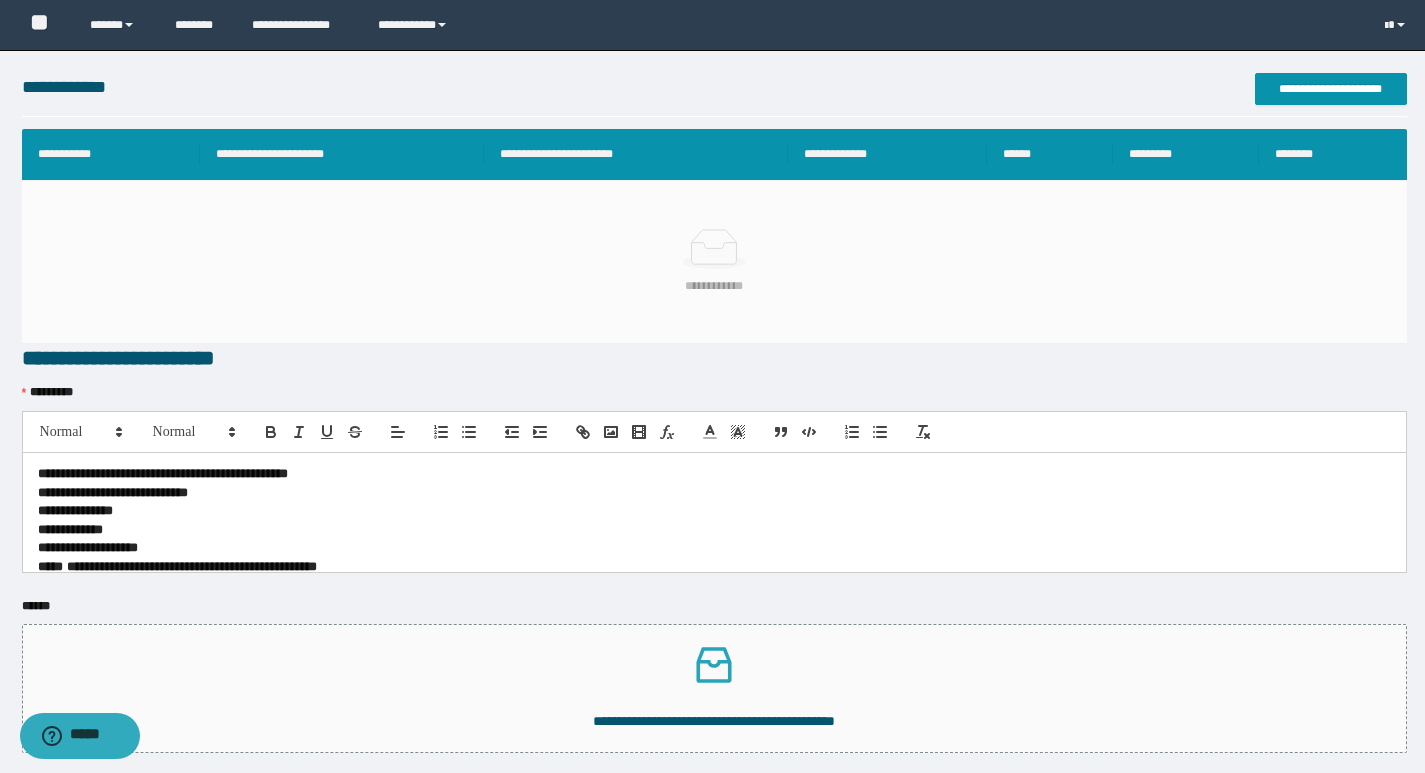 scroll, scrollTop: 0, scrollLeft: 0, axis: both 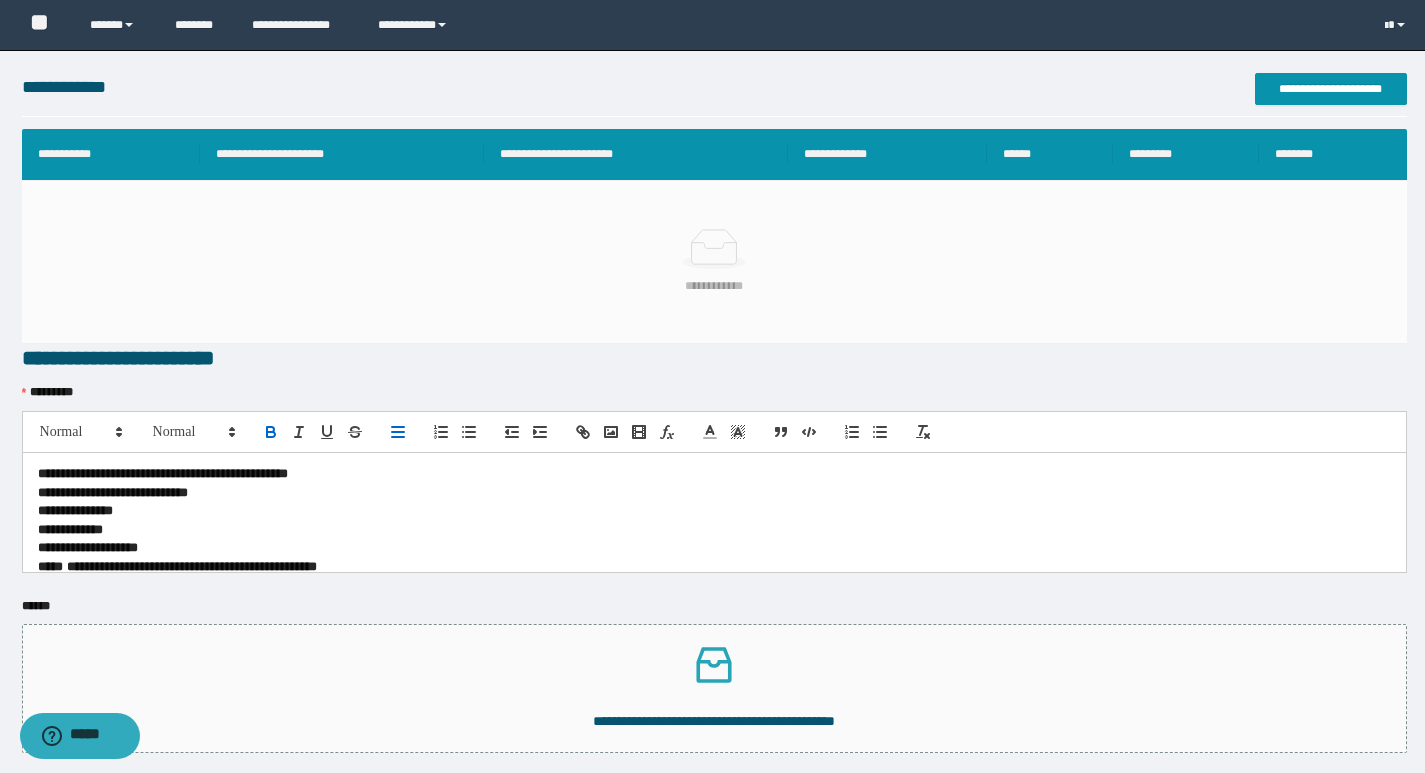 type 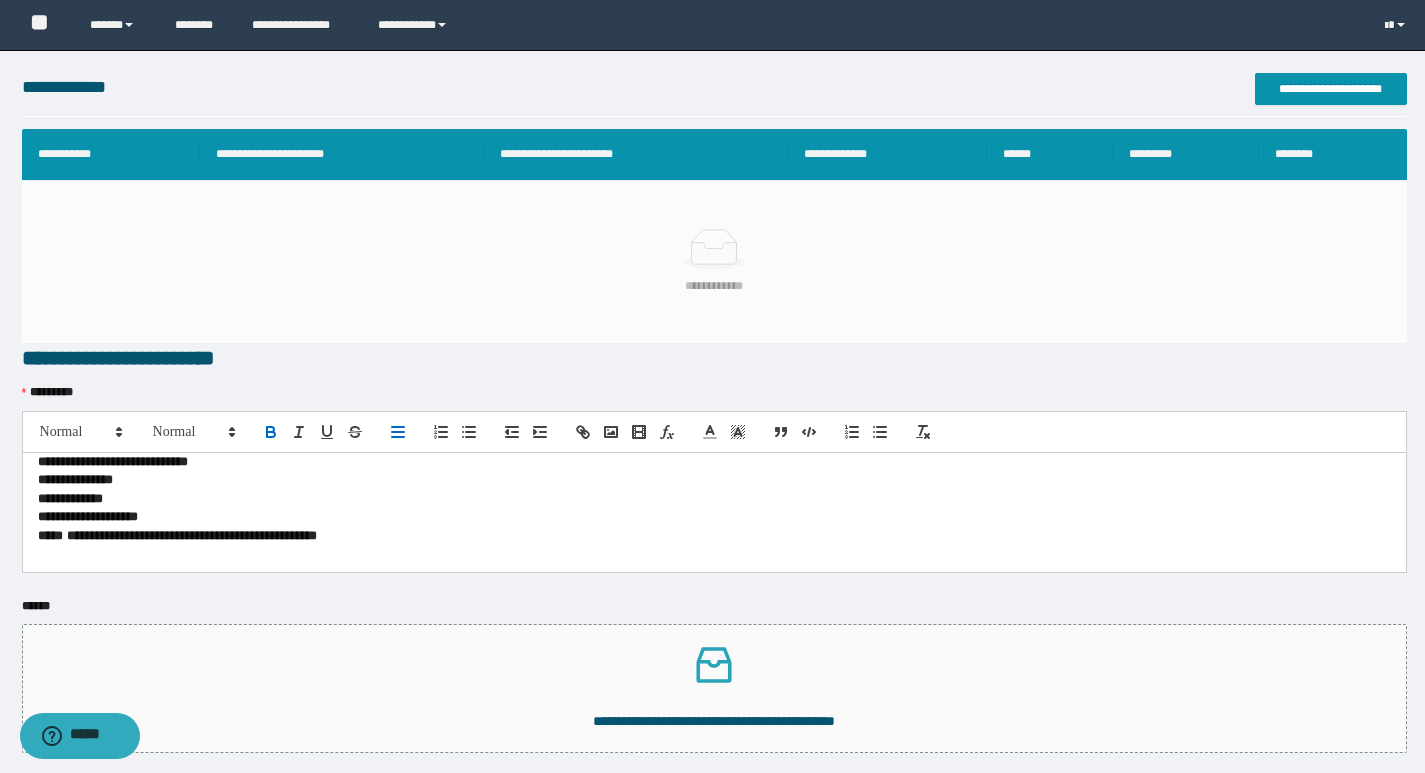 scroll, scrollTop: 0, scrollLeft: 0, axis: both 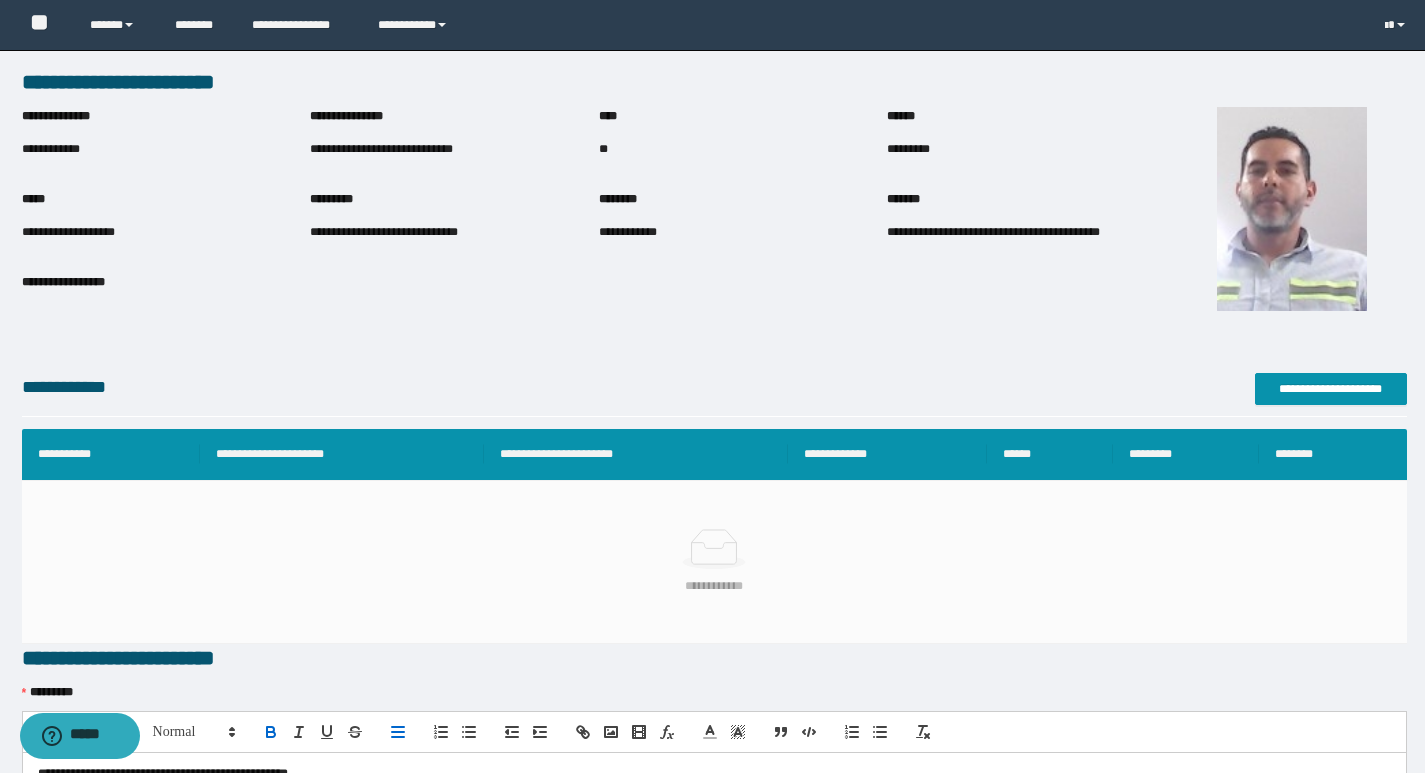 click on "**********" at bounding box center [454, 150] 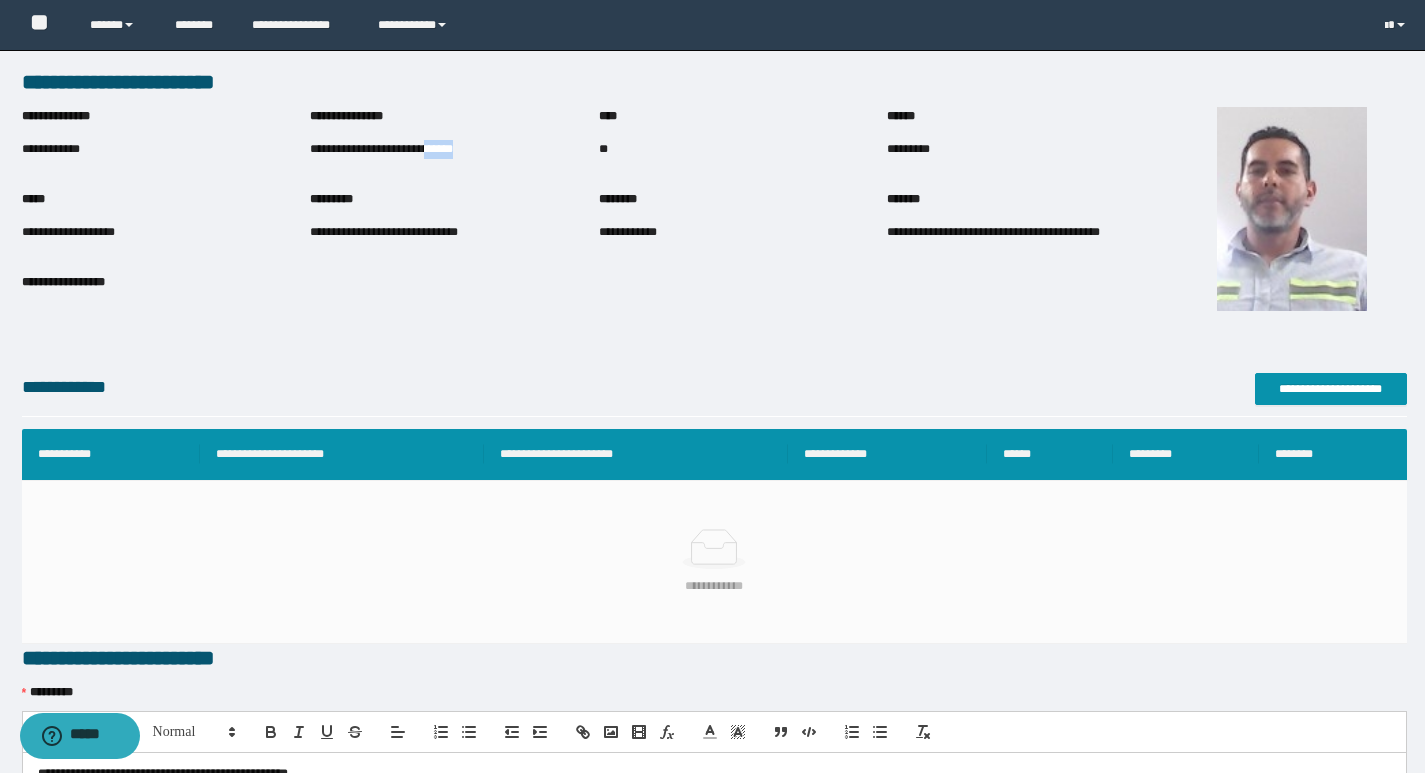 click on "**********" at bounding box center [454, 150] 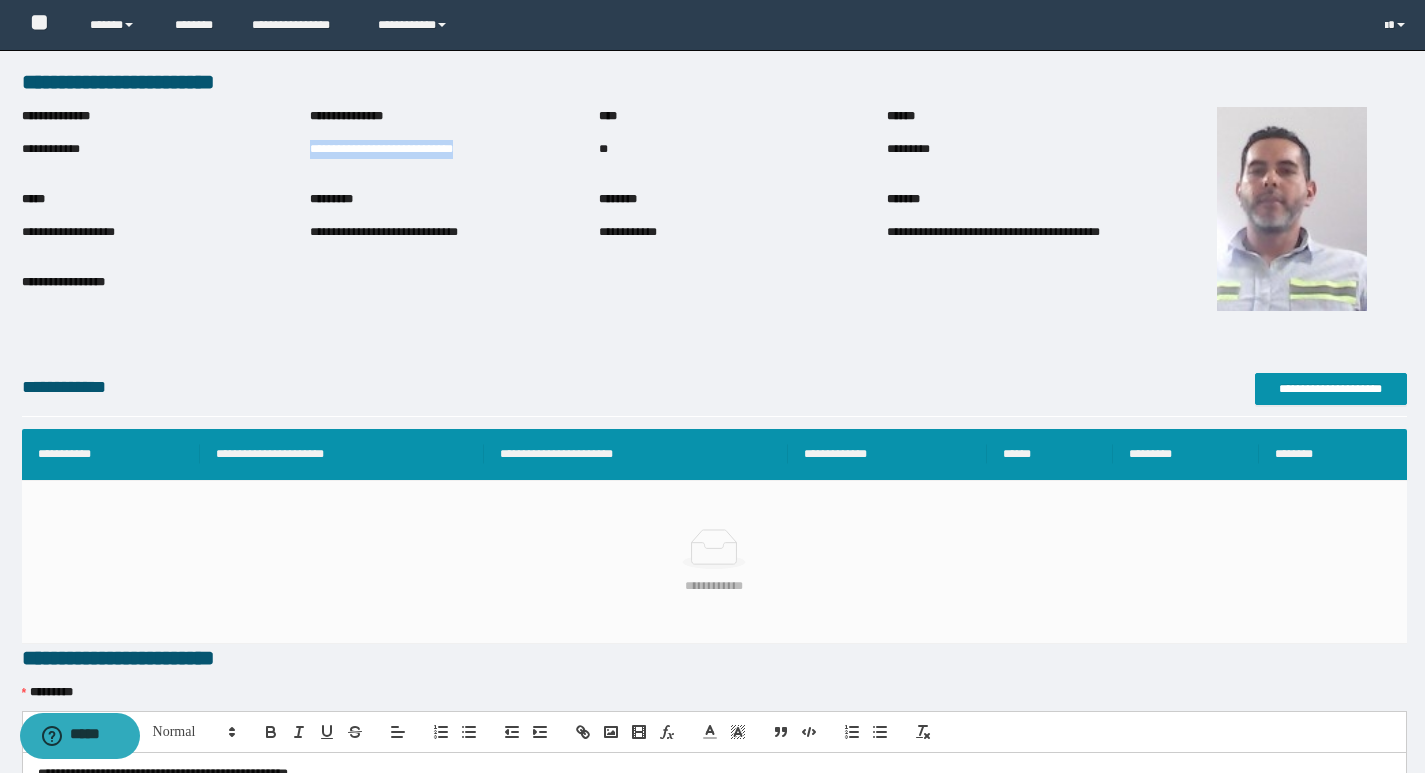 click on "**********" at bounding box center [454, 150] 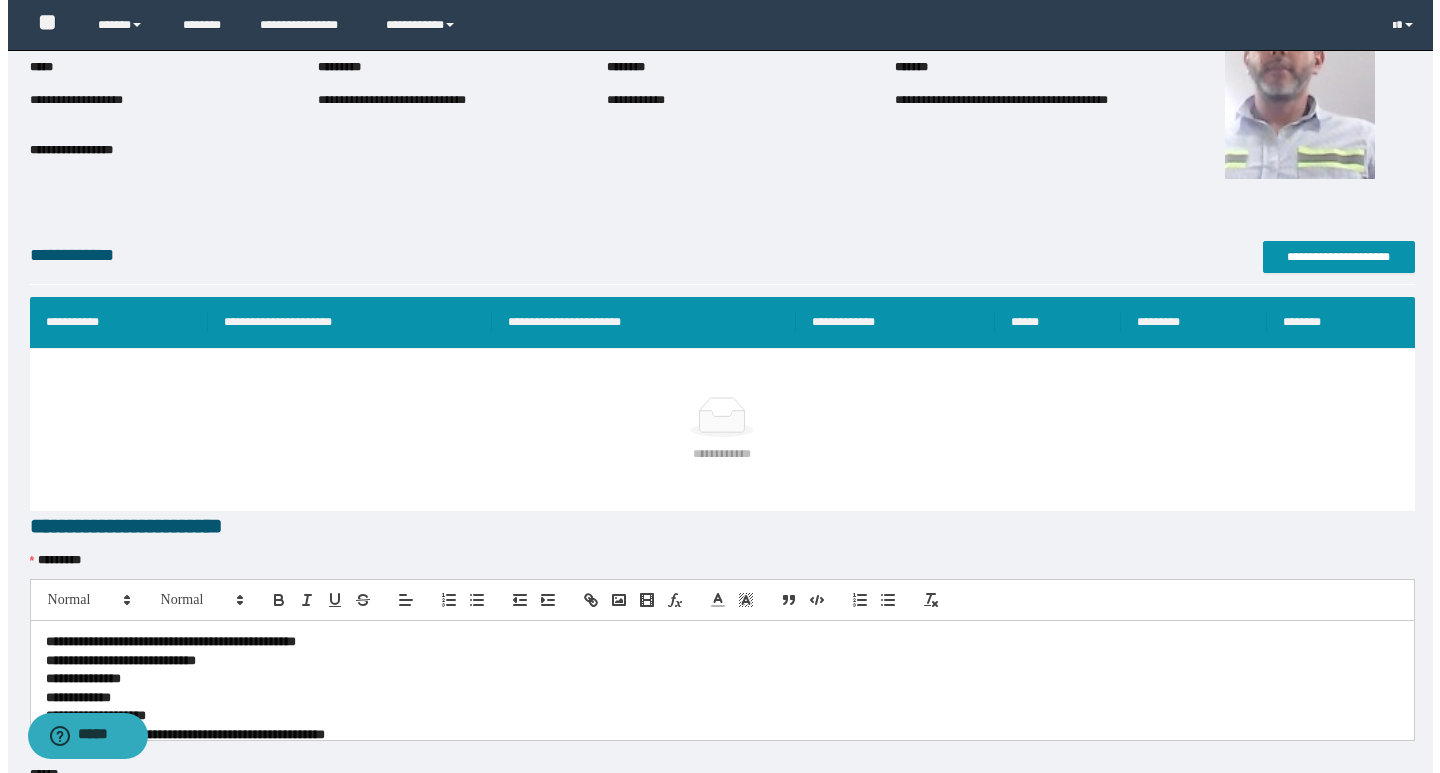 scroll, scrollTop: 130, scrollLeft: 0, axis: vertical 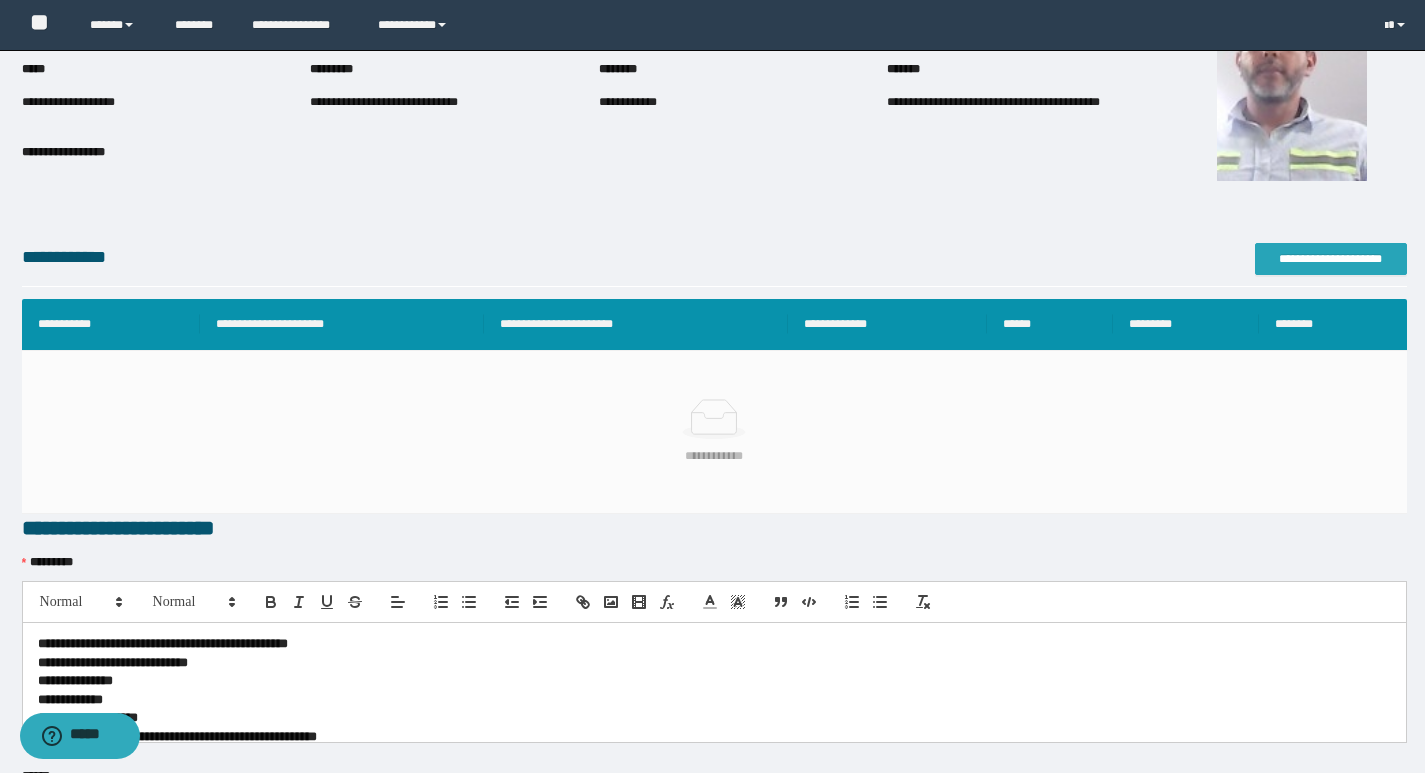 click on "**********" at bounding box center [1331, 259] 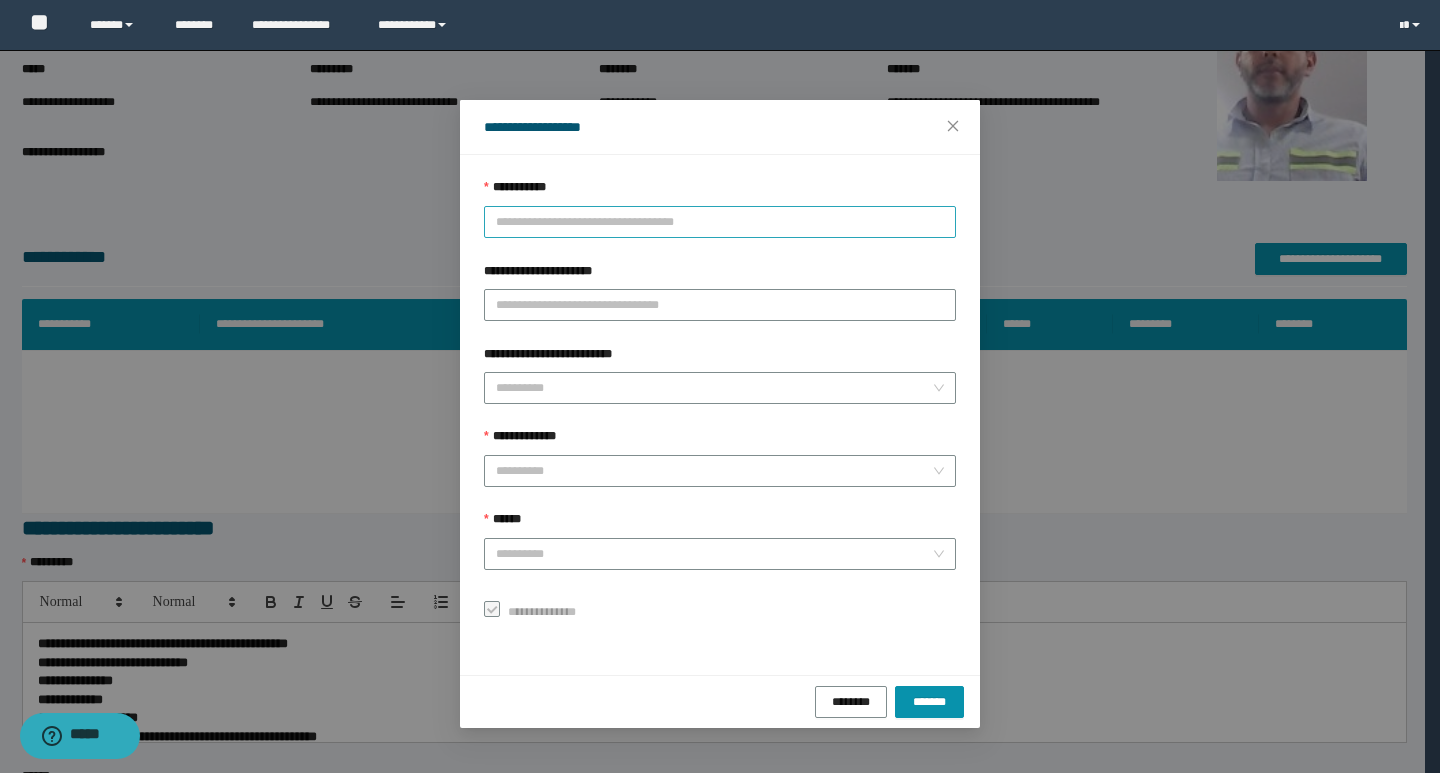 click on "**********" at bounding box center [720, 222] 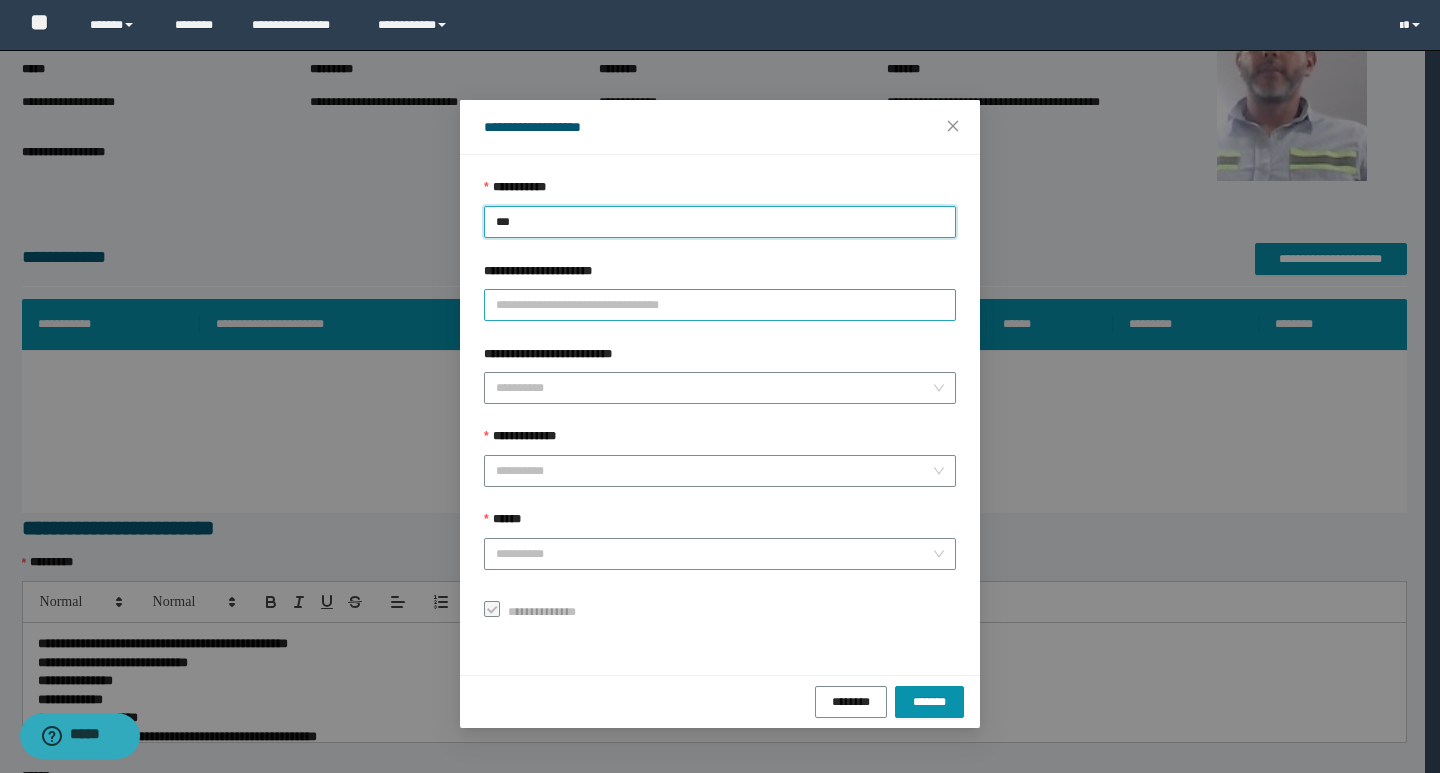 type on "****" 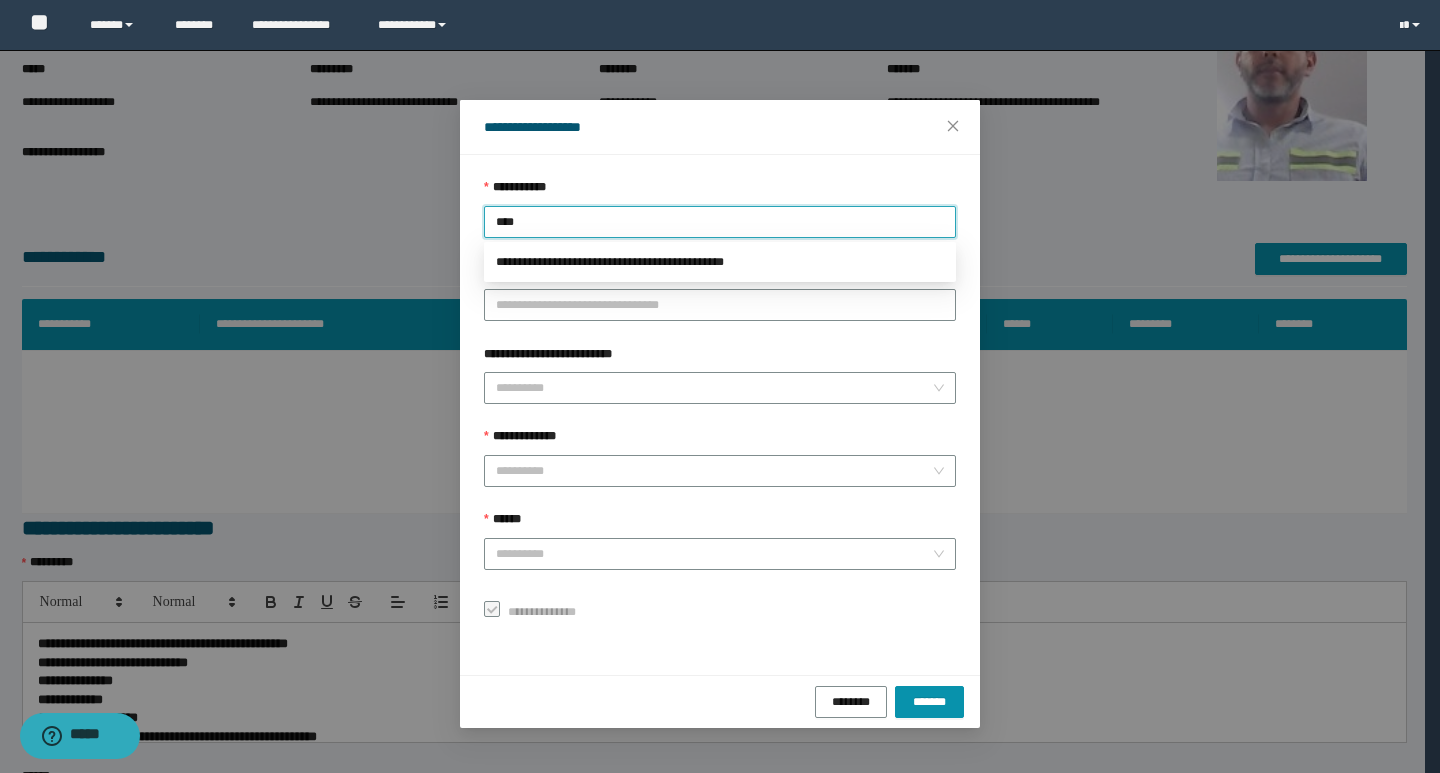 click on "**********" at bounding box center [720, 262] 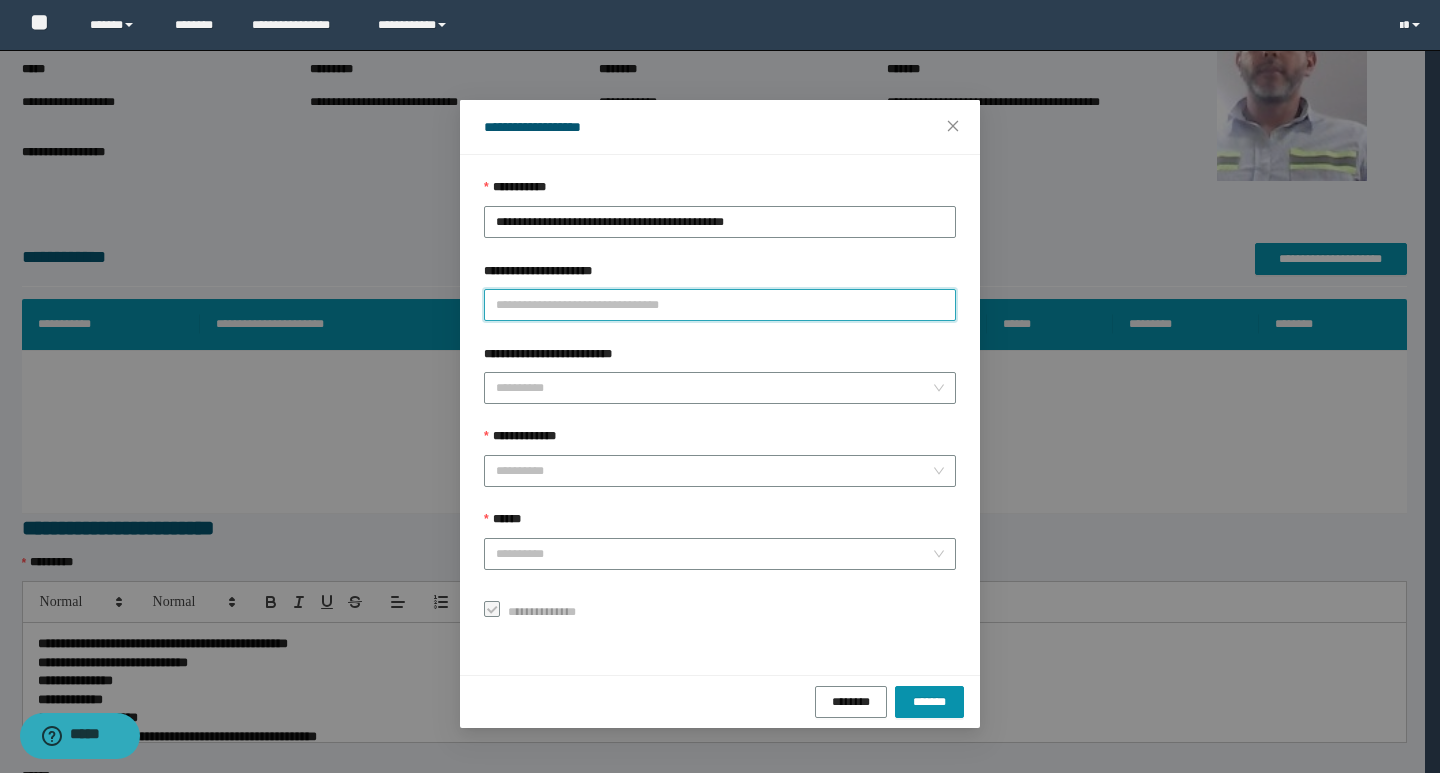 click on "**********" at bounding box center [720, 305] 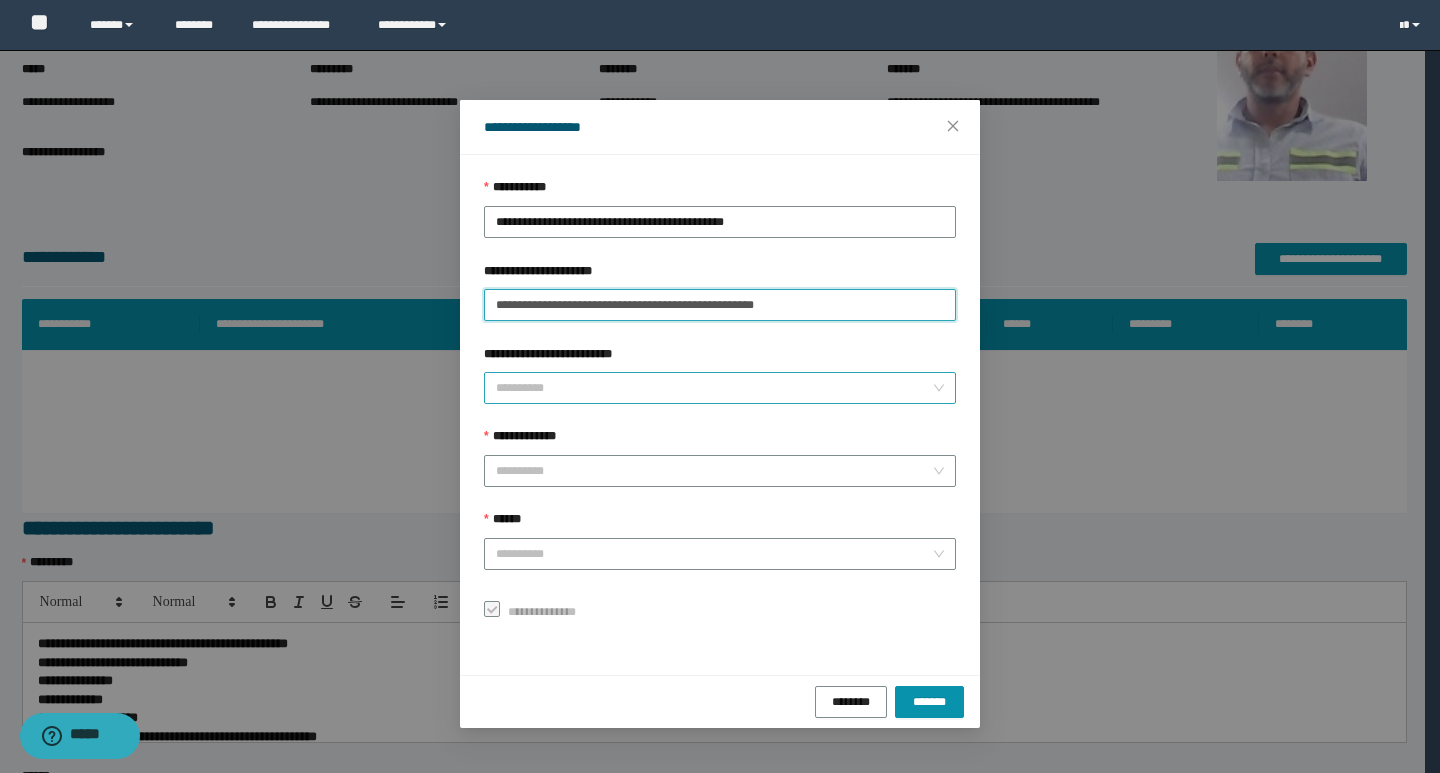 type on "**********" 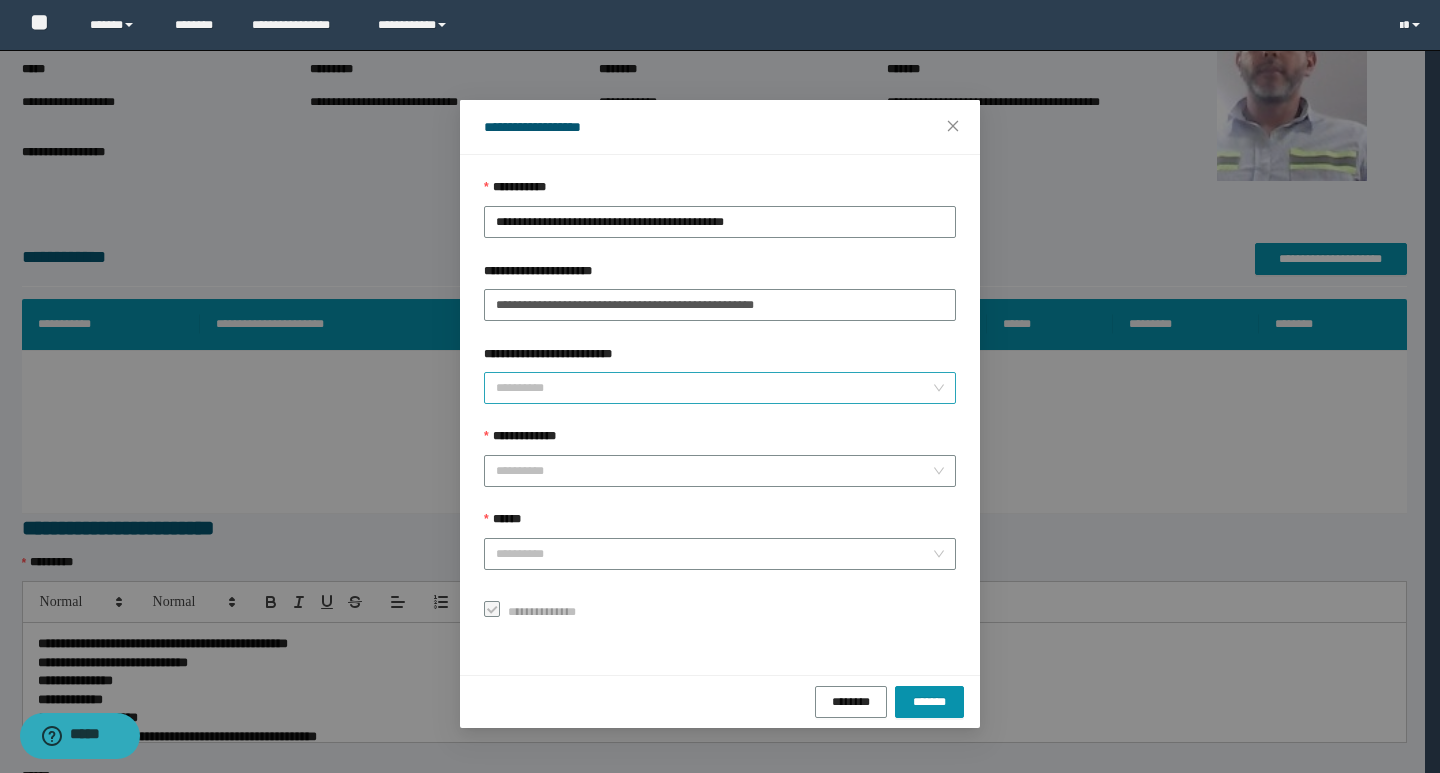 click on "**********" at bounding box center [714, 388] 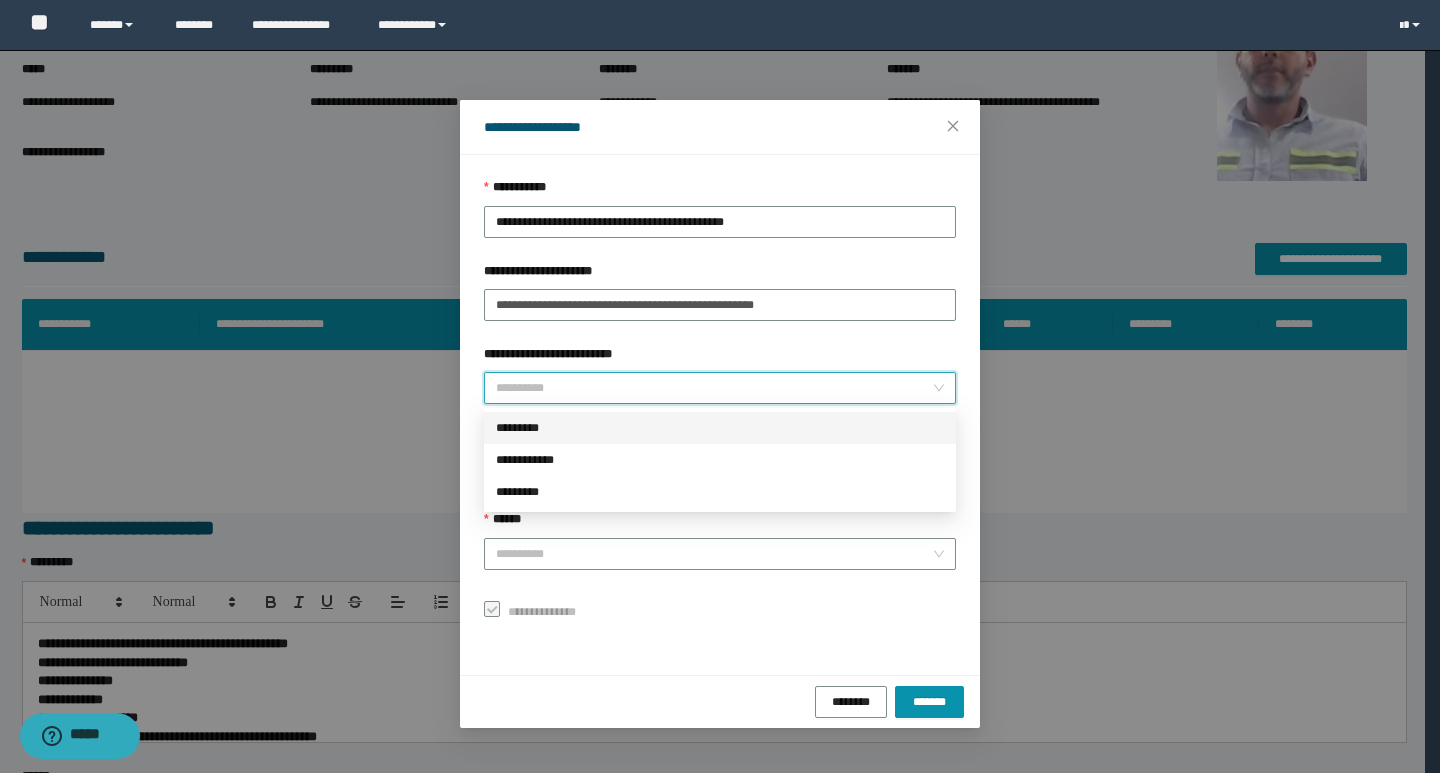 click on "*********" at bounding box center [720, 428] 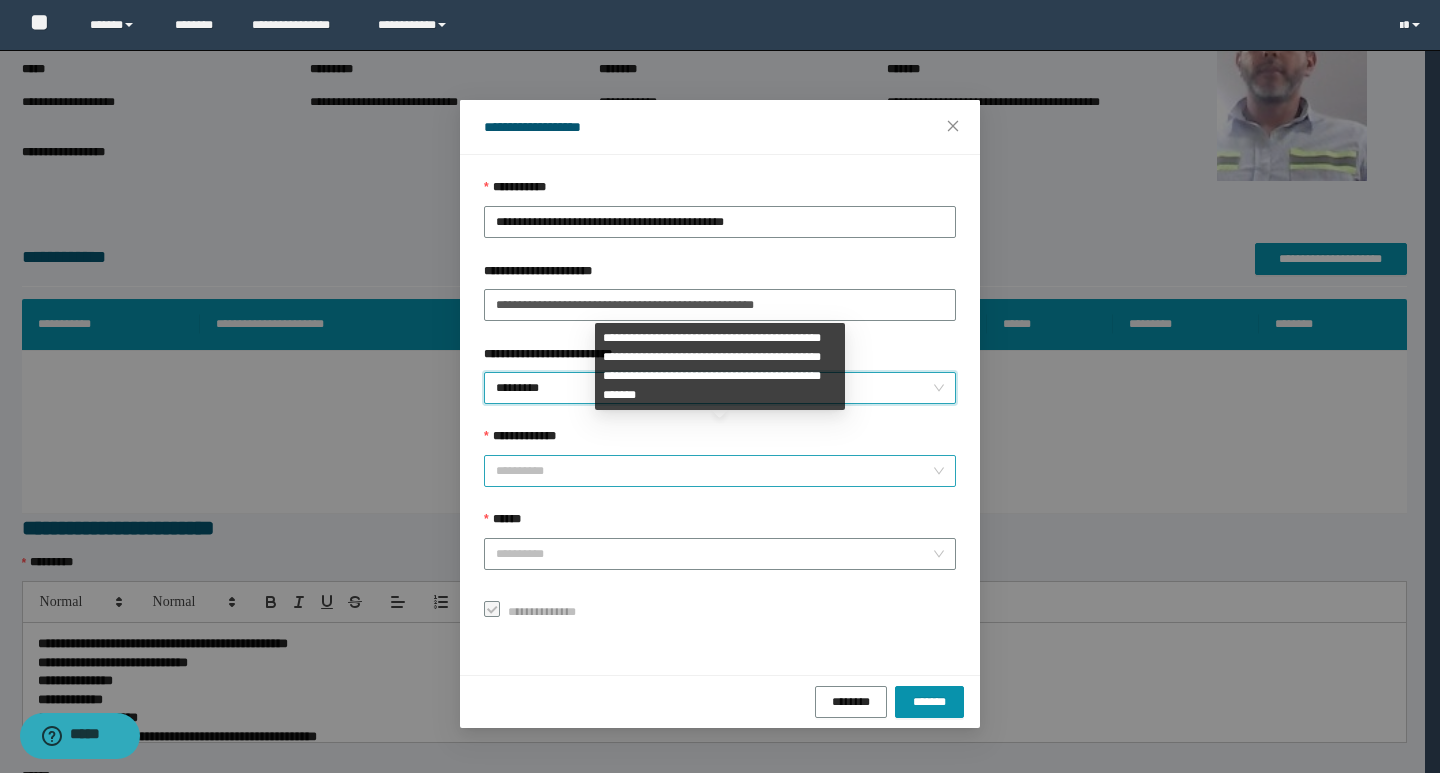 click on "**********" at bounding box center [714, 471] 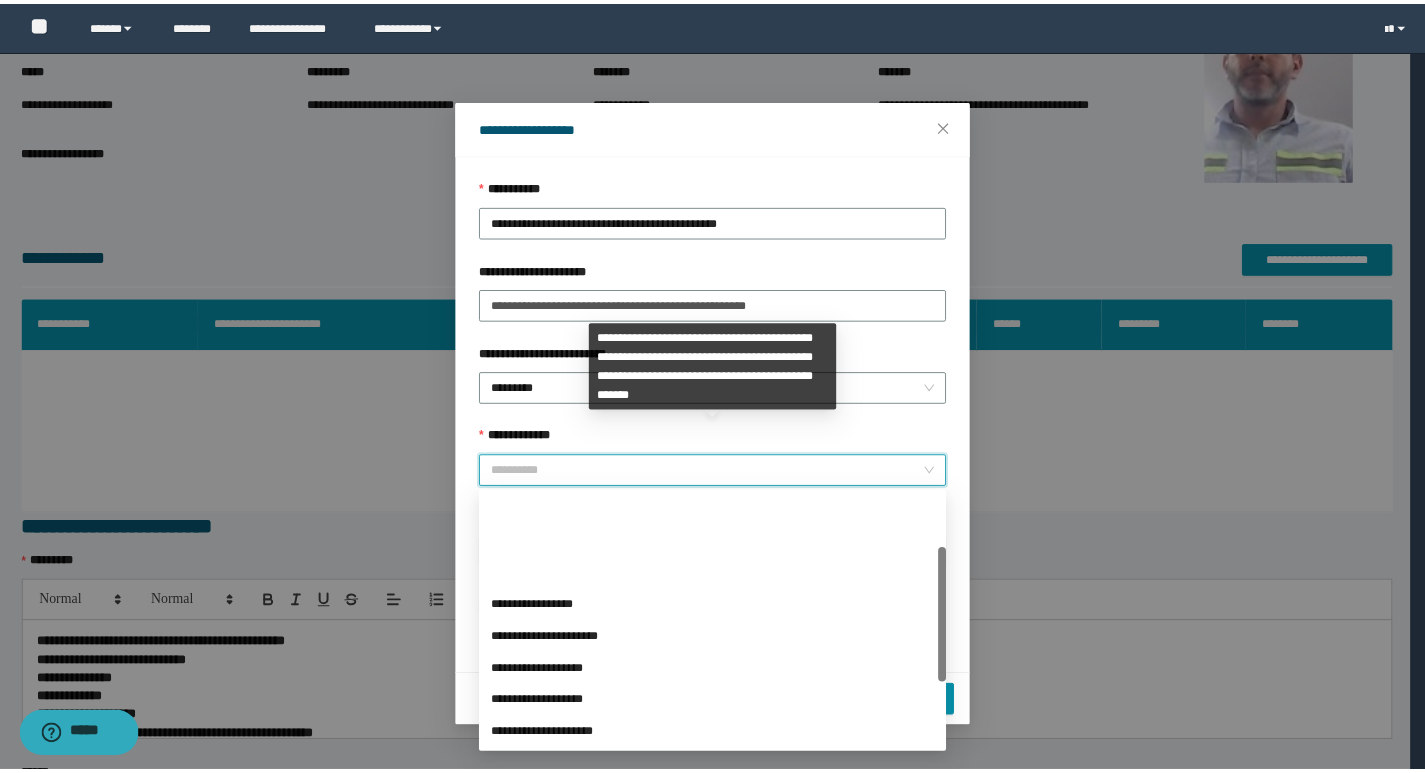 scroll, scrollTop: 224, scrollLeft: 0, axis: vertical 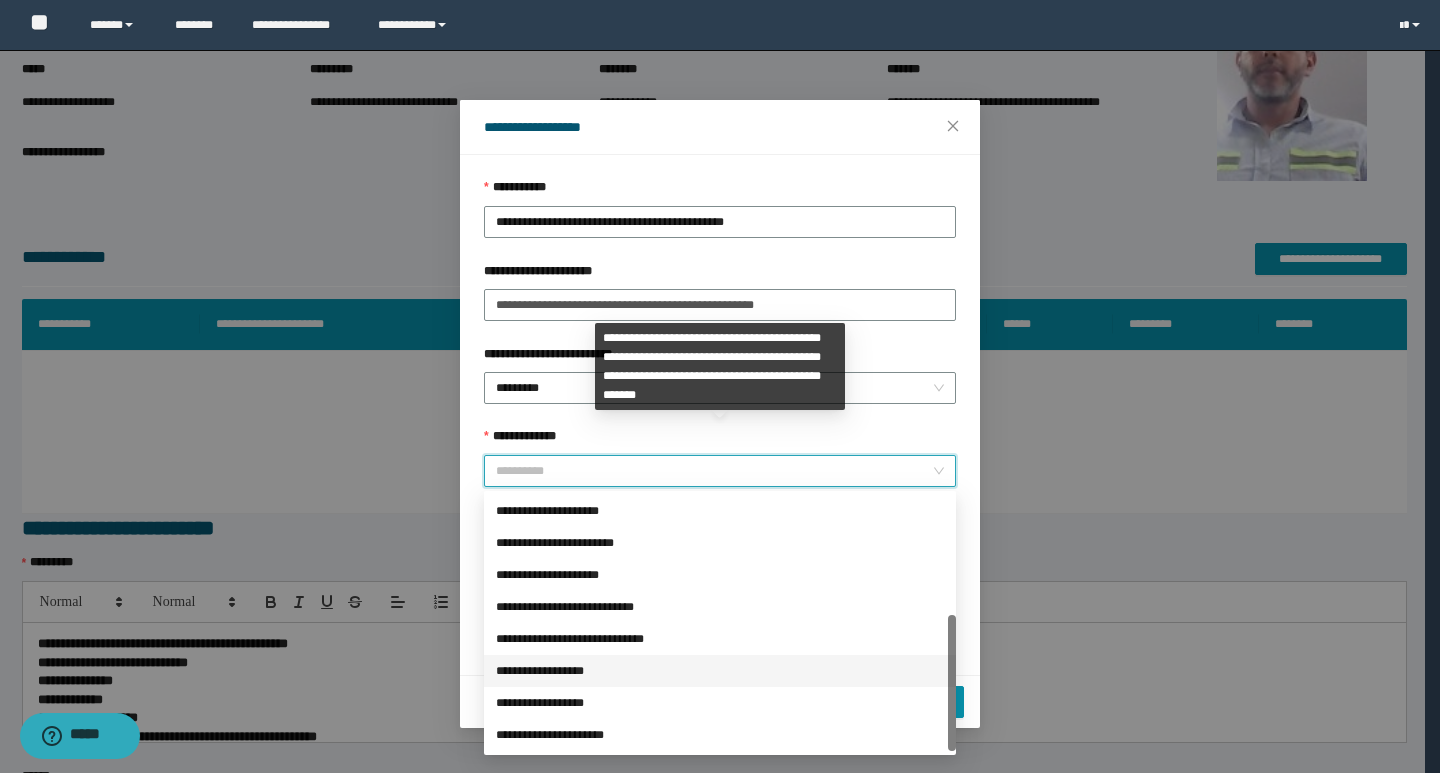 click on "**********" at bounding box center (720, 671) 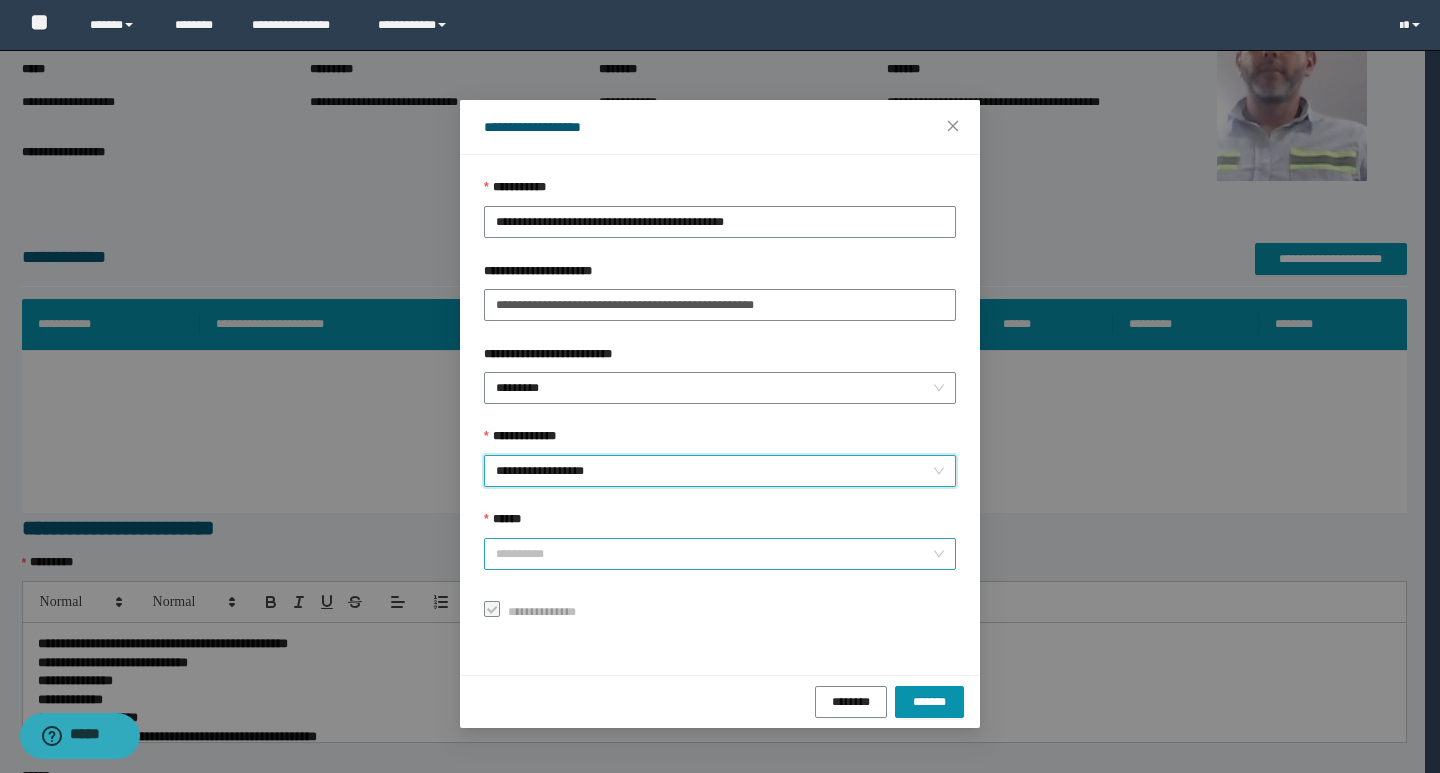 click on "******" at bounding box center [714, 554] 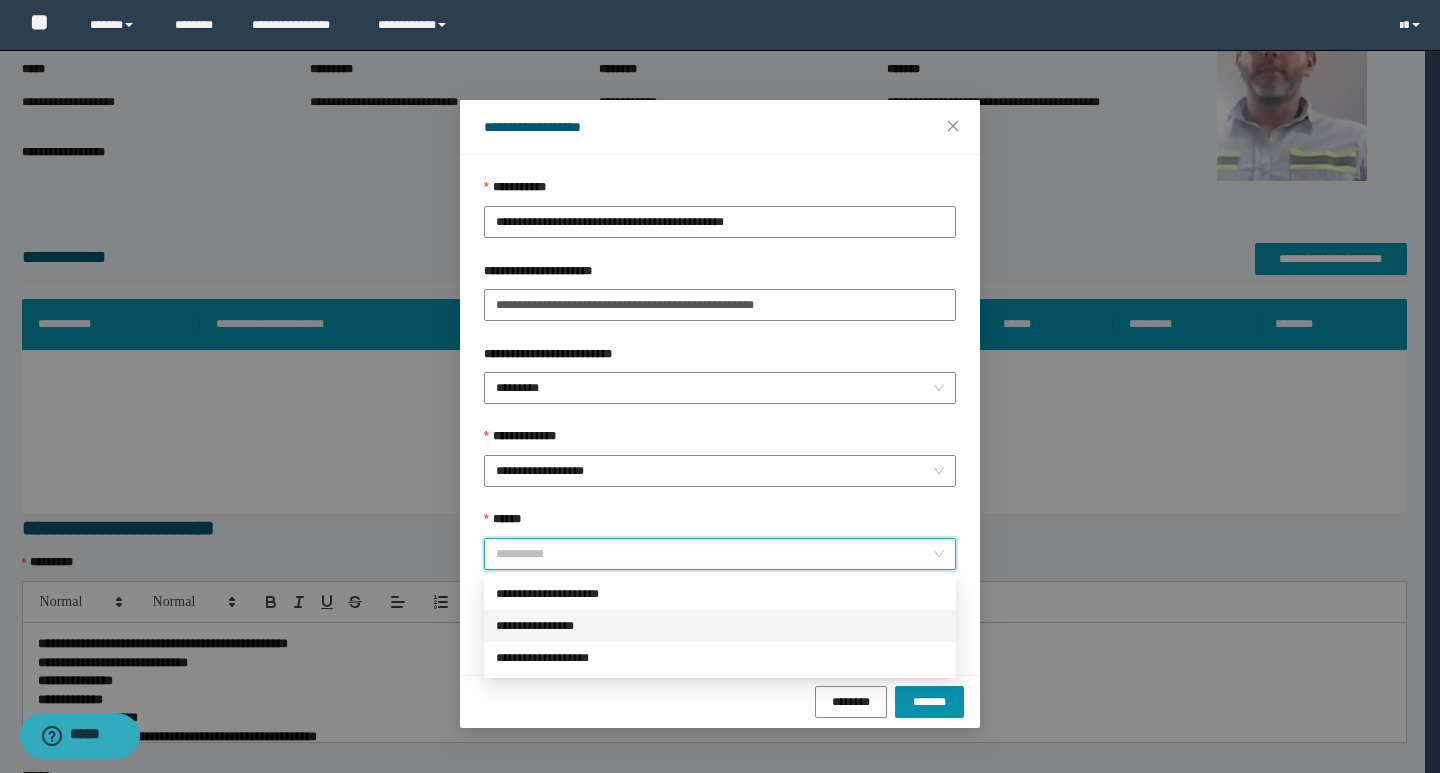 click on "**********" at bounding box center (720, 626) 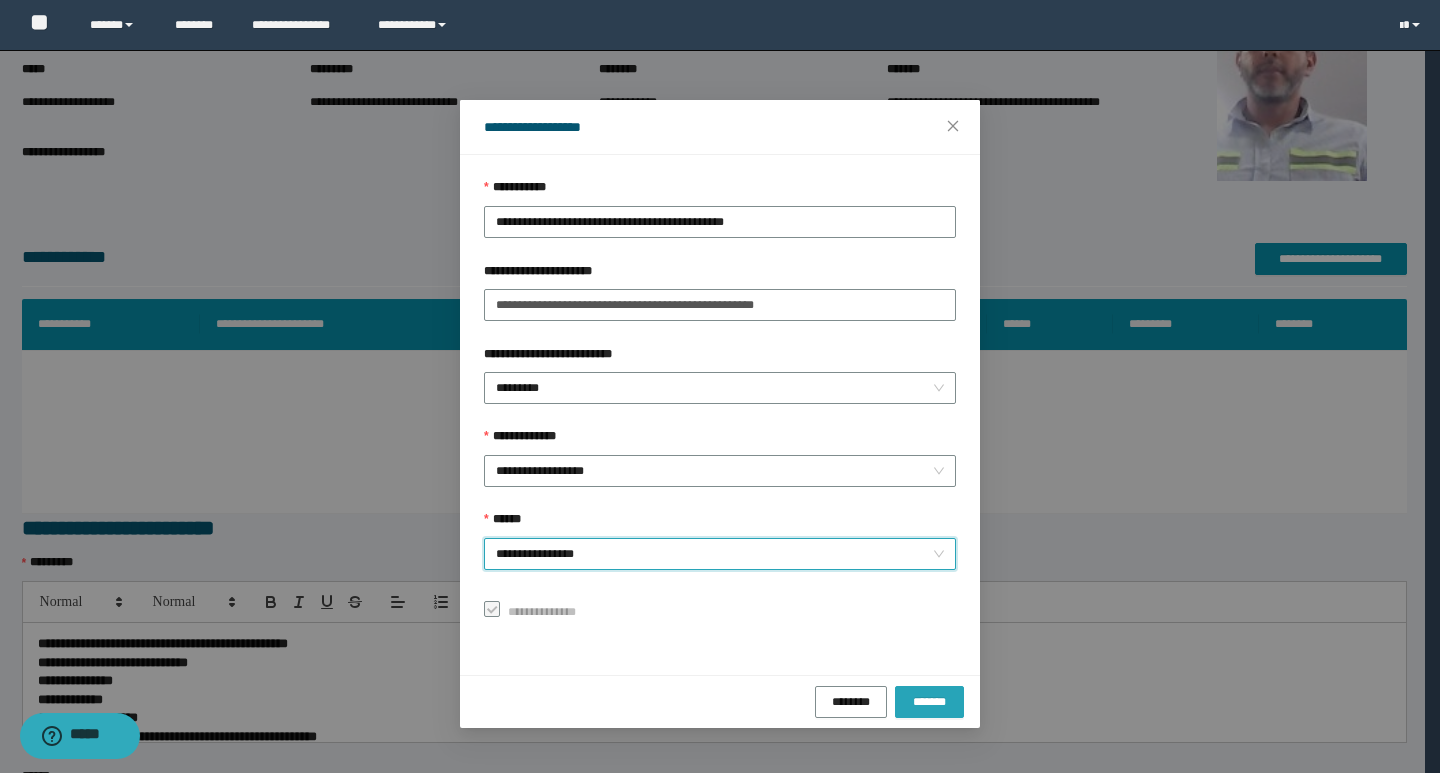 click on "*******" at bounding box center [929, 702] 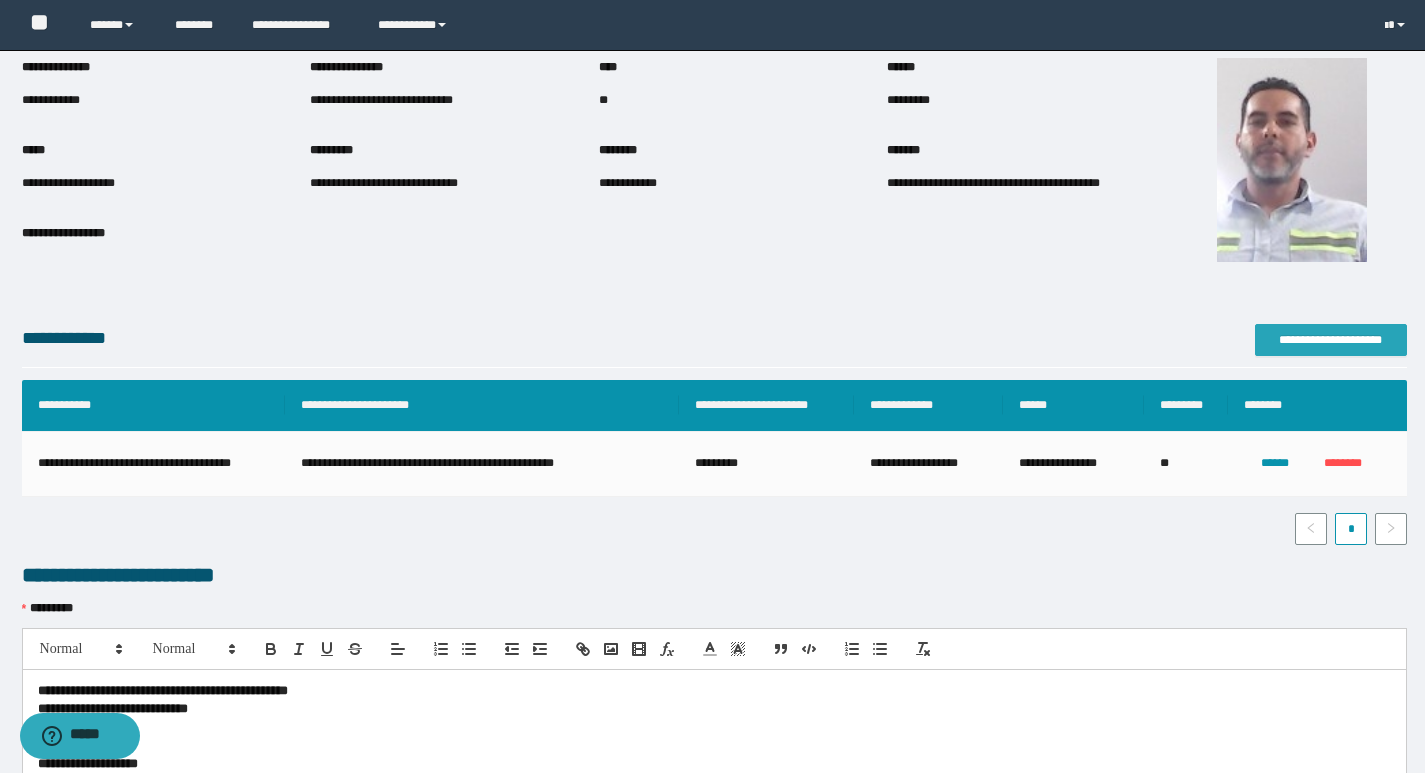 scroll, scrollTop: 0, scrollLeft: 0, axis: both 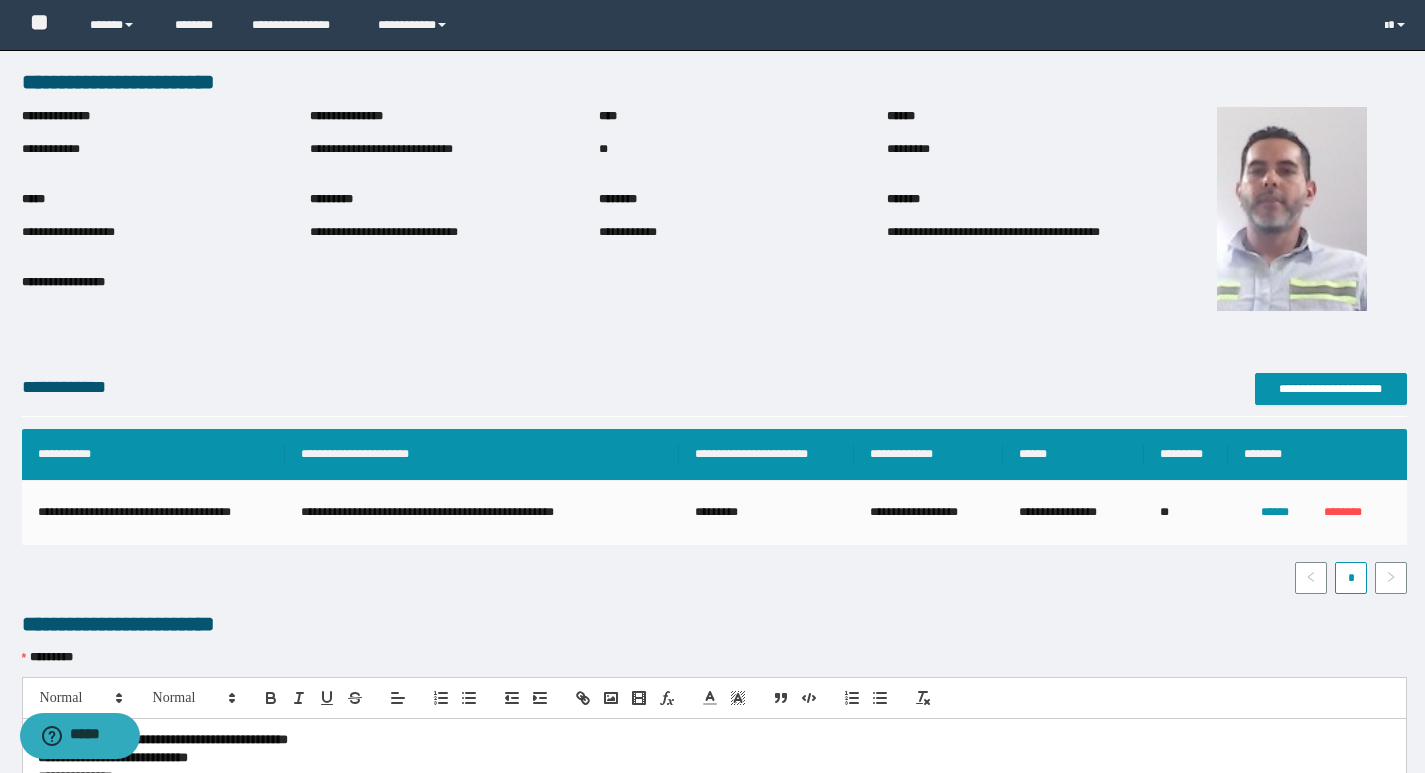 click on "**********" at bounding box center (381, 149) 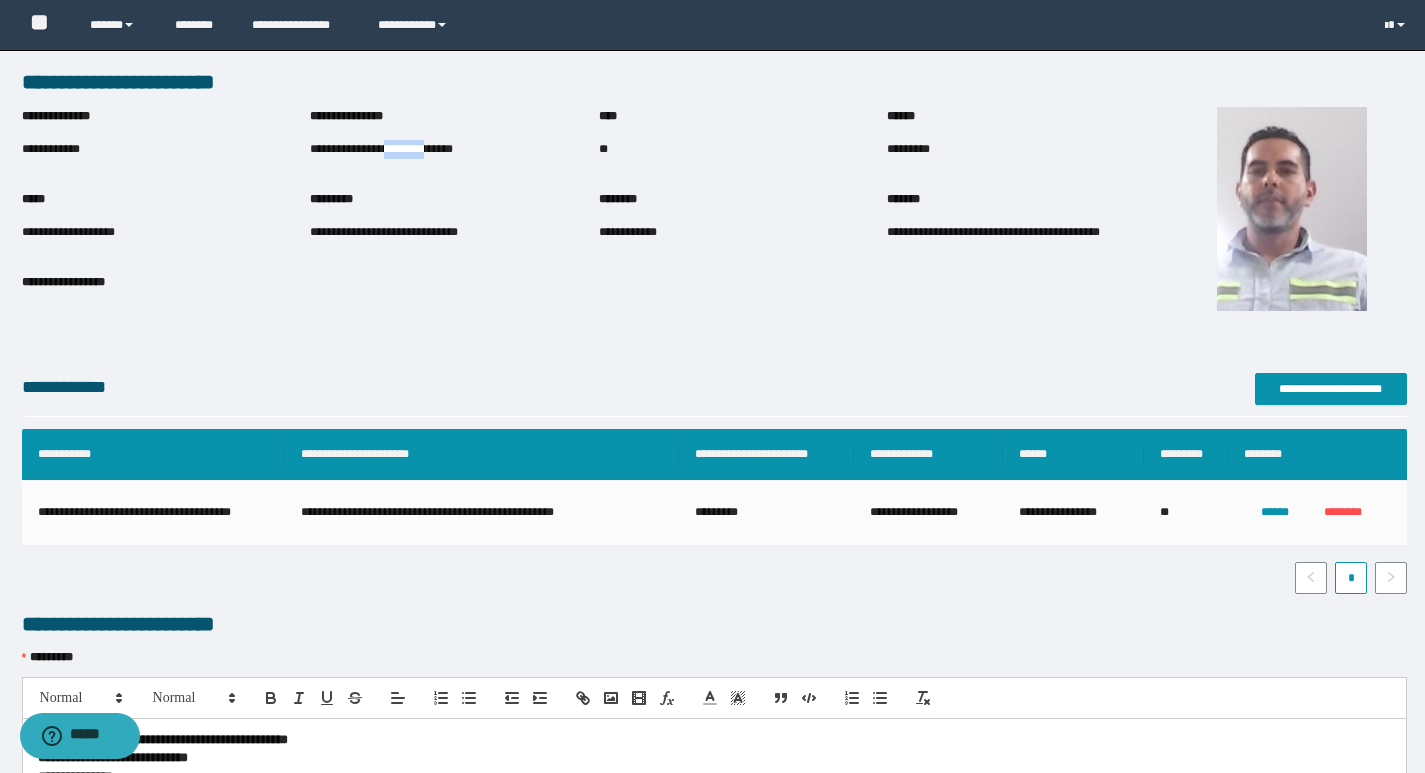 click on "**********" at bounding box center [381, 149] 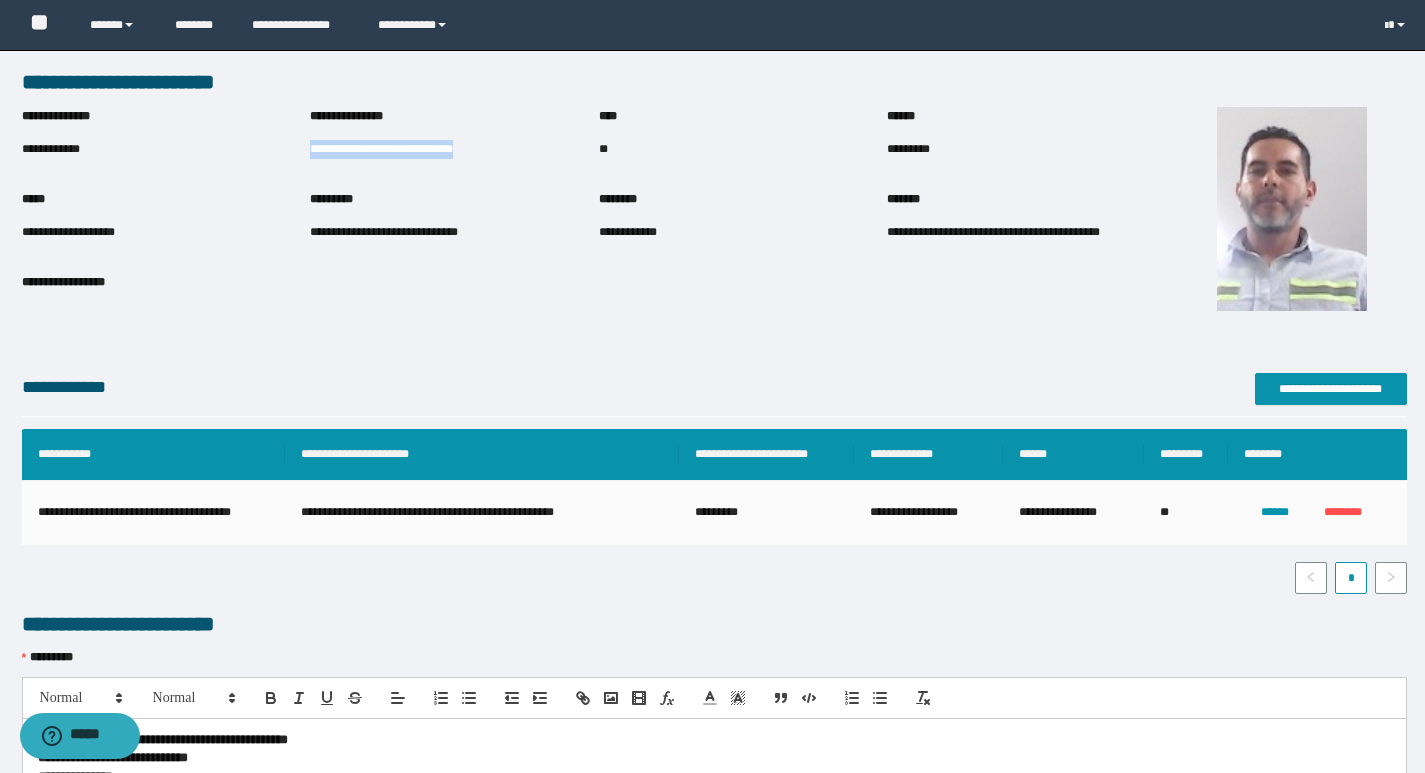 click on "**********" at bounding box center [381, 149] 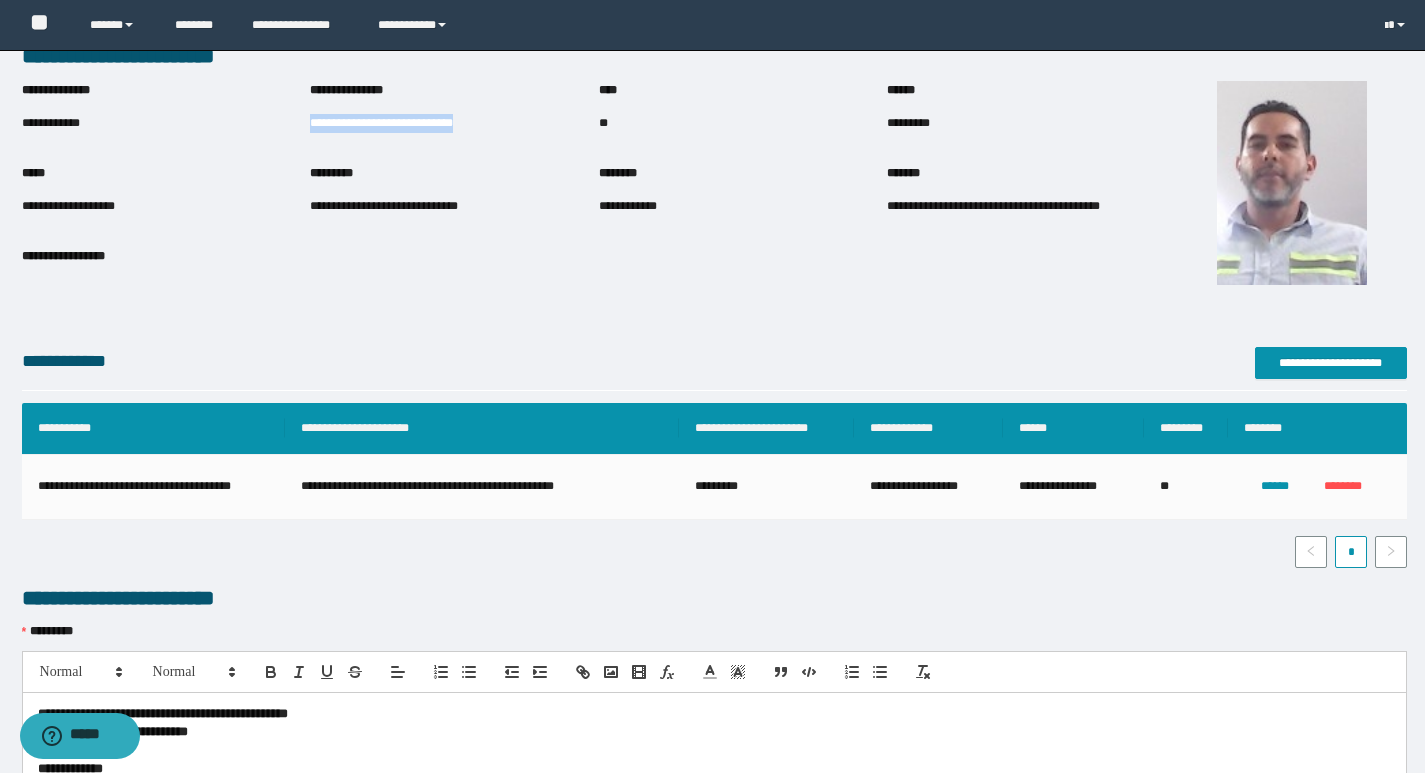 scroll, scrollTop: 400, scrollLeft: 0, axis: vertical 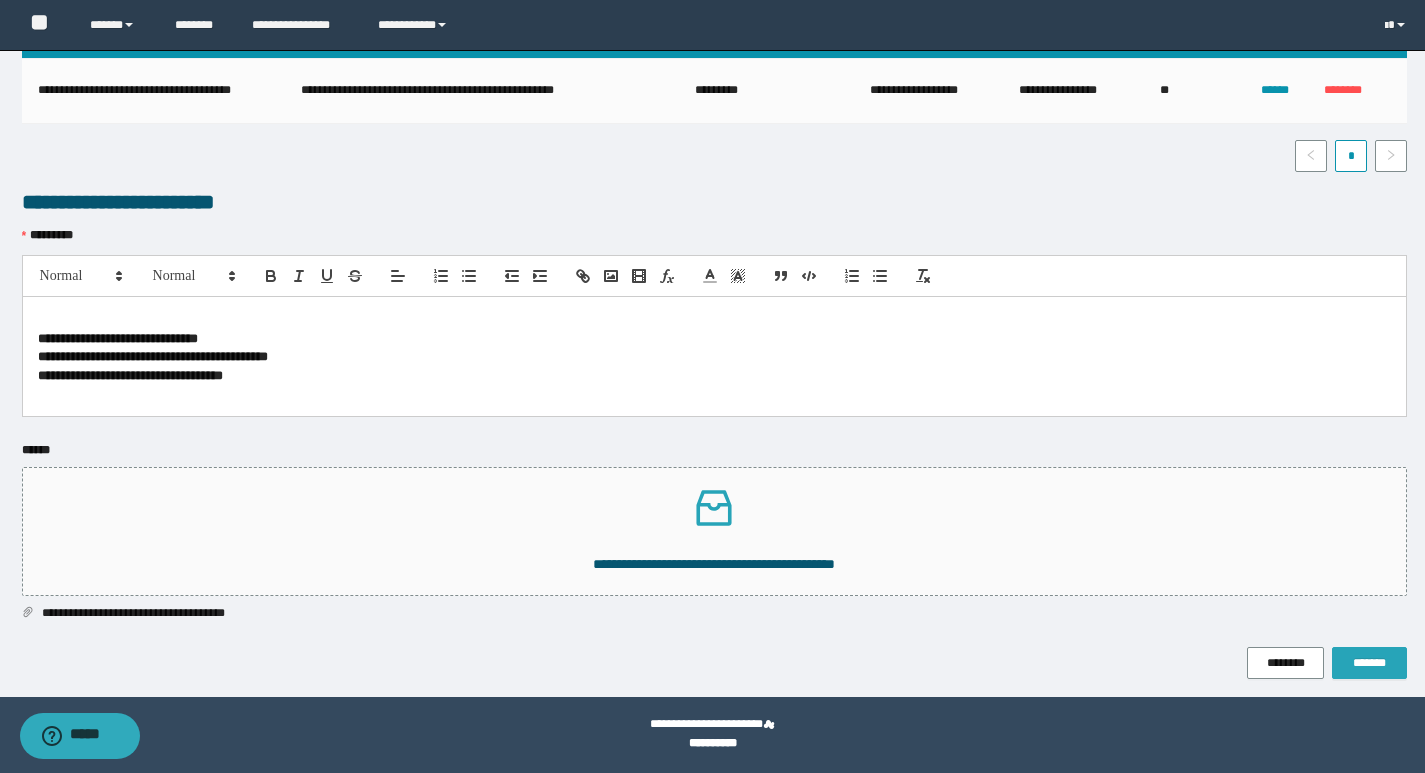 click on "*******" at bounding box center (1369, 663) 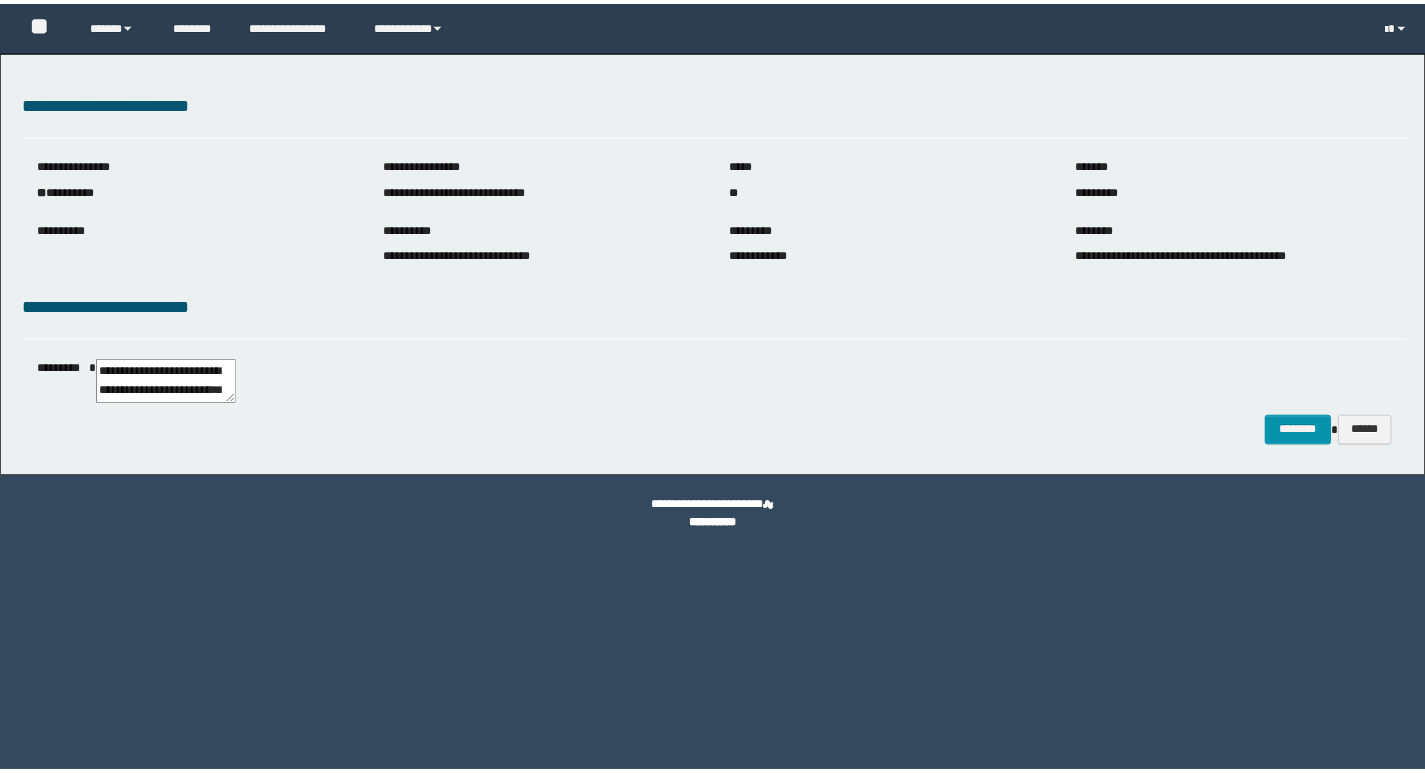 scroll, scrollTop: 0, scrollLeft: 0, axis: both 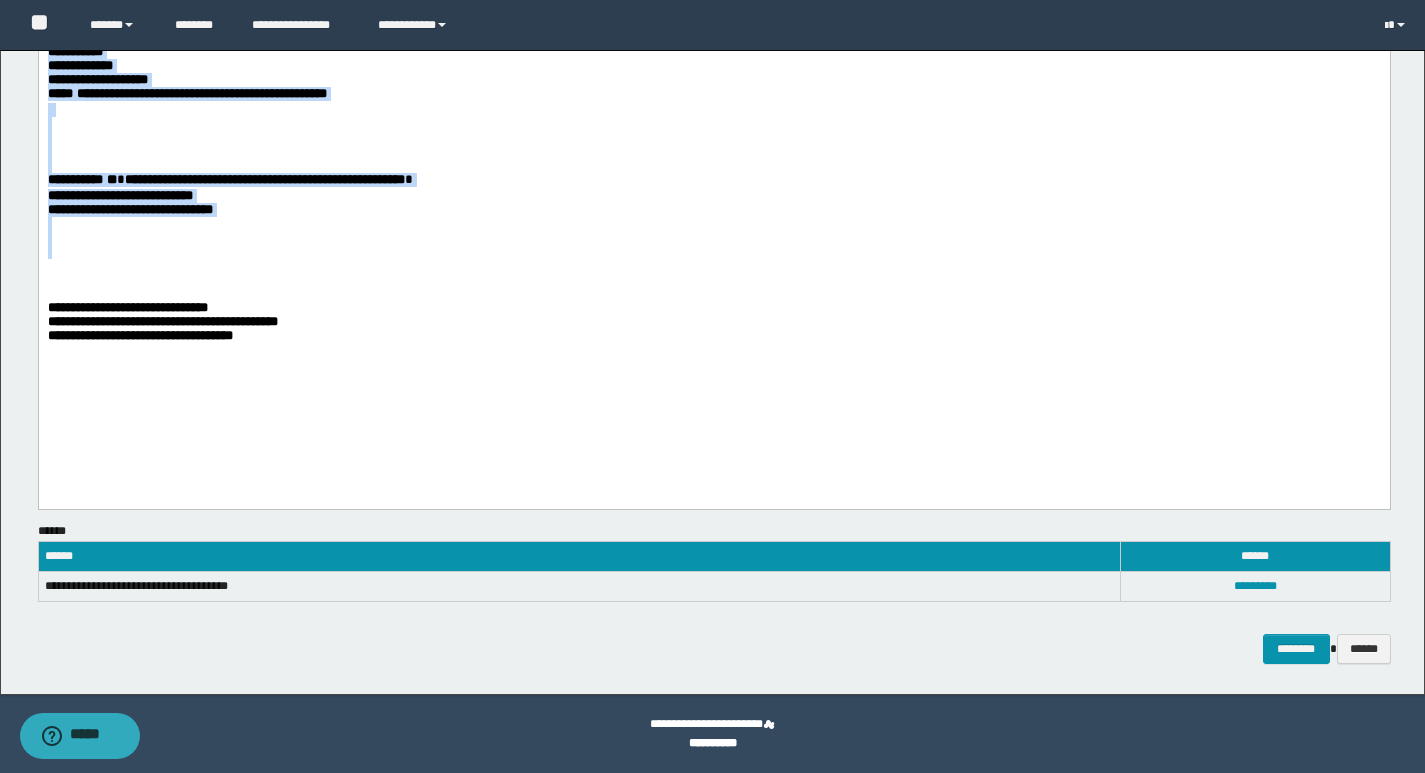 drag, startPoint x: 49, startPoint y: 19, endPoint x: 309, endPoint y: 278, distance: 366.9891 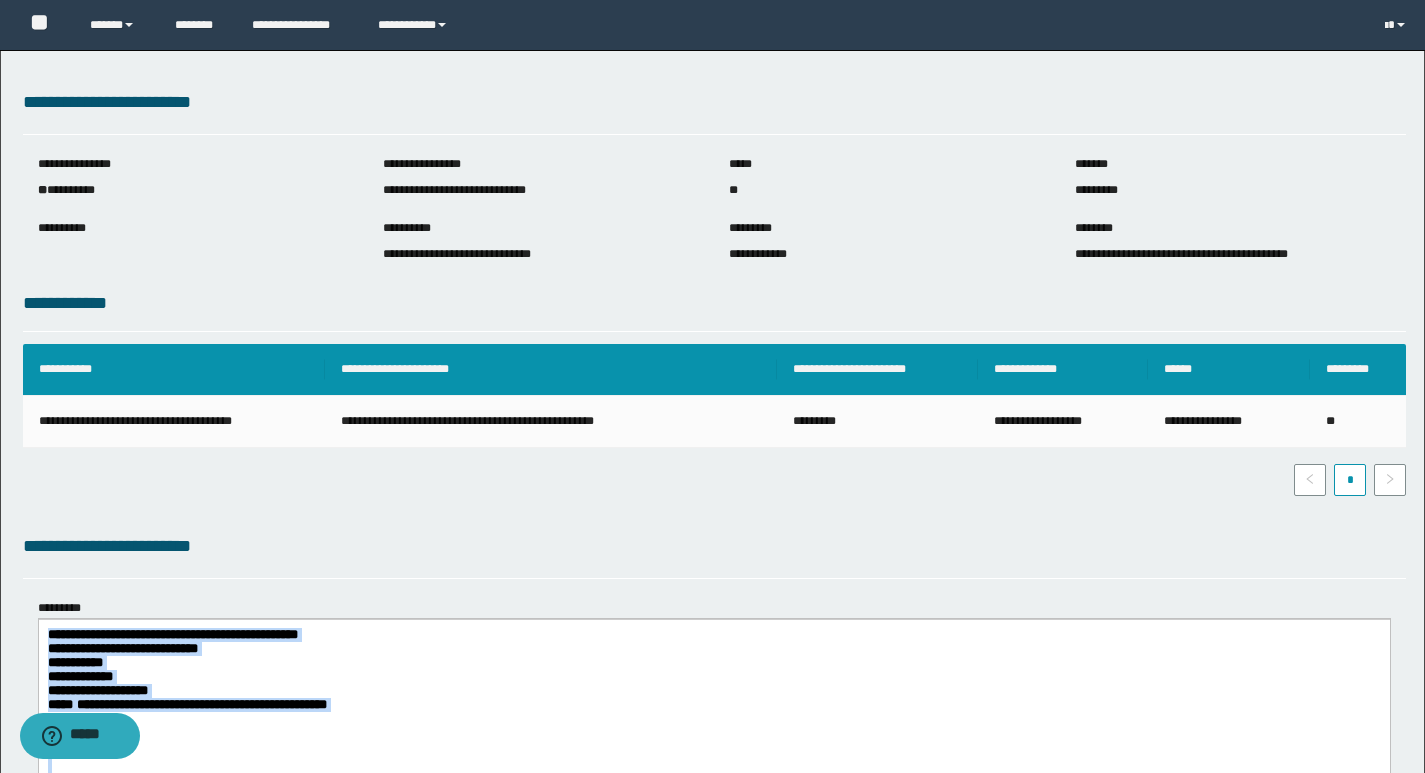 scroll, scrollTop: 0, scrollLeft: 0, axis: both 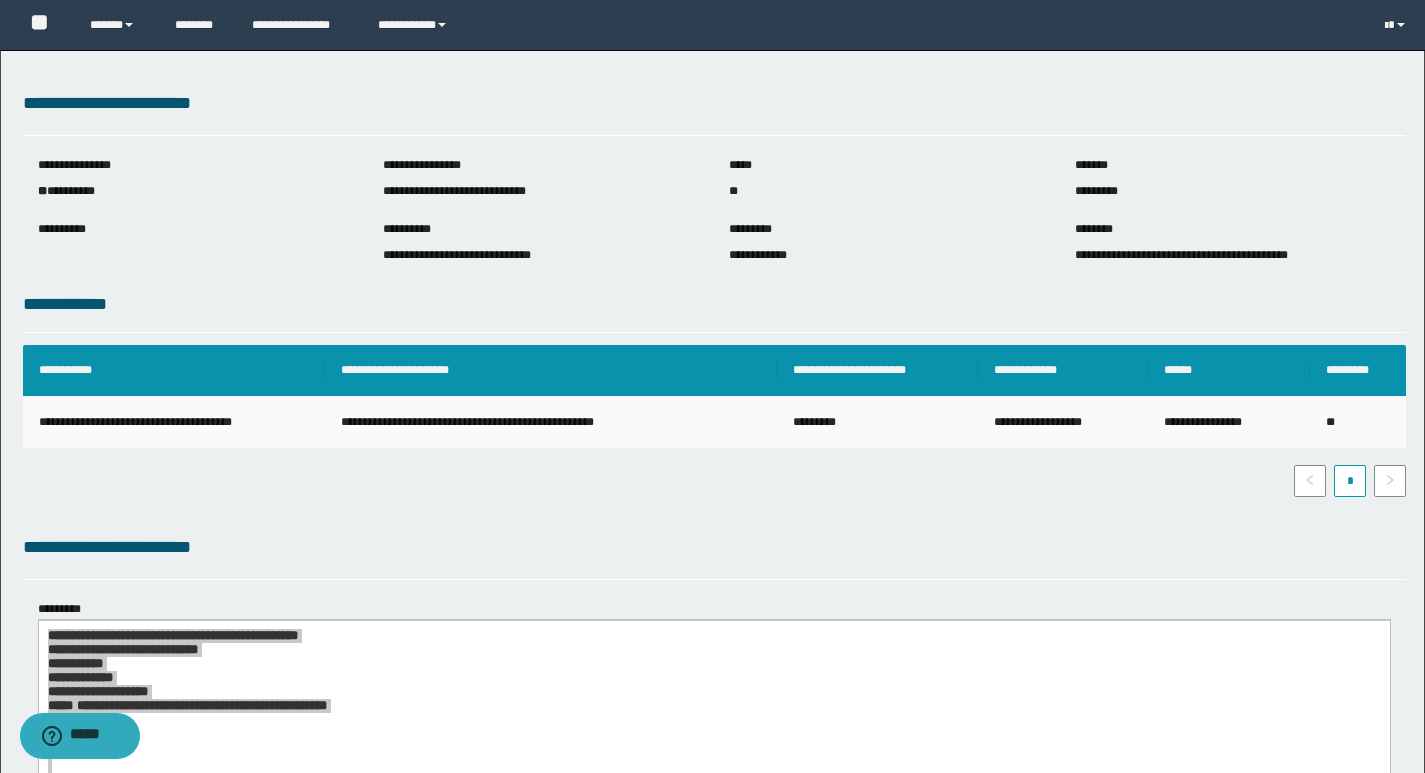 click on "**********" at bounding box center (551, 423) 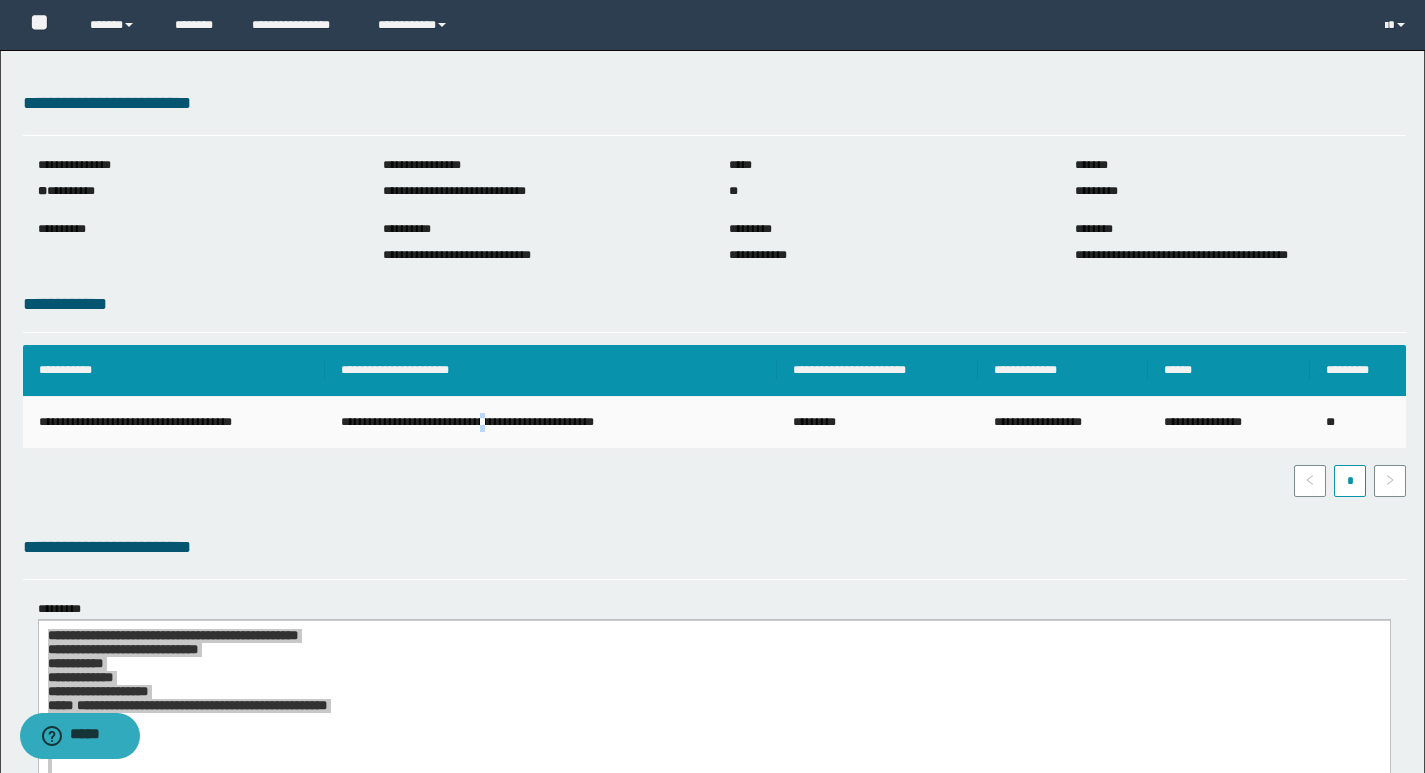 click on "**********" at bounding box center (551, 423) 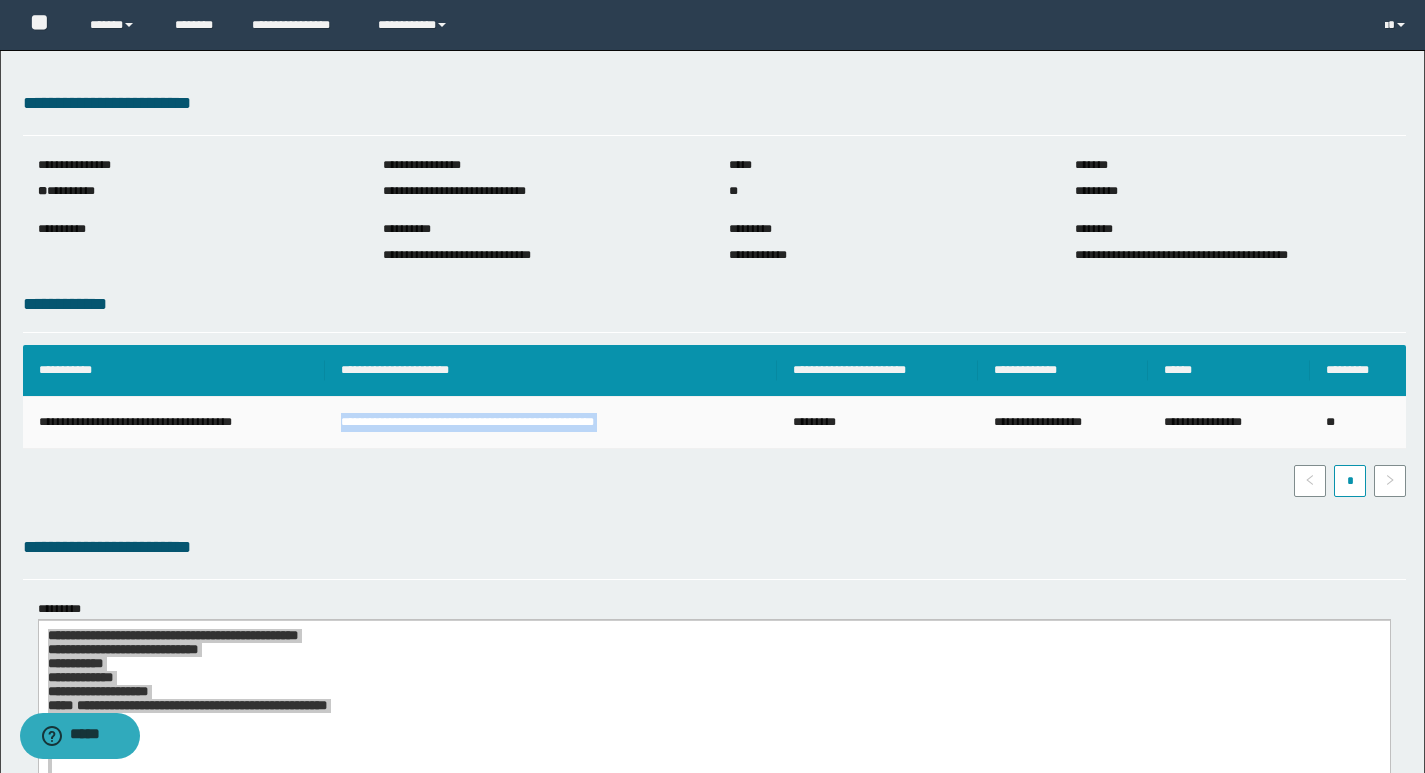 click on "**********" at bounding box center [551, 423] 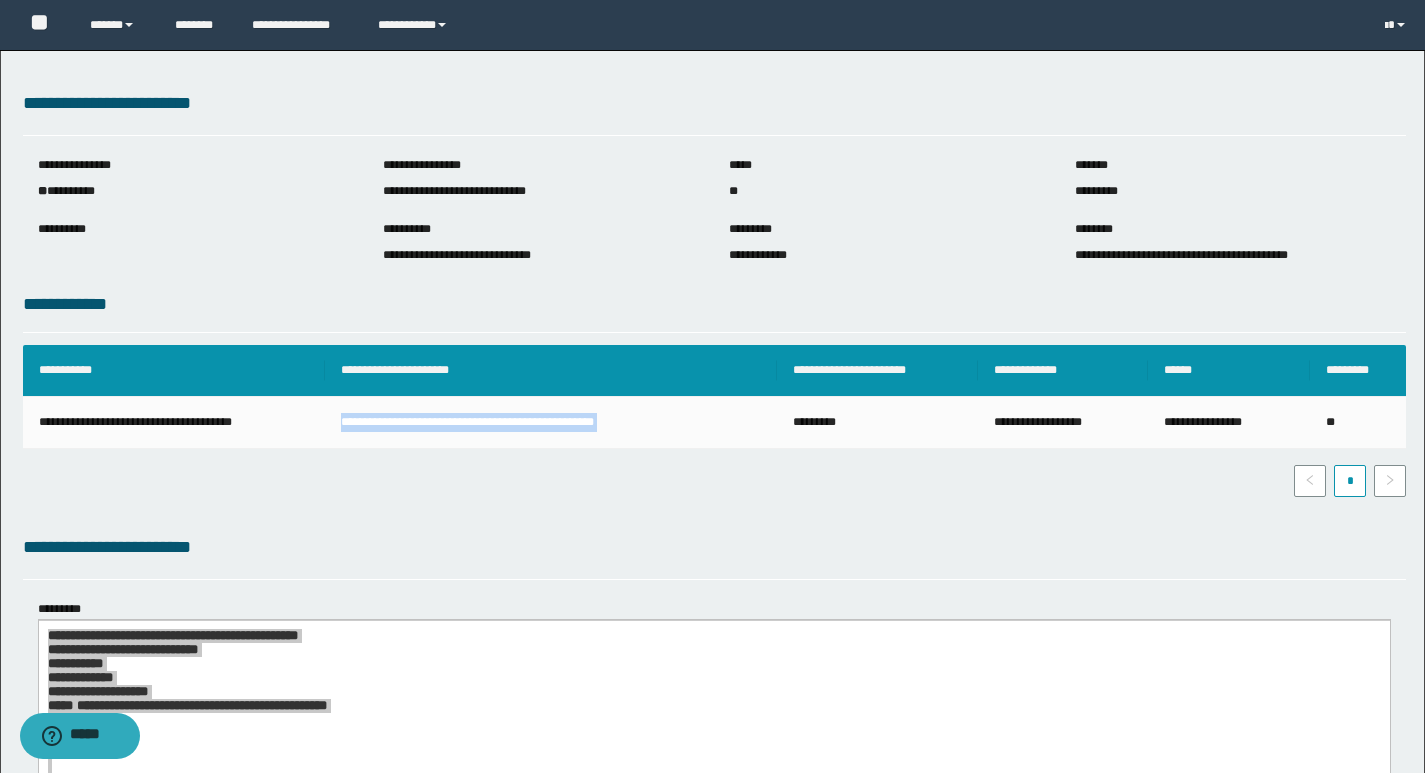 copy on "**********" 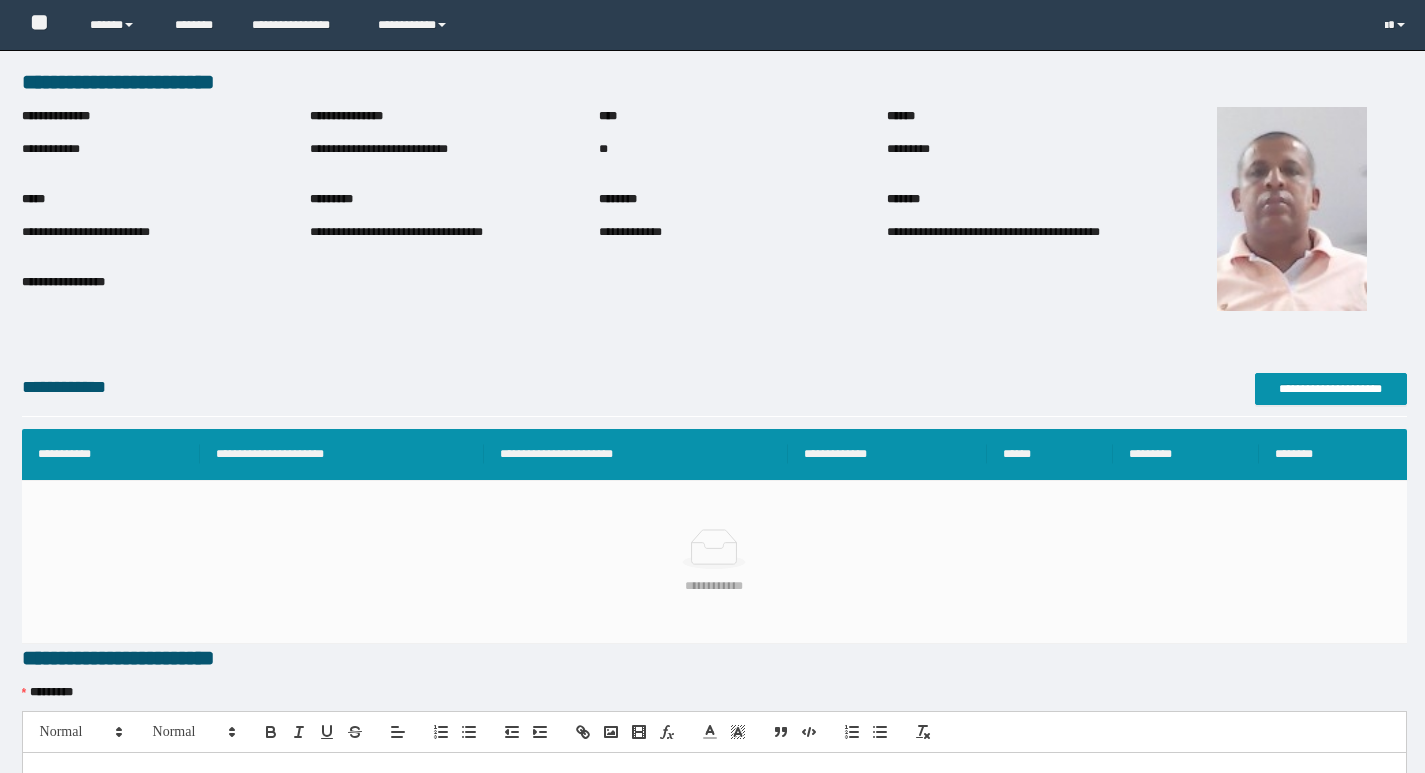scroll, scrollTop: 0, scrollLeft: 0, axis: both 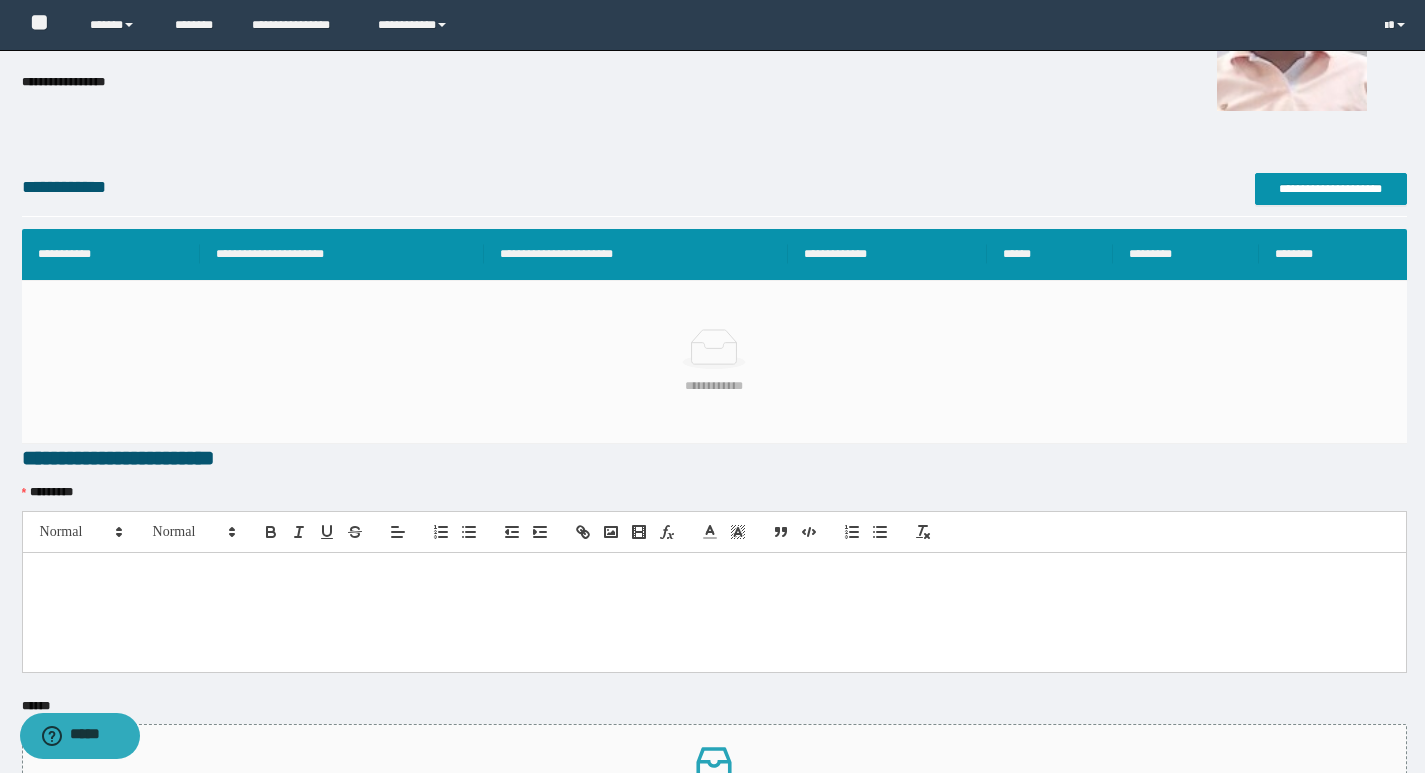 click at bounding box center (714, 574) 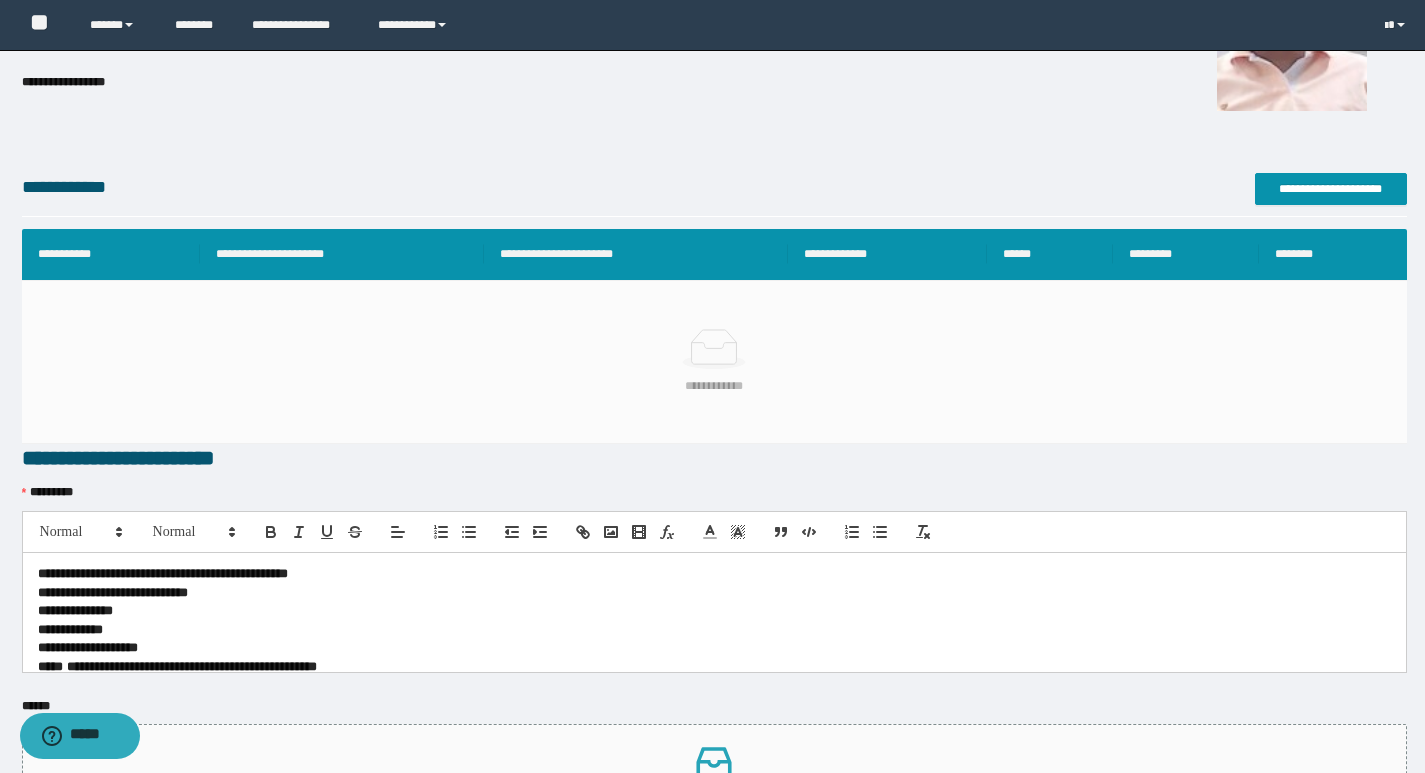 scroll, scrollTop: 0, scrollLeft: 0, axis: both 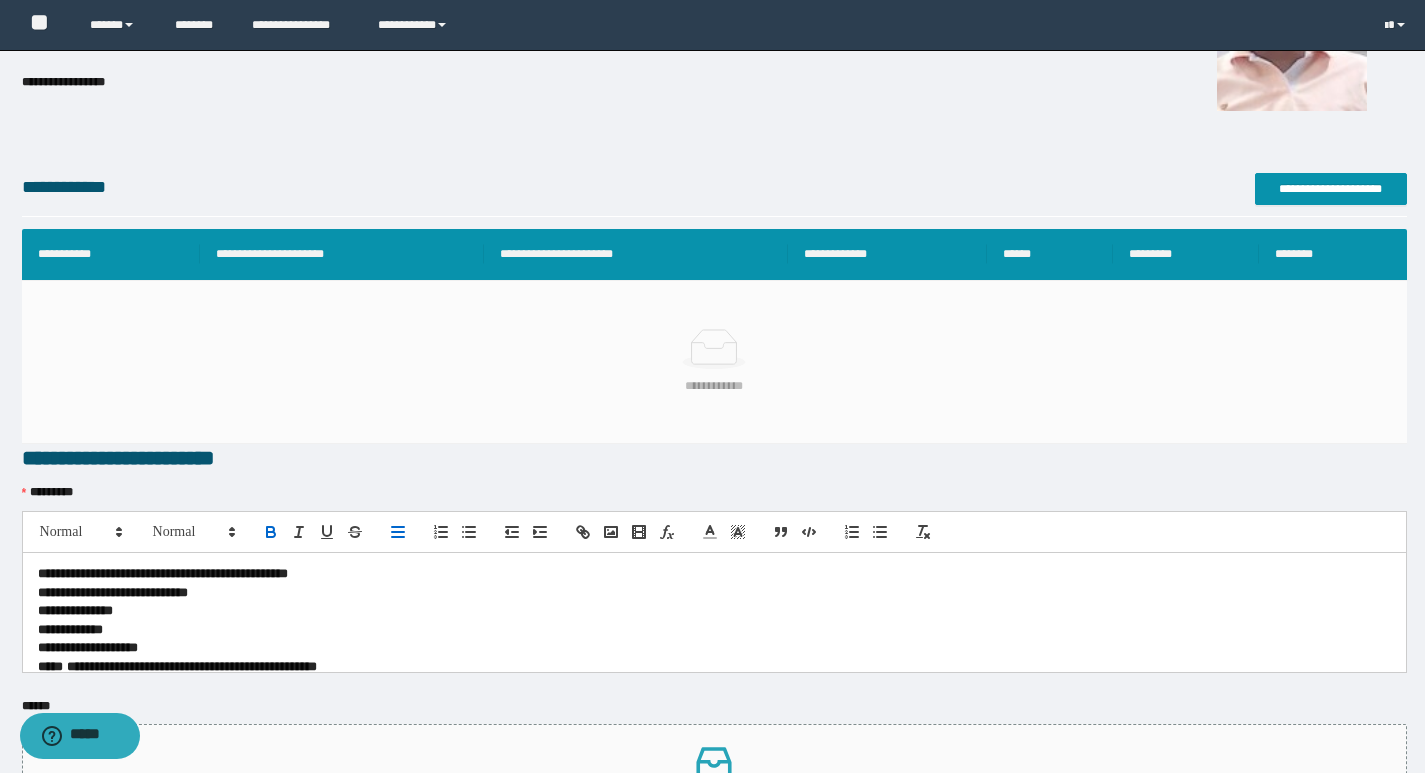 type 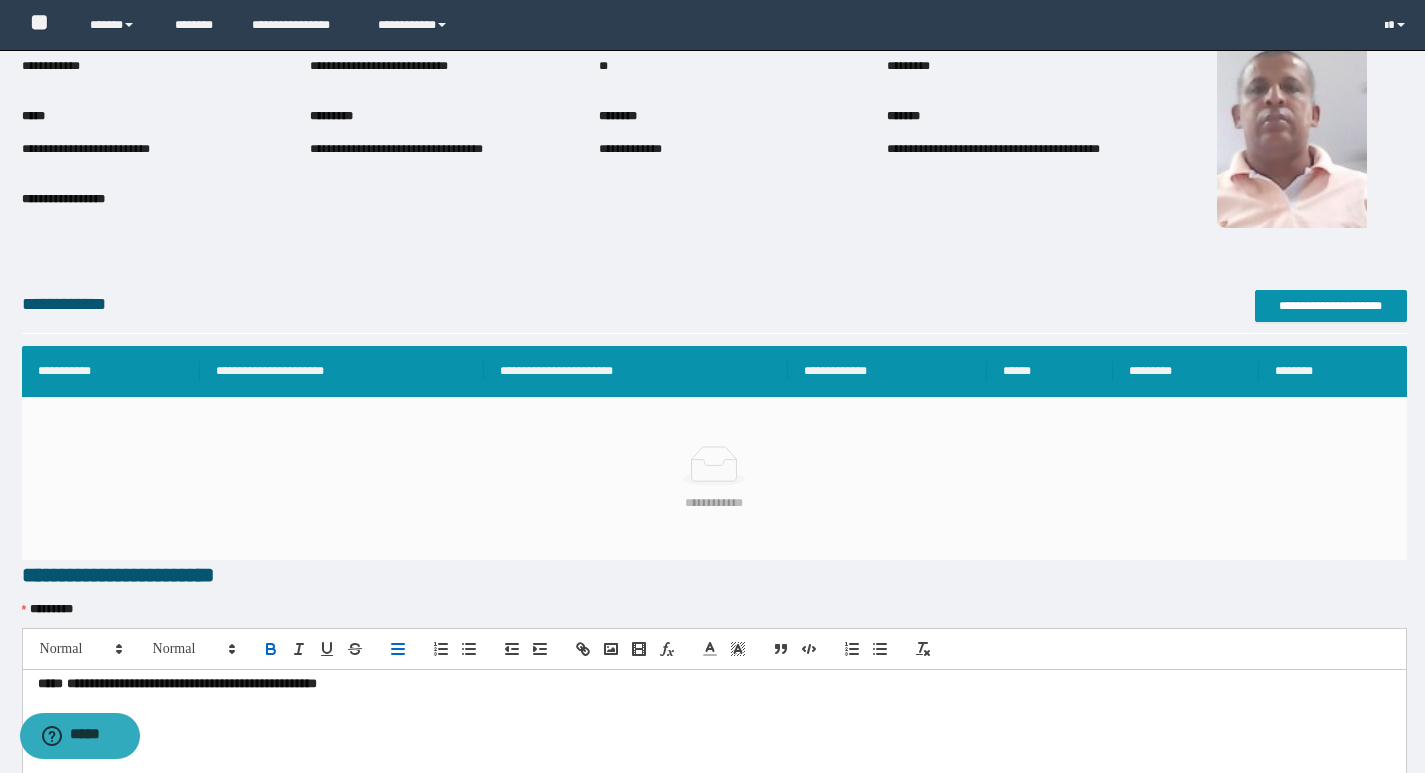 scroll, scrollTop: 0, scrollLeft: 0, axis: both 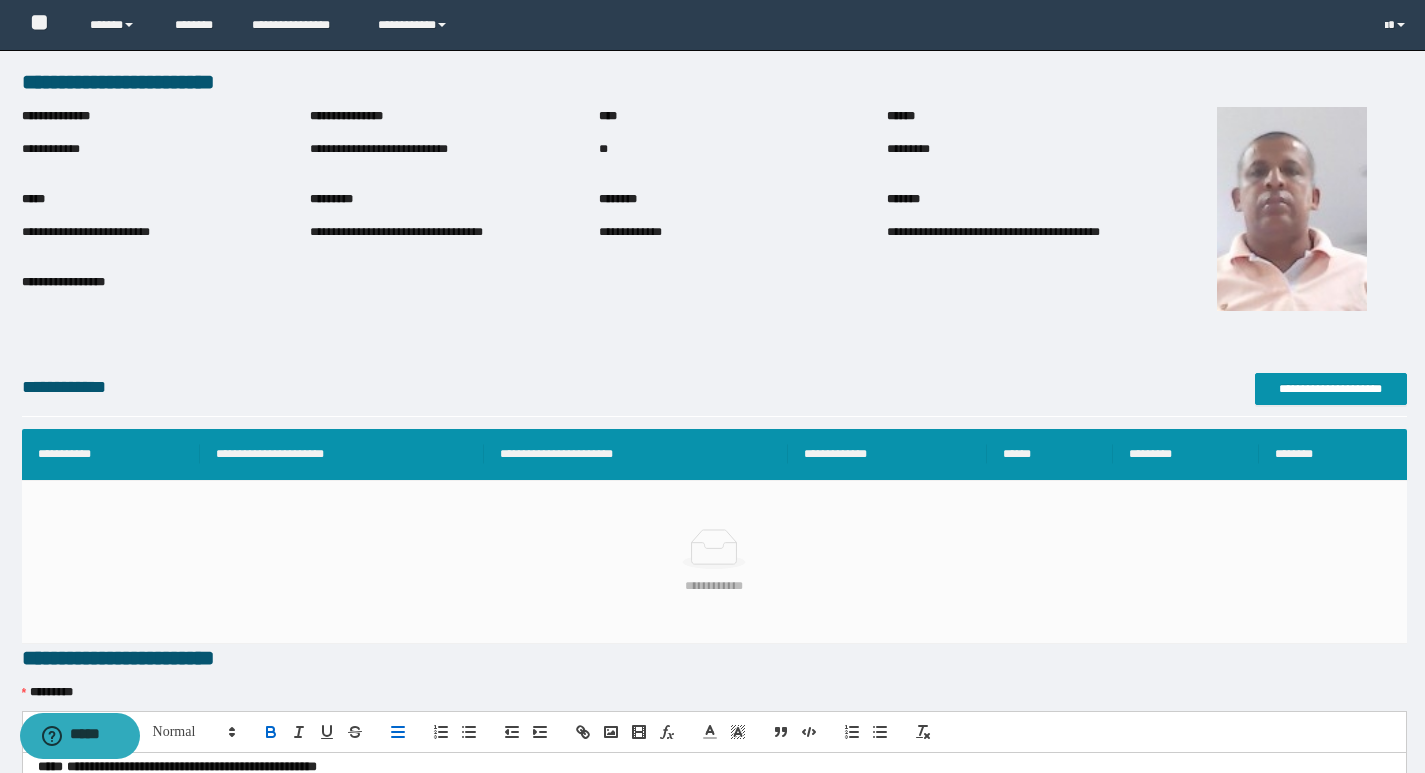 click on "**********" at bounding box center (454, 150) 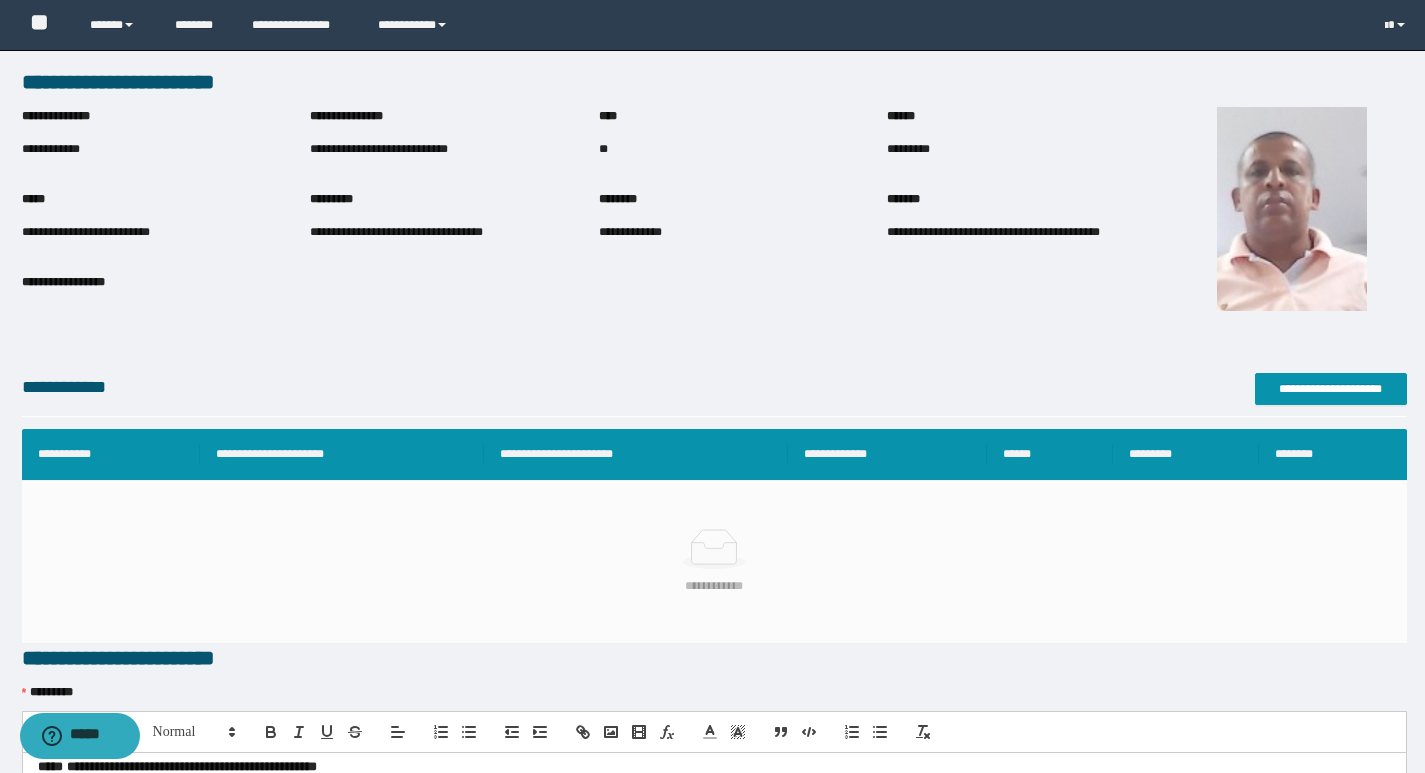 click on "**********" at bounding box center [454, 150] 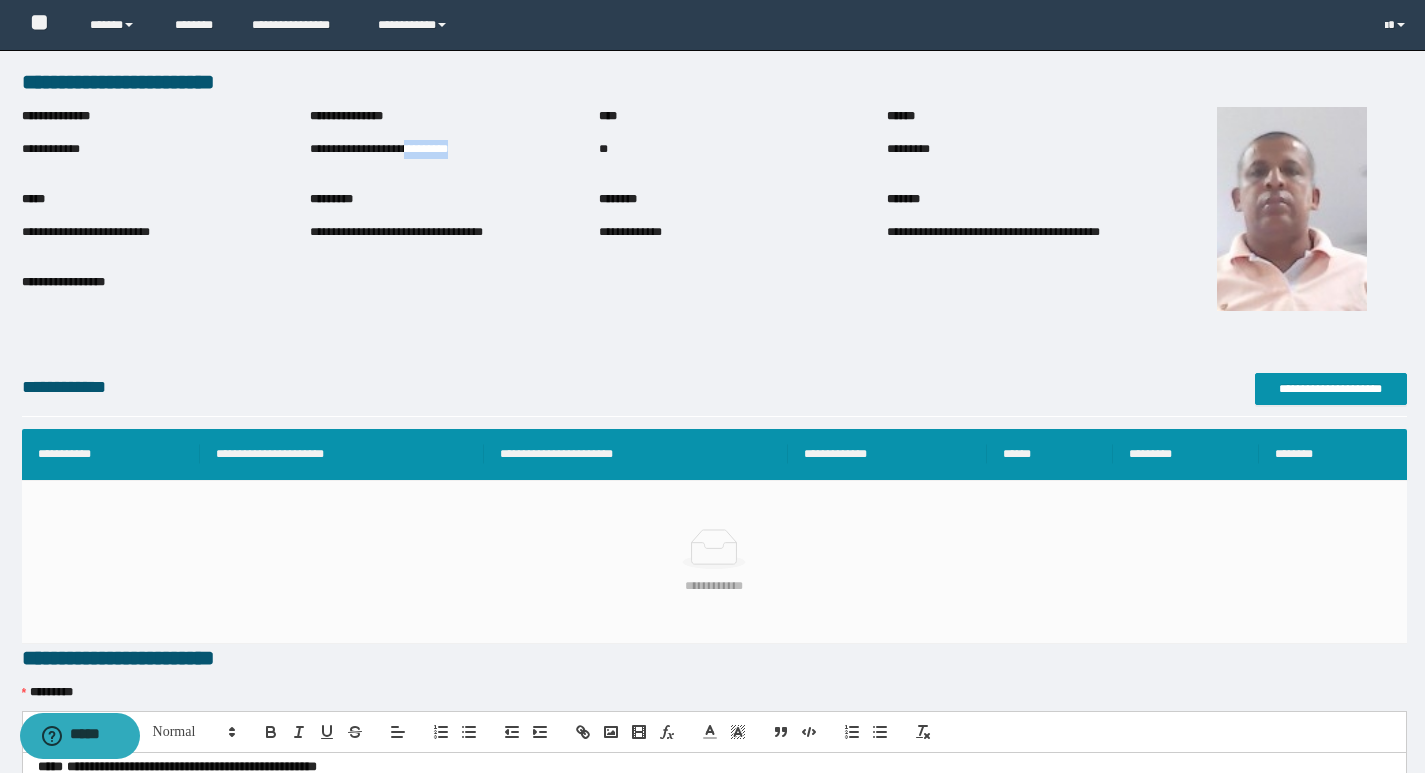 click on "**********" at bounding box center (454, 150) 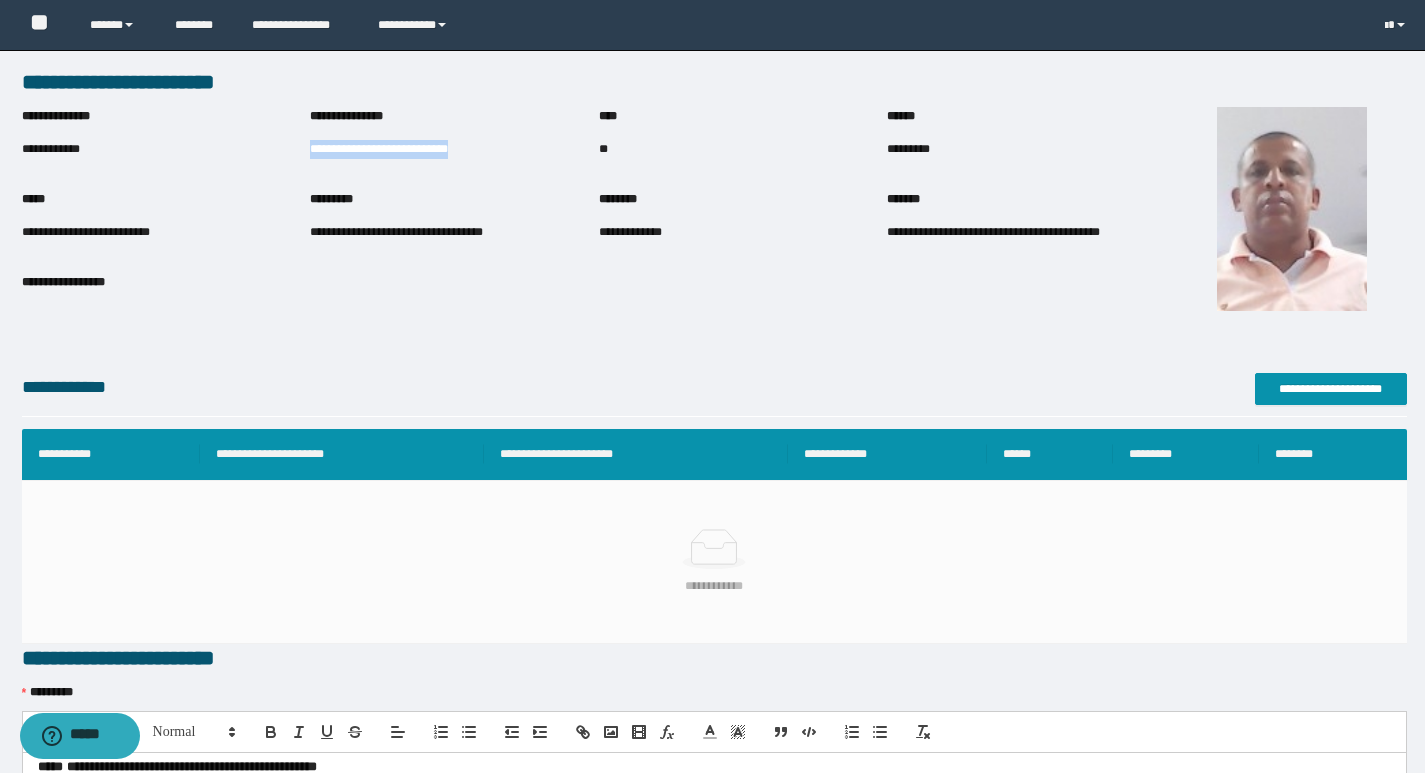 click on "**********" at bounding box center [454, 150] 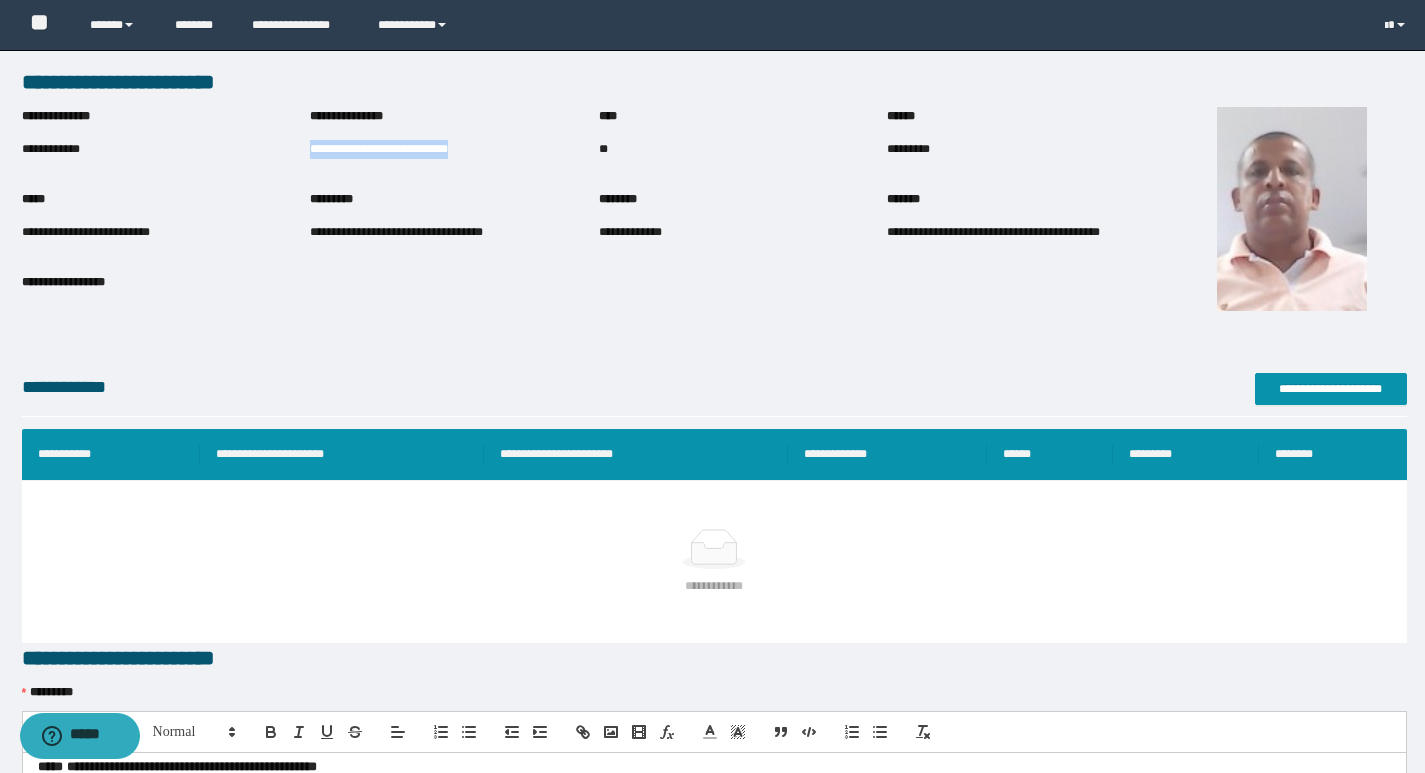 copy on "**********" 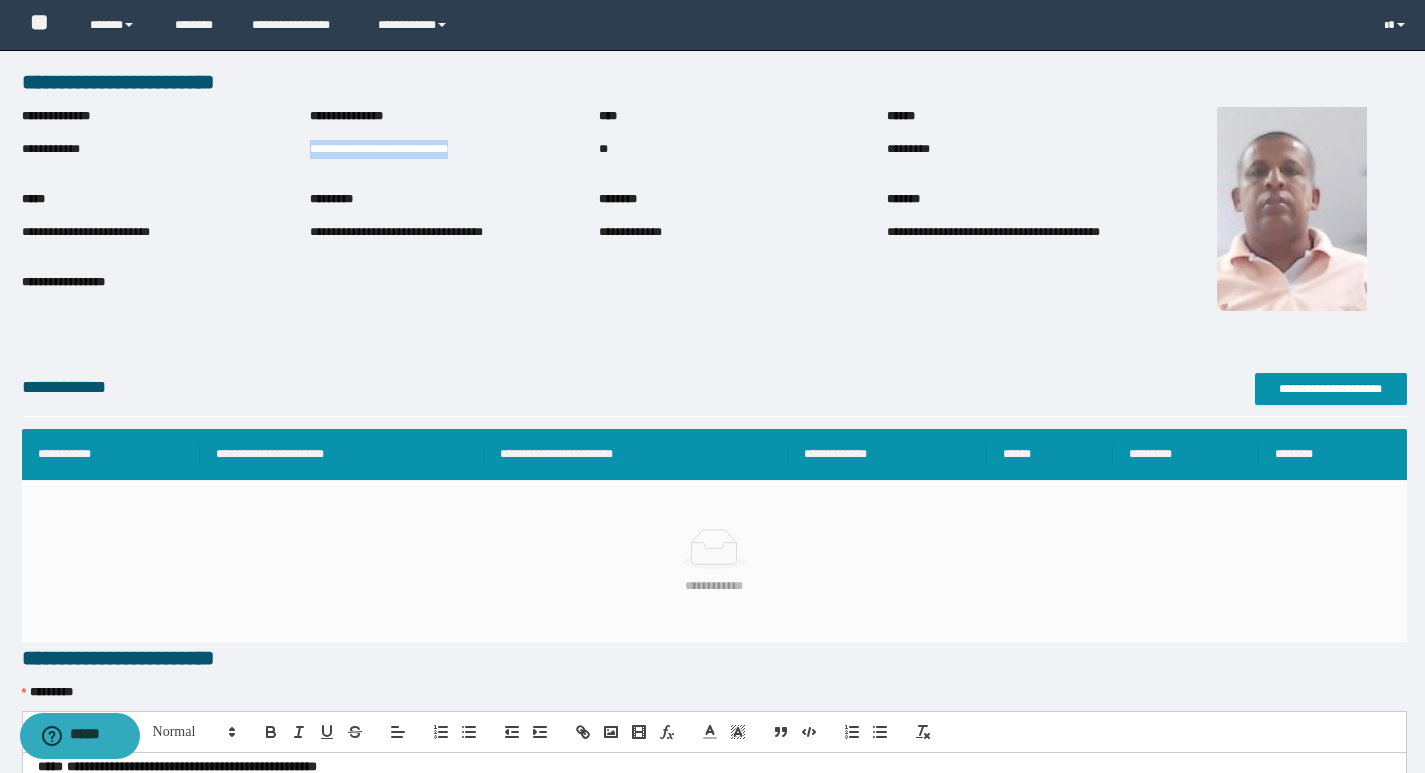 scroll, scrollTop: 430, scrollLeft: 0, axis: vertical 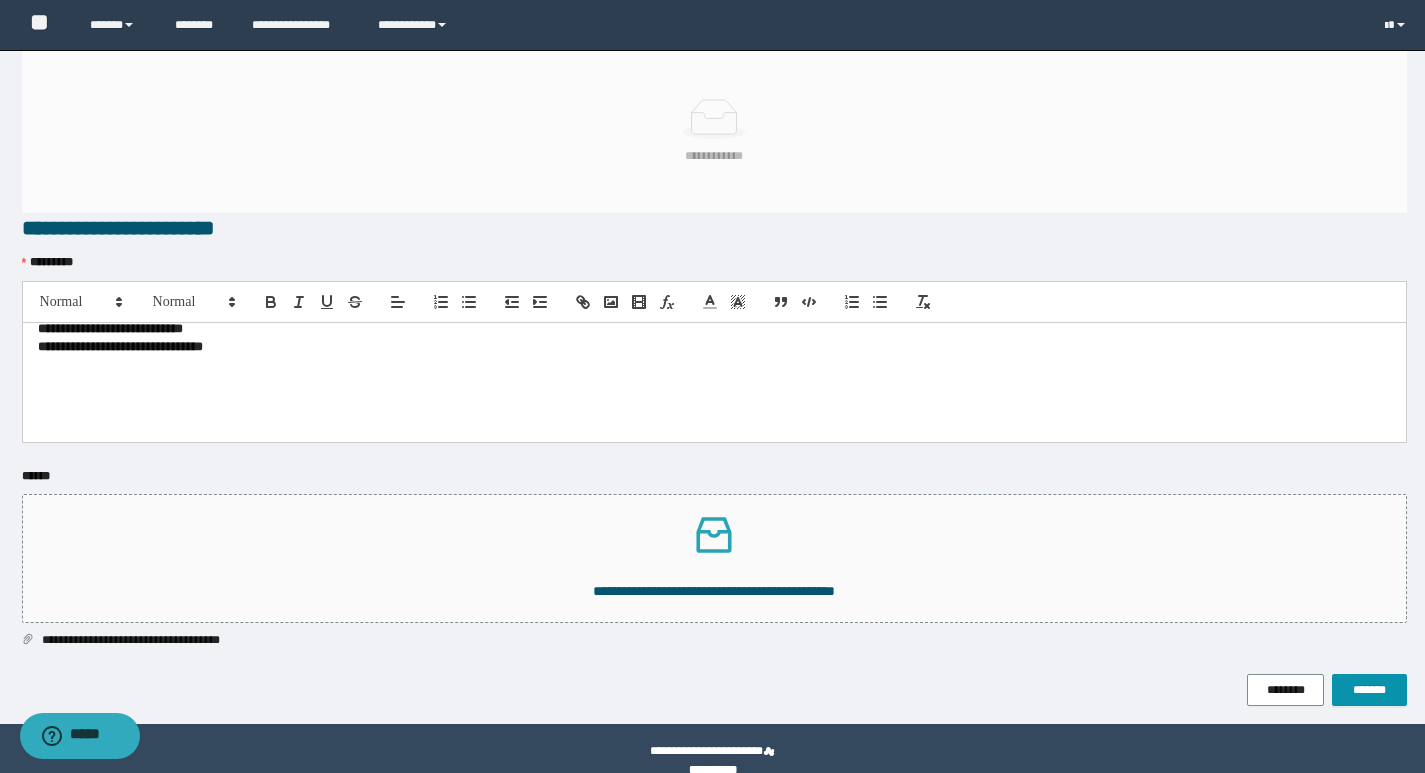 click at bounding box center [714, 403] 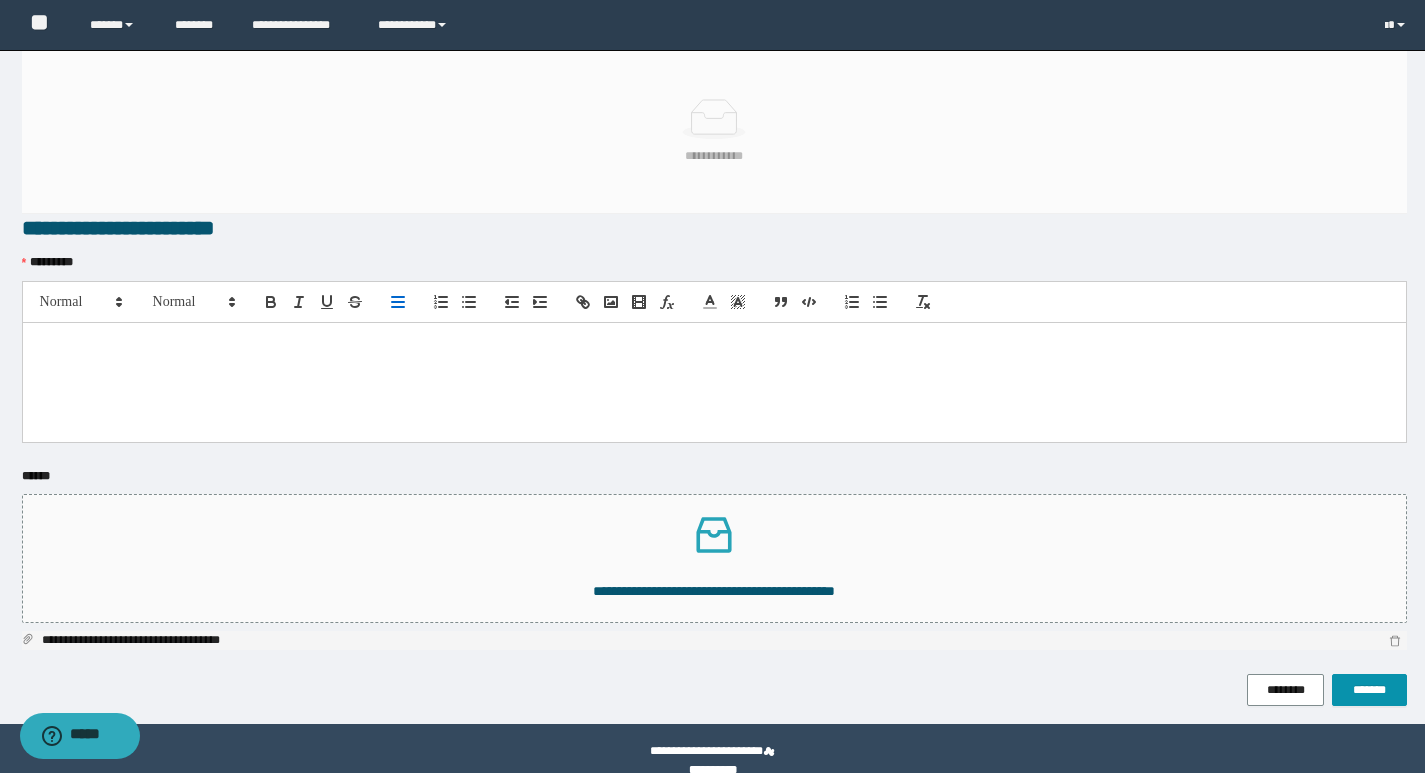 scroll, scrollTop: 297, scrollLeft: 0, axis: vertical 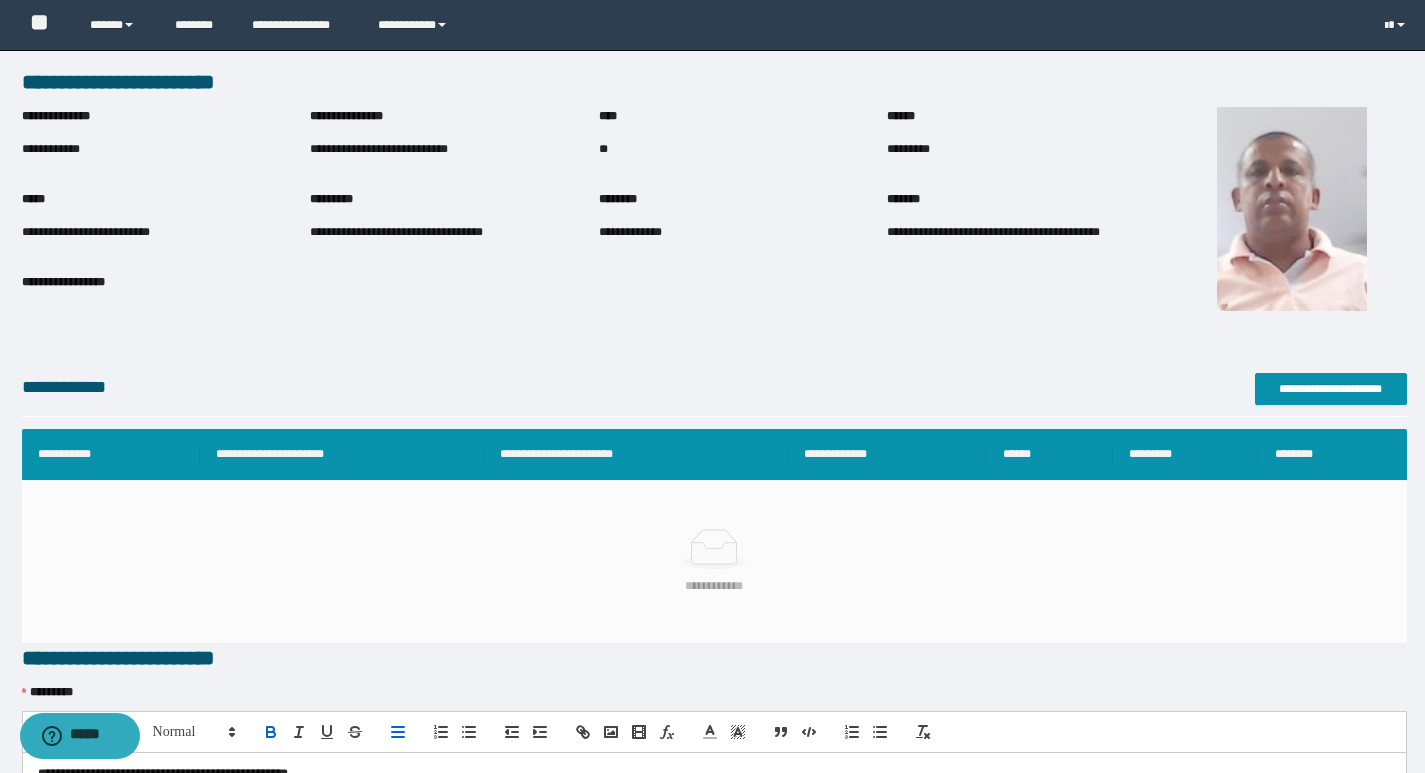click on "**********" at bounding box center [379, 149] 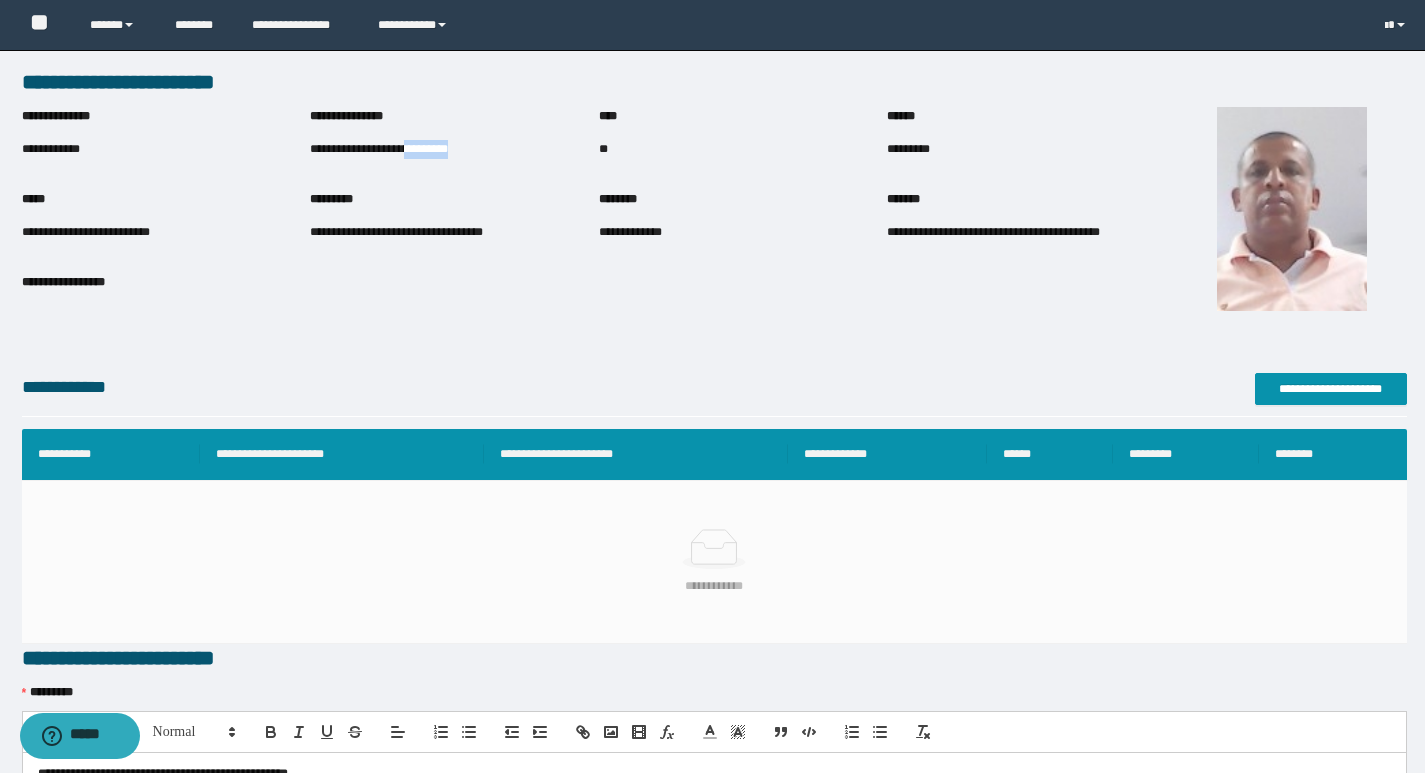 click on "**********" at bounding box center (379, 149) 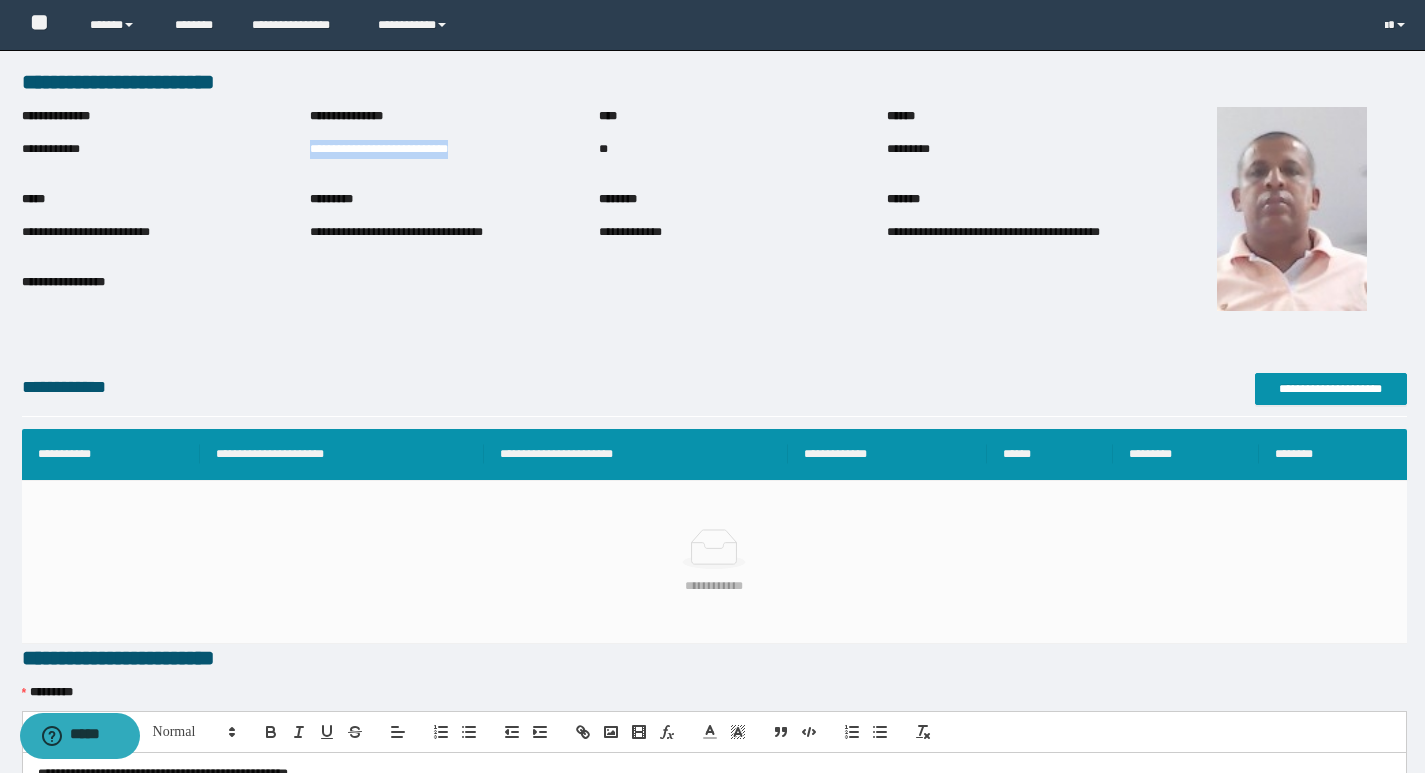 click on "**********" at bounding box center (379, 149) 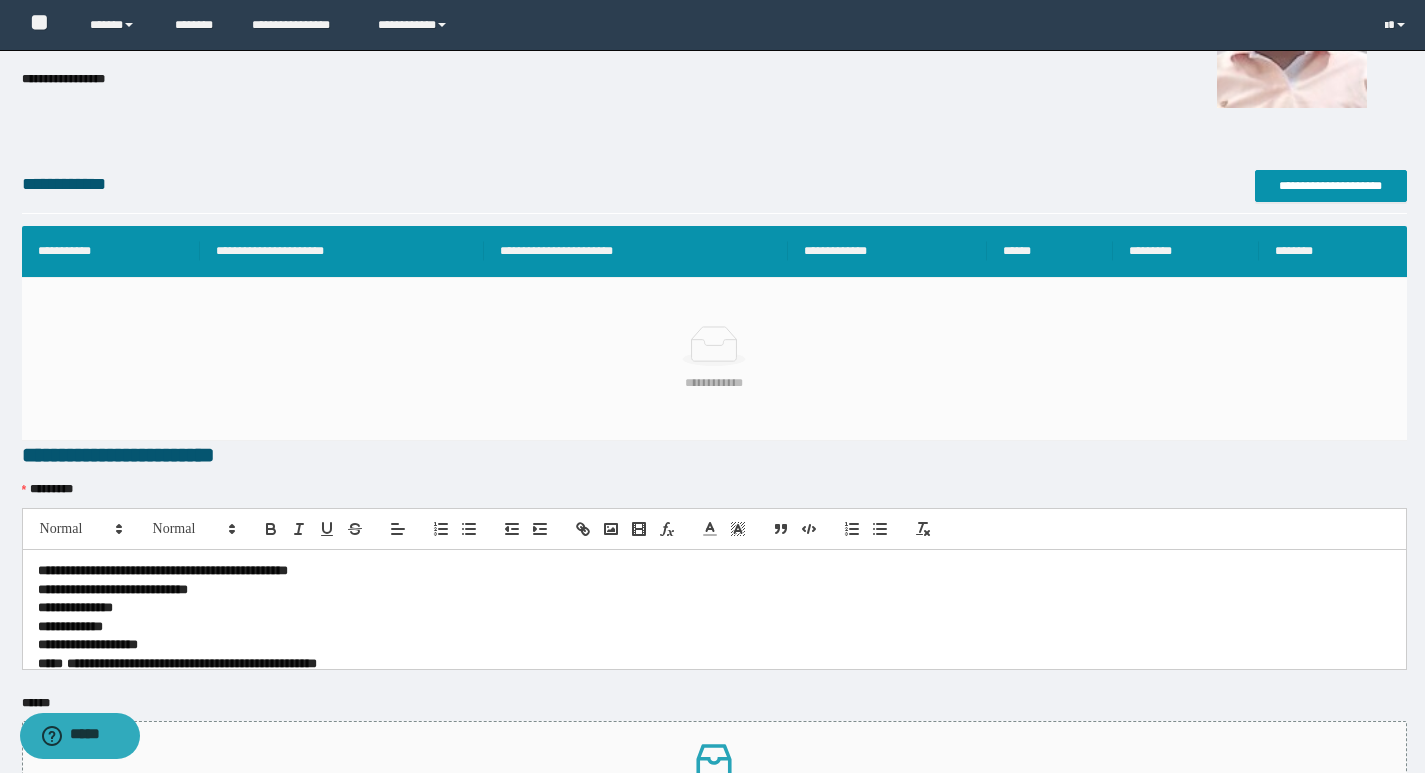 scroll, scrollTop: 457, scrollLeft: 0, axis: vertical 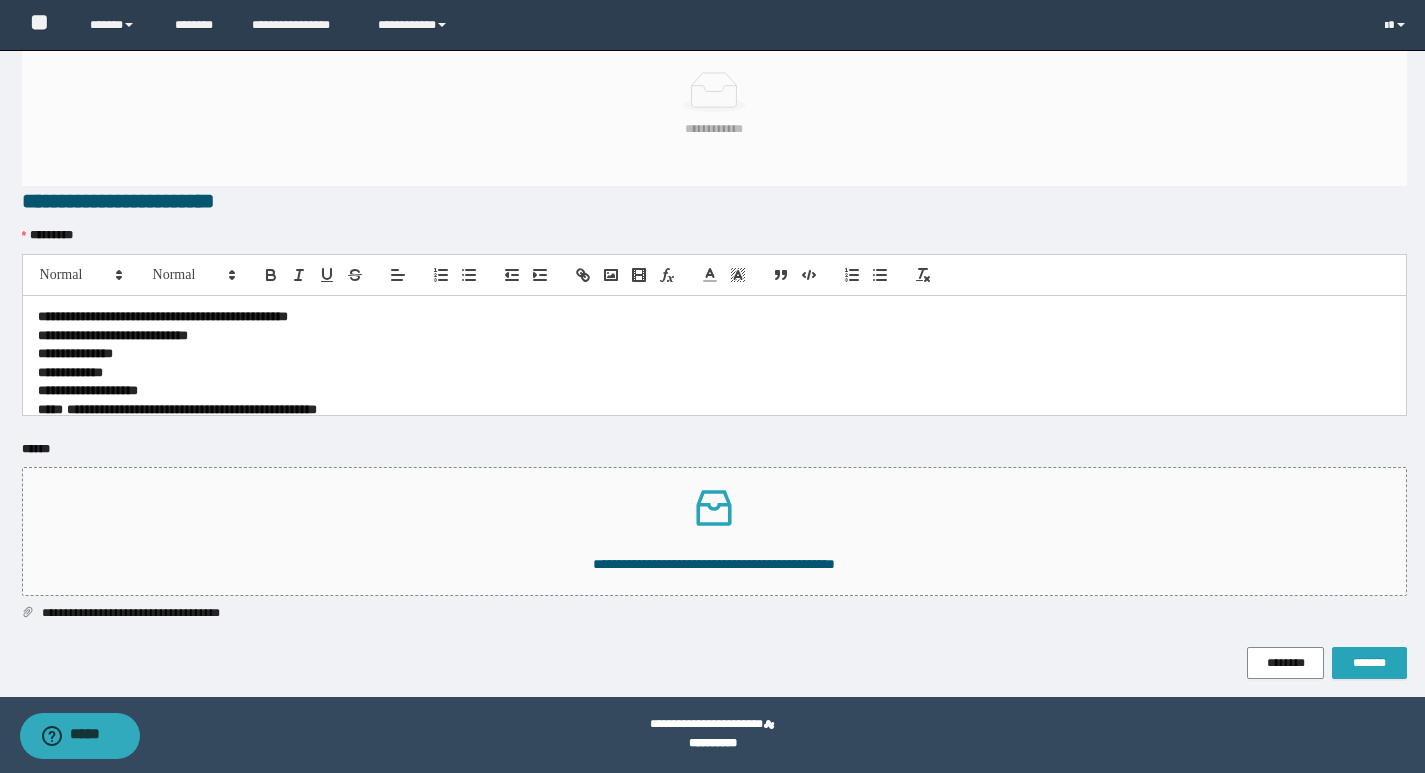 click on "*******" at bounding box center (1369, 663) 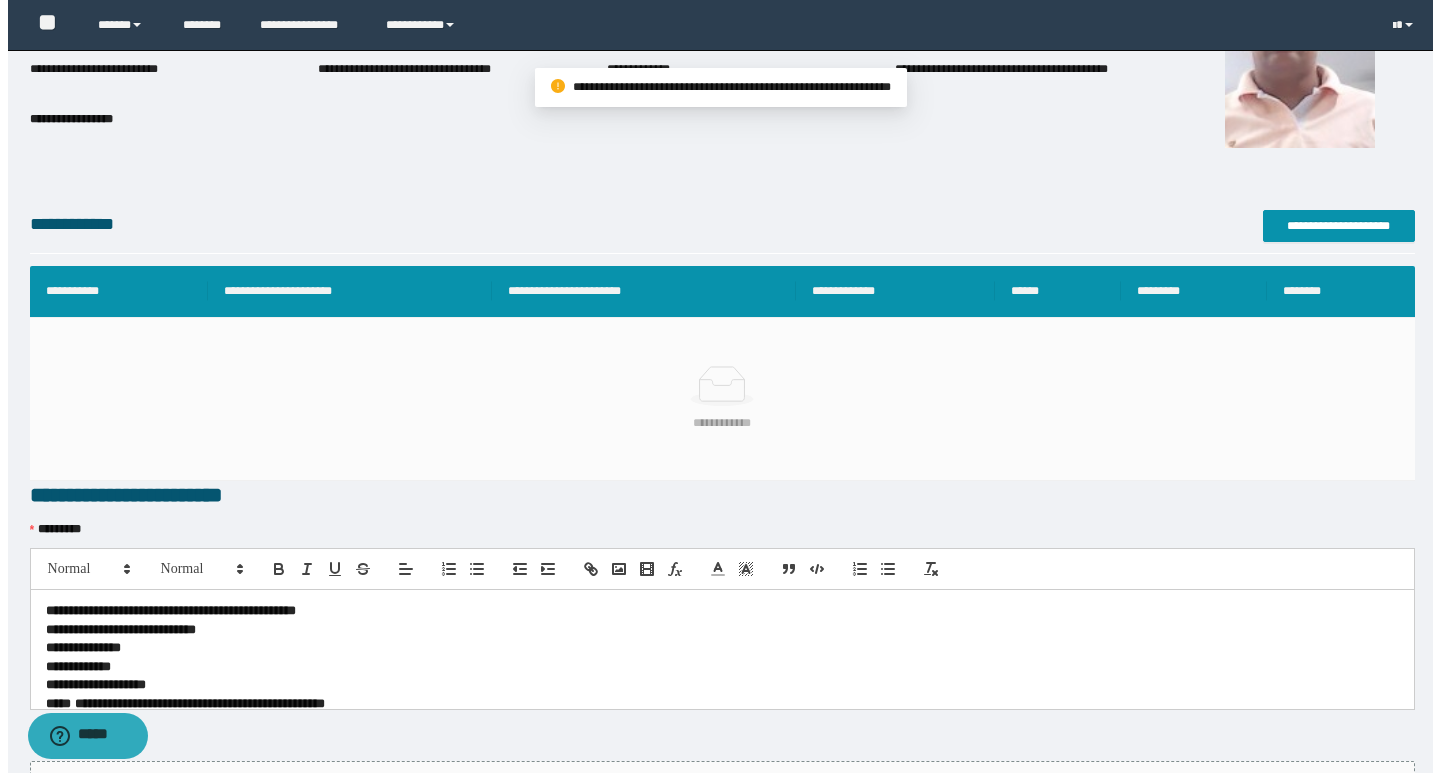 scroll, scrollTop: 157, scrollLeft: 0, axis: vertical 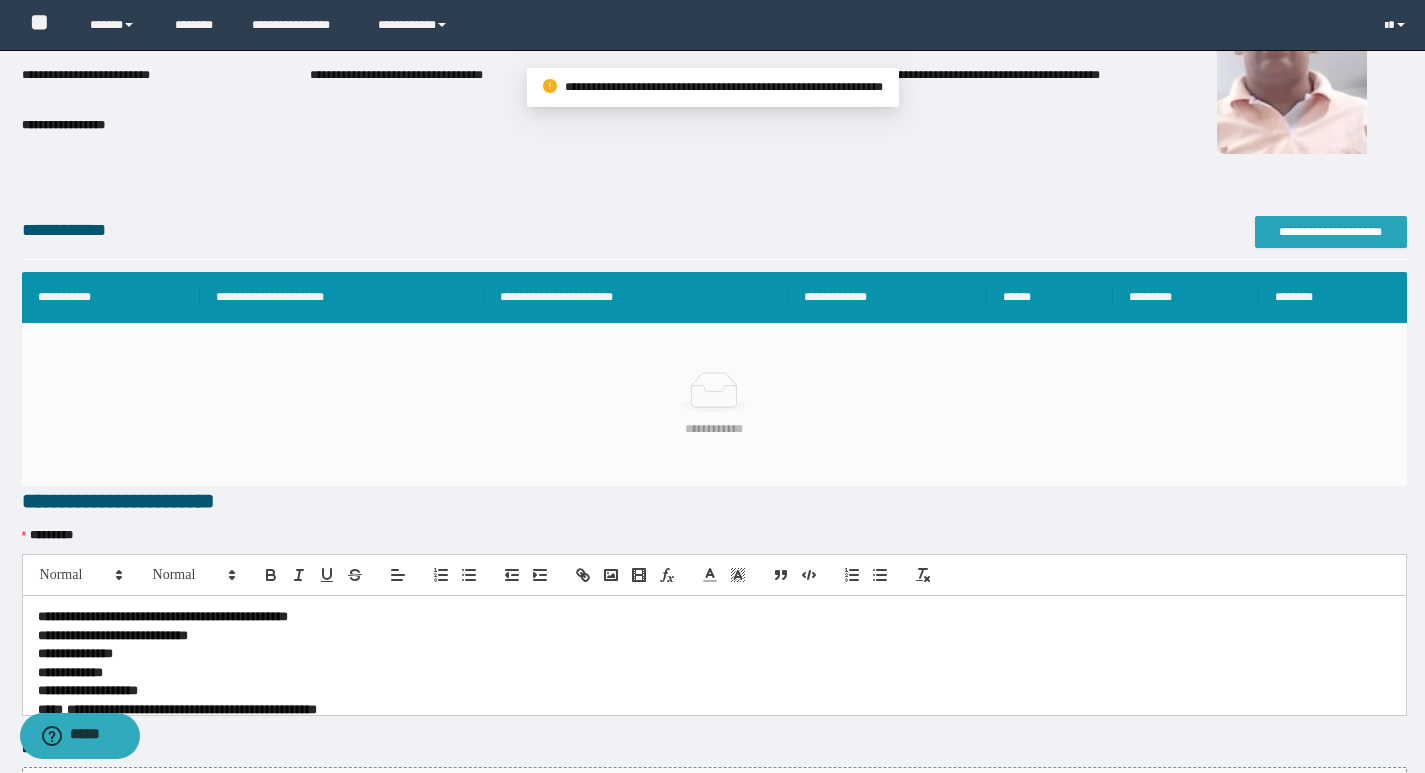 click on "**********" at bounding box center (1331, 232) 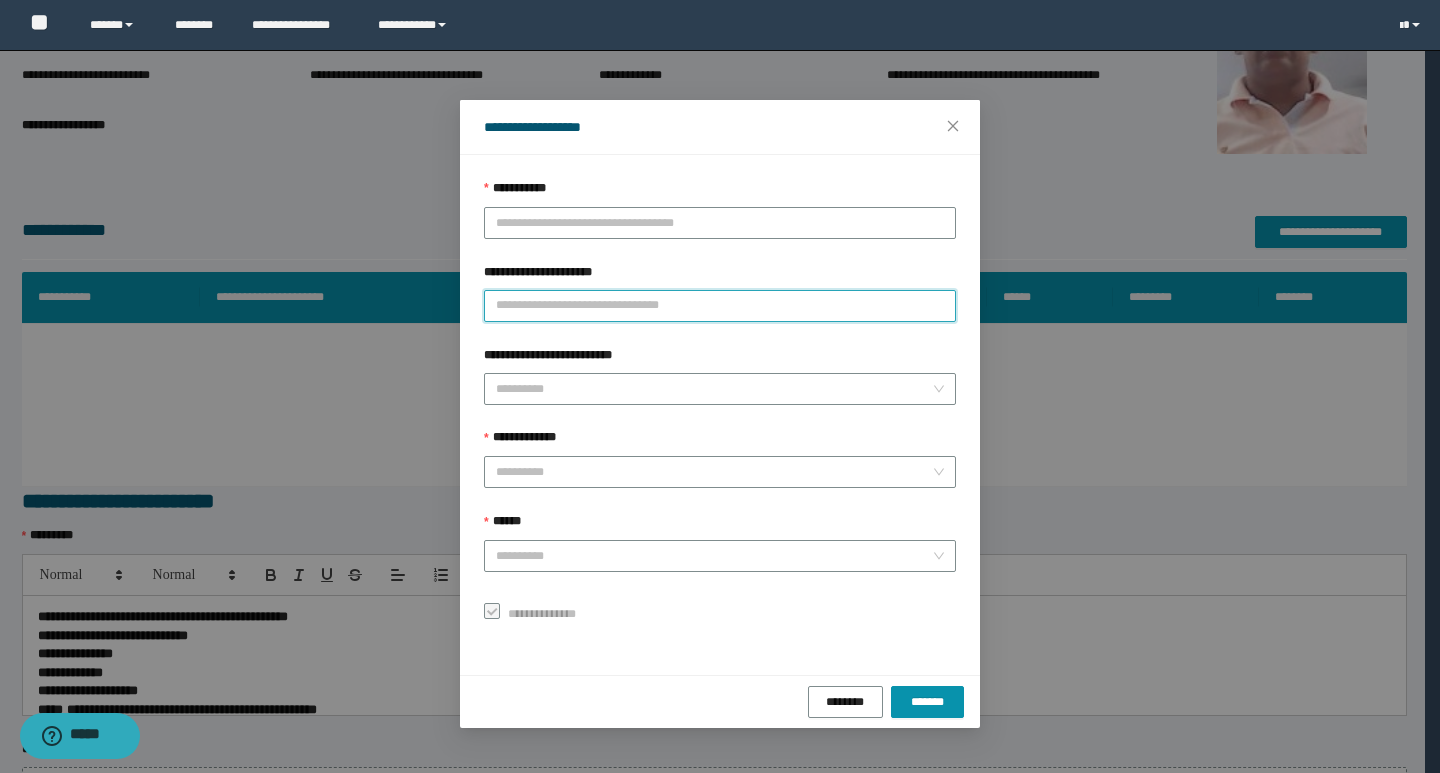 click on "**********" at bounding box center [720, 306] 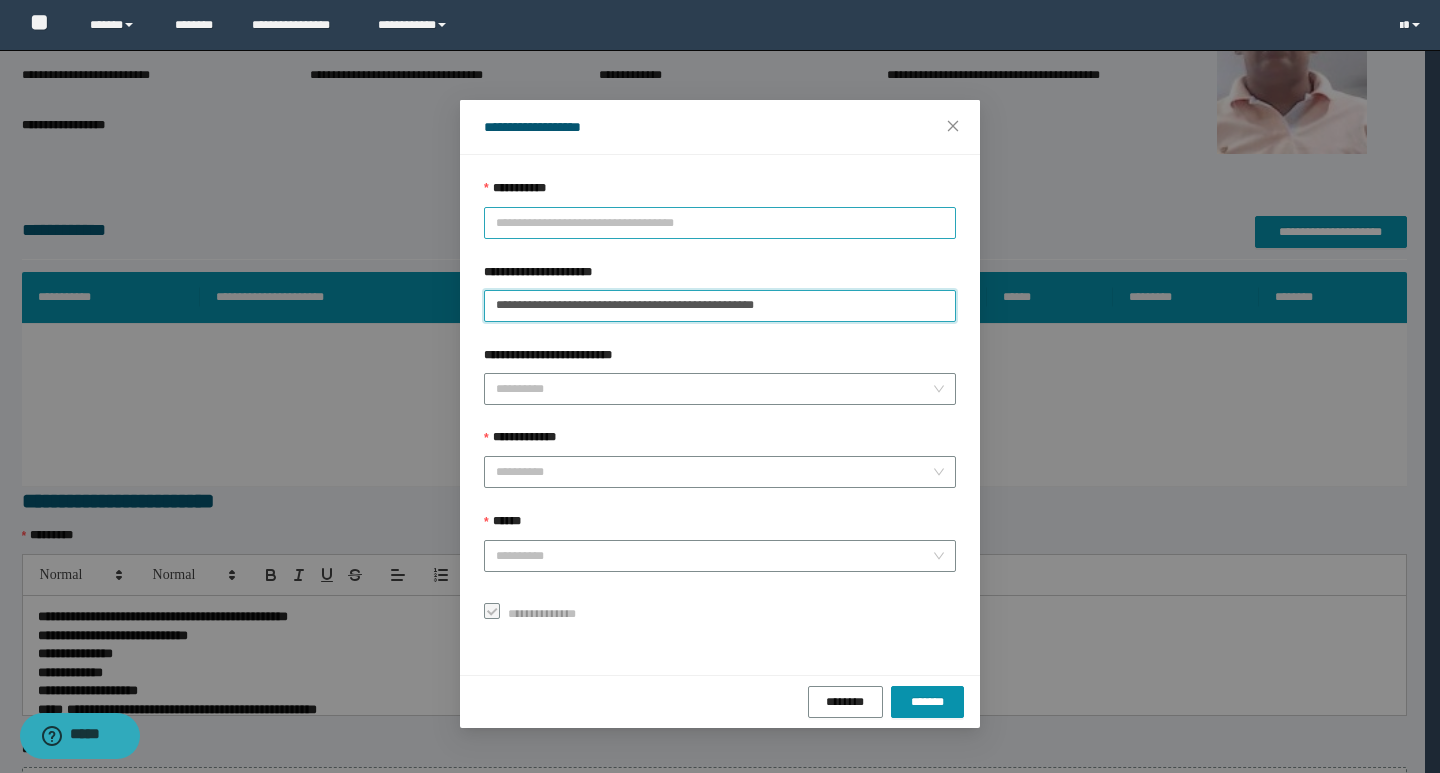 type on "**********" 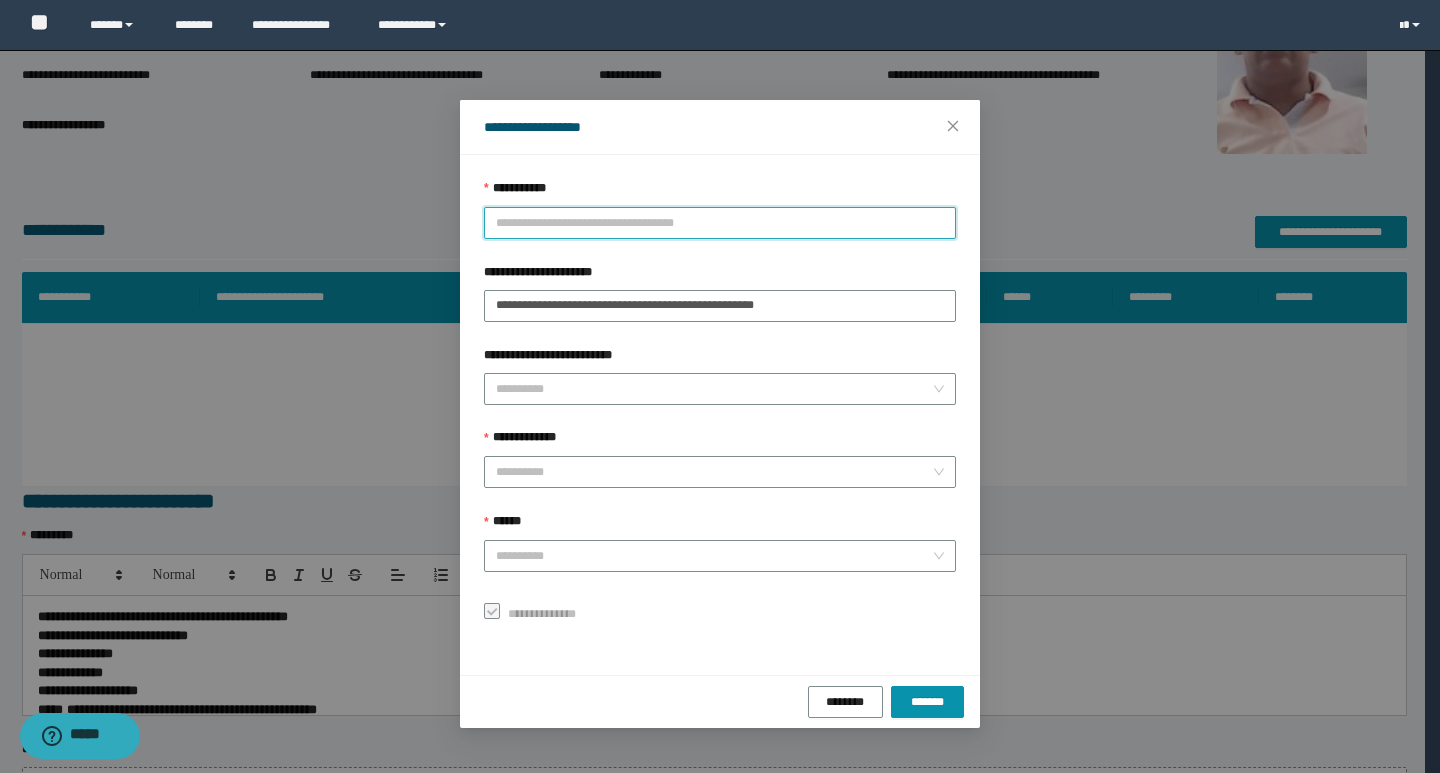 click on "**********" at bounding box center (720, 223) 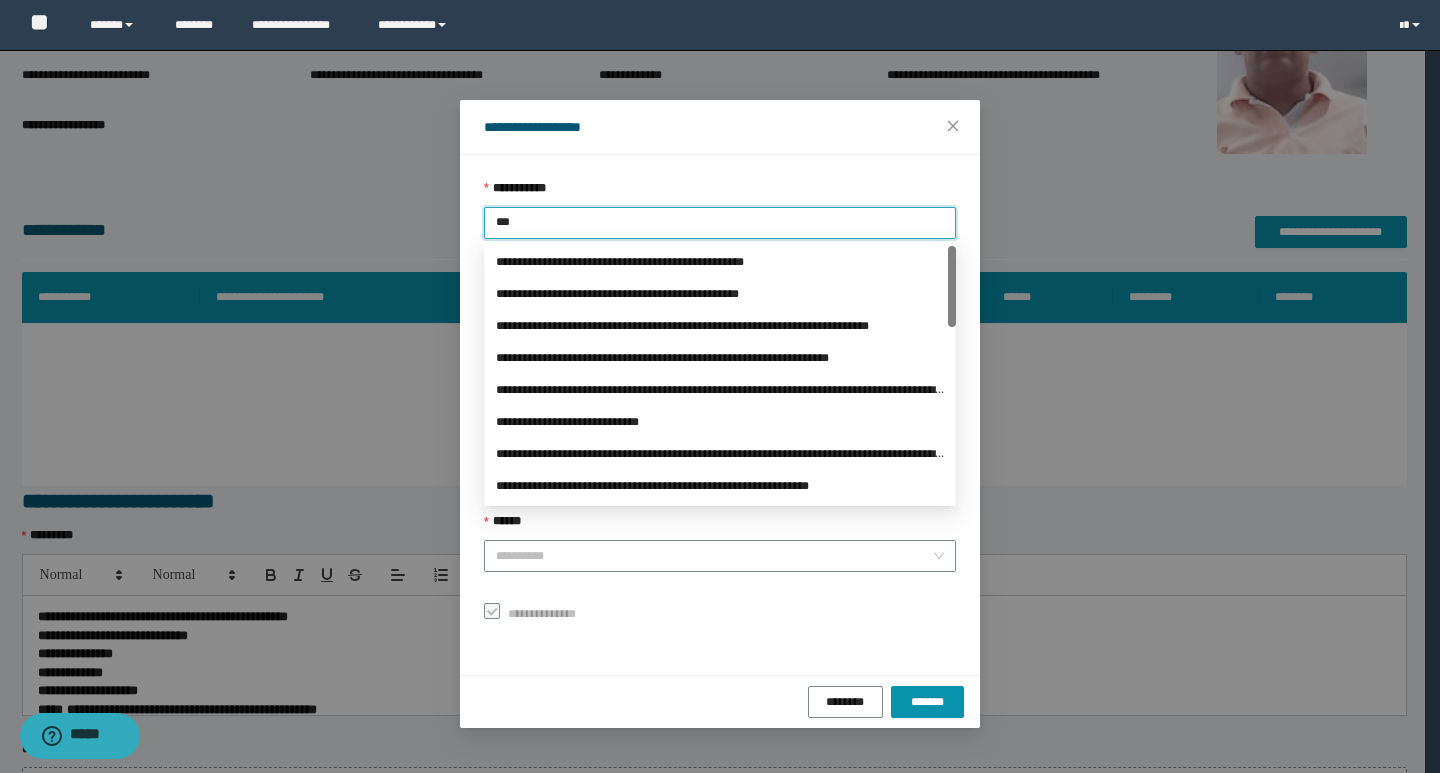 type on "****" 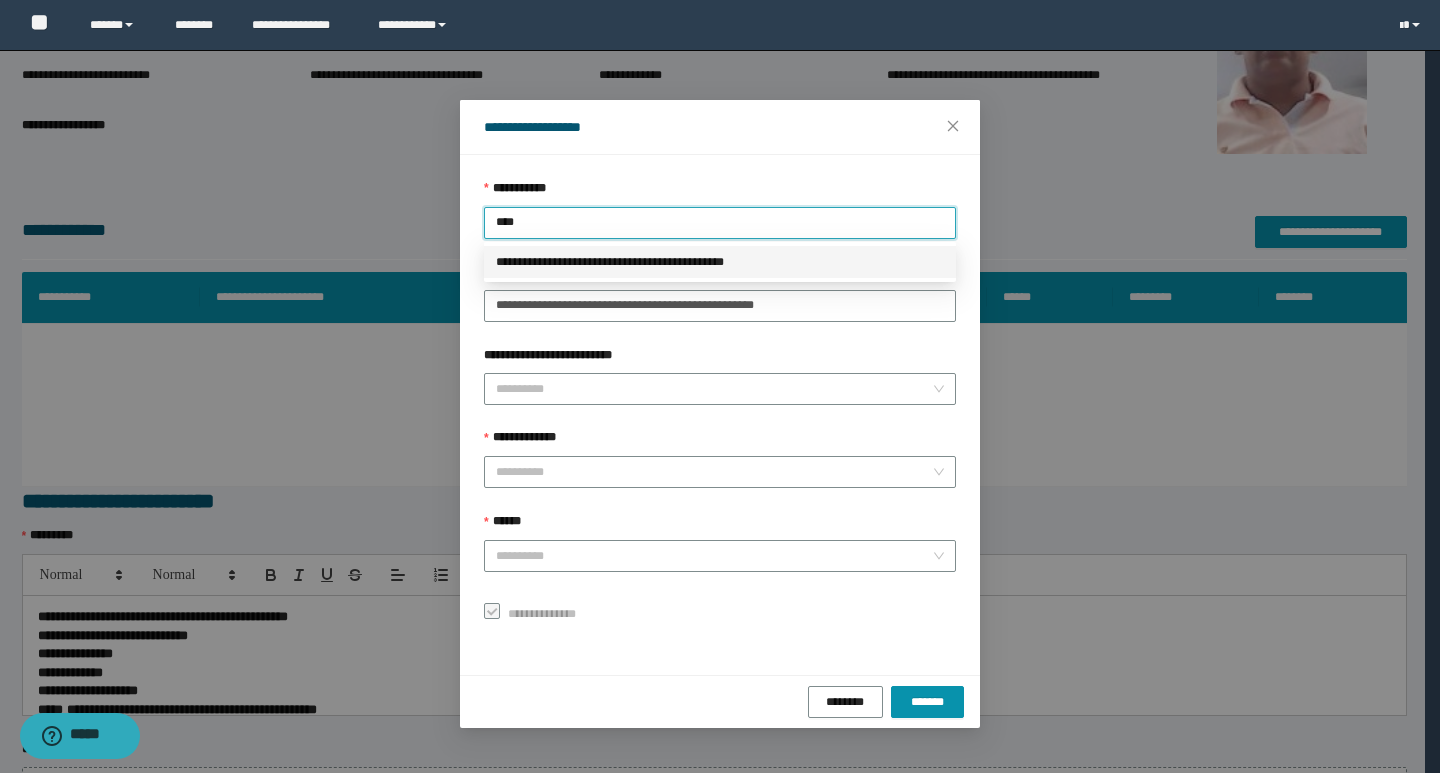 click on "**********" at bounding box center (720, 262) 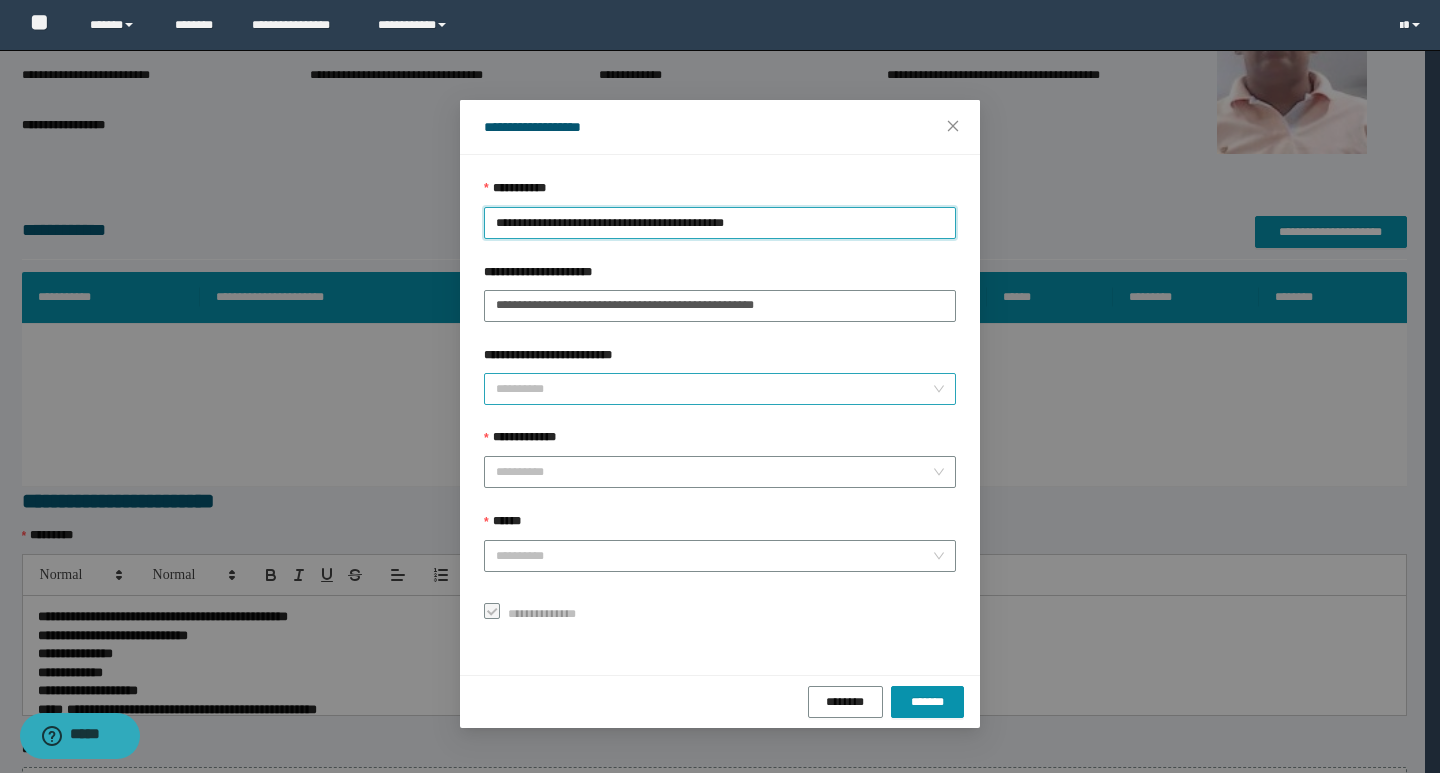 click on "**********" at bounding box center [714, 389] 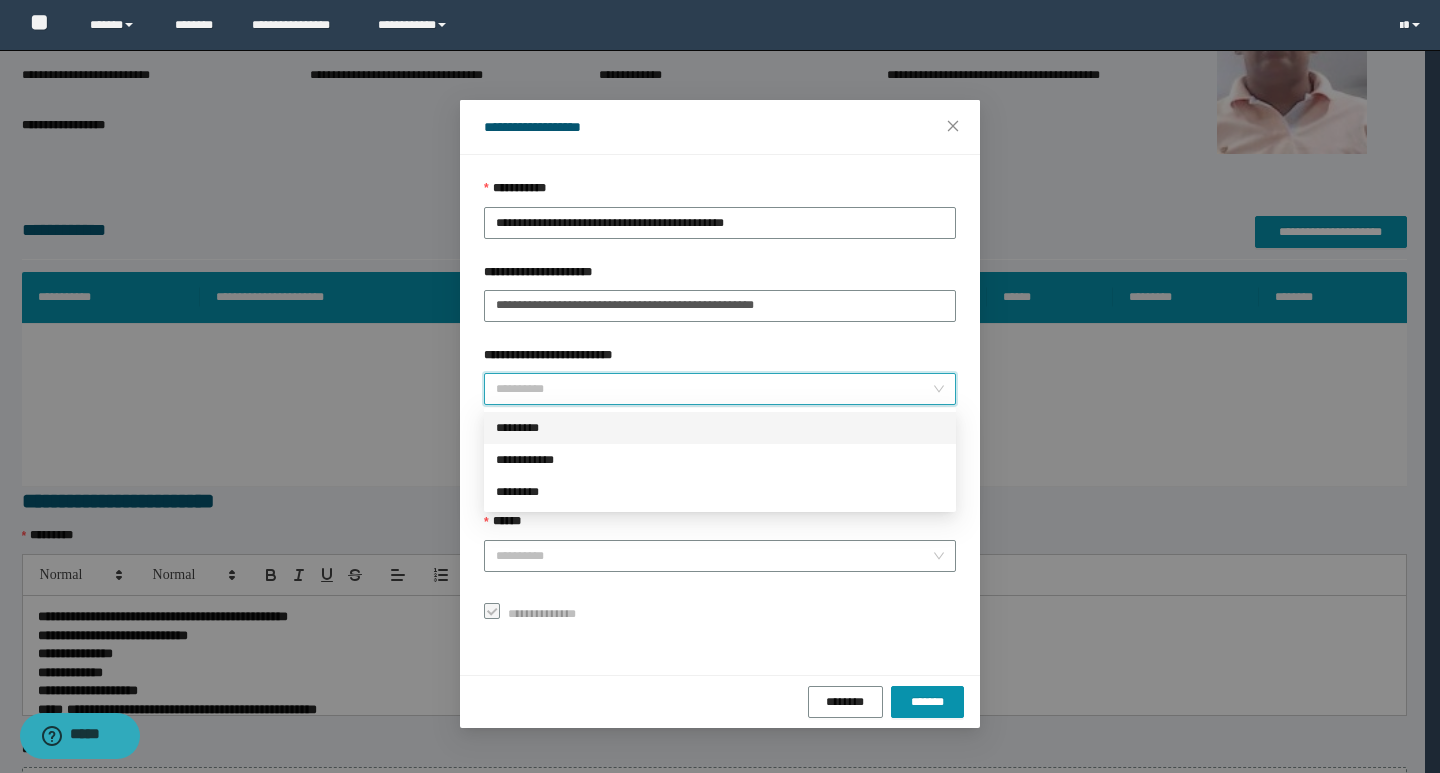 click on "*********" at bounding box center (720, 428) 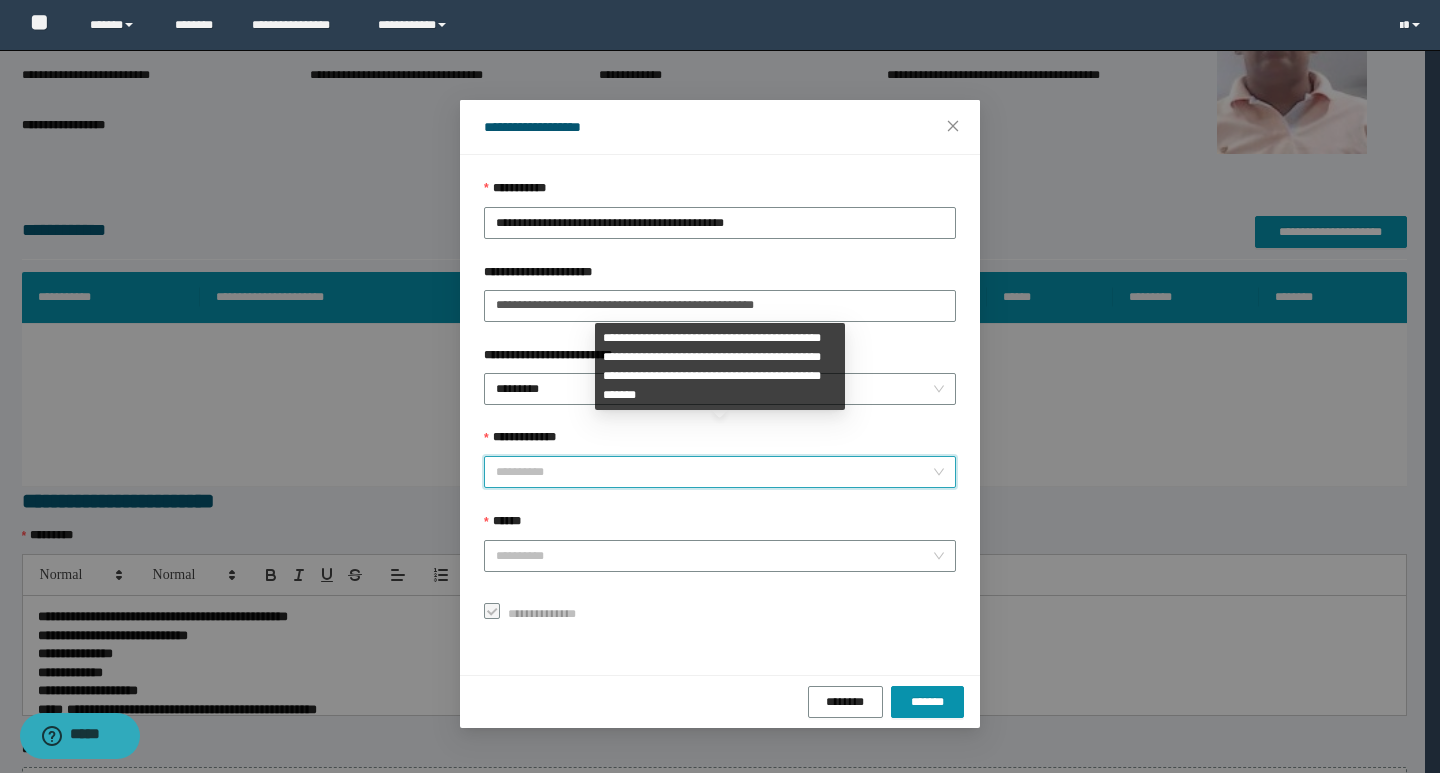 click on "**********" at bounding box center (714, 472) 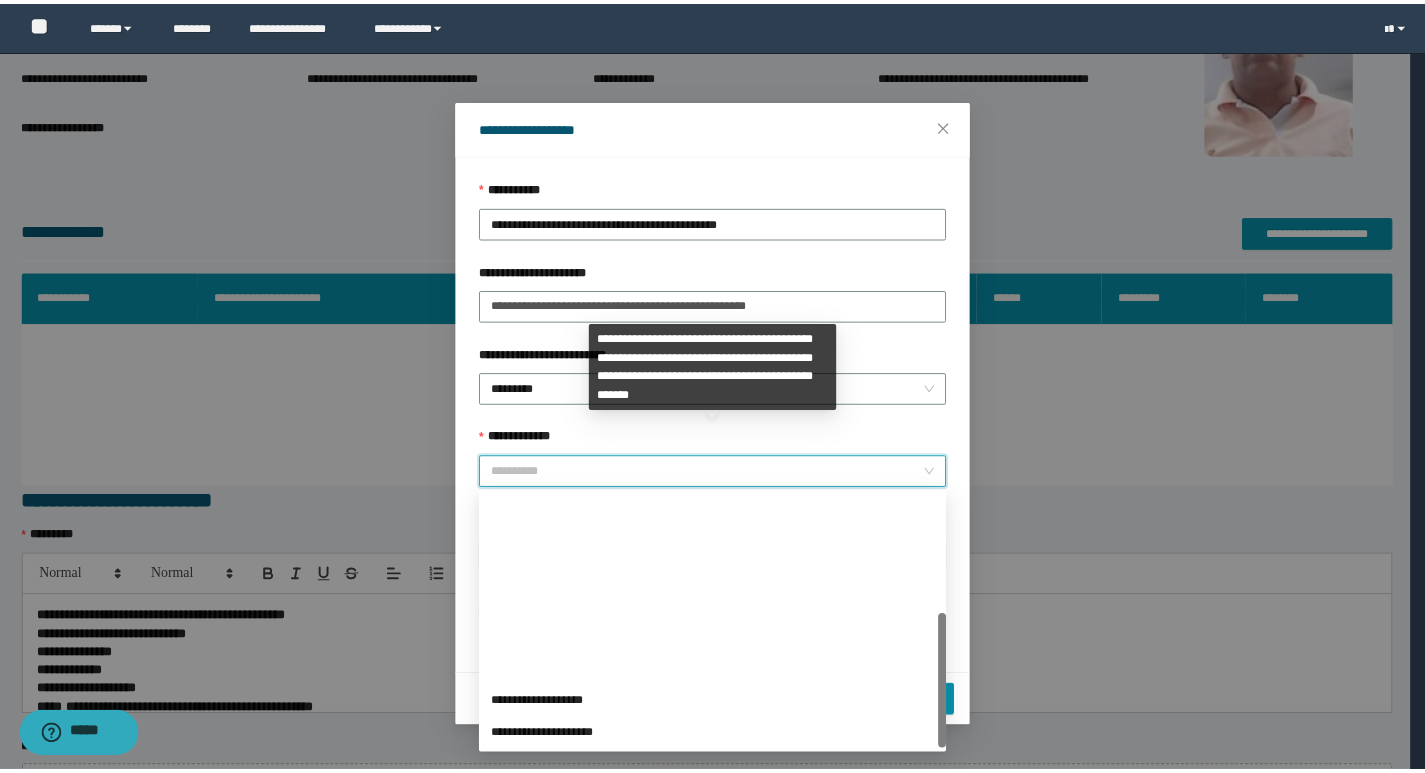 scroll, scrollTop: 224, scrollLeft: 0, axis: vertical 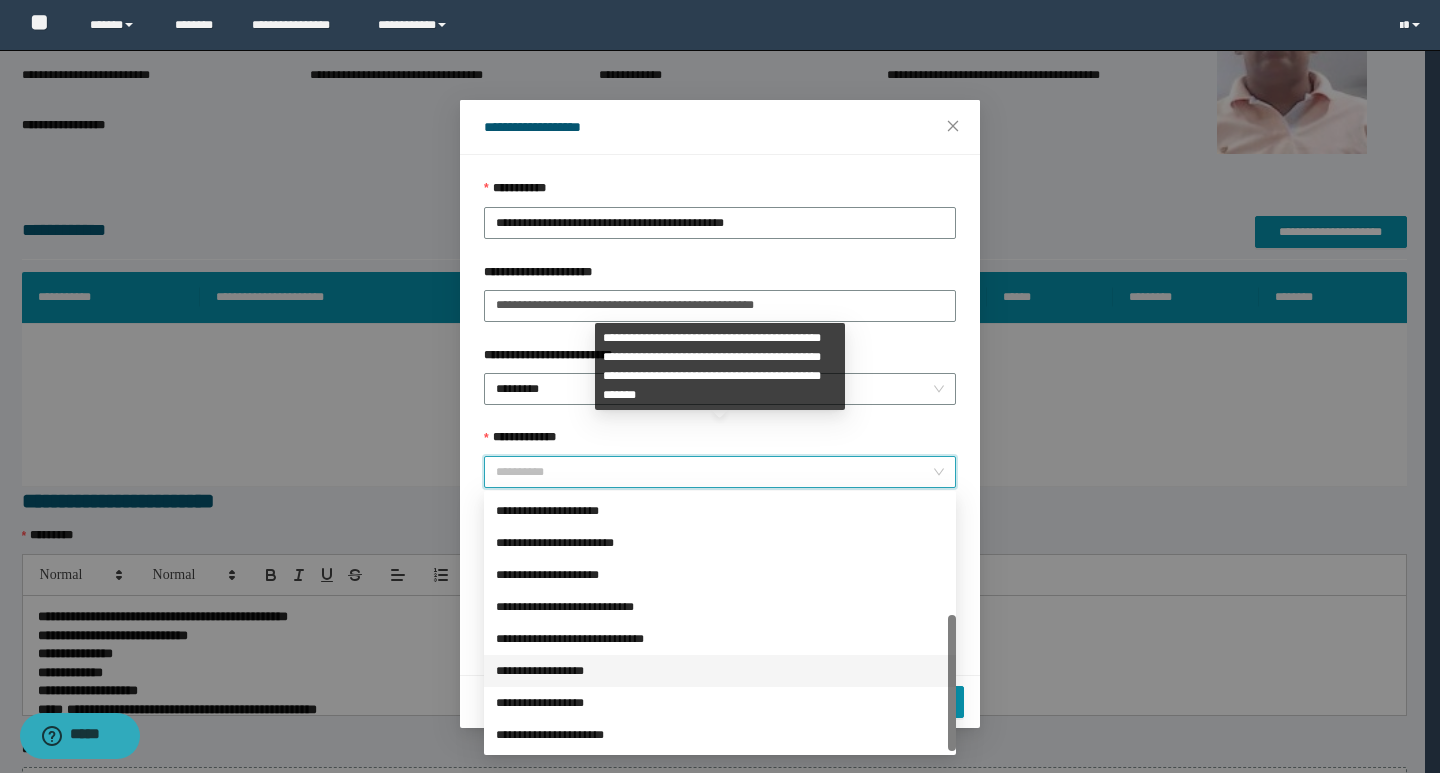 click on "**********" at bounding box center (720, 671) 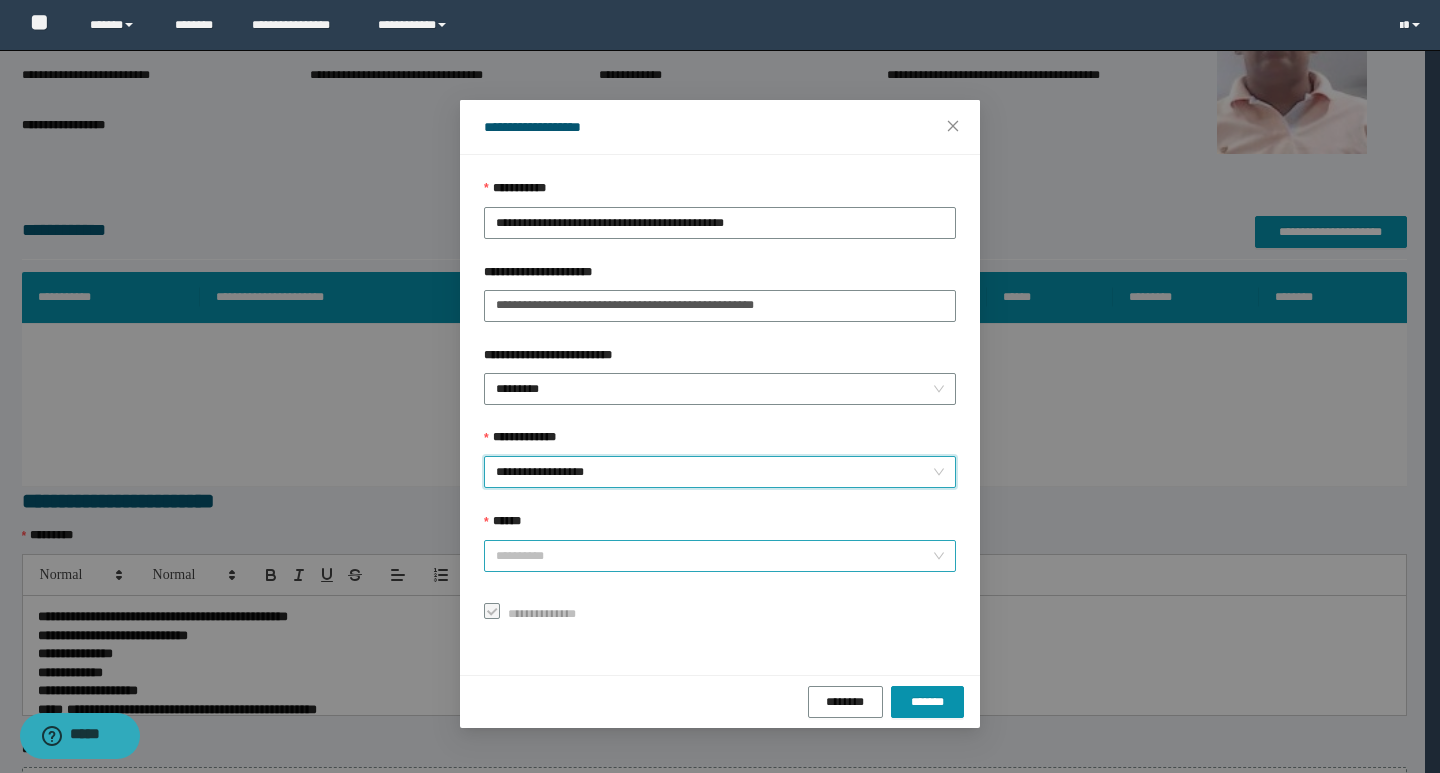 click on "******" at bounding box center [714, 556] 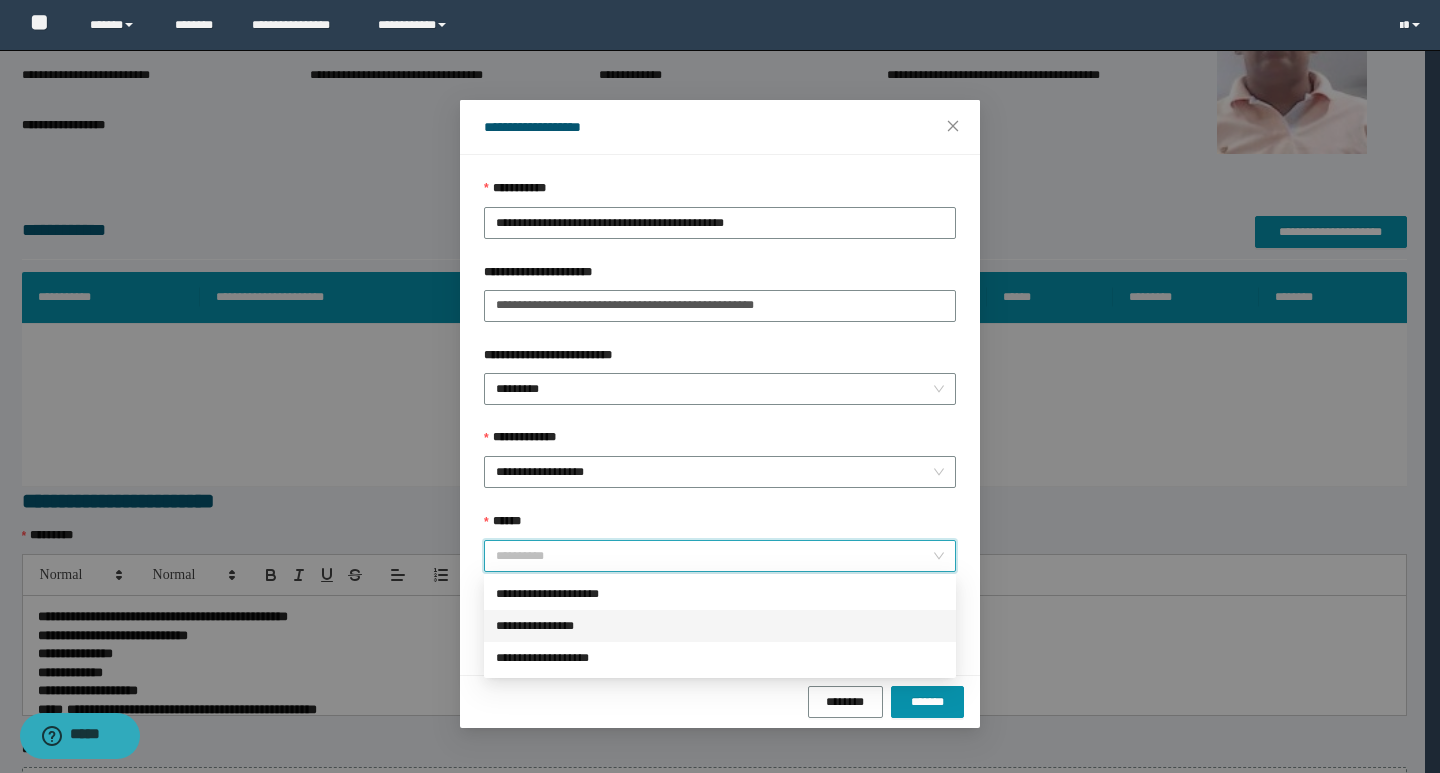 click on "**********" at bounding box center (720, 626) 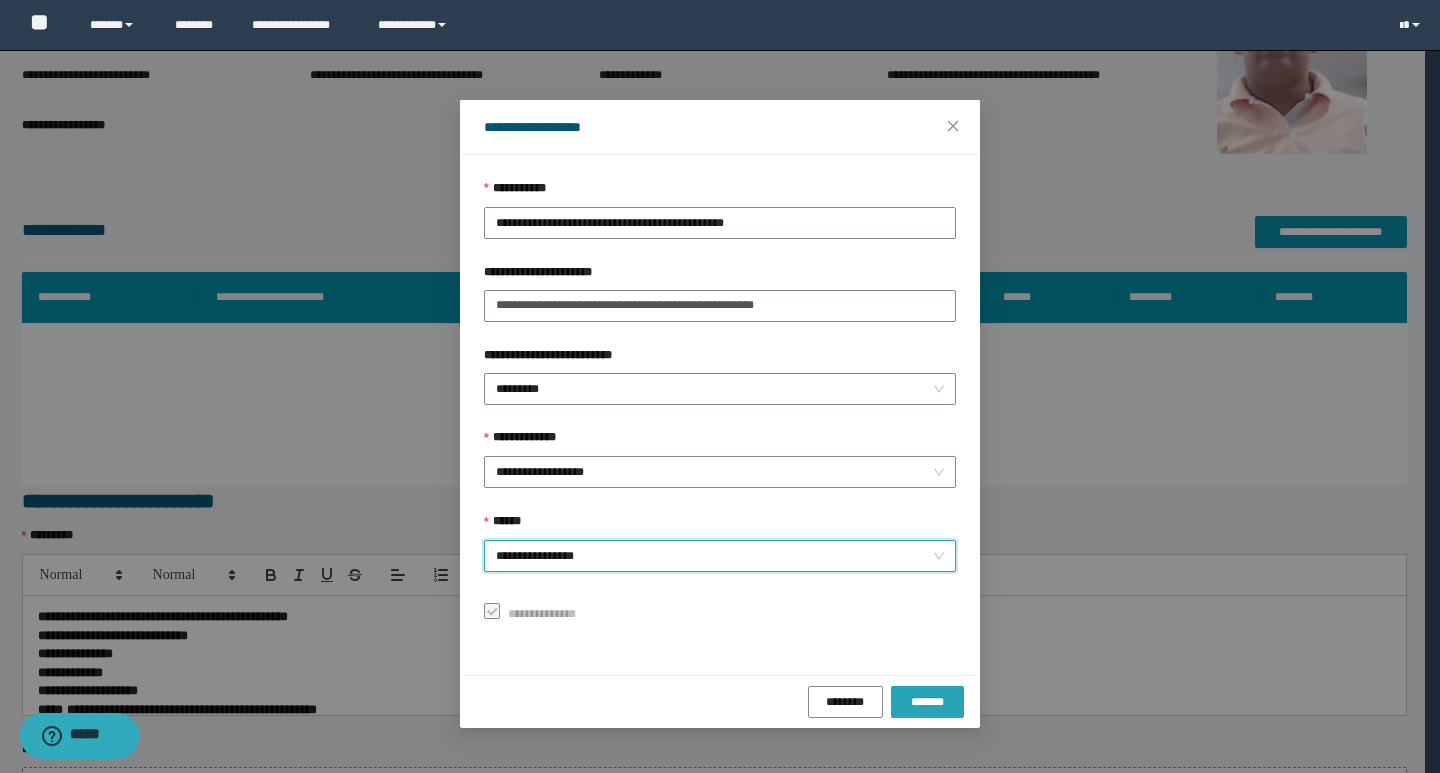 click on "*******" at bounding box center [927, 702] 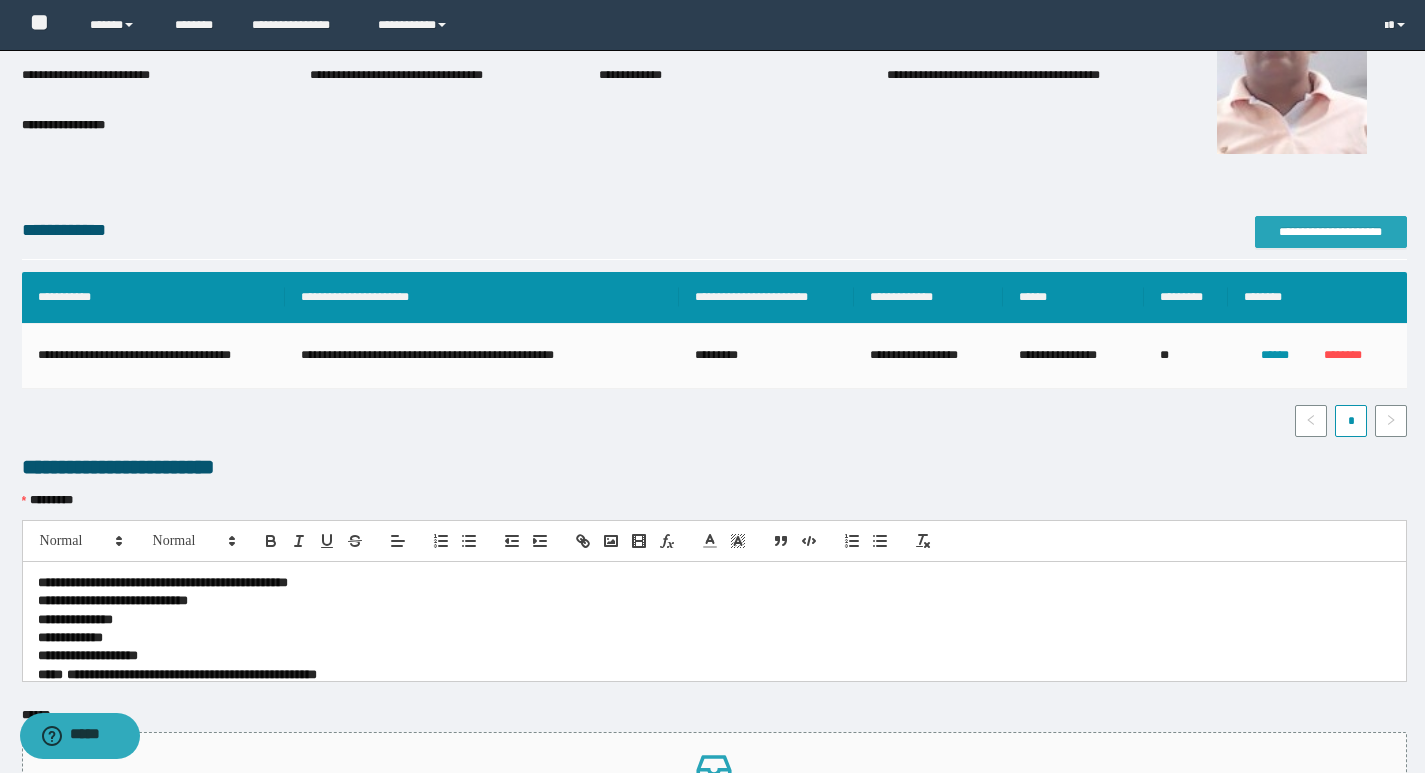 scroll, scrollTop: 422, scrollLeft: 0, axis: vertical 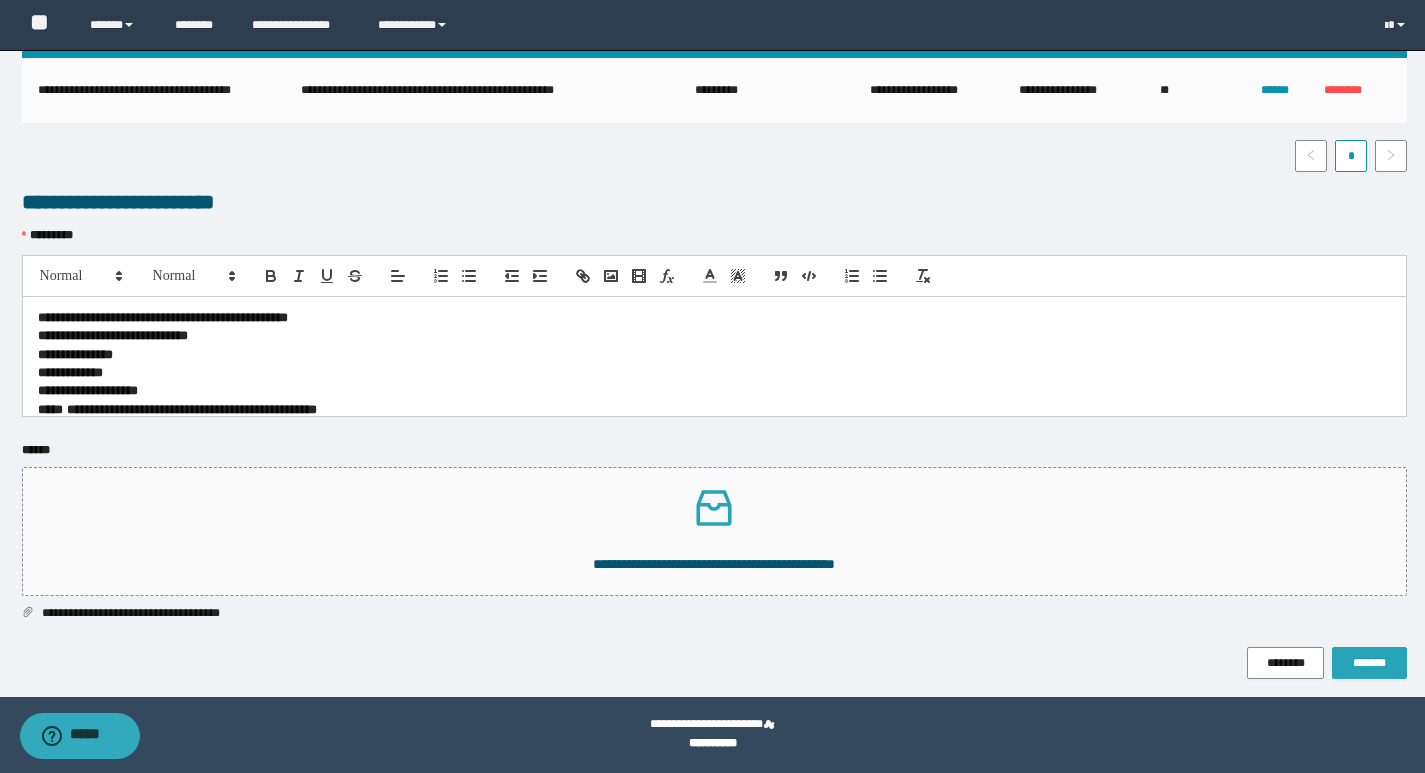 click on "*******" at bounding box center (1369, 663) 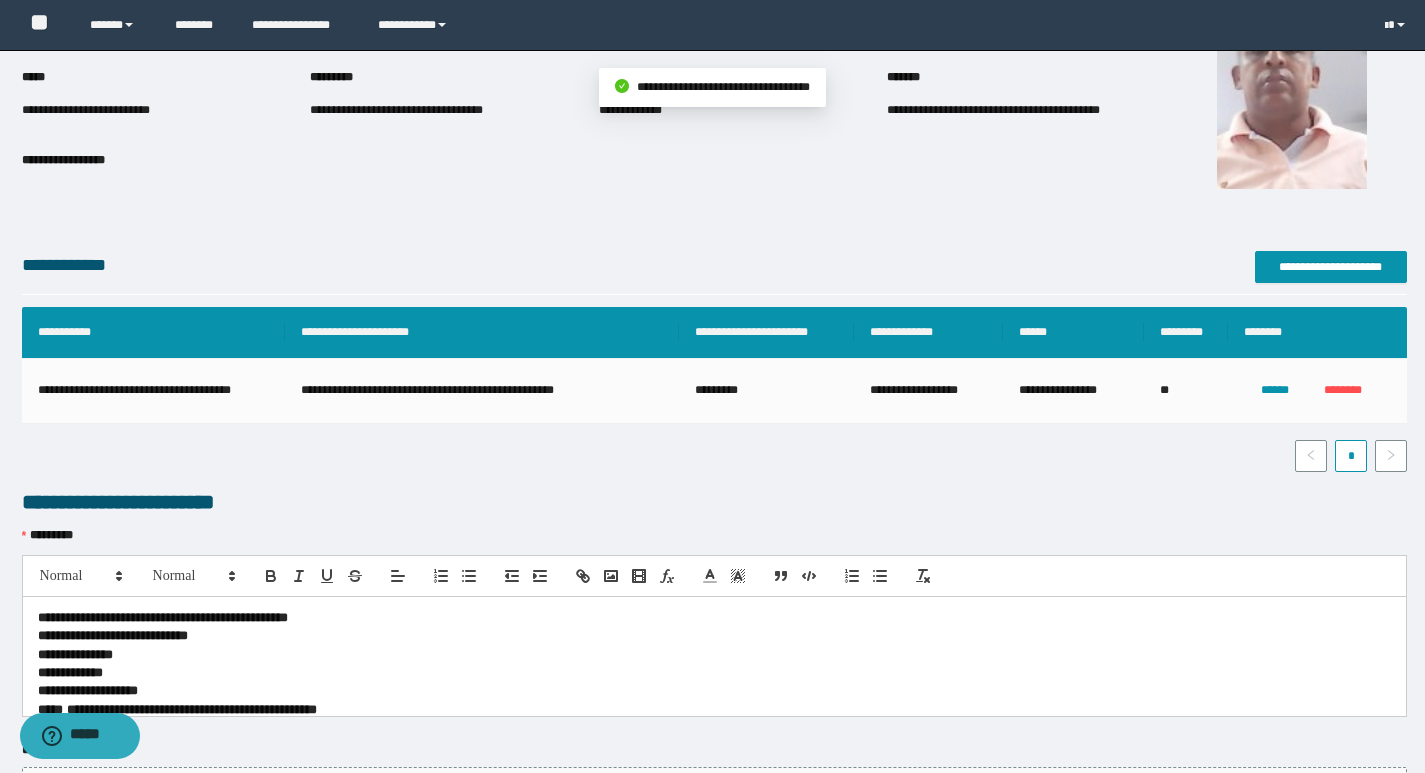 scroll, scrollTop: 0, scrollLeft: 0, axis: both 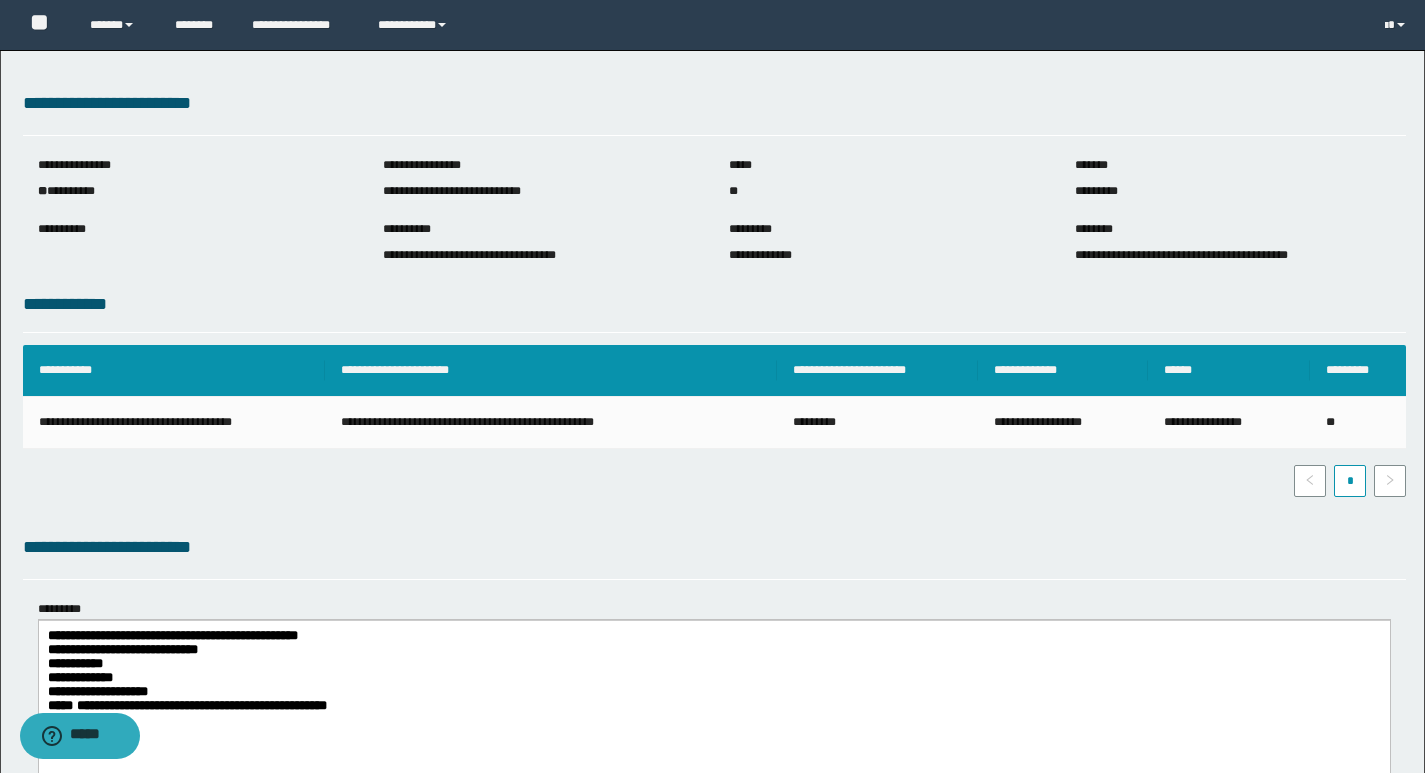 click on "**********" at bounding box center [541, 191] 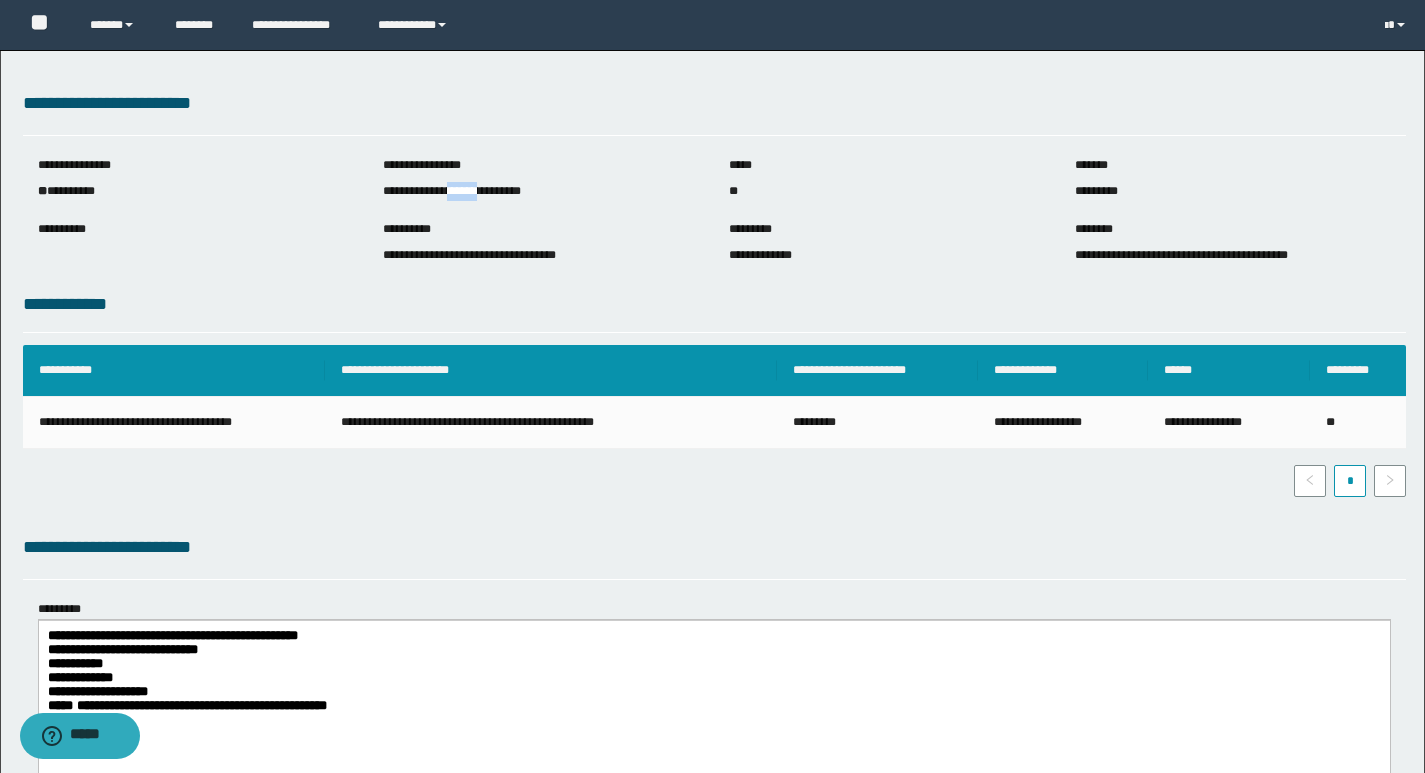 click on "**********" at bounding box center [541, 191] 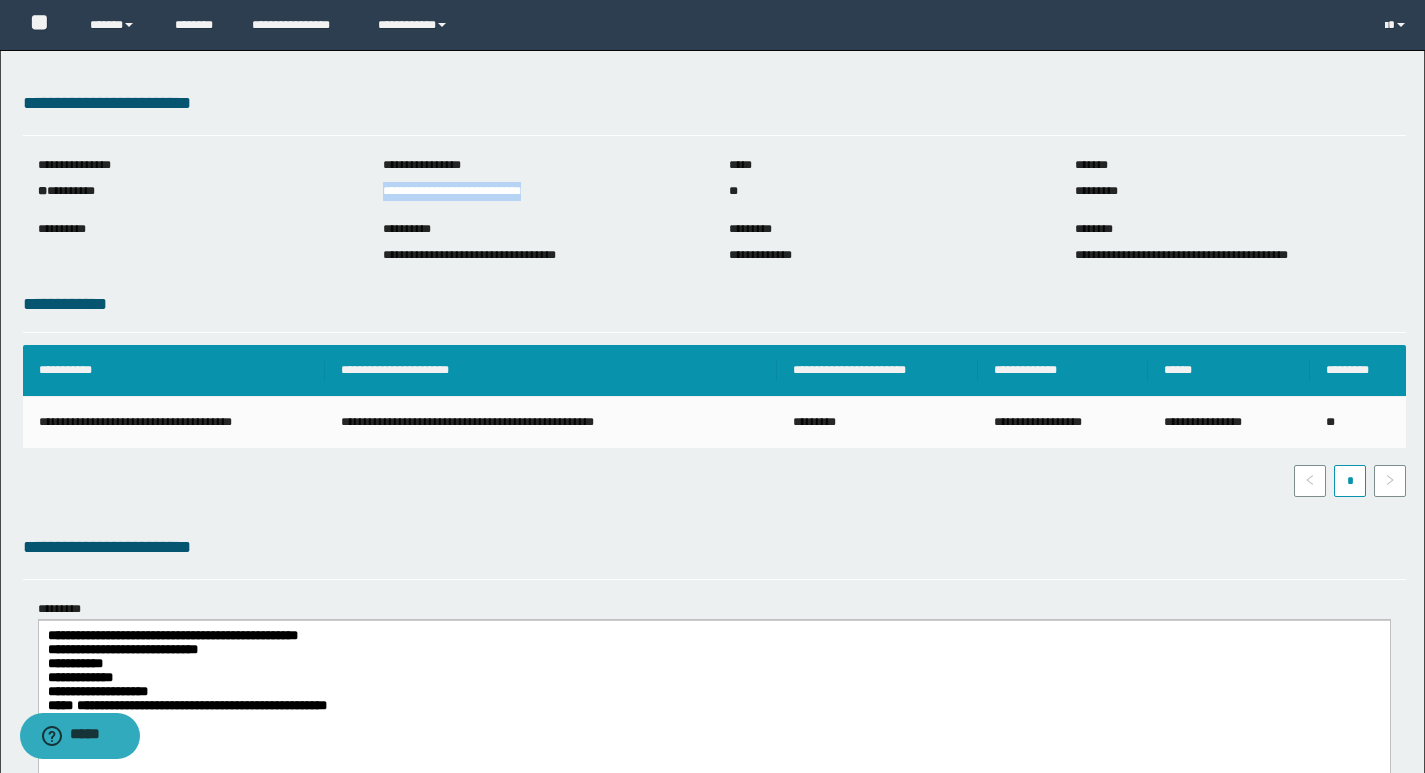 click on "**********" at bounding box center [541, 191] 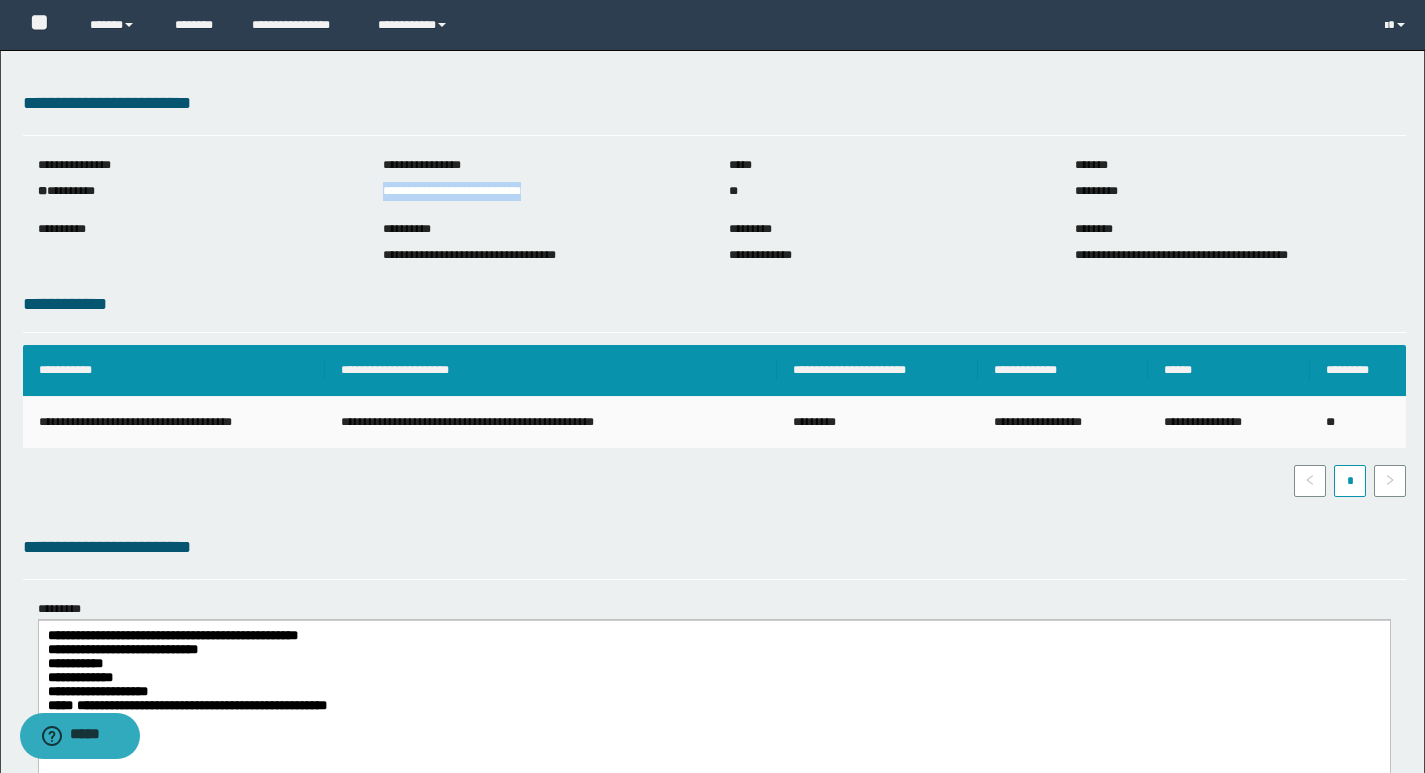 copy on "**********" 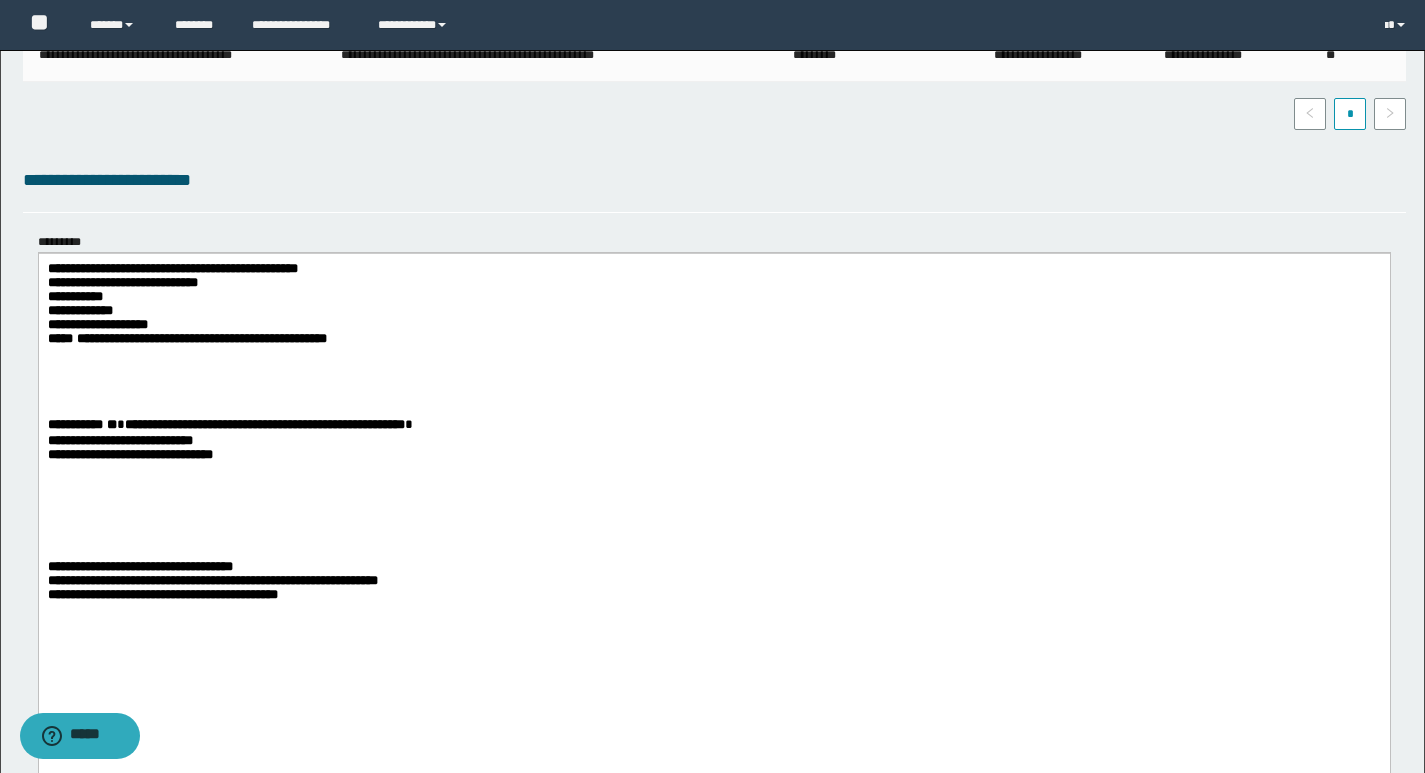 scroll, scrollTop: 400, scrollLeft: 0, axis: vertical 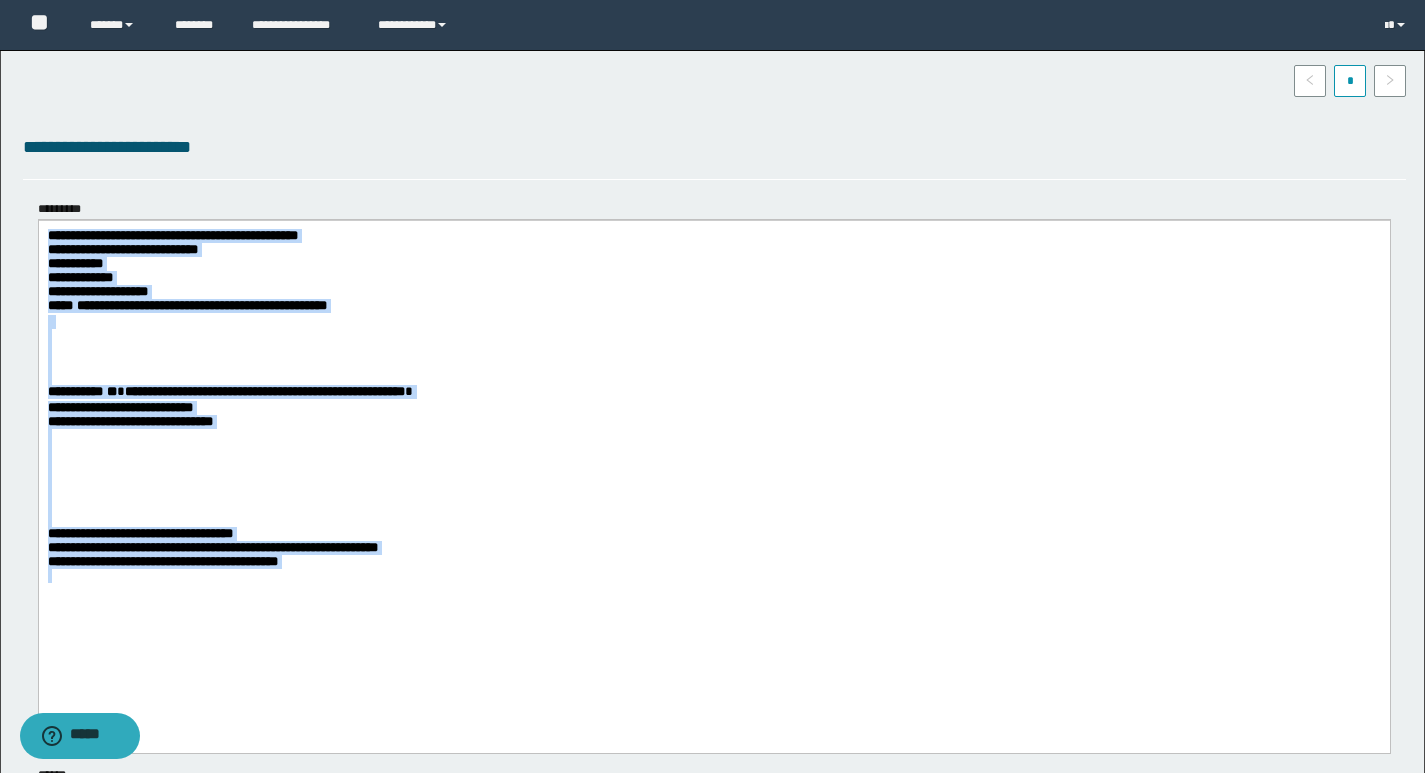 drag, startPoint x: 47, startPoint y: 235, endPoint x: 325, endPoint y: 612, distance: 468.4154 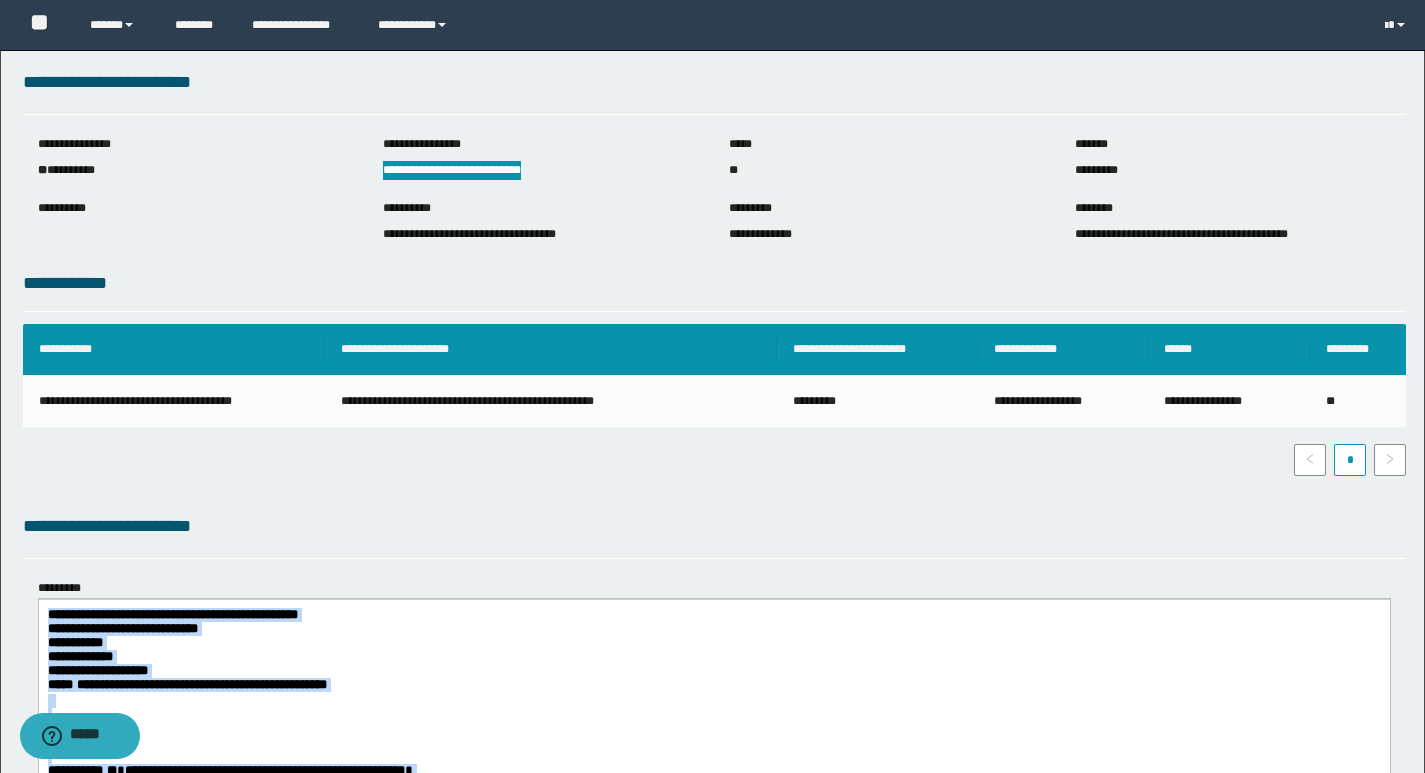 scroll, scrollTop: 0, scrollLeft: 0, axis: both 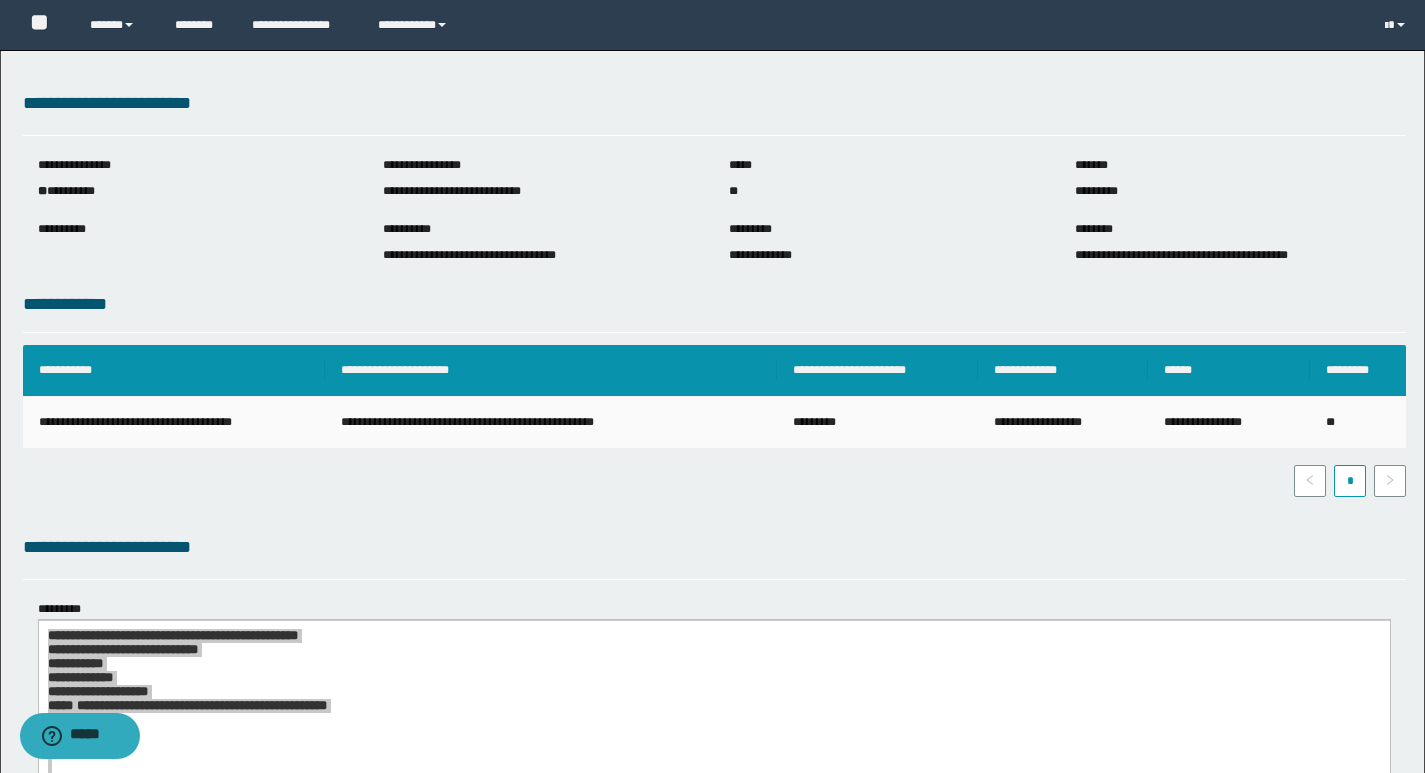 click on "**********" at bounding box center [551, 423] 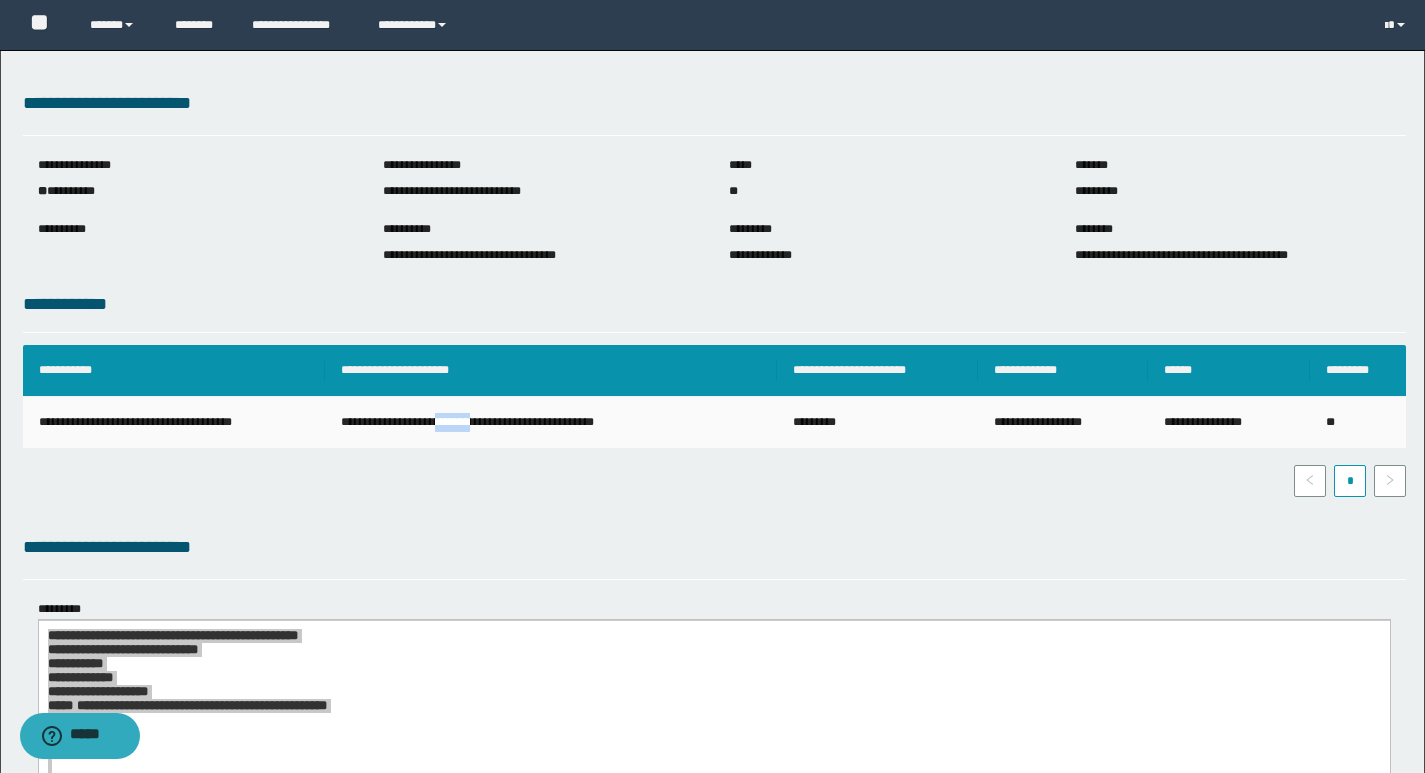 click on "**********" at bounding box center [551, 423] 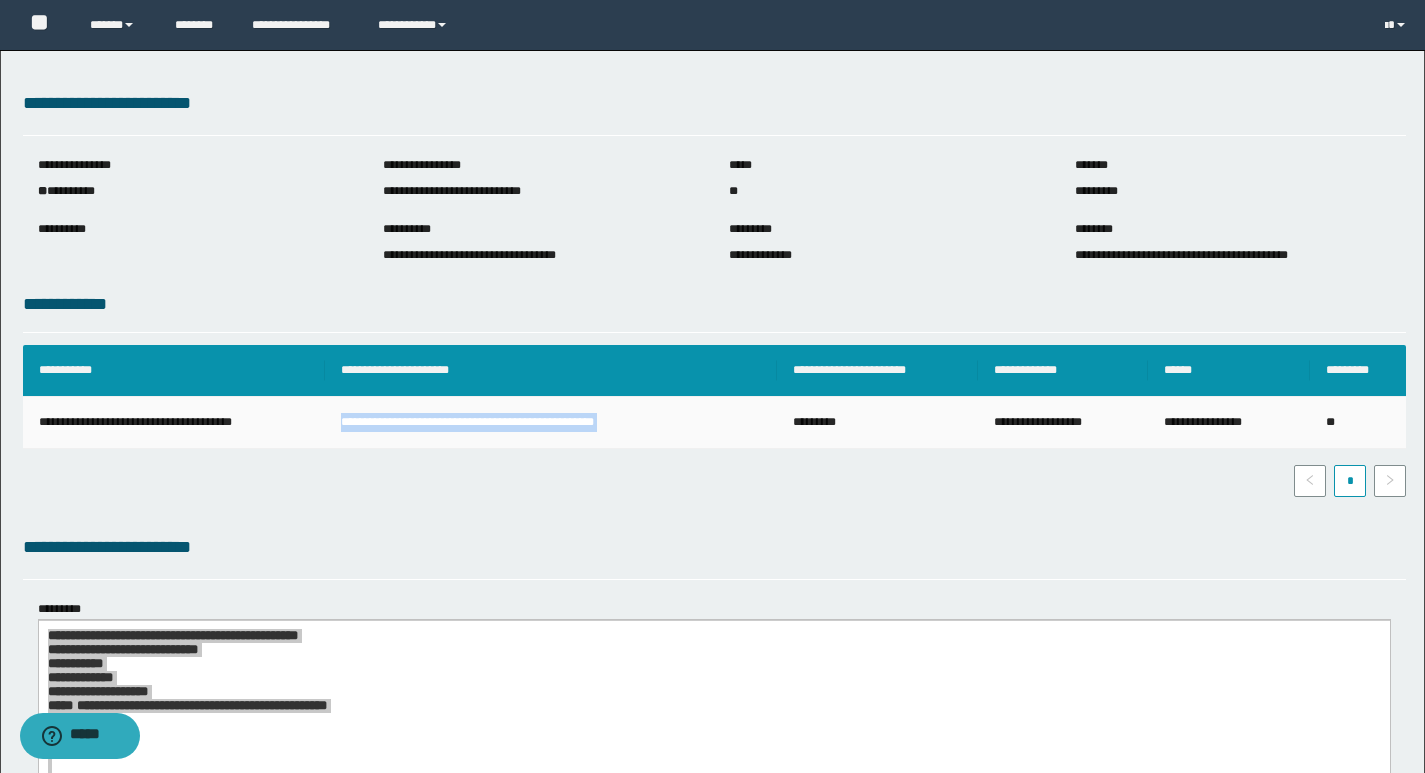 click on "**********" at bounding box center (551, 423) 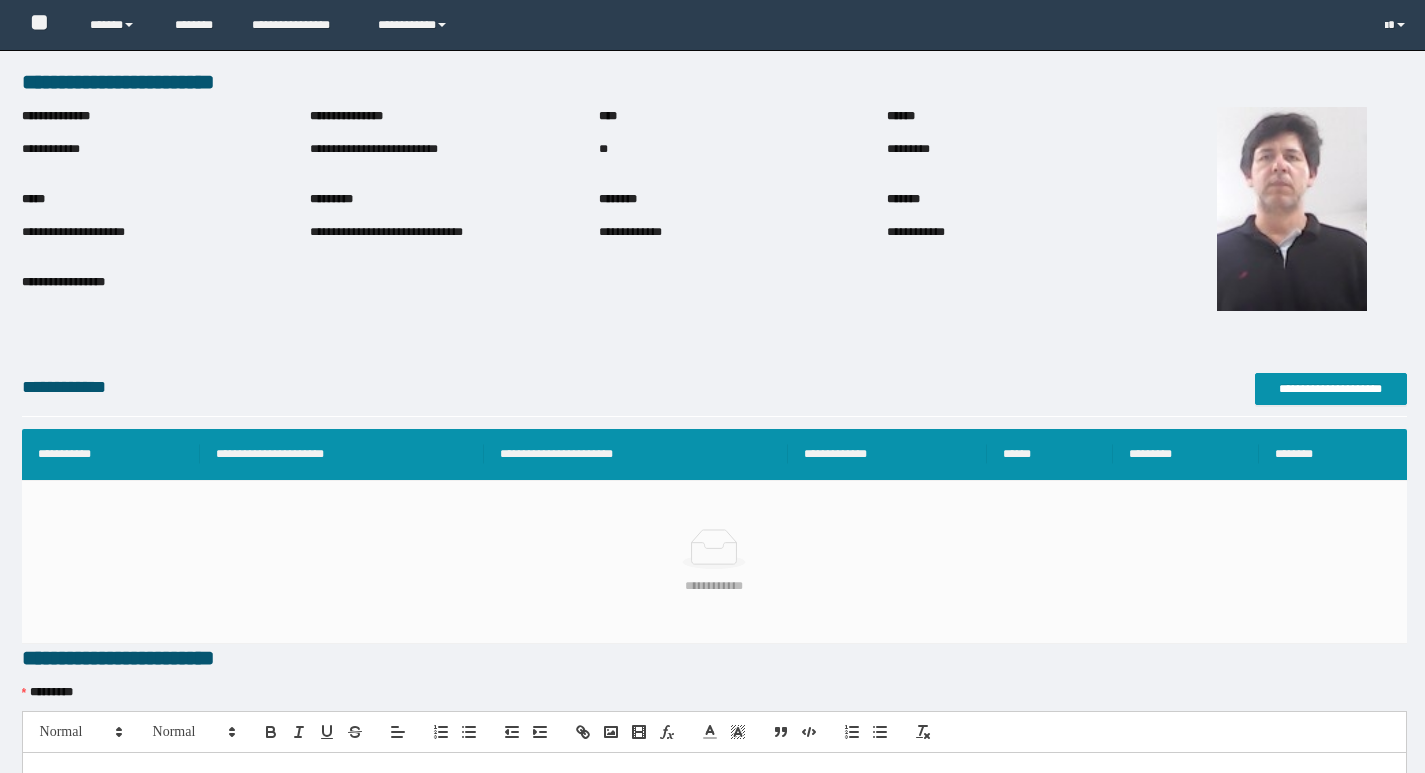 scroll, scrollTop: 0, scrollLeft: 0, axis: both 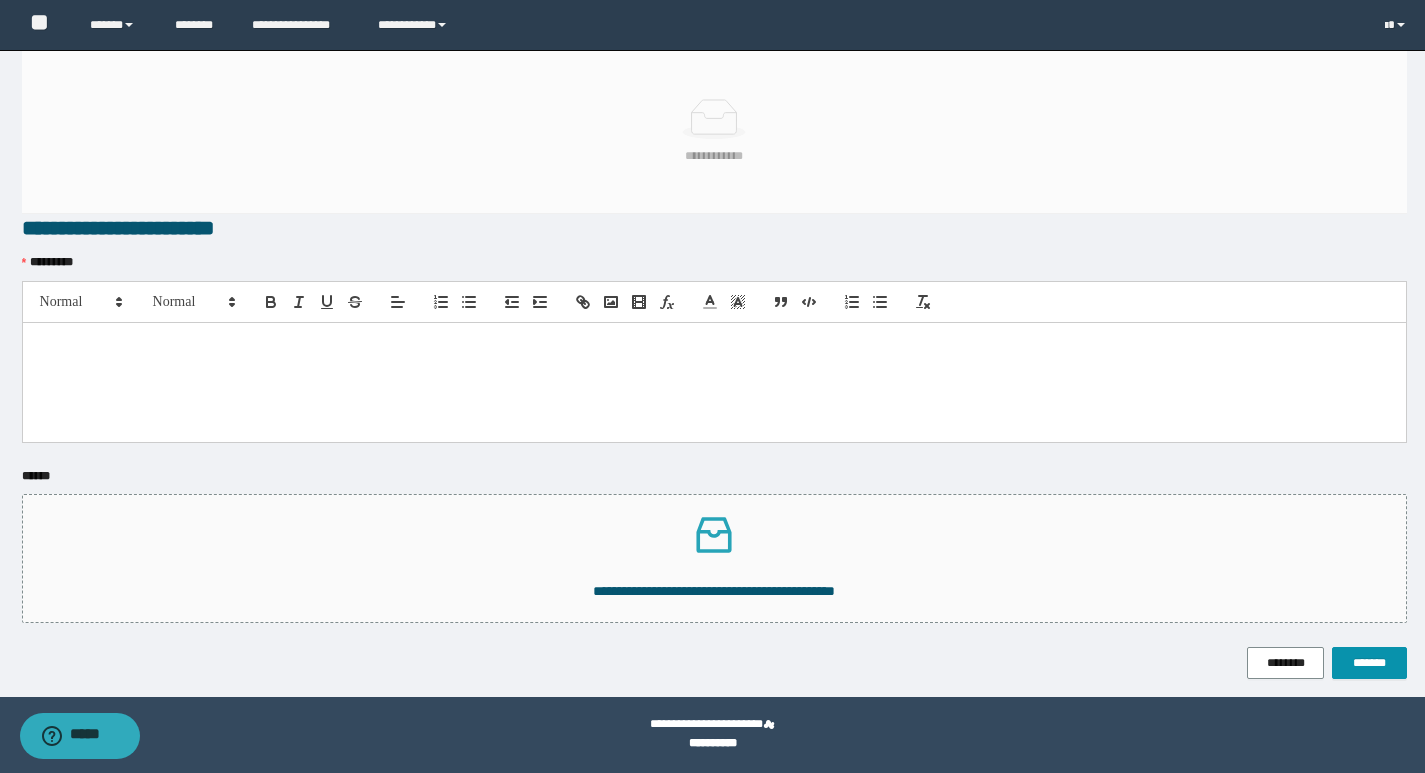 click at bounding box center [714, 344] 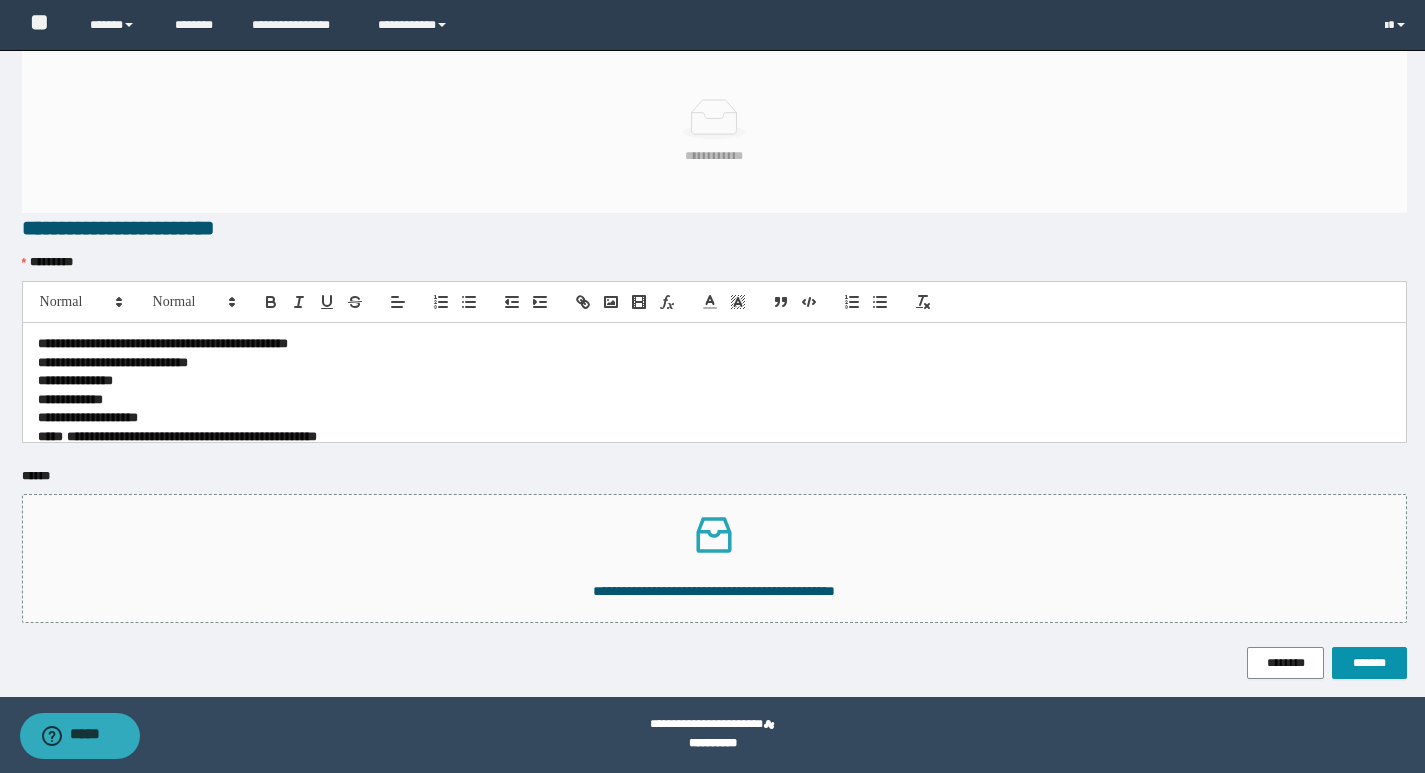 scroll, scrollTop: 0, scrollLeft: 0, axis: both 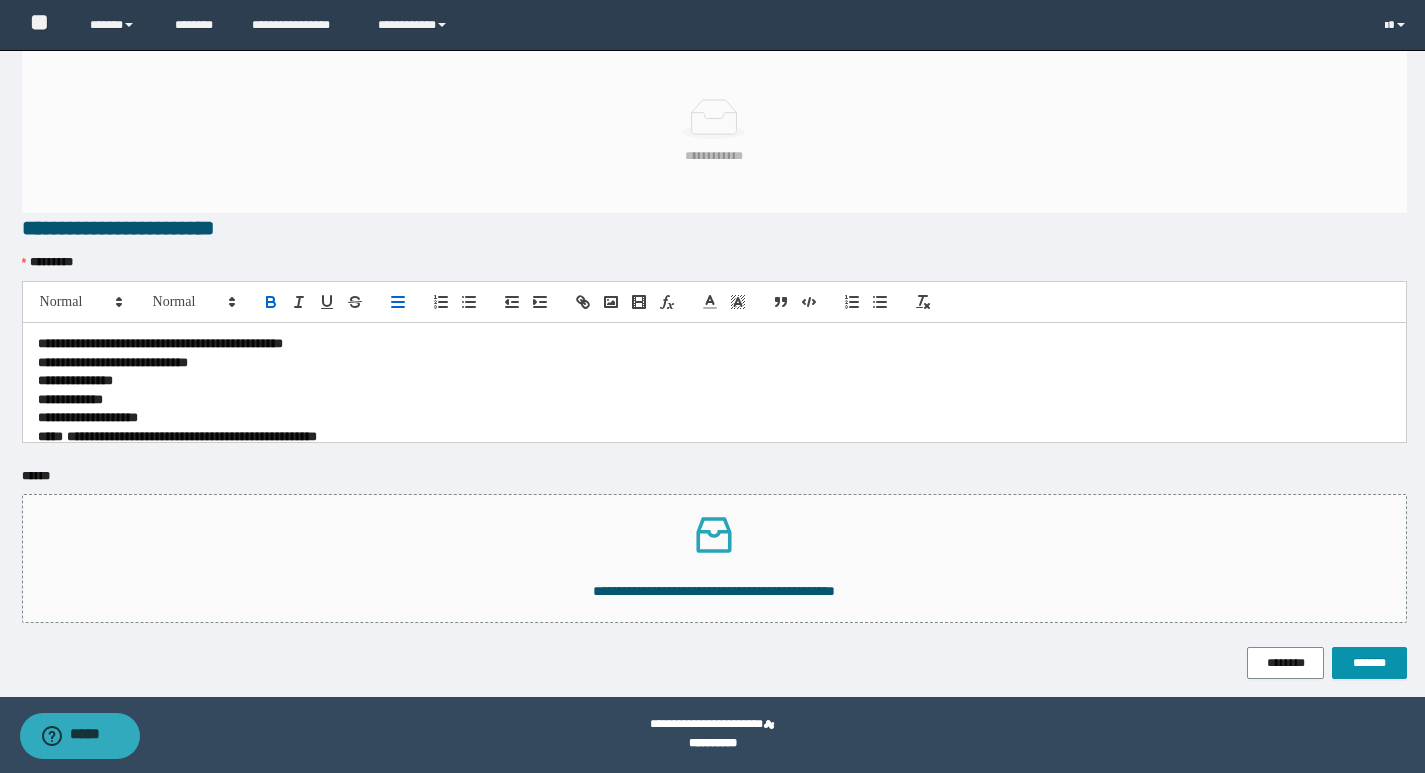 type 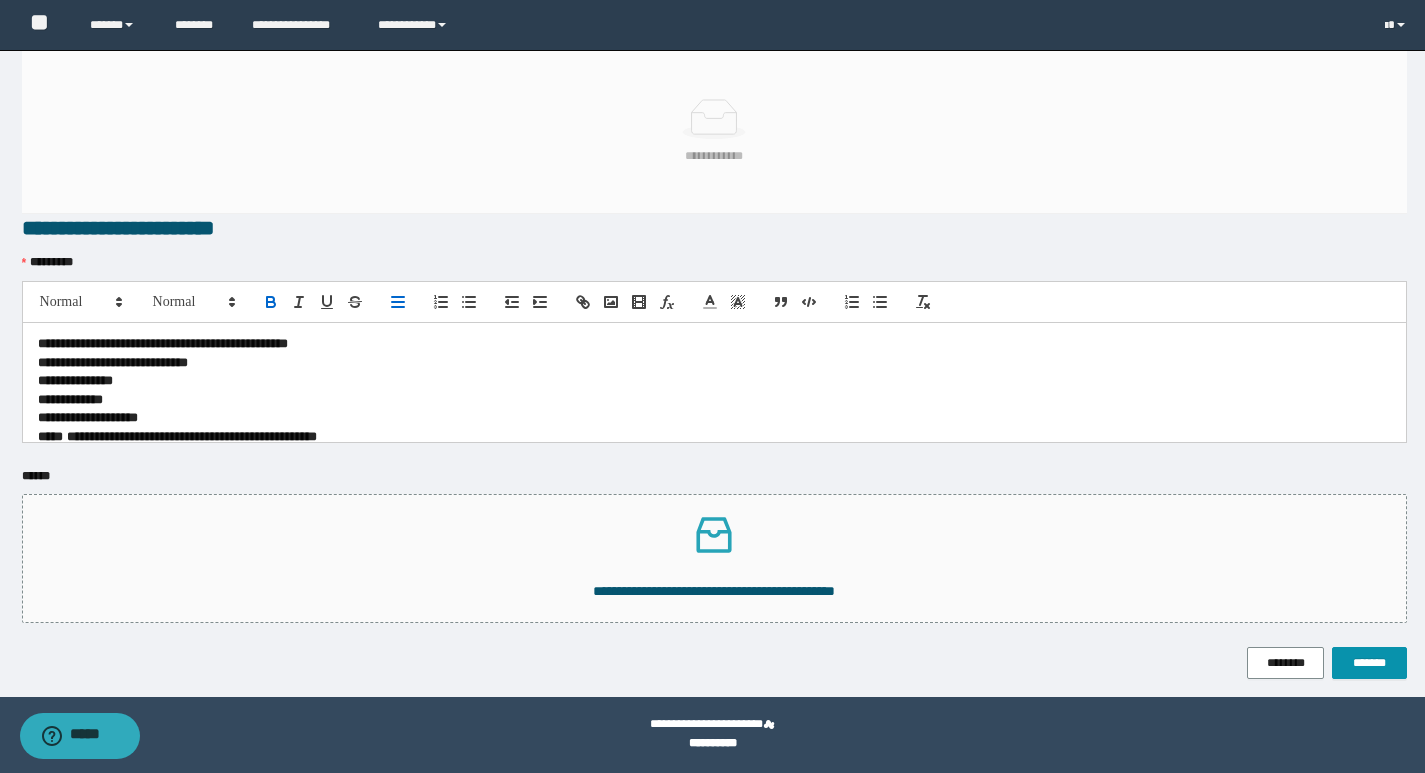 click on "**********" at bounding box center (163, 343) 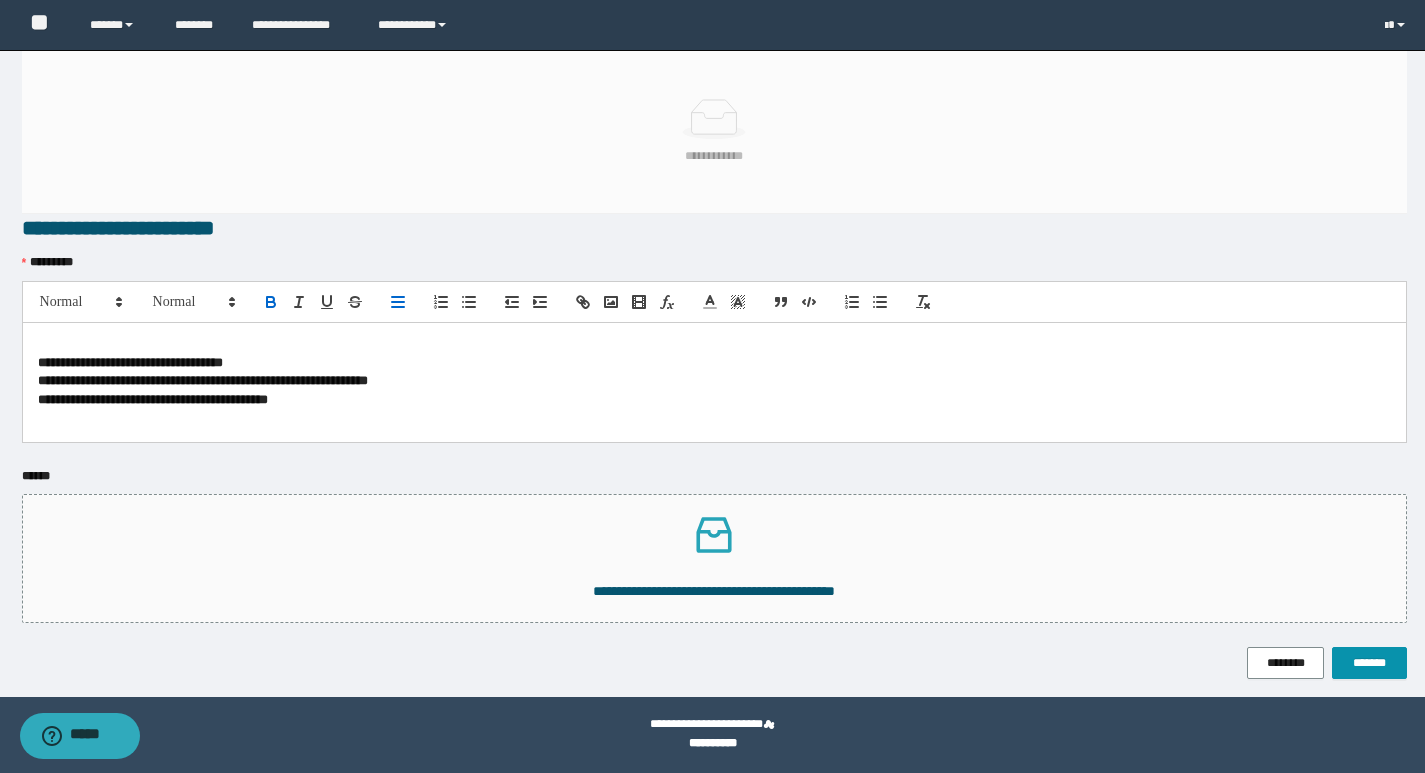 scroll, scrollTop: 384, scrollLeft: 0, axis: vertical 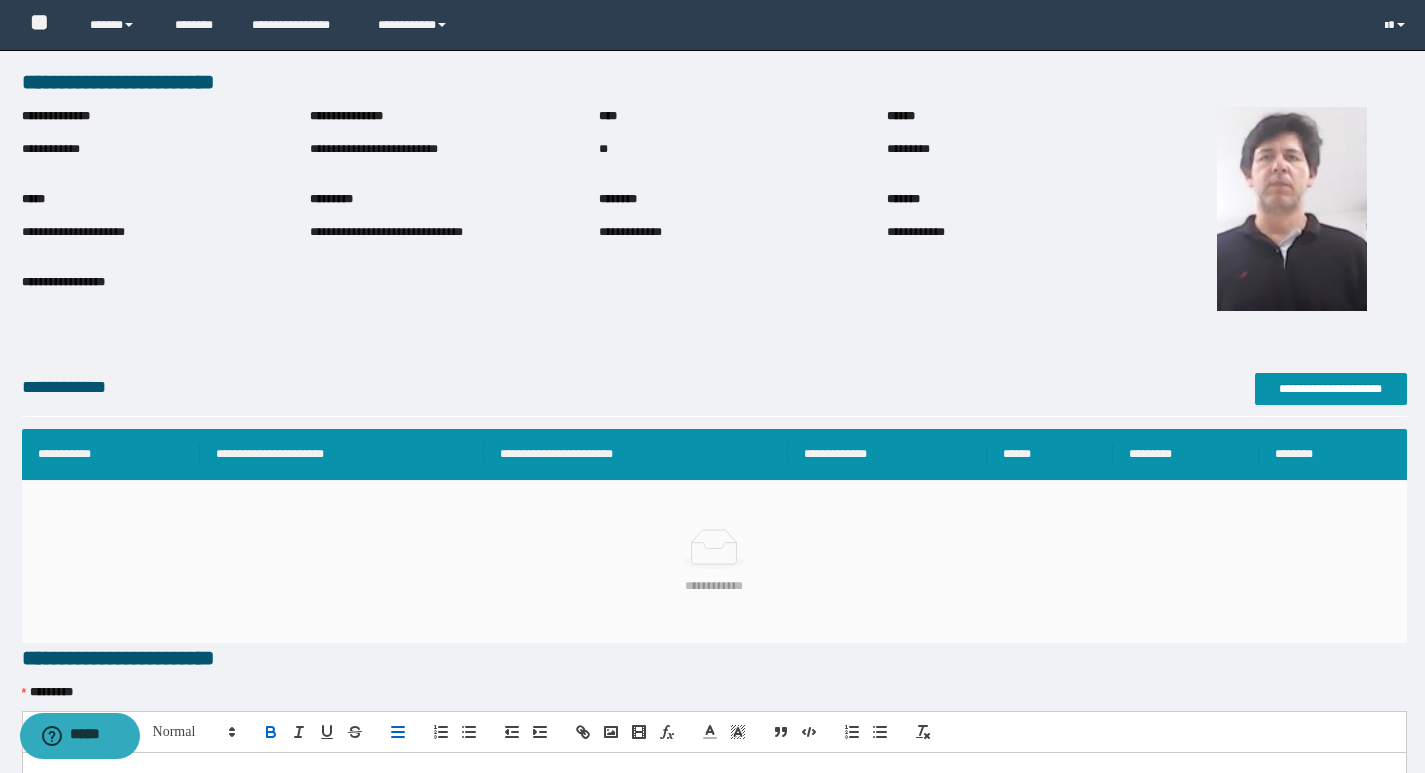 click on "**********" at bounding box center [454, 150] 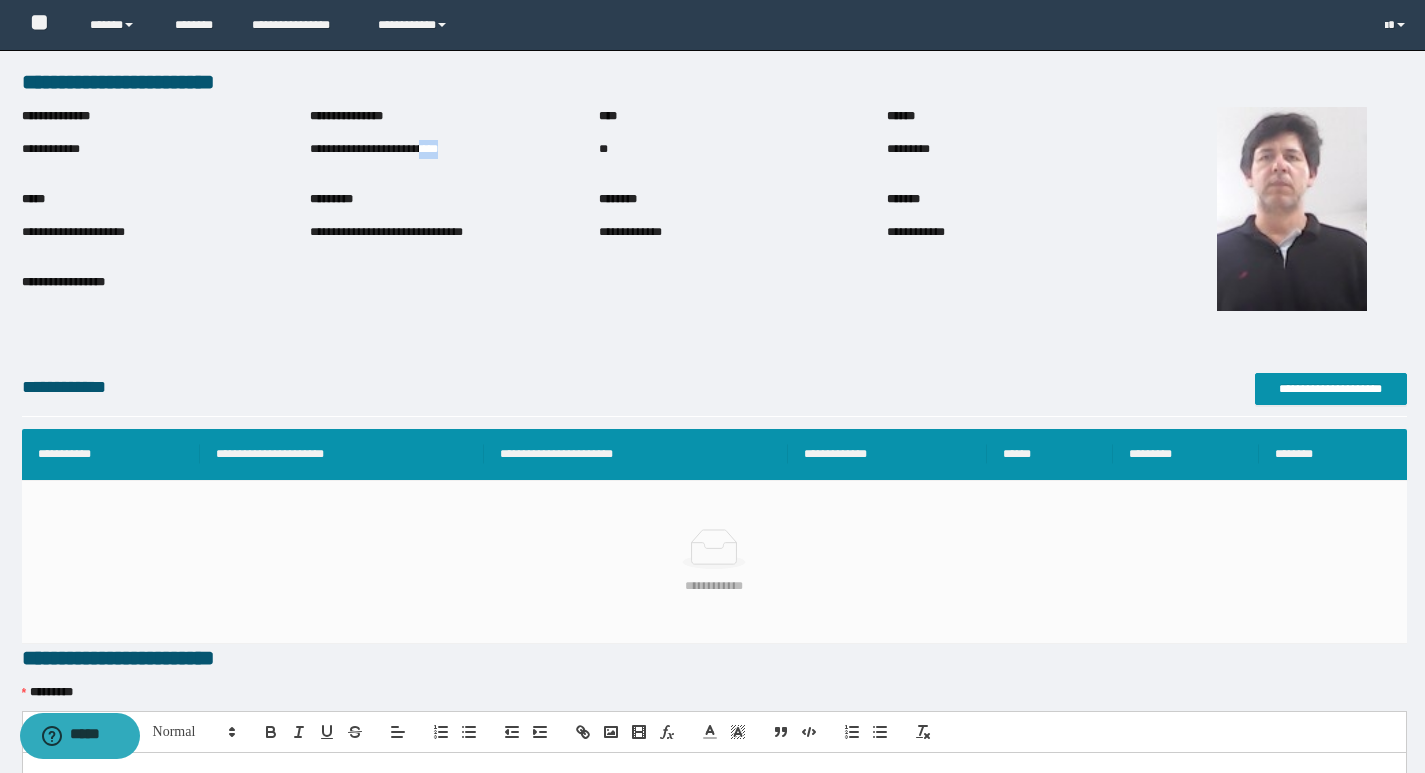 click on "**********" at bounding box center [454, 150] 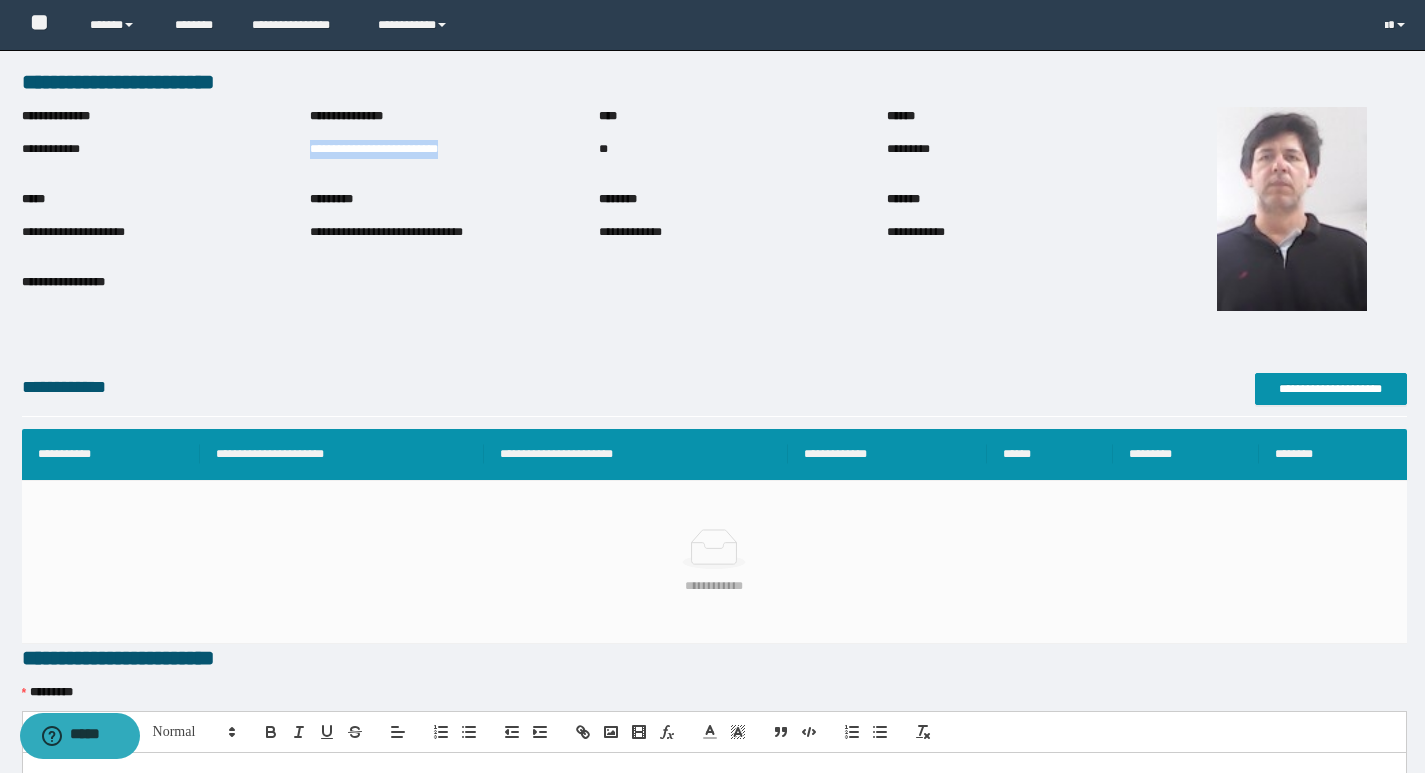 click on "**********" at bounding box center (454, 150) 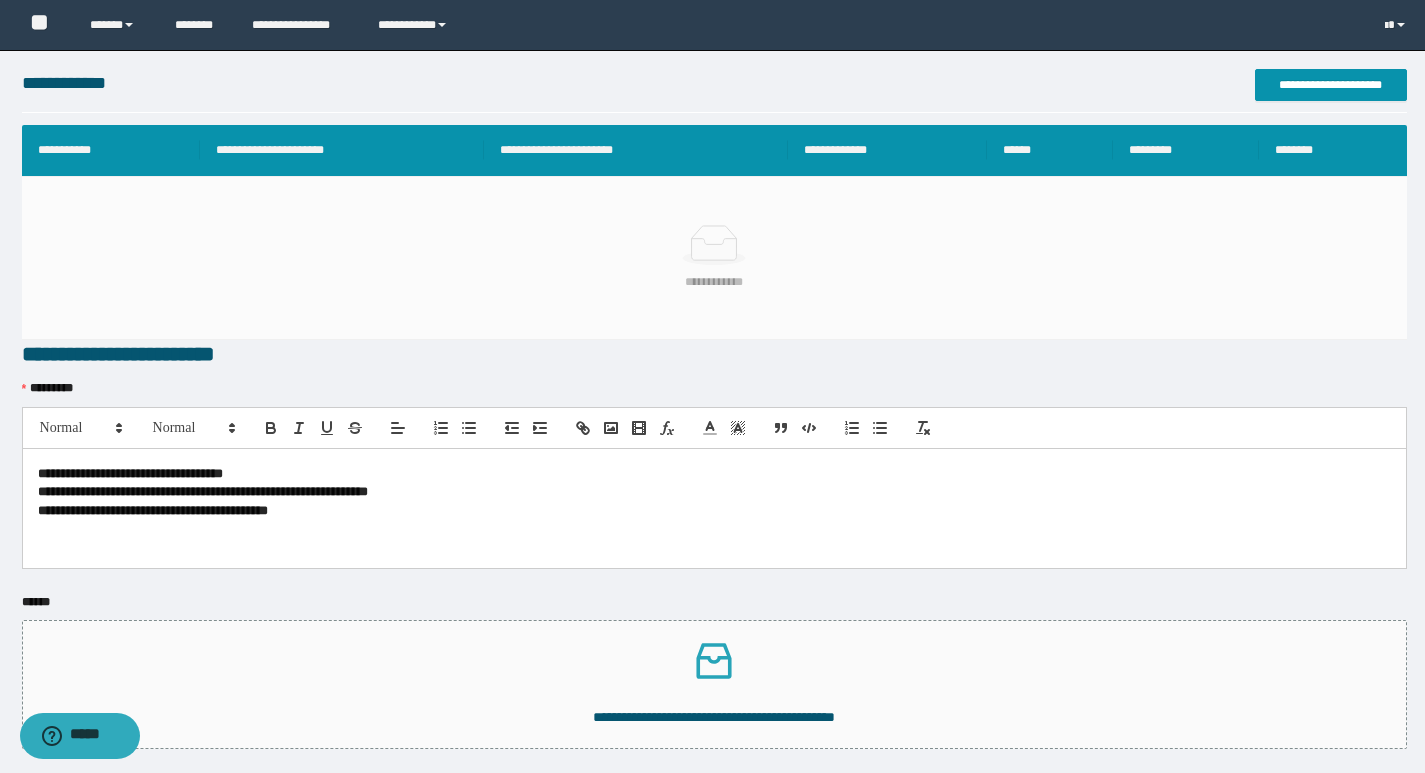 scroll, scrollTop: 430, scrollLeft: 0, axis: vertical 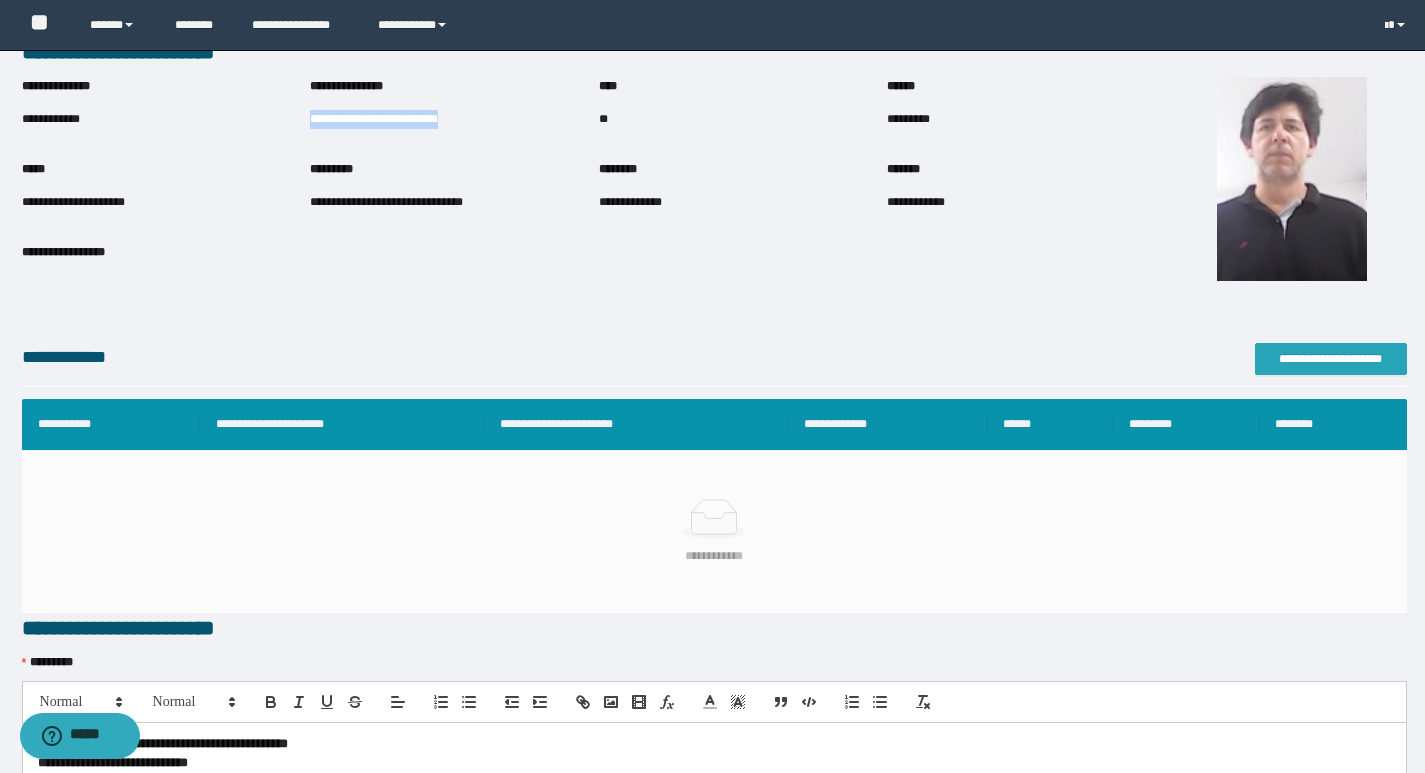 click on "**********" at bounding box center [1331, 359] 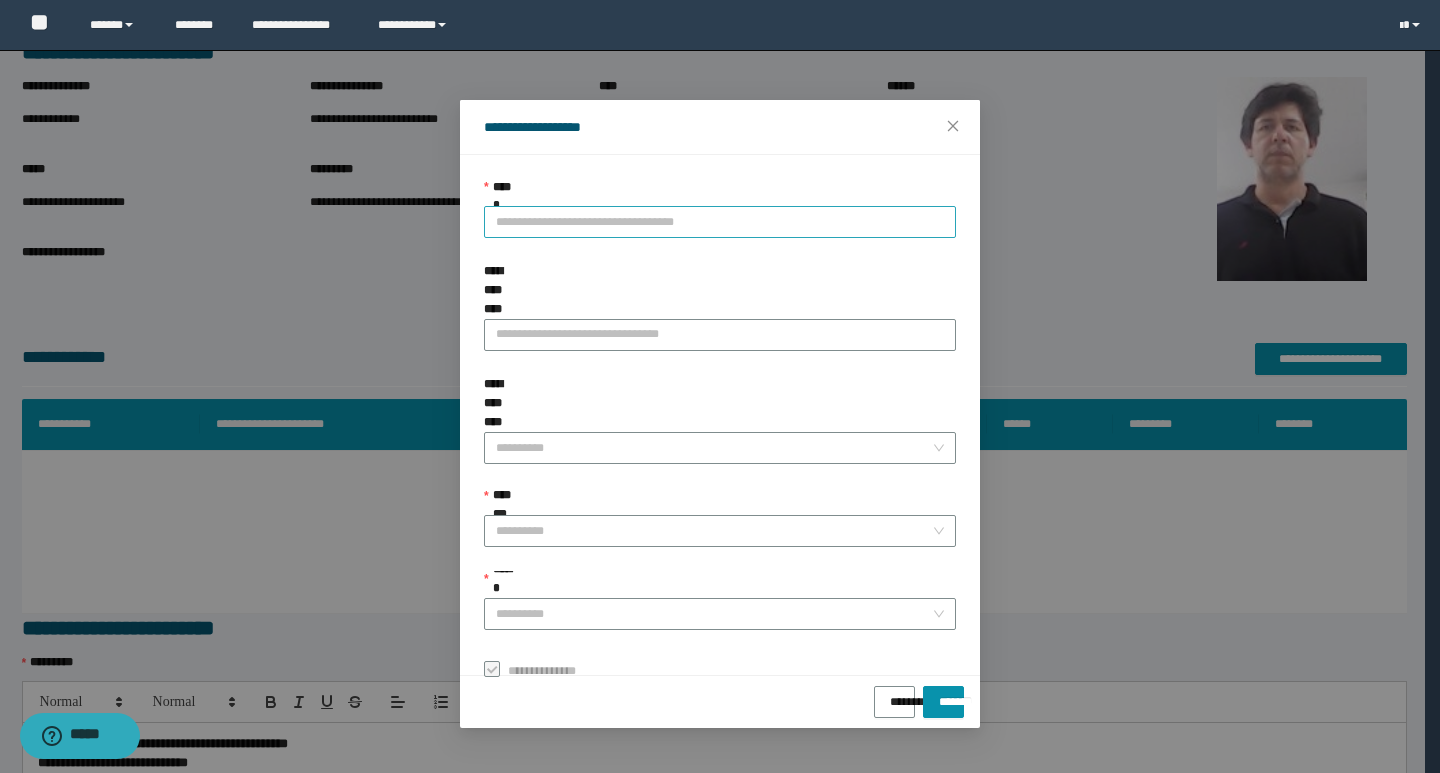 click on "**********" at bounding box center (720, 222) 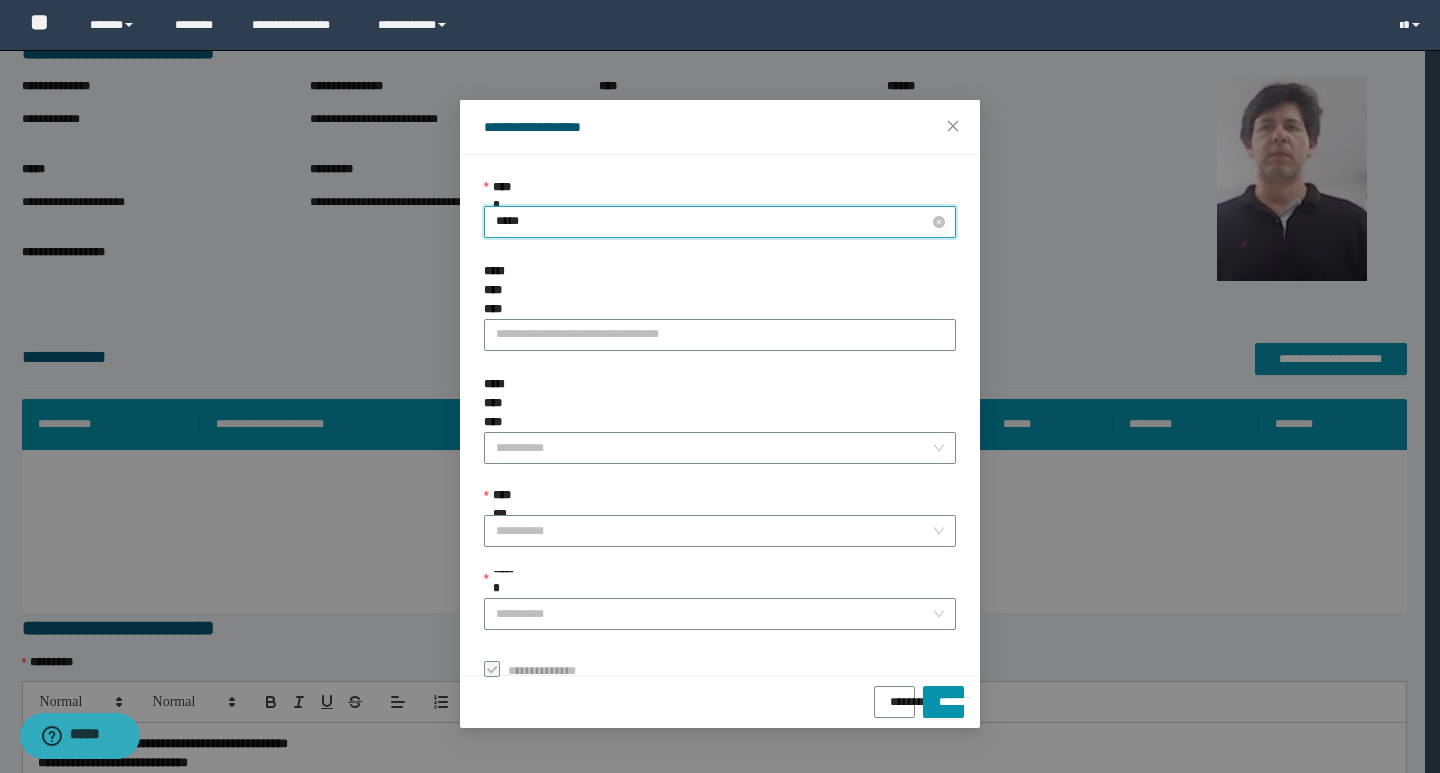 type on "****" 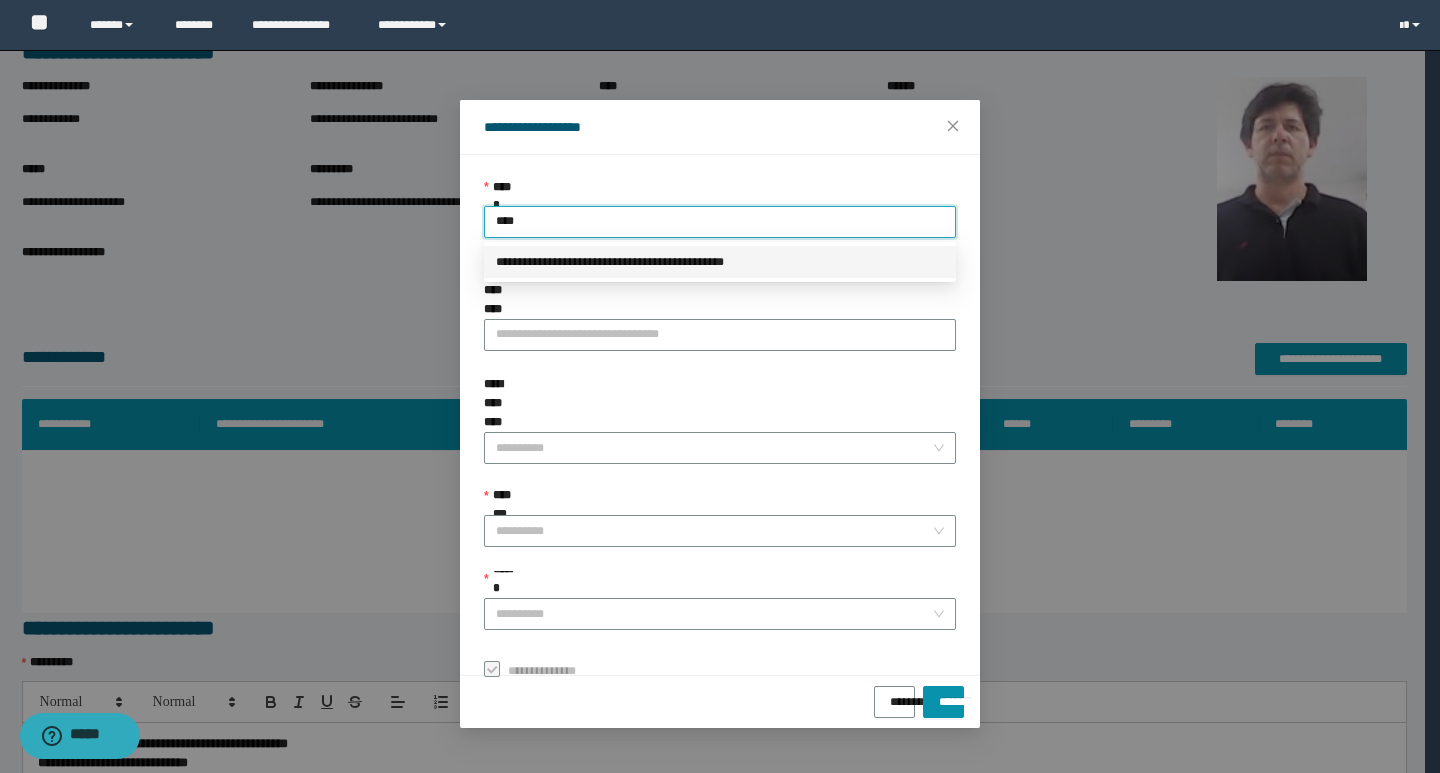 click on "**********" at bounding box center [720, 262] 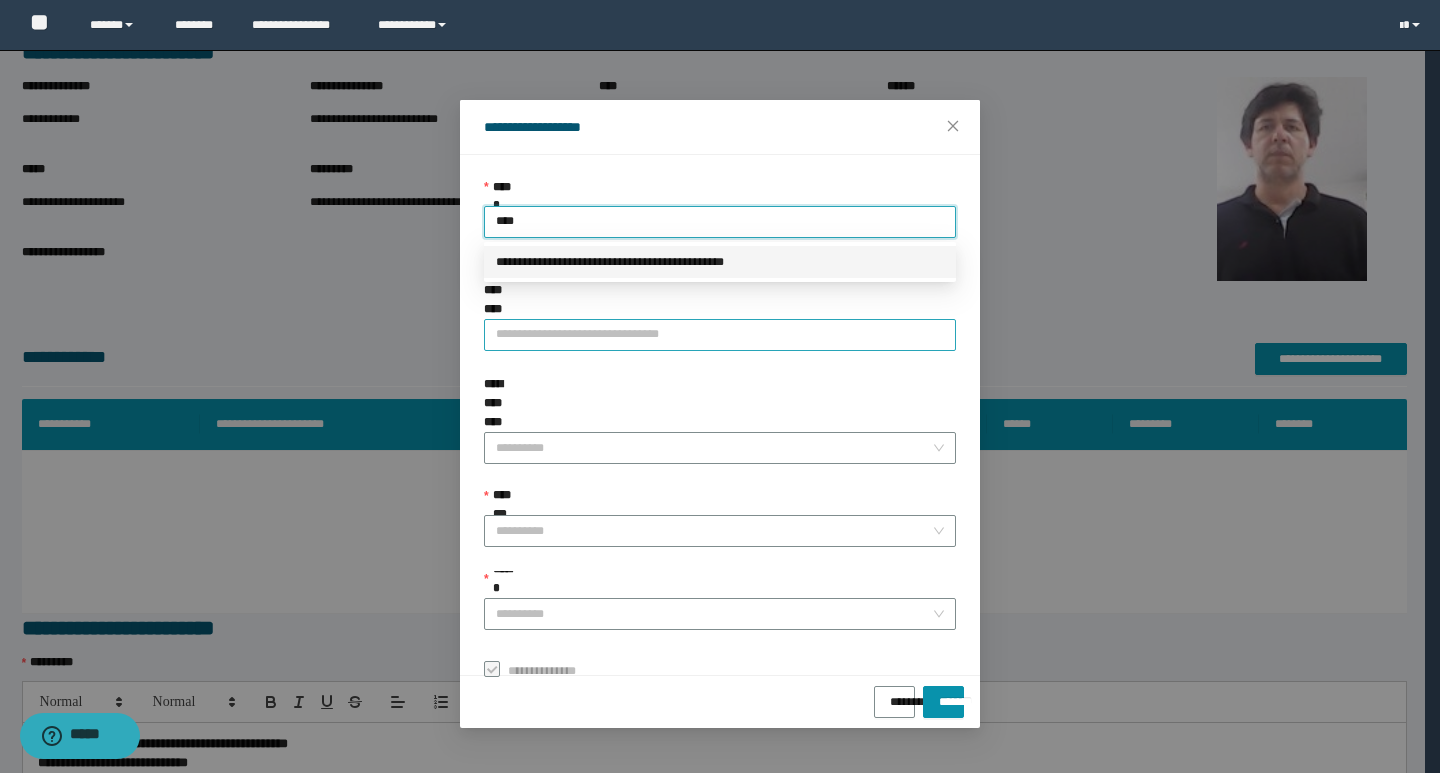 type 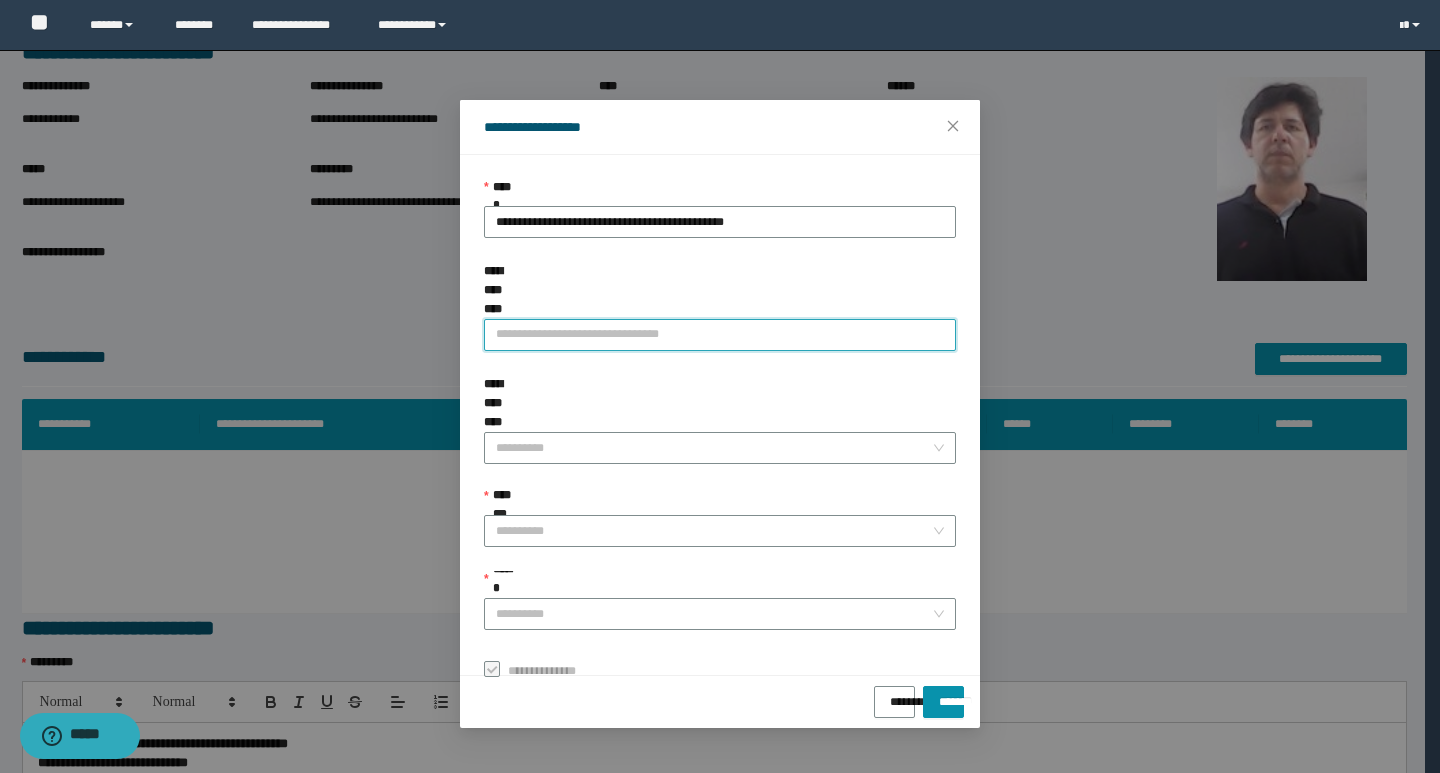 click on "**********" at bounding box center (720, 335) 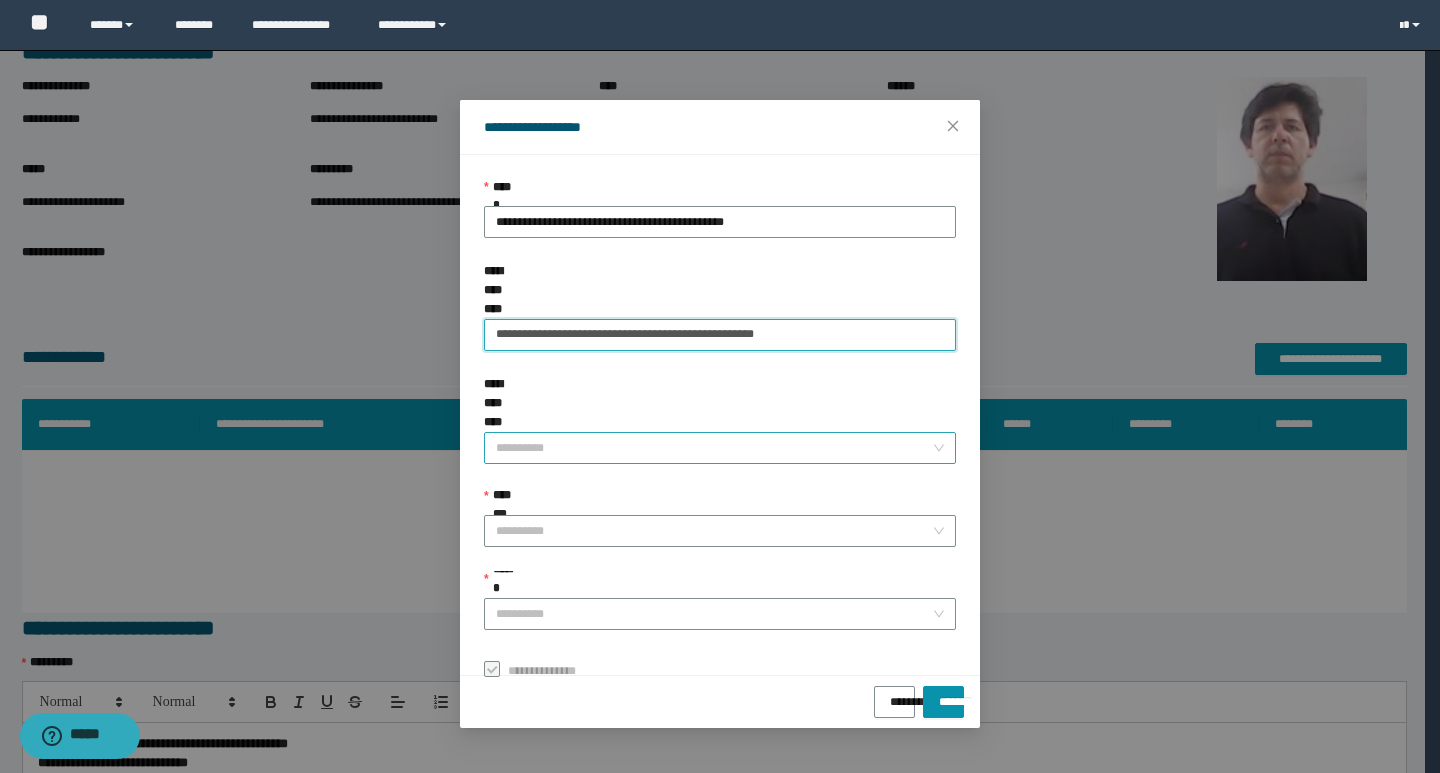type on "**********" 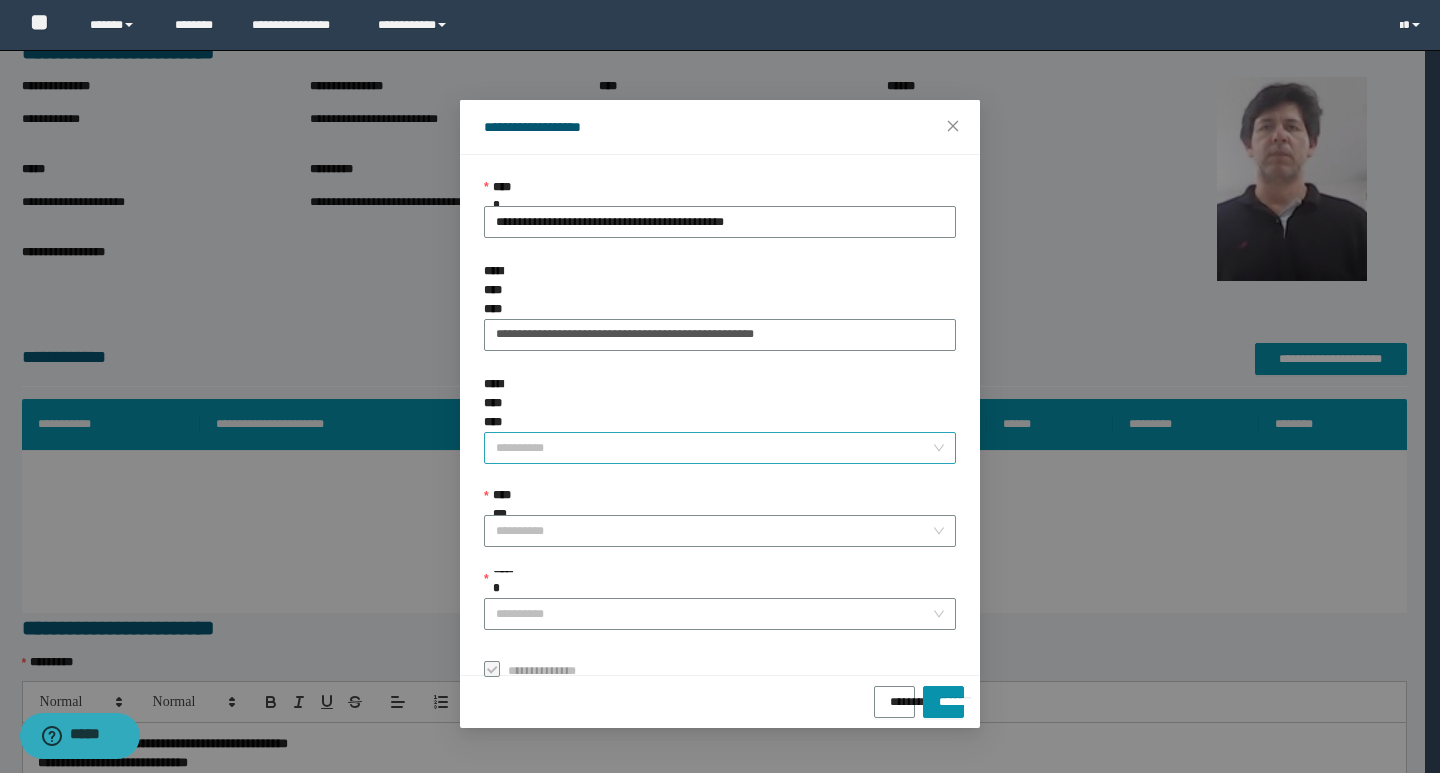 click on "**********" at bounding box center (714, 448) 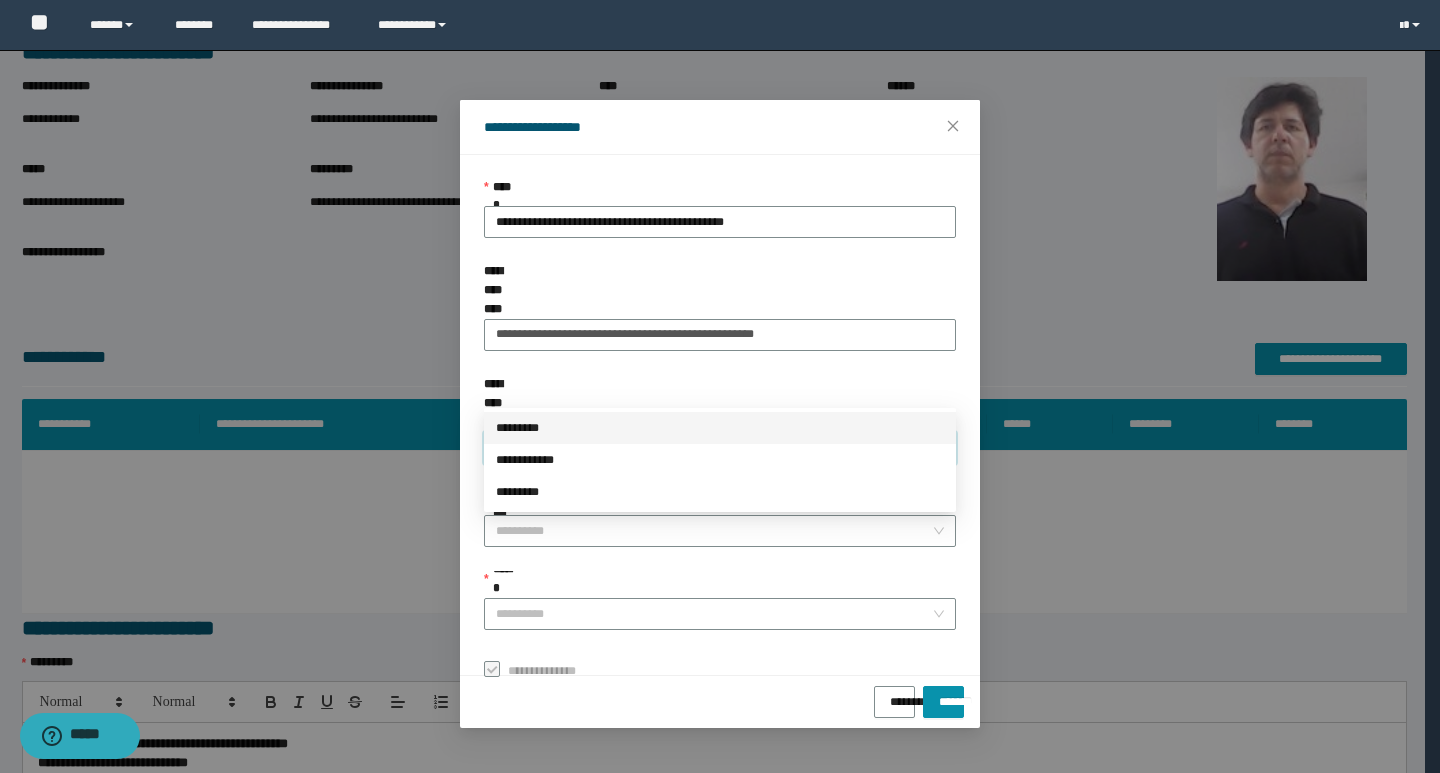 click on "*********" at bounding box center [720, 428] 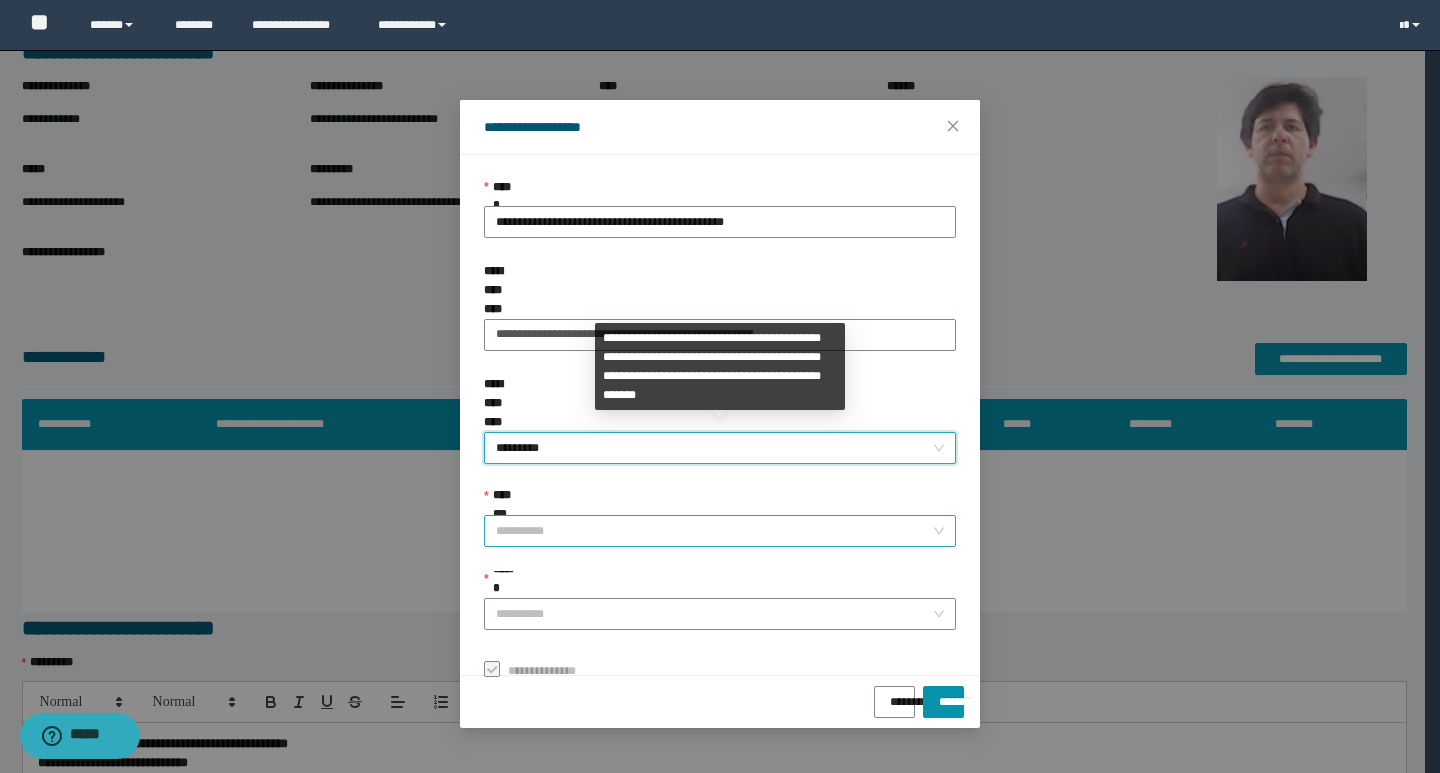 click on "**********" at bounding box center (714, 531) 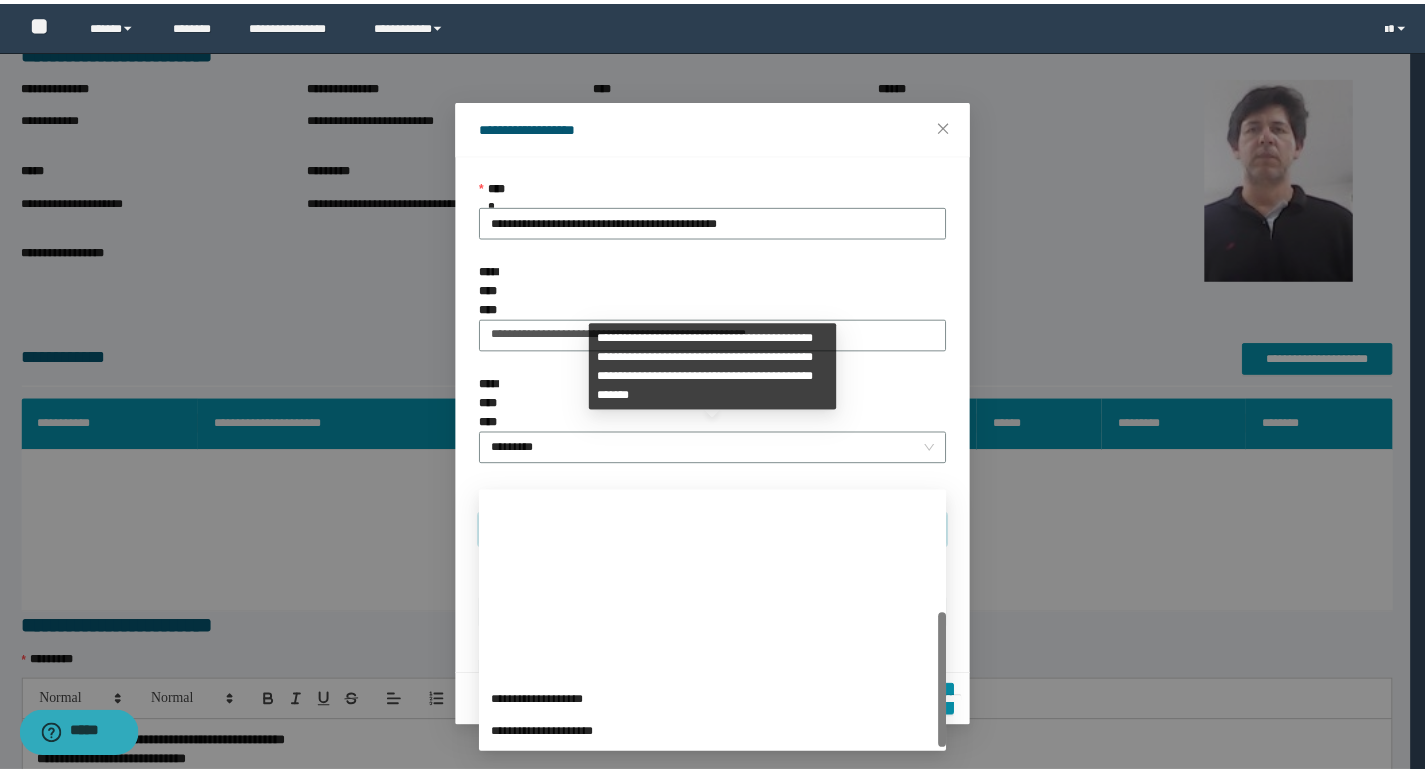 scroll, scrollTop: 224, scrollLeft: 0, axis: vertical 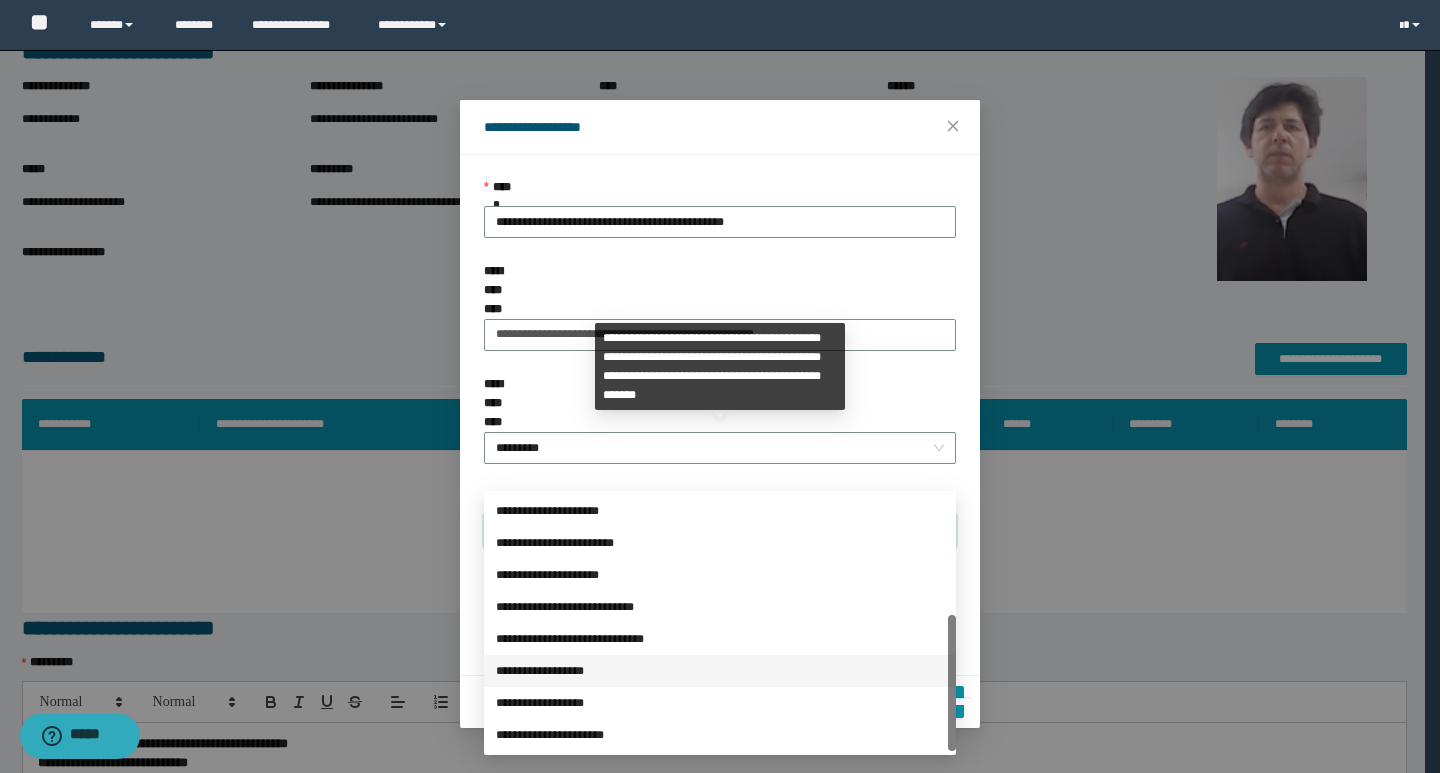 click on "**********" at bounding box center [720, 671] 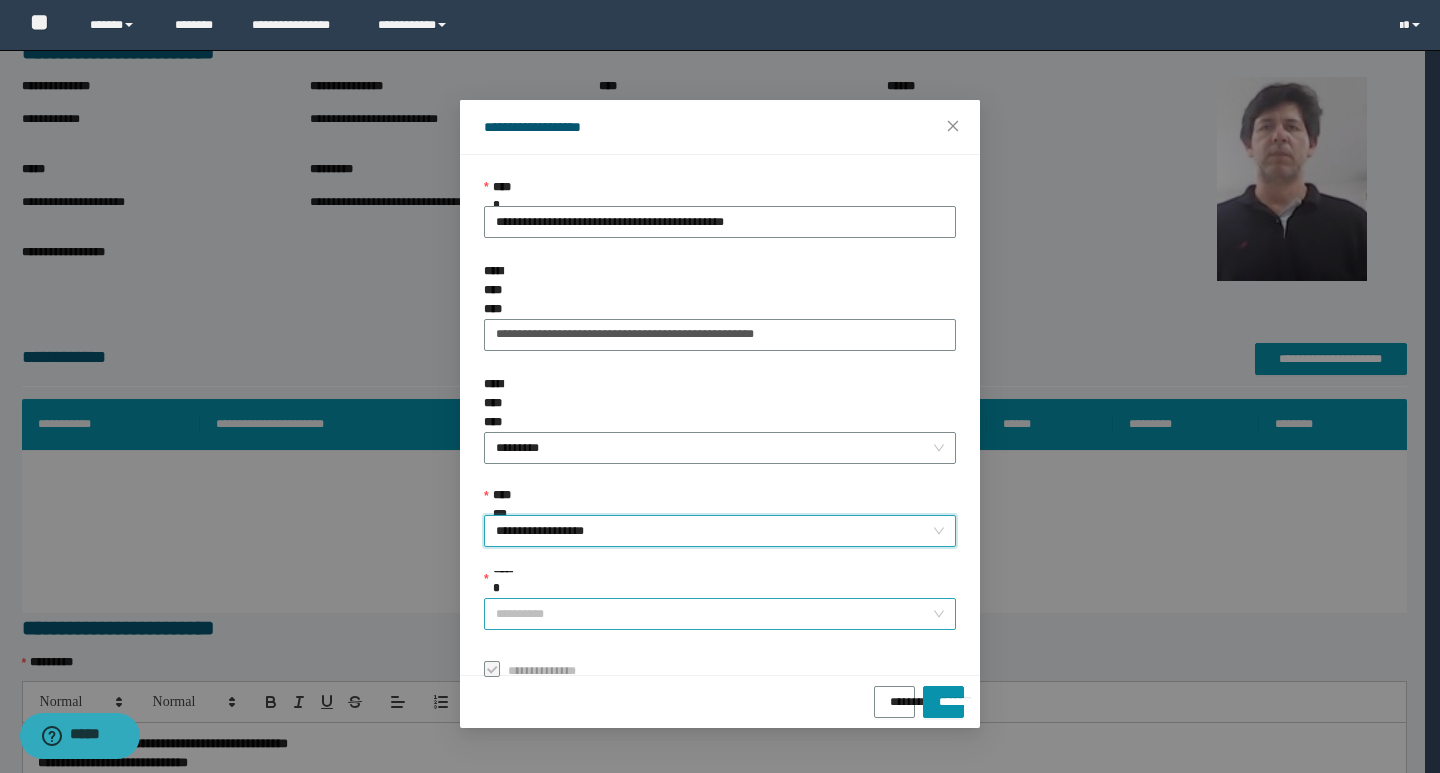click on "******" at bounding box center [714, 614] 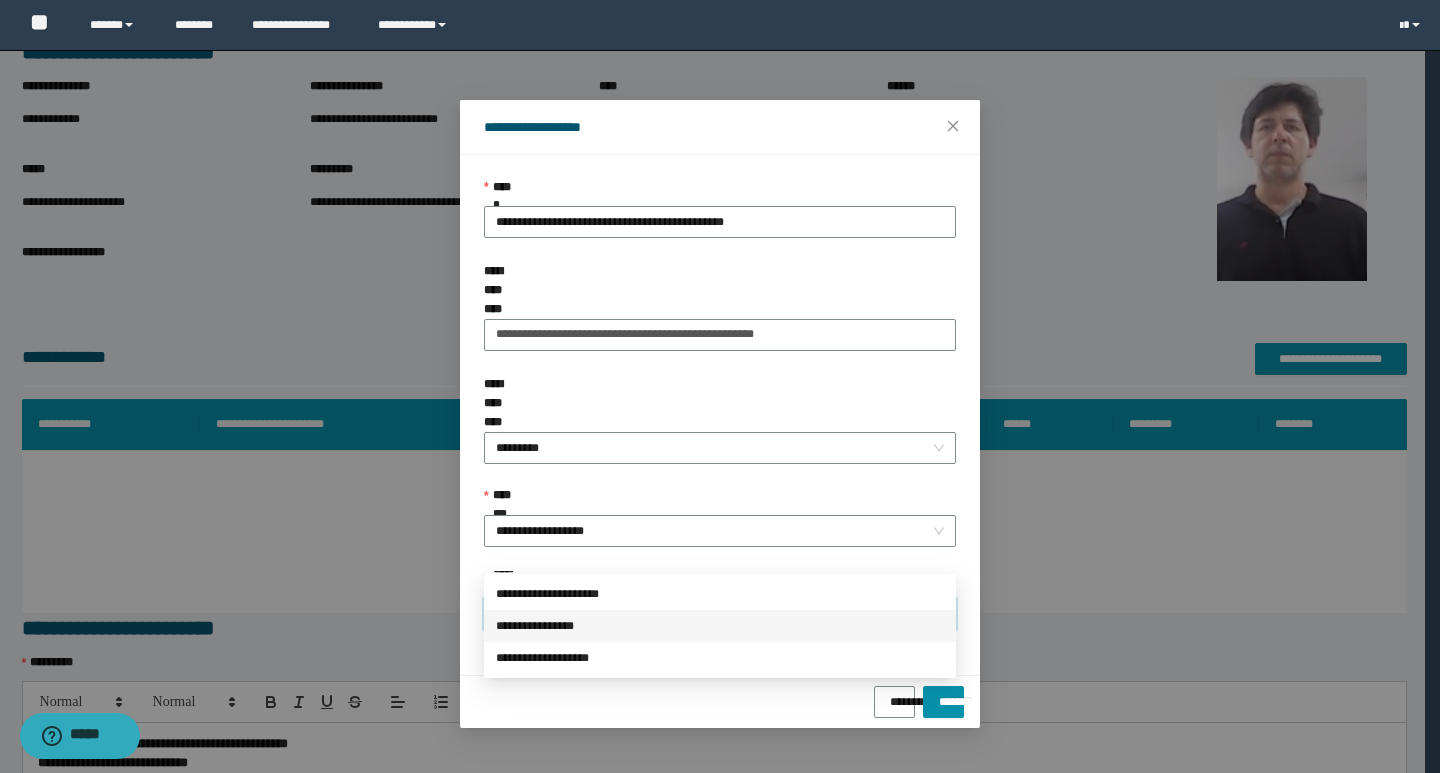 click on "**********" at bounding box center [720, 626] 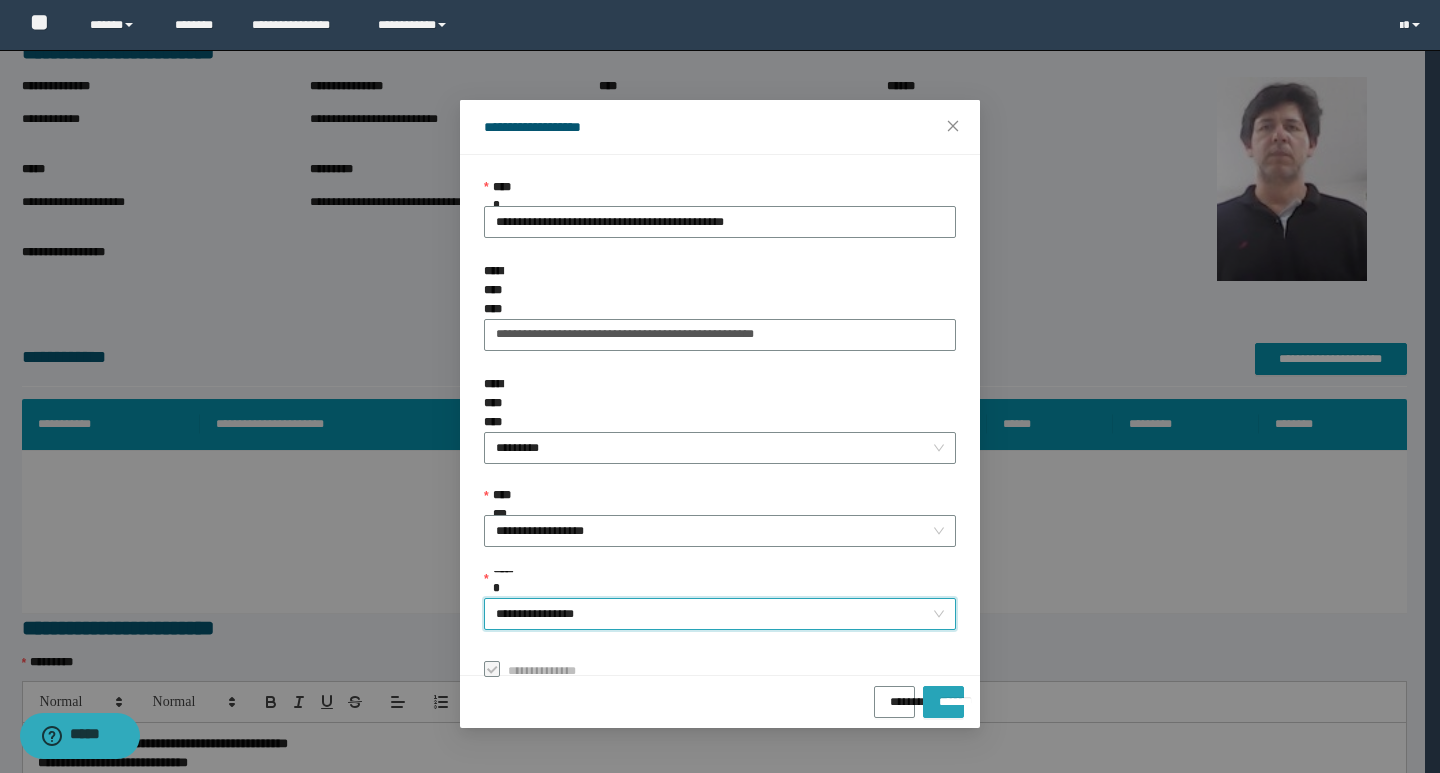 click on "*******" at bounding box center (943, 695) 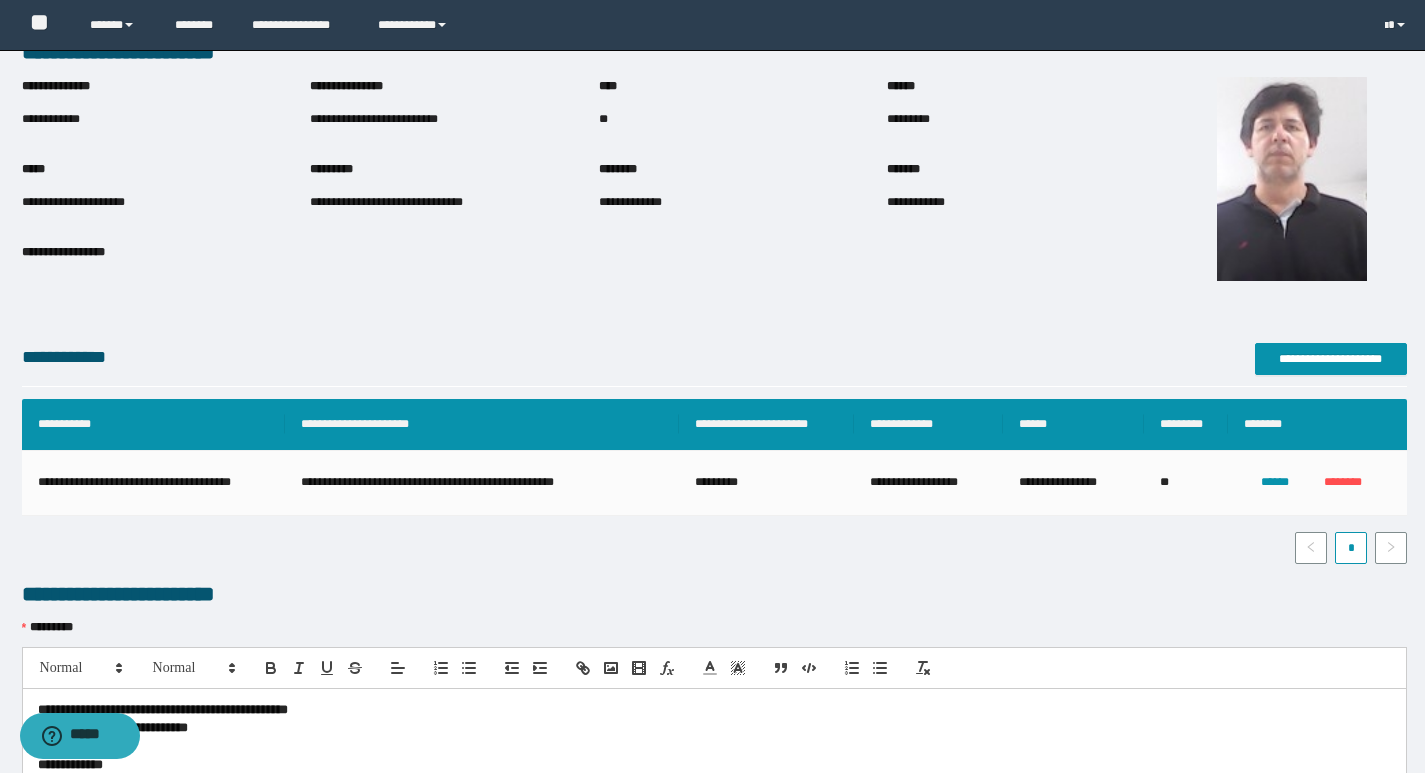 click on "**********" at bounding box center [374, 119] 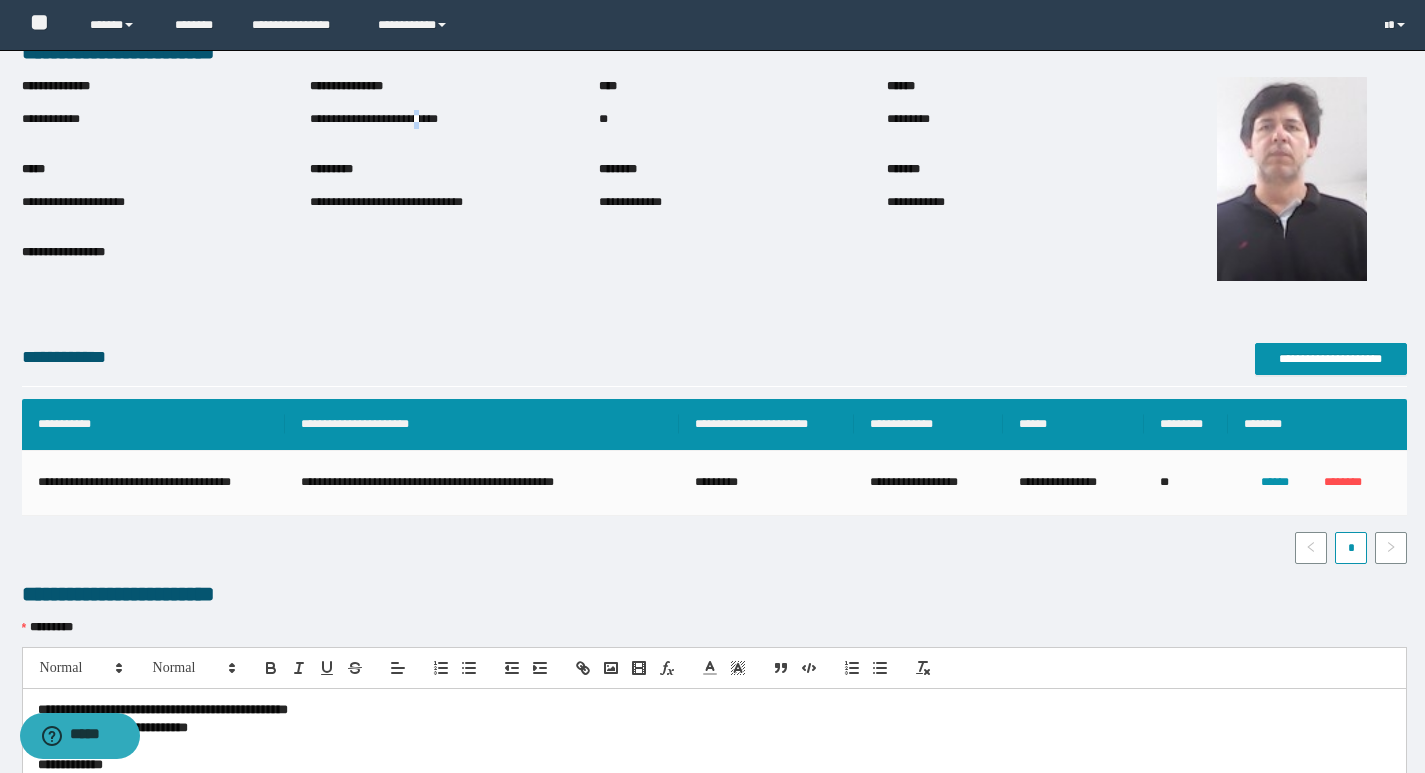 click on "**********" at bounding box center [374, 119] 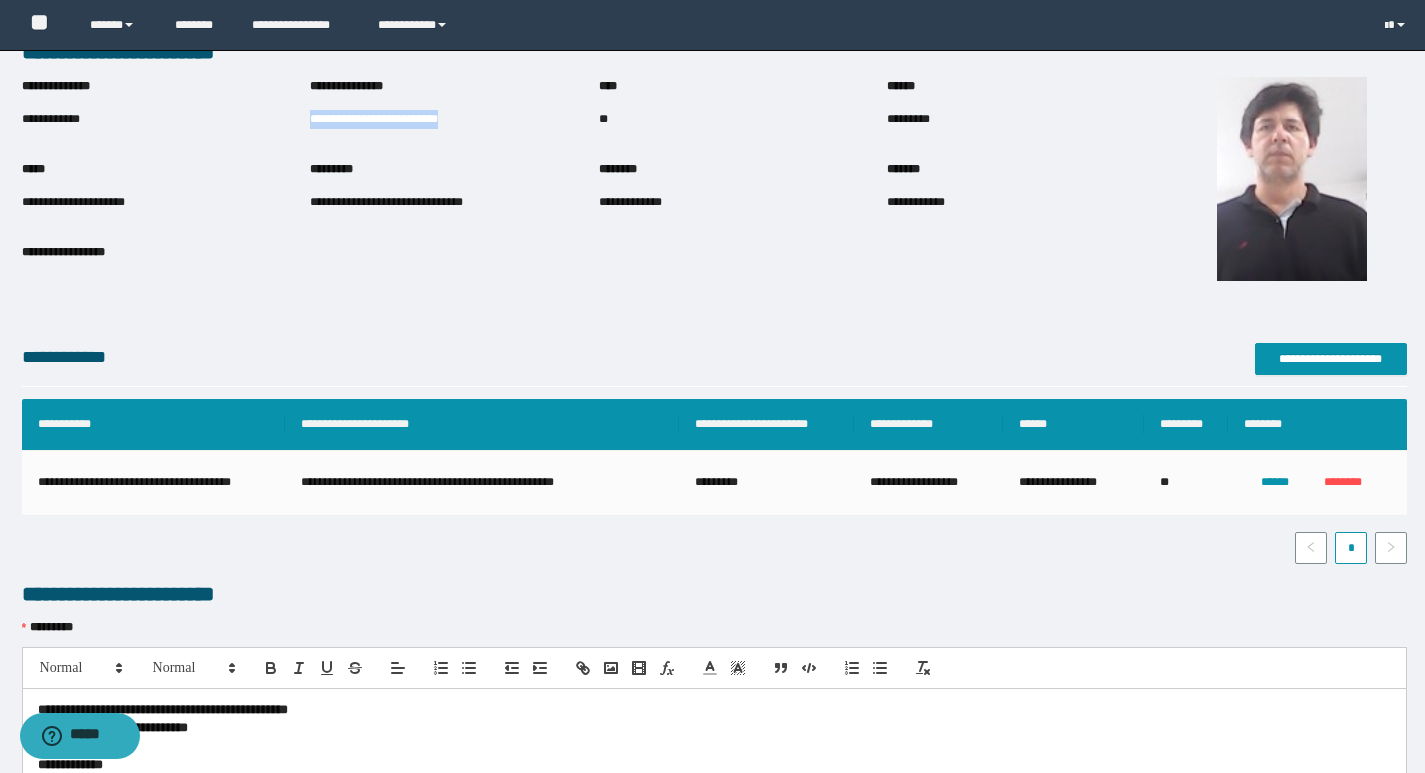 click on "**********" at bounding box center (374, 119) 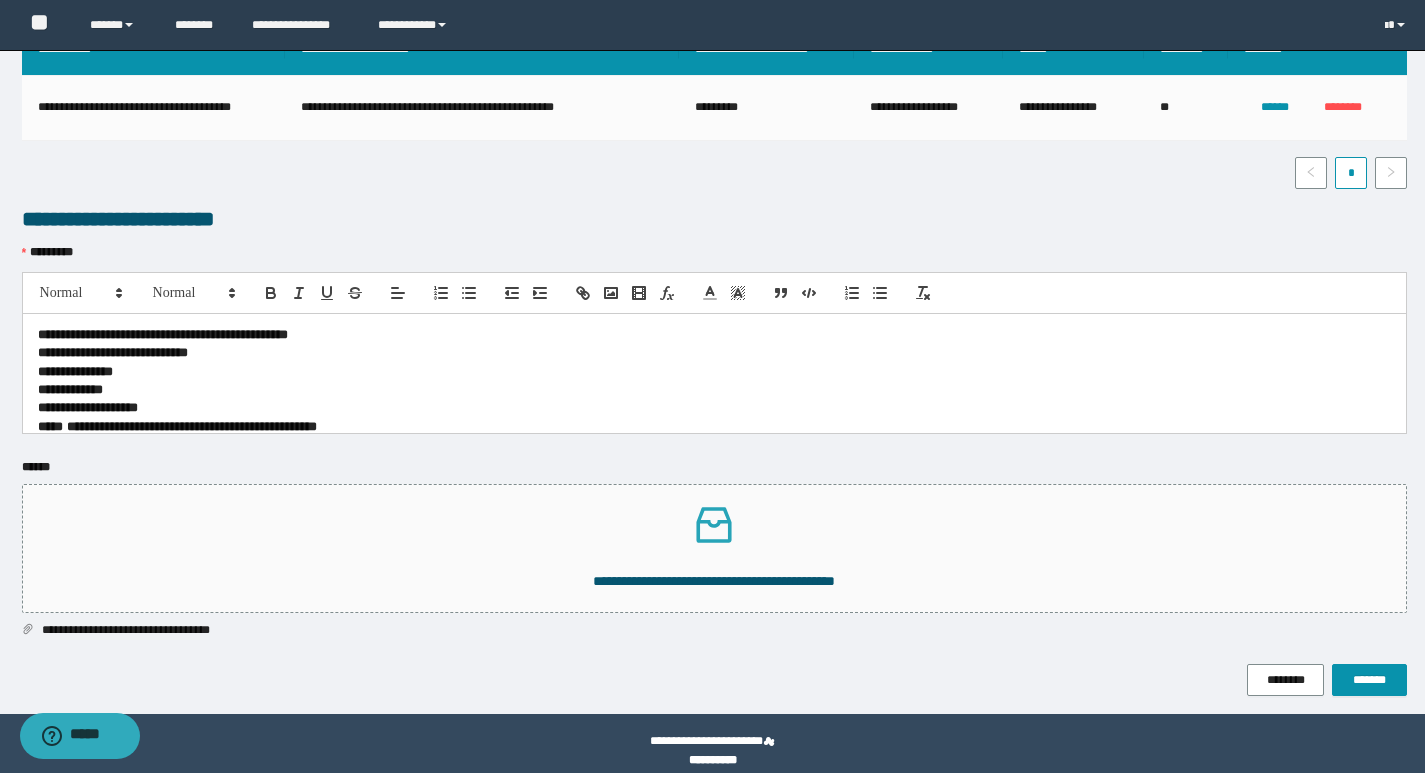 scroll, scrollTop: 422, scrollLeft: 0, axis: vertical 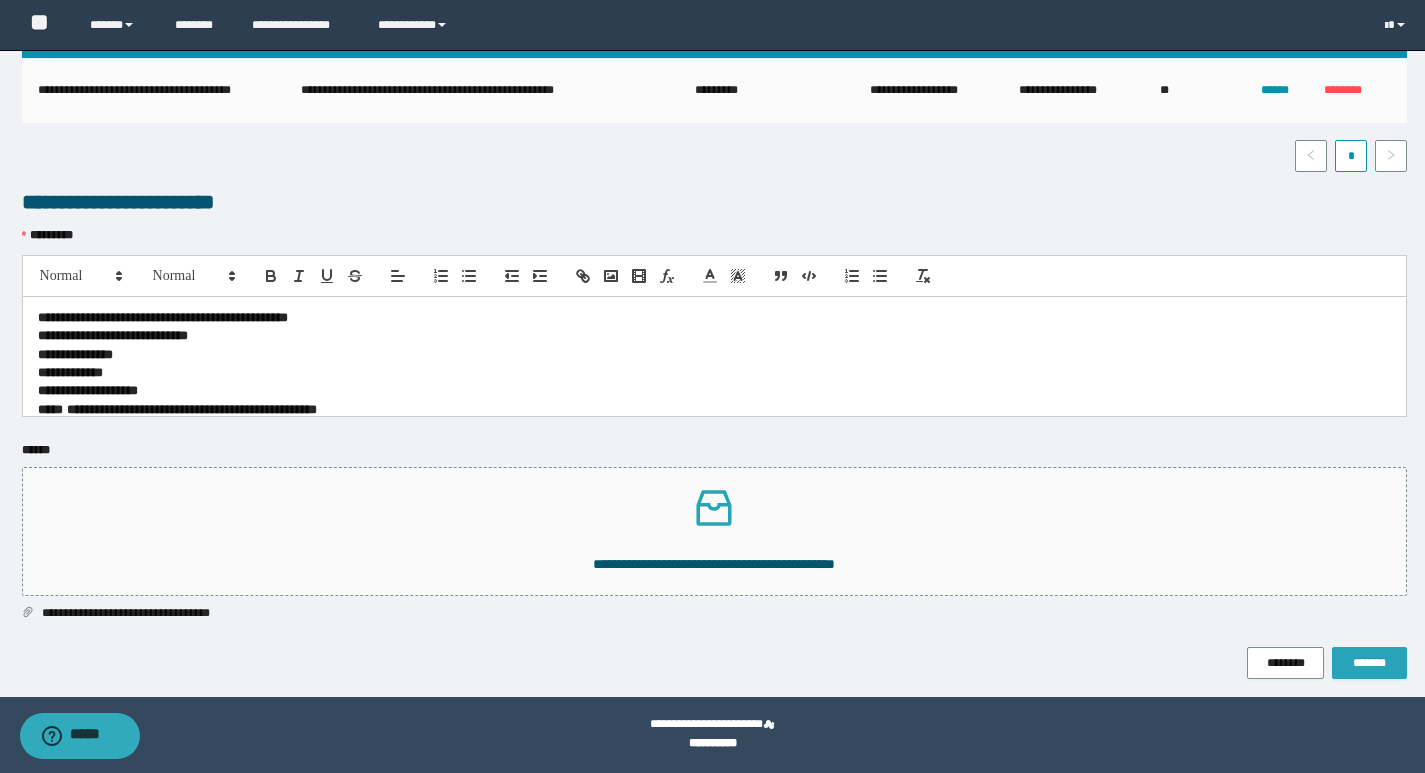 click on "*******" at bounding box center [1369, 663] 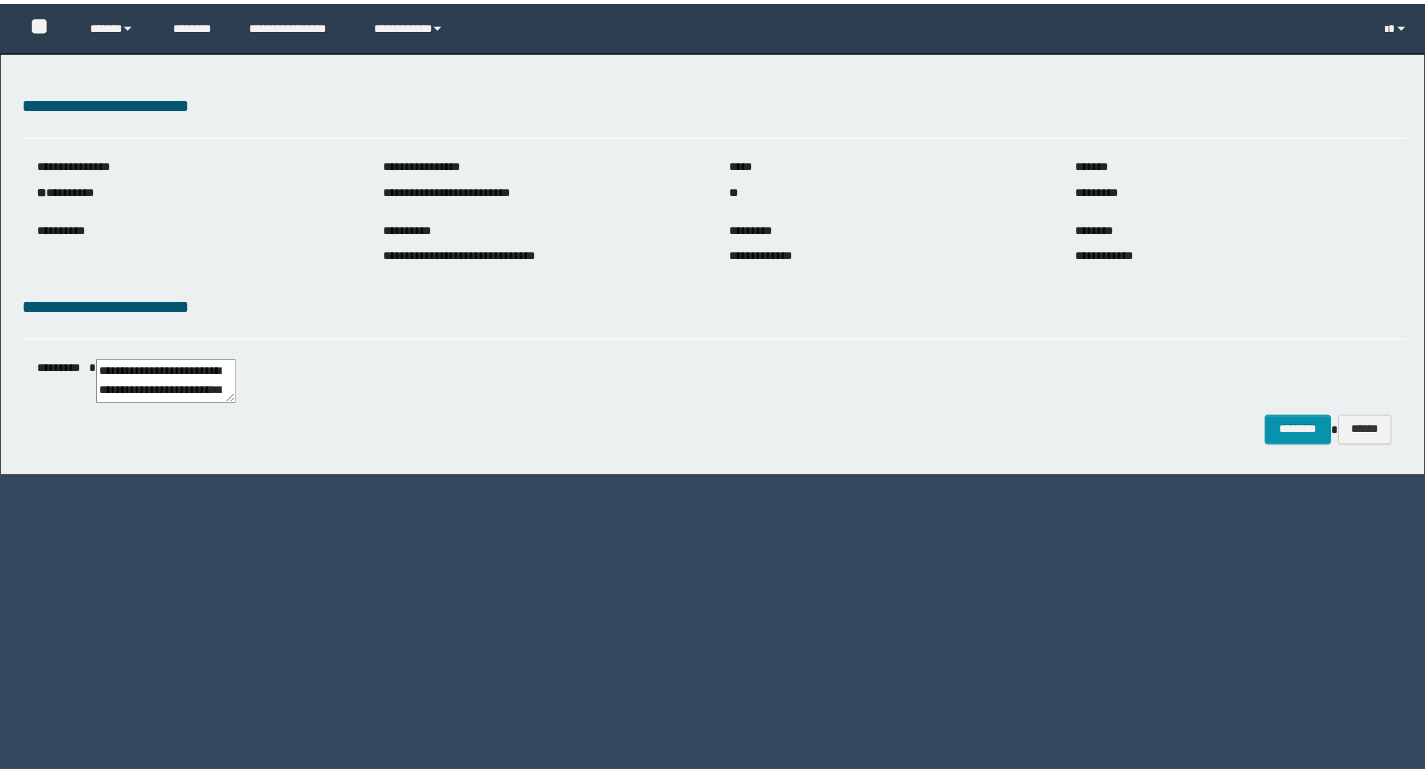 scroll, scrollTop: 0, scrollLeft: 0, axis: both 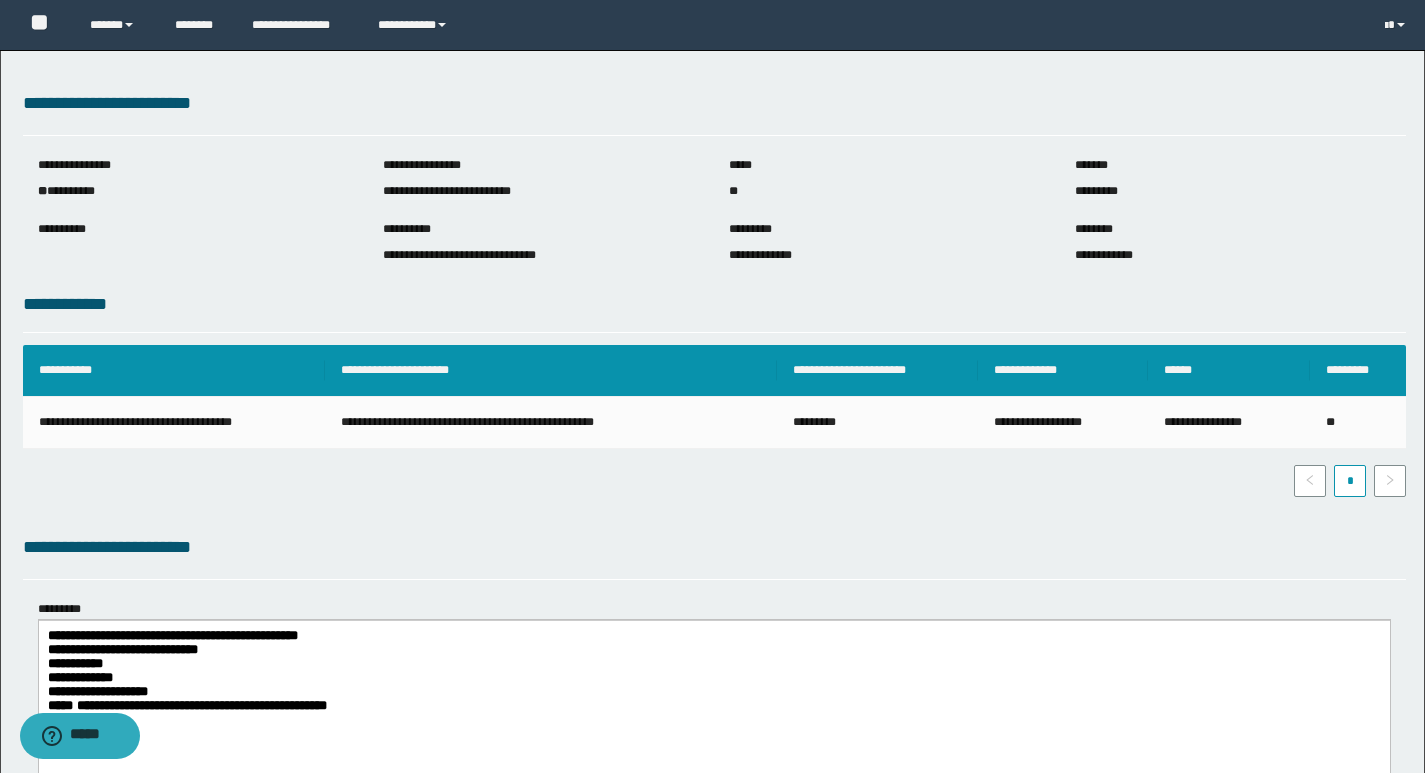 click on "**********" at bounding box center (541, 191) 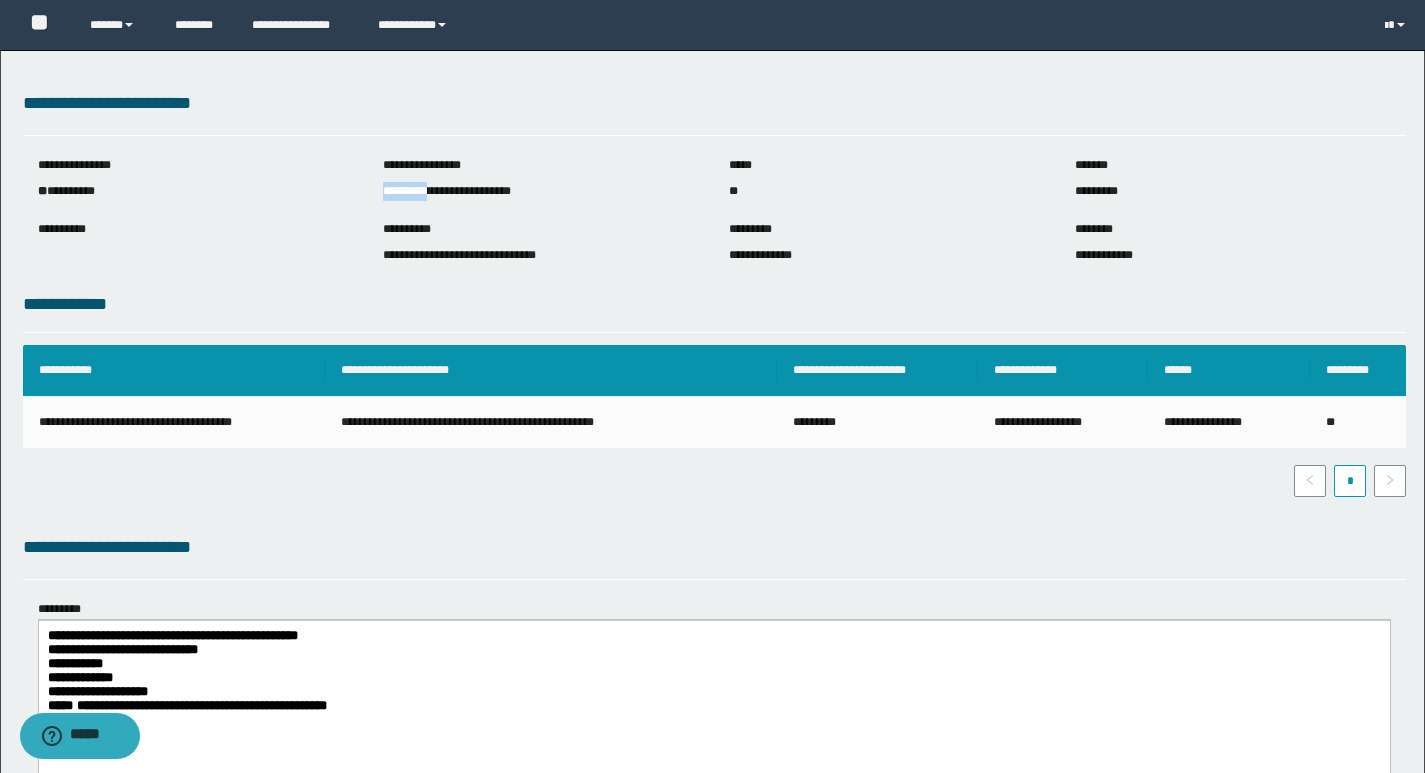 click on "**********" at bounding box center (541, 191) 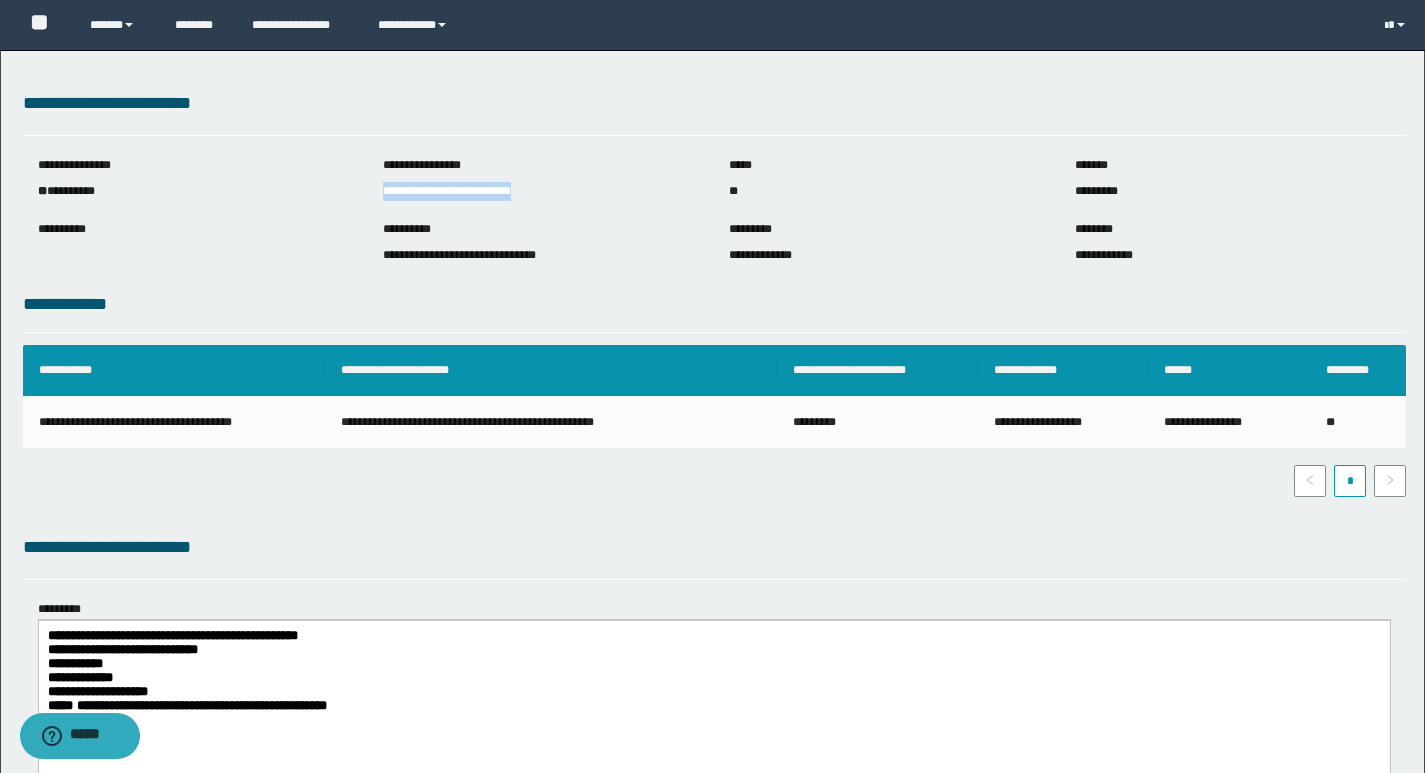 click on "**********" at bounding box center (541, 191) 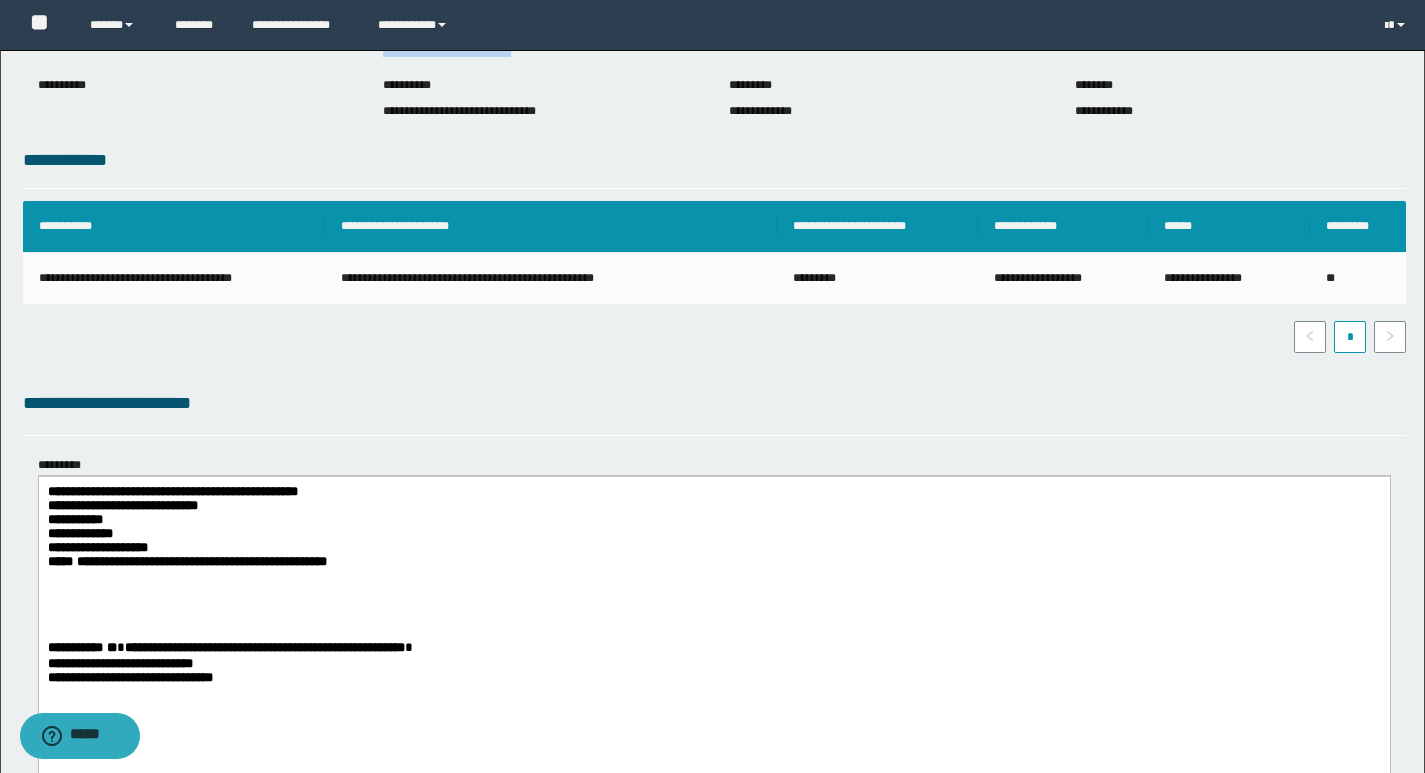 scroll, scrollTop: 444, scrollLeft: 0, axis: vertical 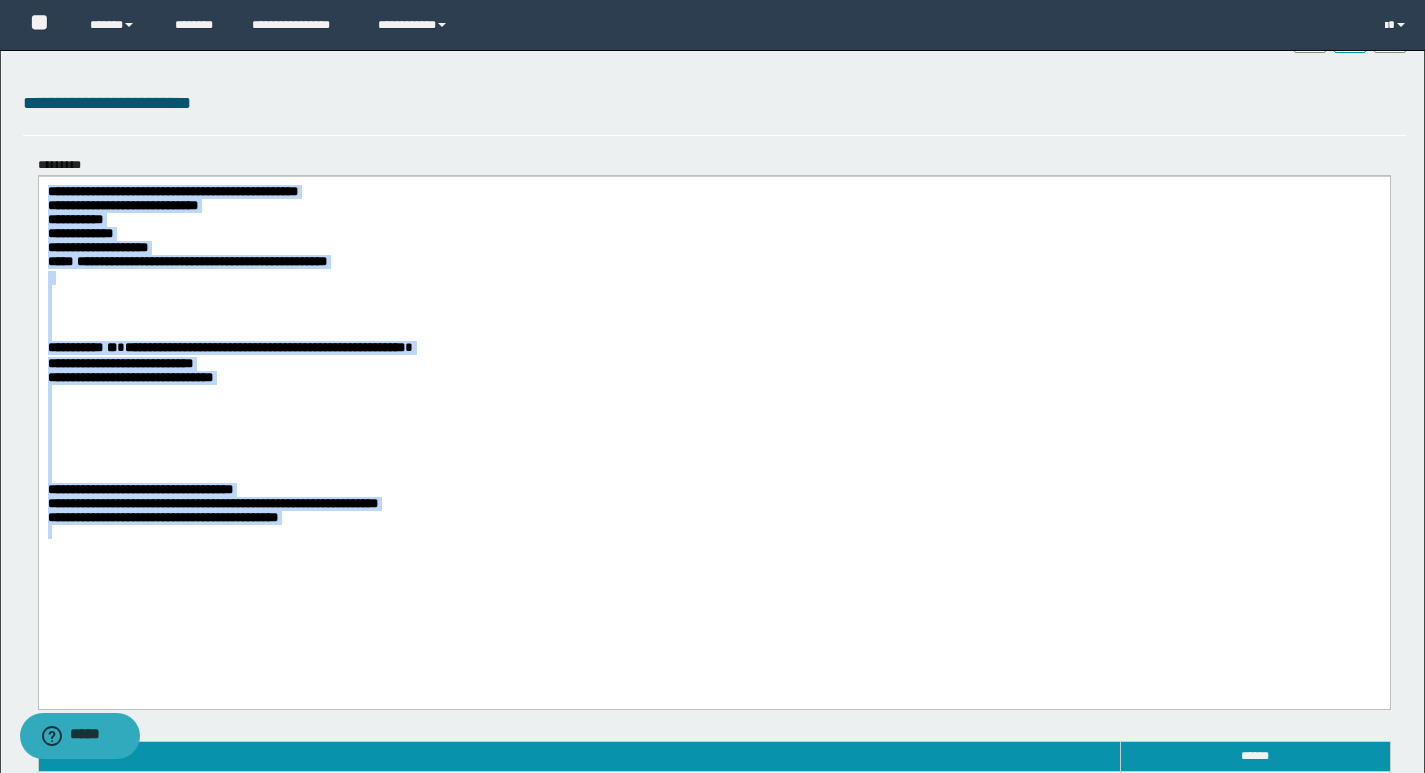 drag, startPoint x: 47, startPoint y: 190, endPoint x: 400, endPoint y: 573, distance: 520.86273 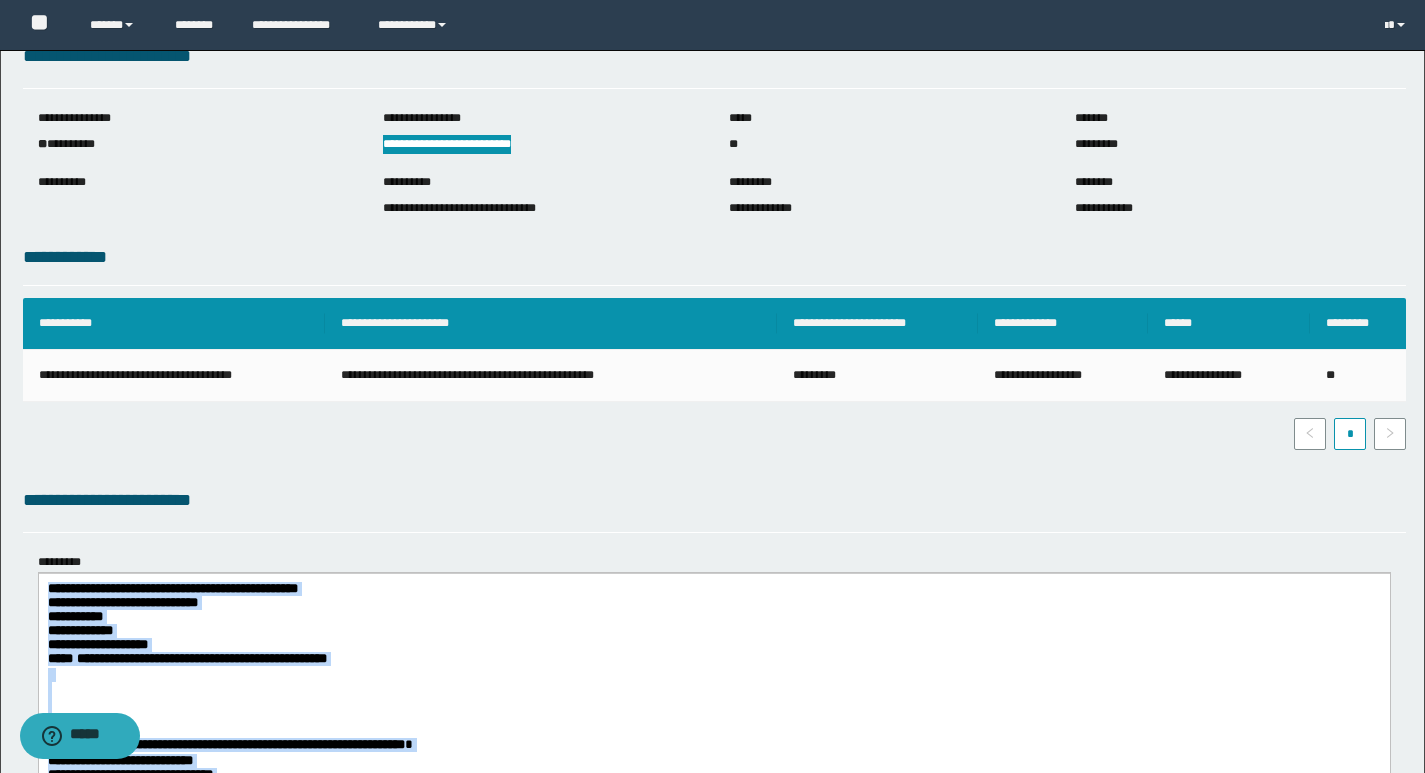 scroll, scrollTop: 44, scrollLeft: 0, axis: vertical 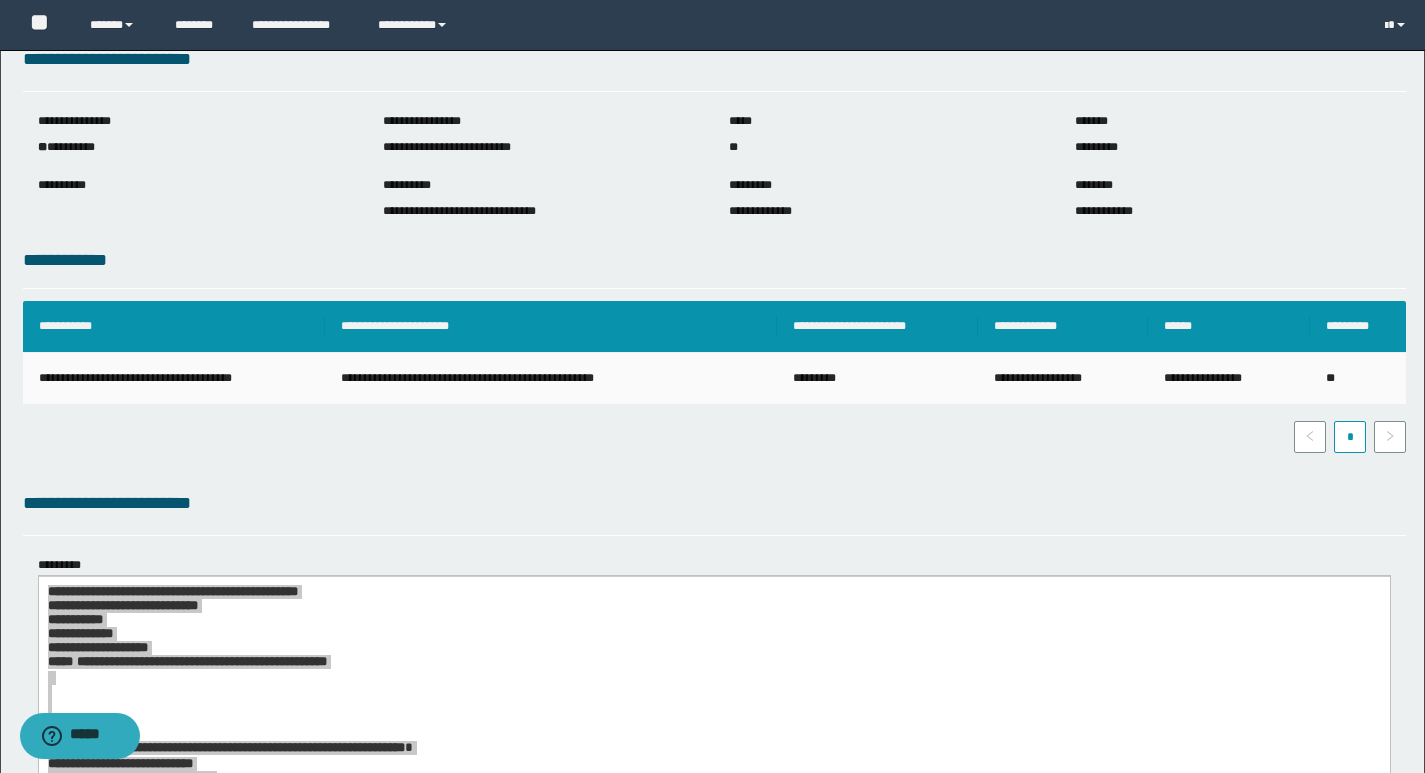 click on "**********" at bounding box center [551, 379] 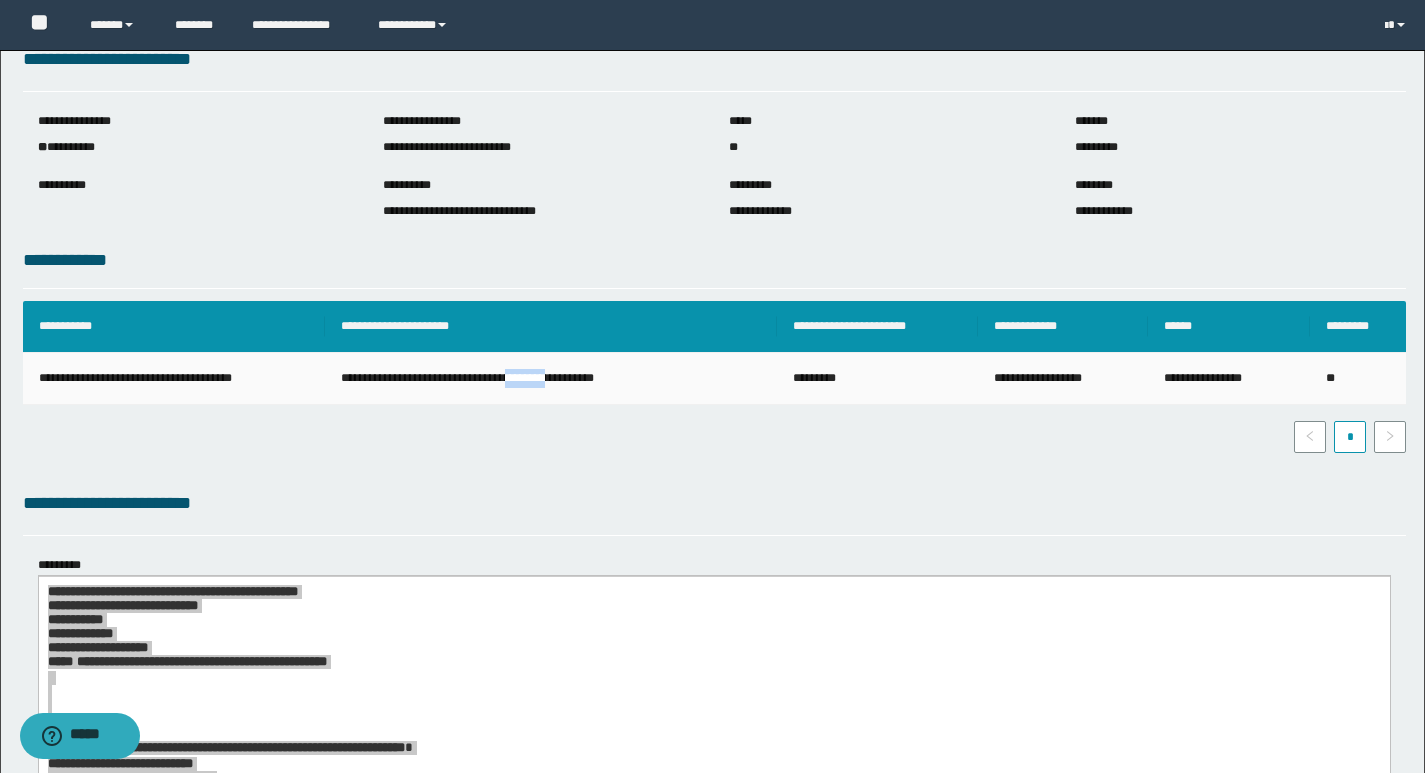 click on "**********" at bounding box center [551, 379] 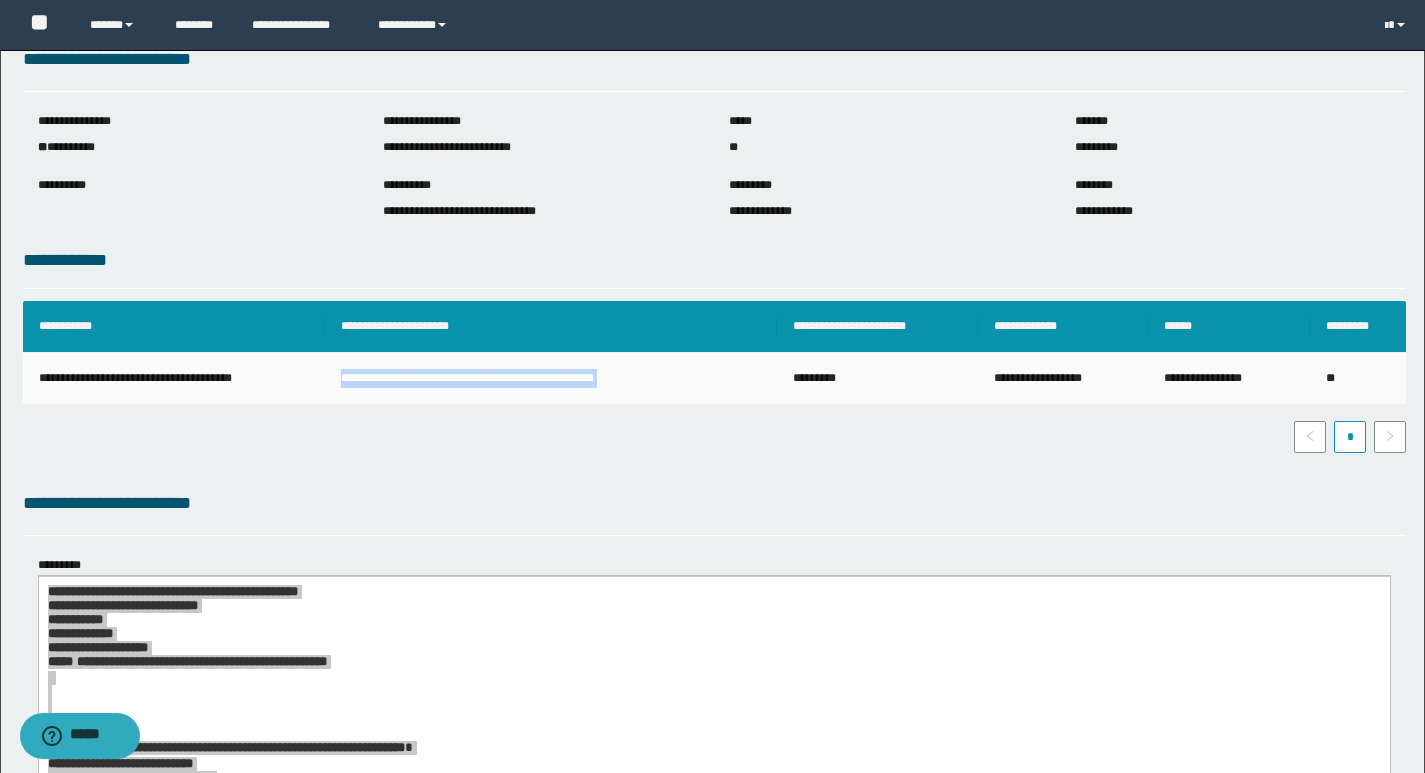 click on "**********" at bounding box center [551, 379] 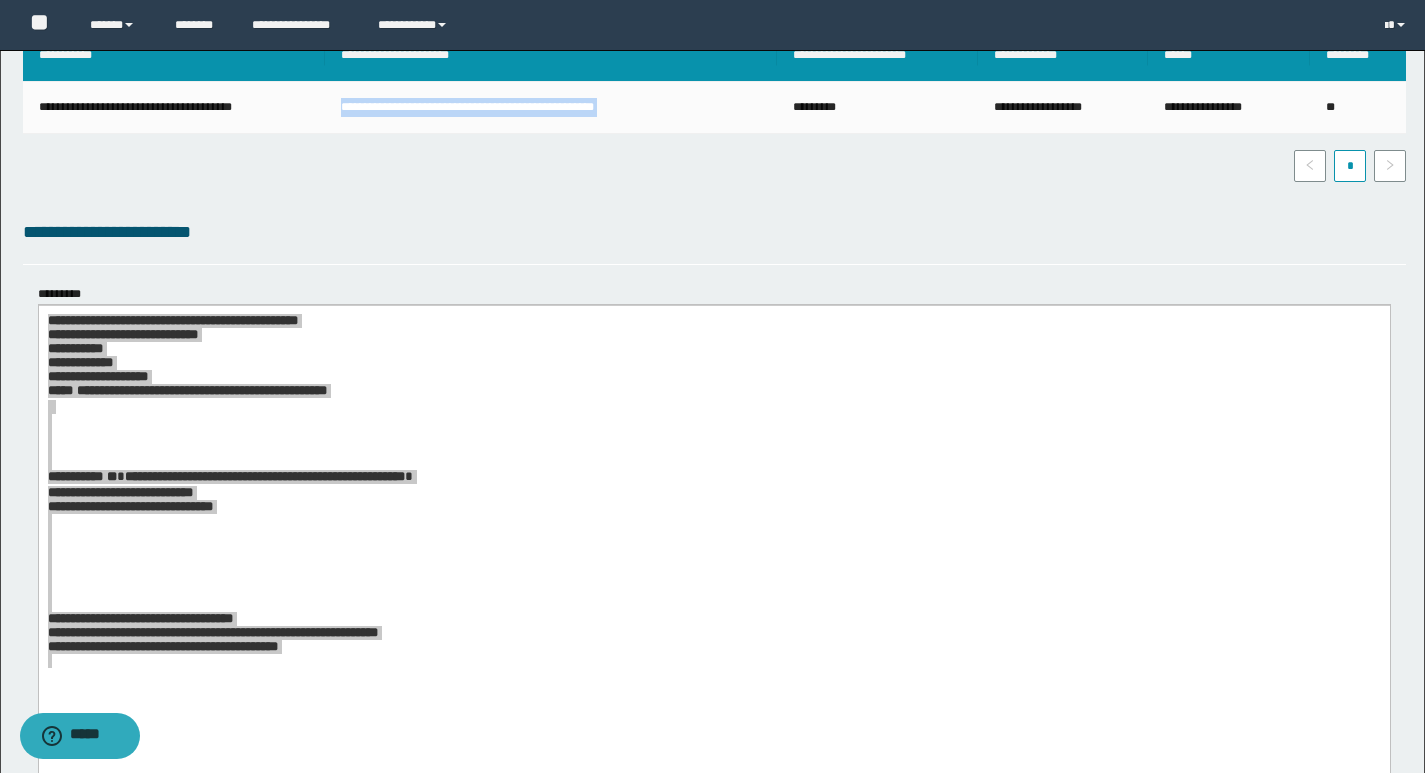 scroll, scrollTop: 344, scrollLeft: 0, axis: vertical 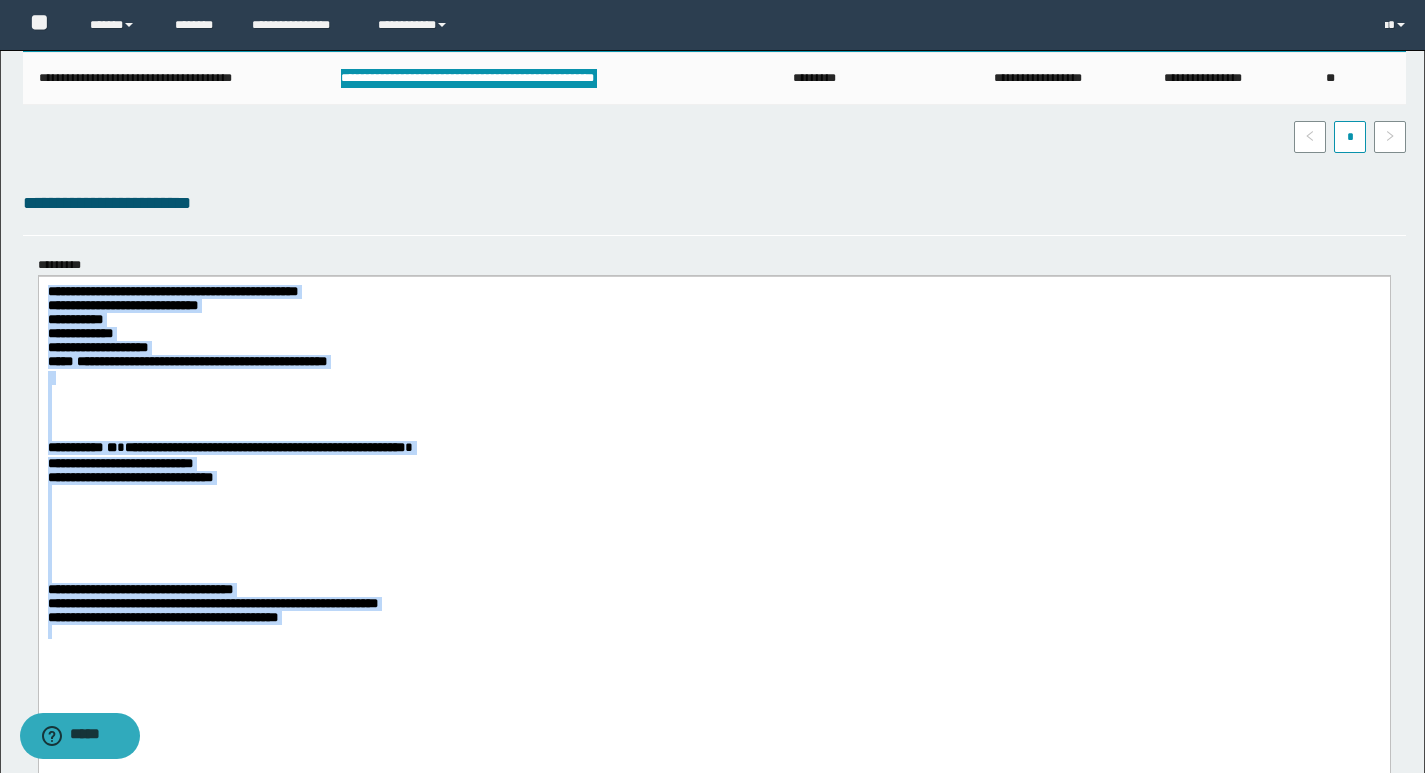click on "**********" at bounding box center (172, 290) 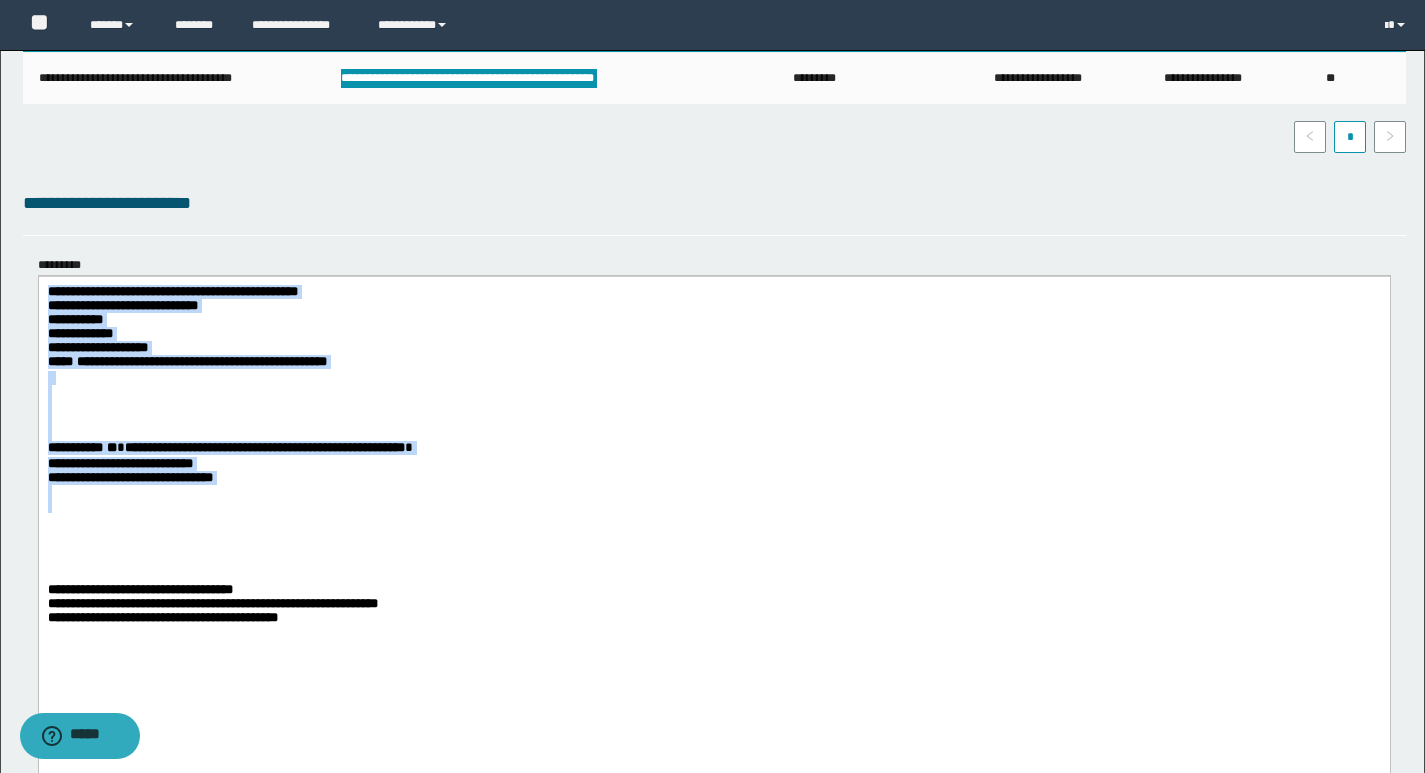 drag, startPoint x: 50, startPoint y: 292, endPoint x: 273, endPoint y: 532, distance: 327.61105 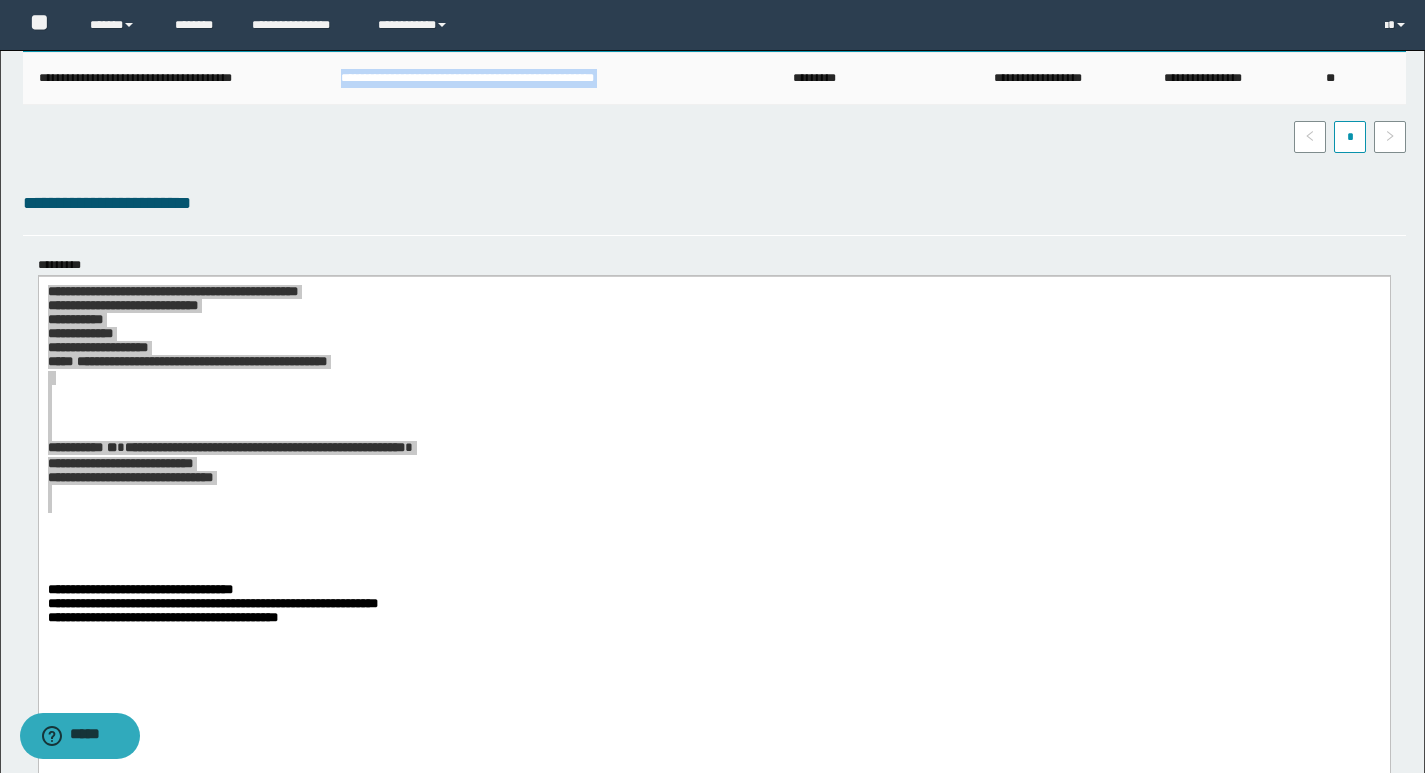 click on "**********" at bounding box center (551, 79) 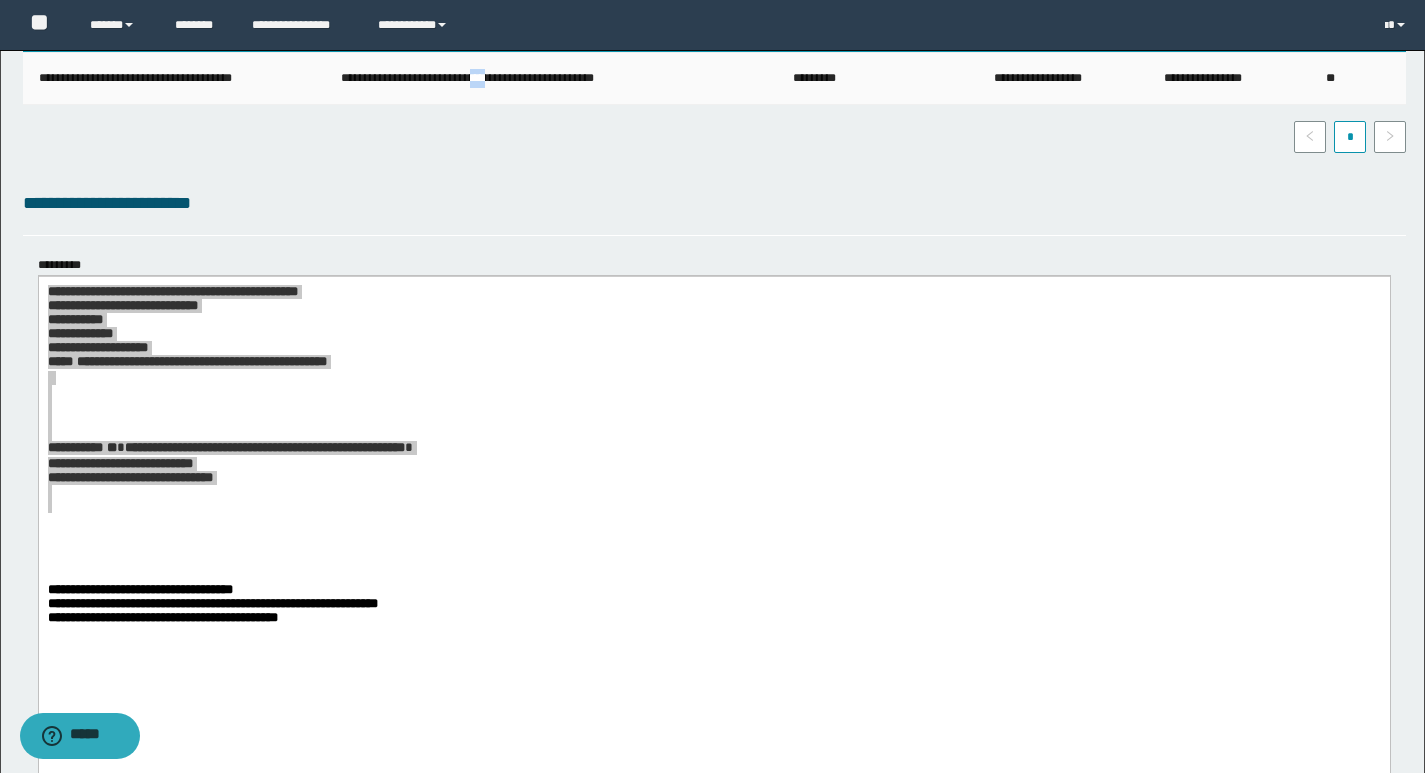 click on "**********" at bounding box center (551, 79) 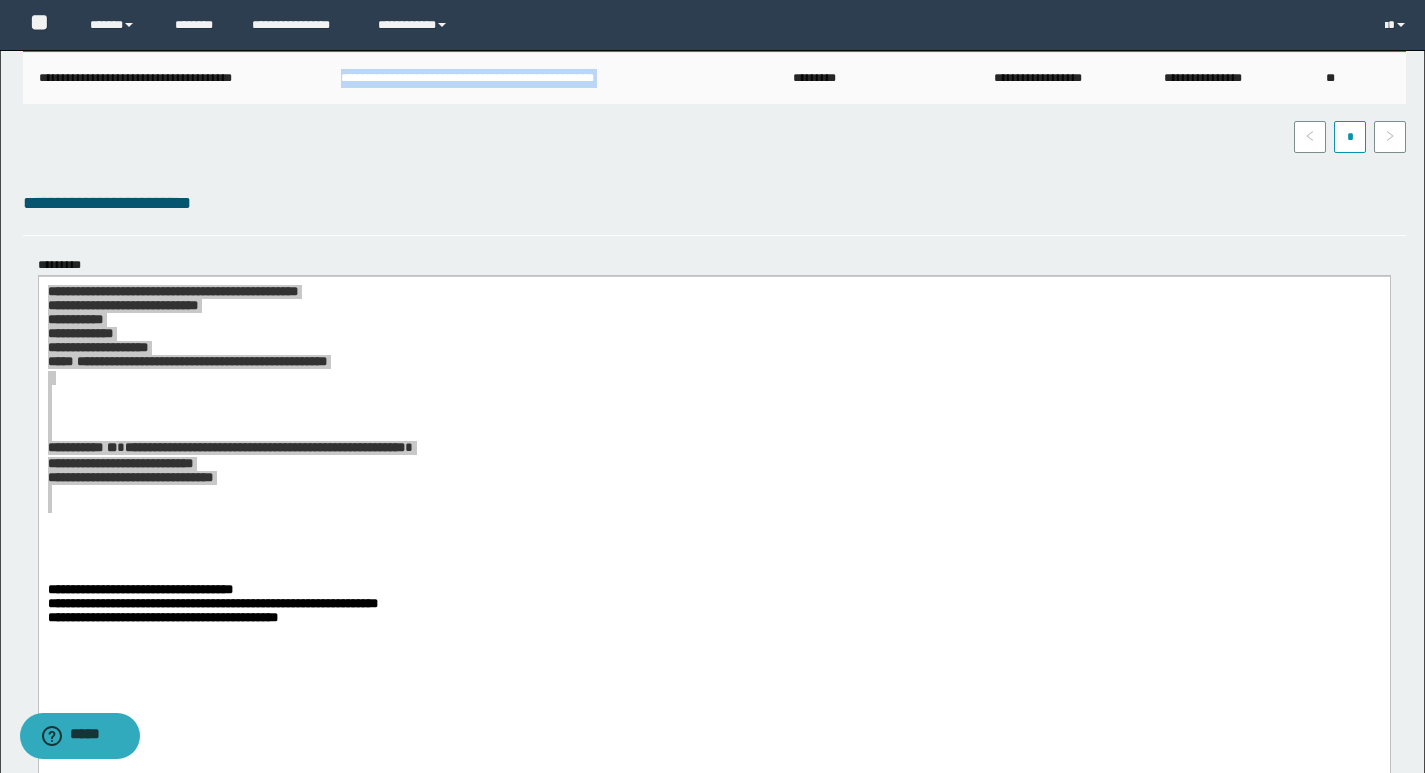 click on "**********" at bounding box center [551, 79] 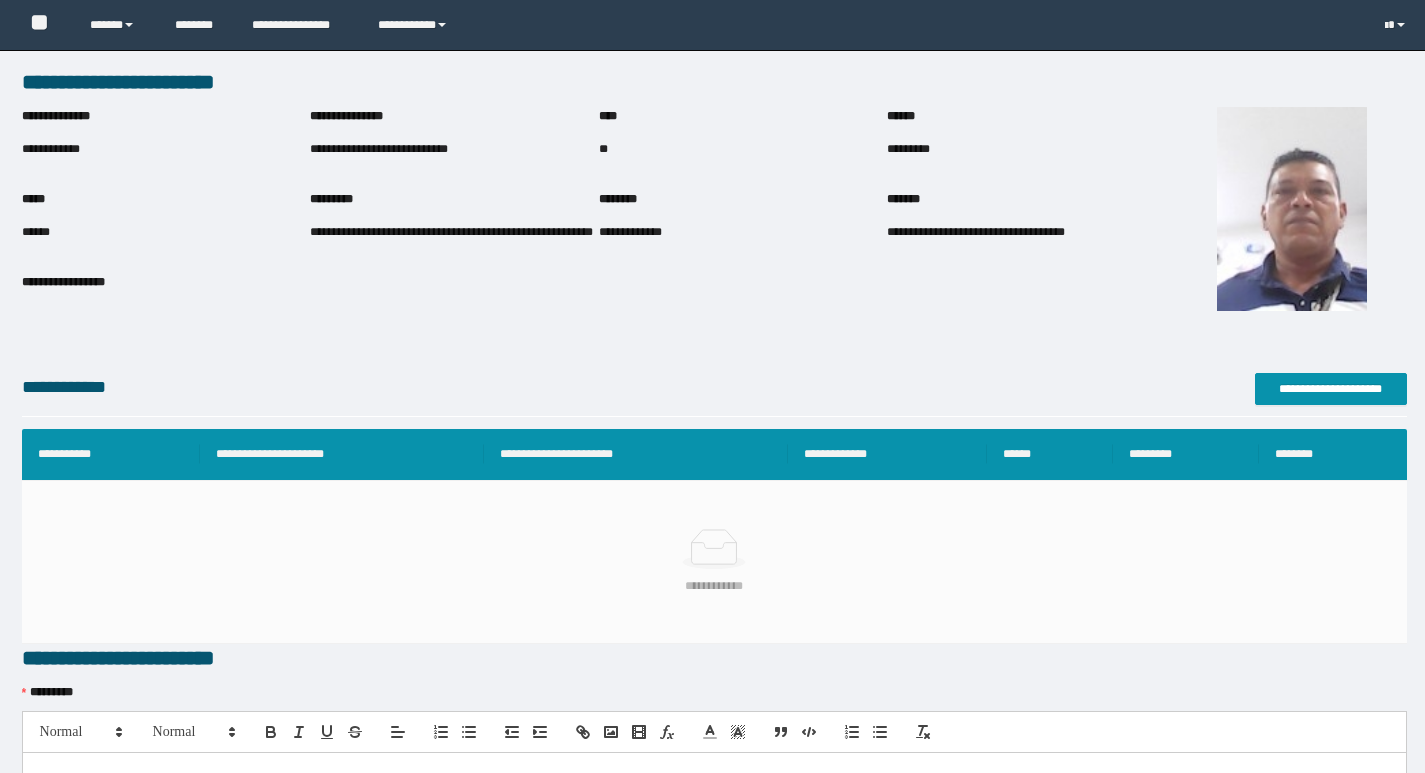 scroll, scrollTop: 0, scrollLeft: 0, axis: both 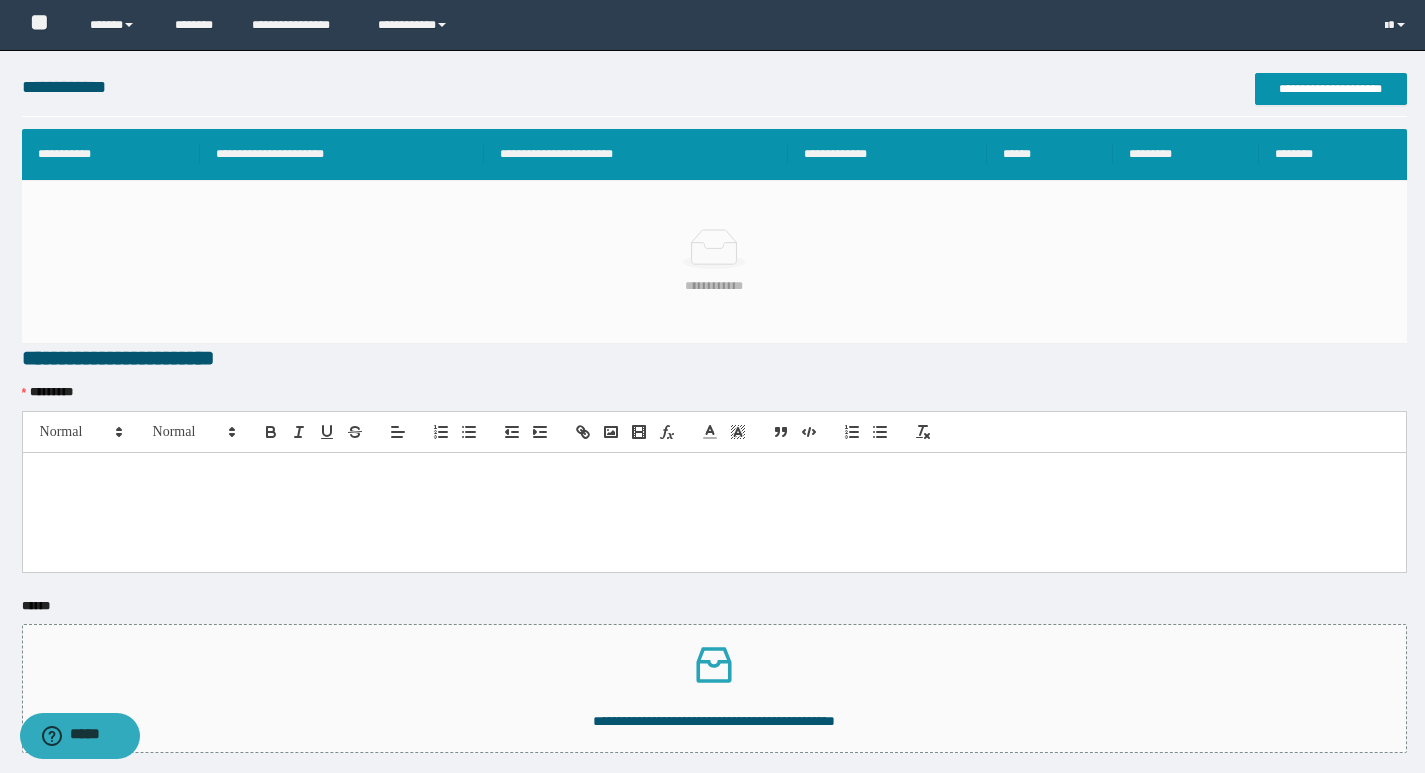 click at bounding box center [714, 512] 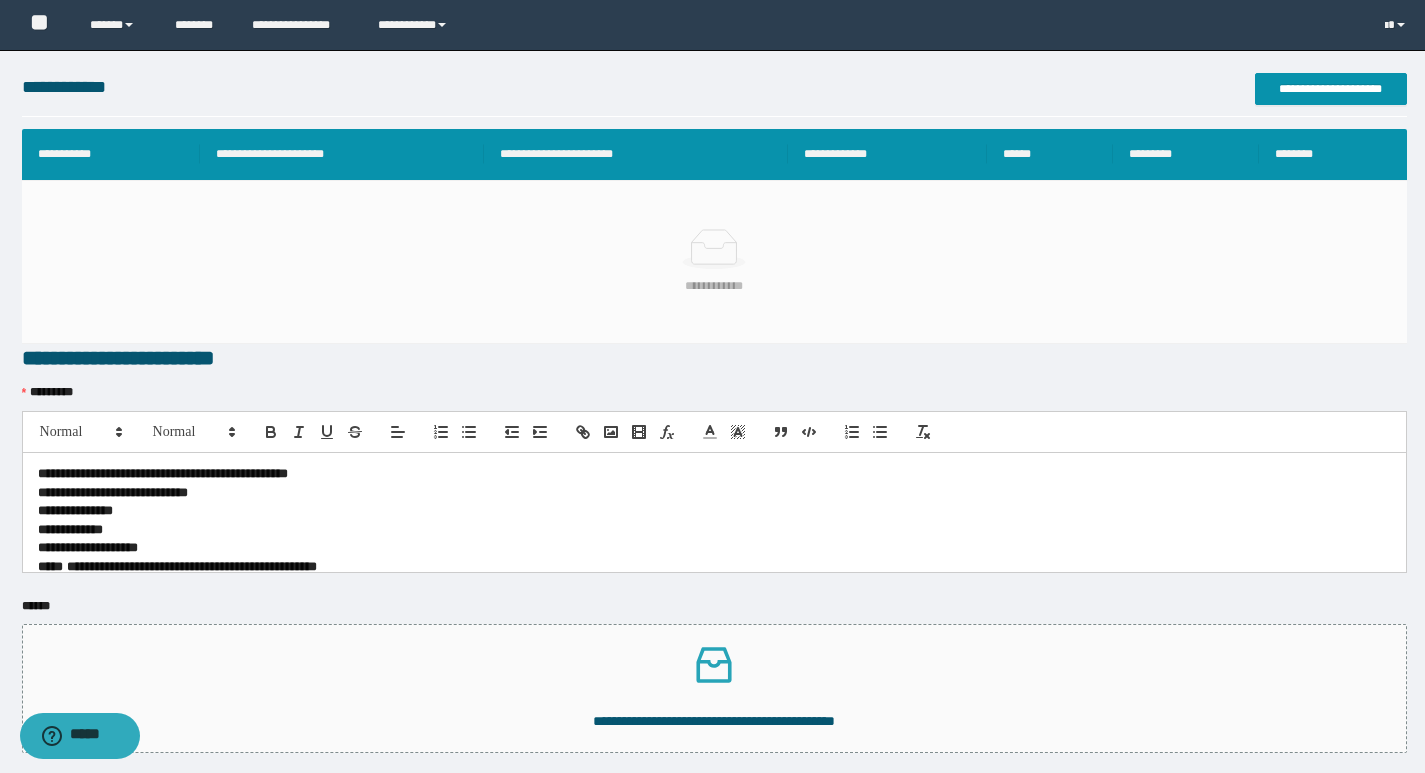 scroll, scrollTop: 0, scrollLeft: 0, axis: both 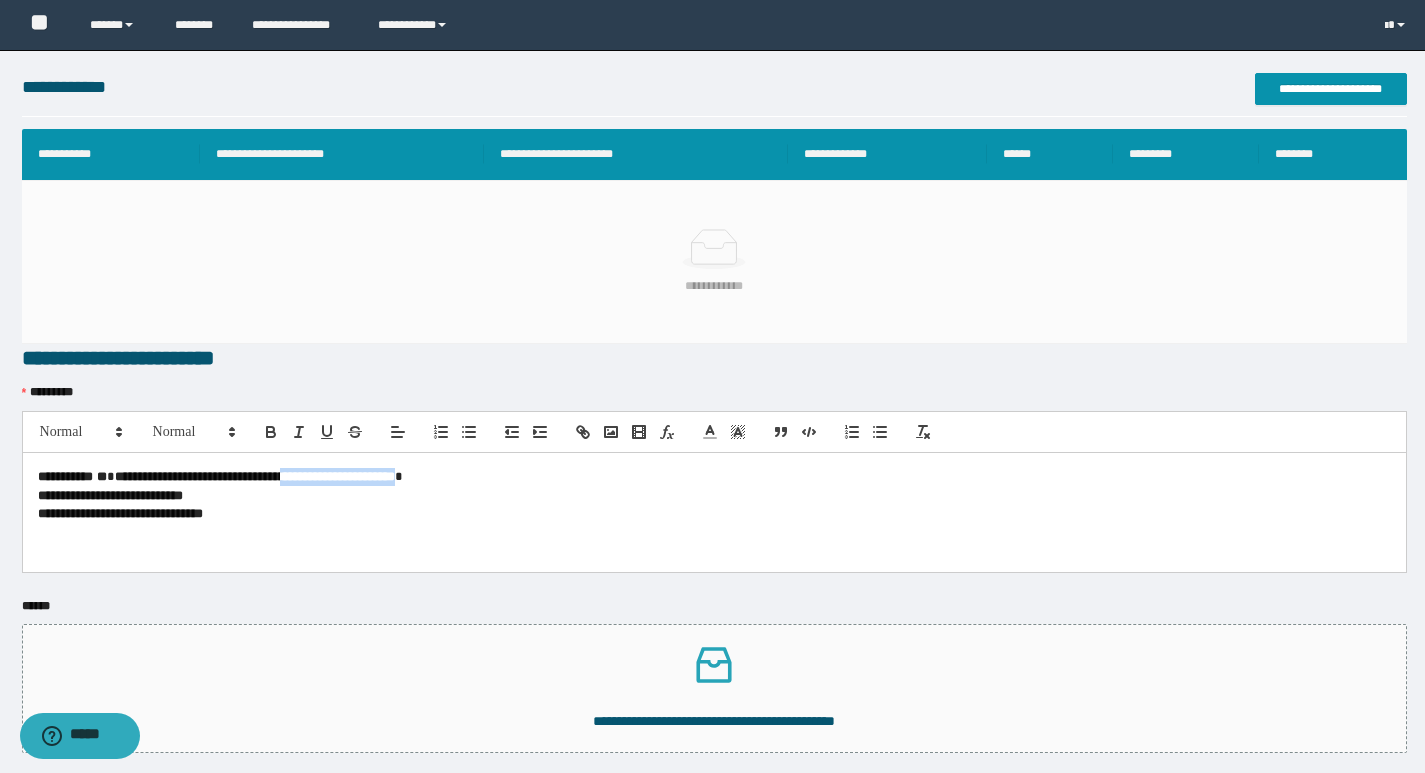 drag, startPoint x: 342, startPoint y: 479, endPoint x: 493, endPoint y: 481, distance: 151.01324 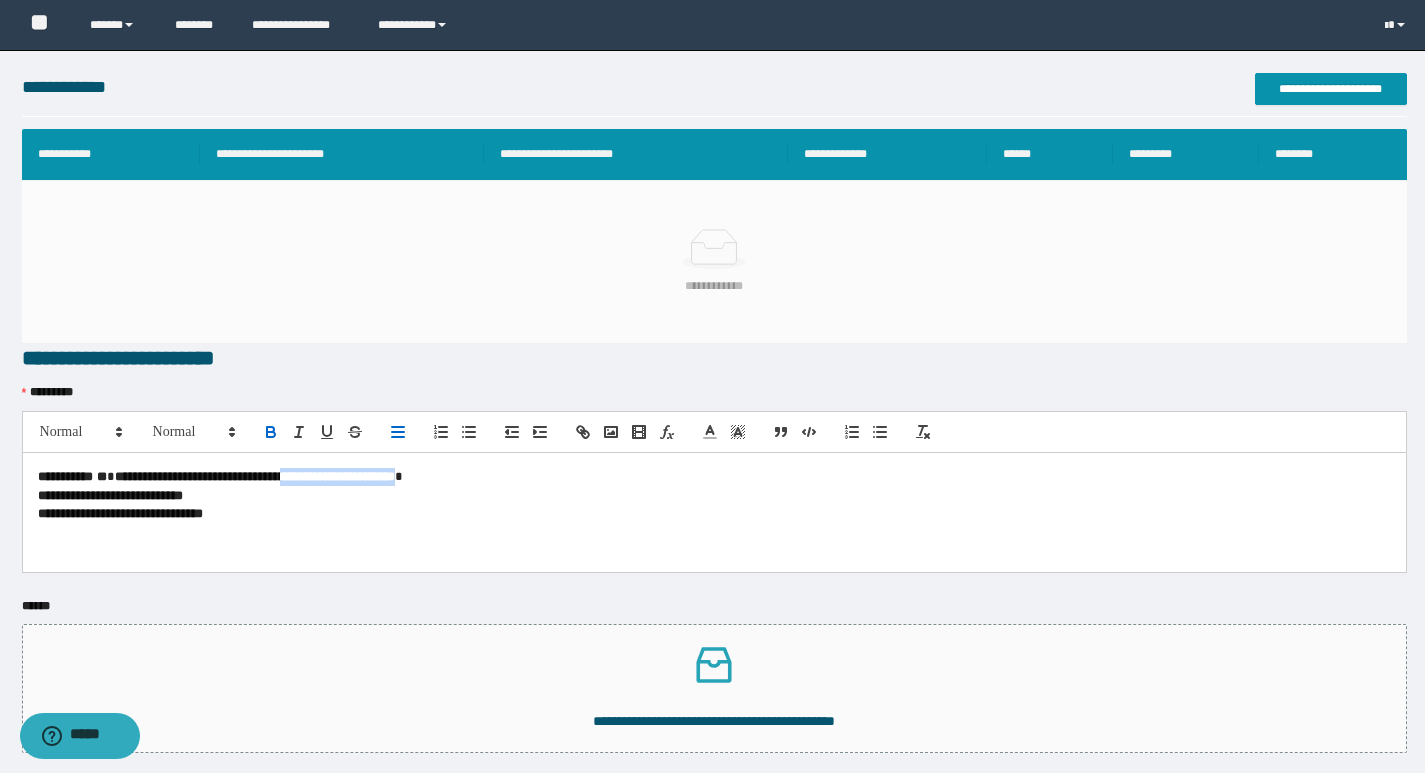 type 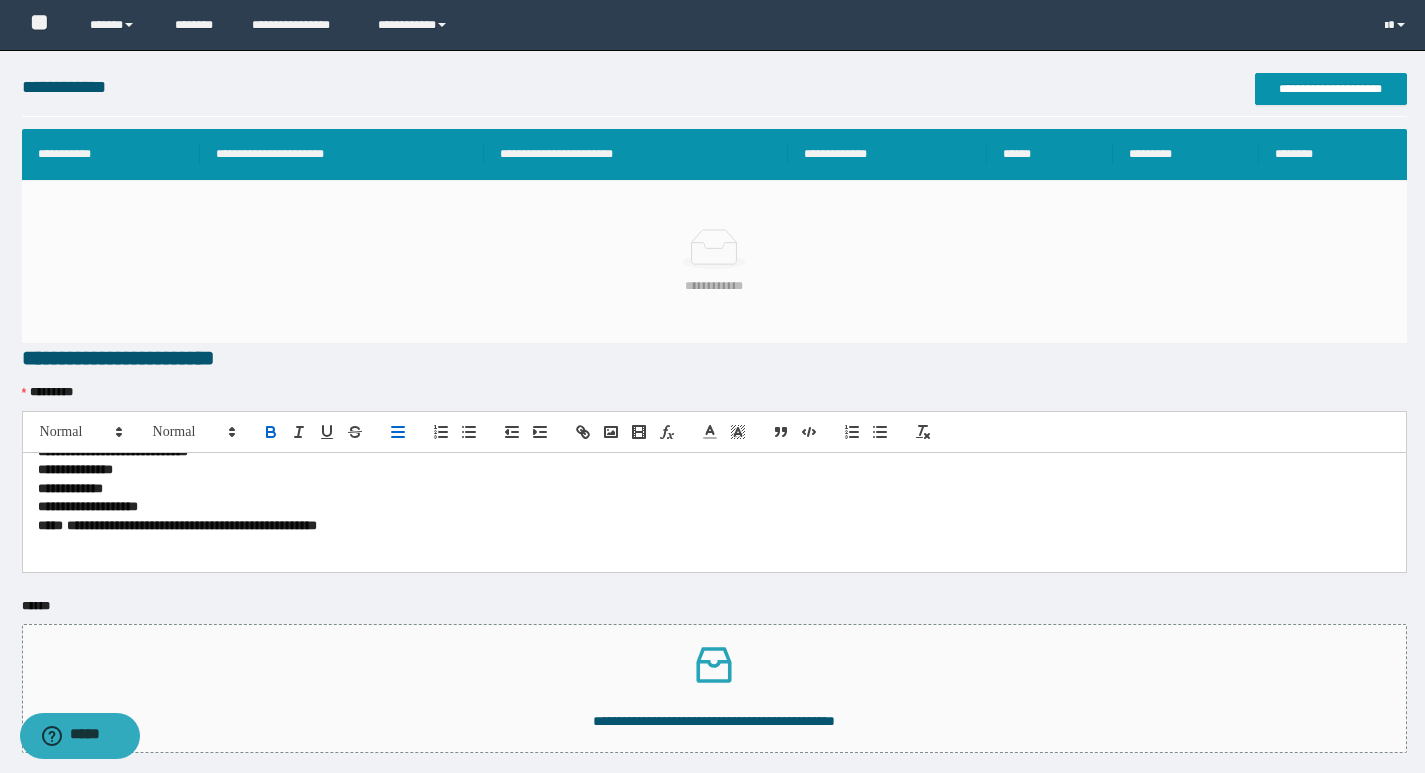 scroll, scrollTop: 0, scrollLeft: 0, axis: both 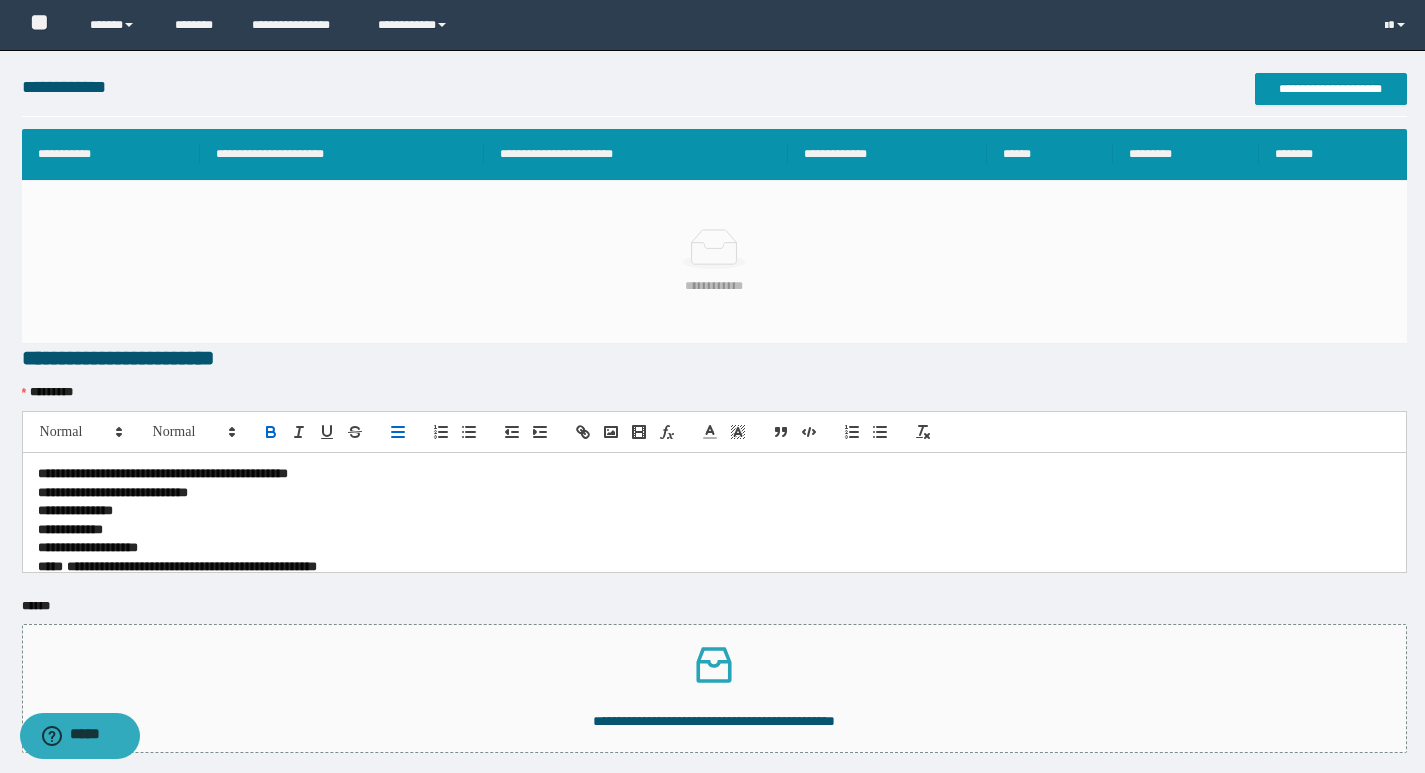 click on "**********" at bounding box center [163, 473] 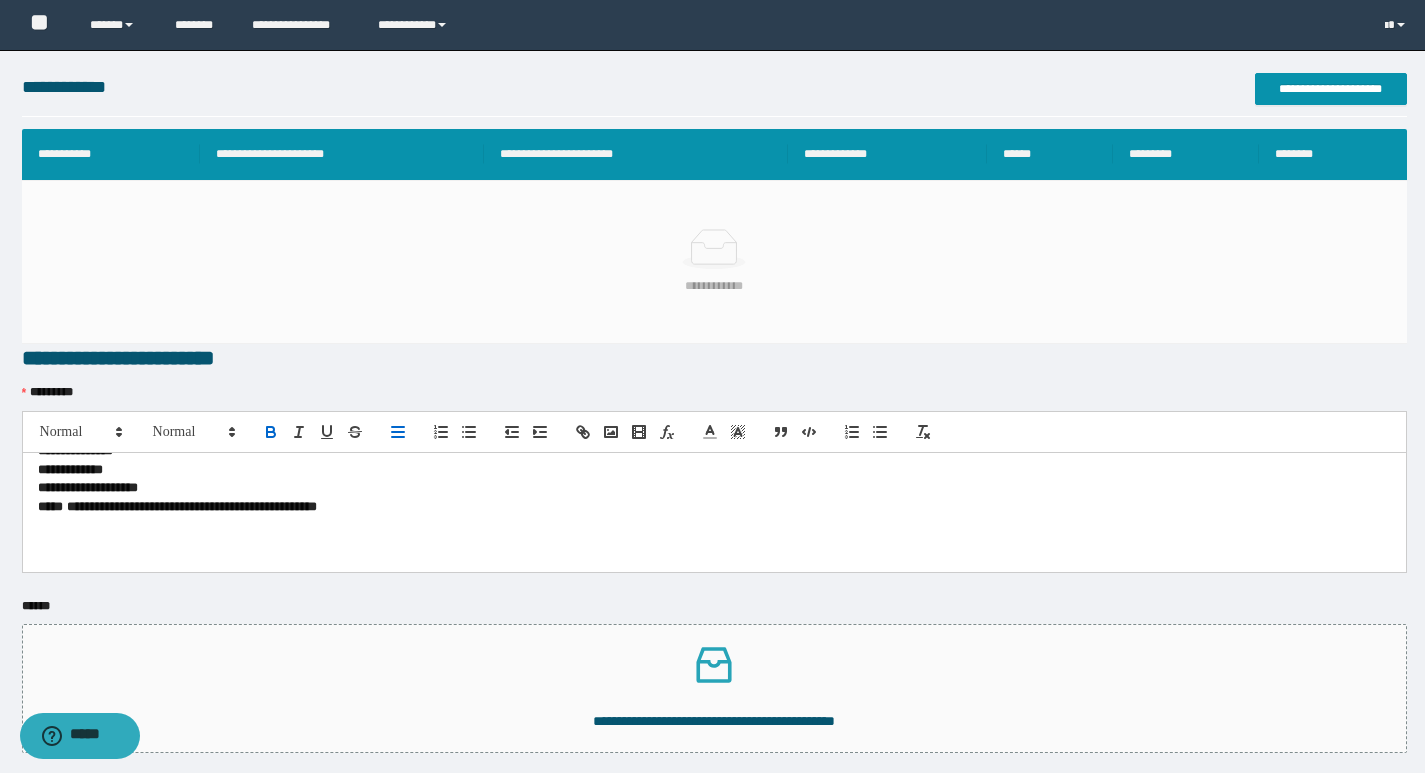 scroll, scrollTop: 100, scrollLeft: 0, axis: vertical 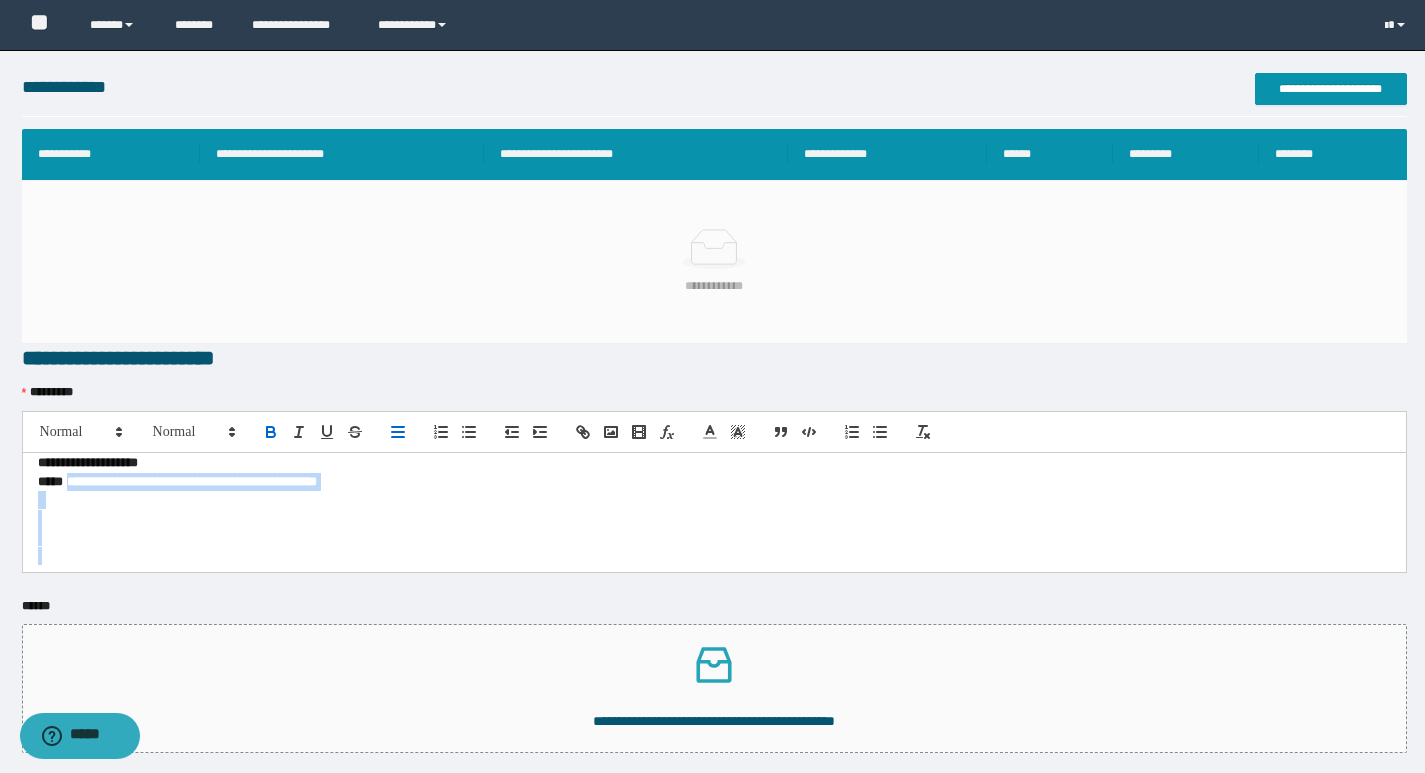 drag, startPoint x: 71, startPoint y: 470, endPoint x: 377, endPoint y: 560, distance: 318.96082 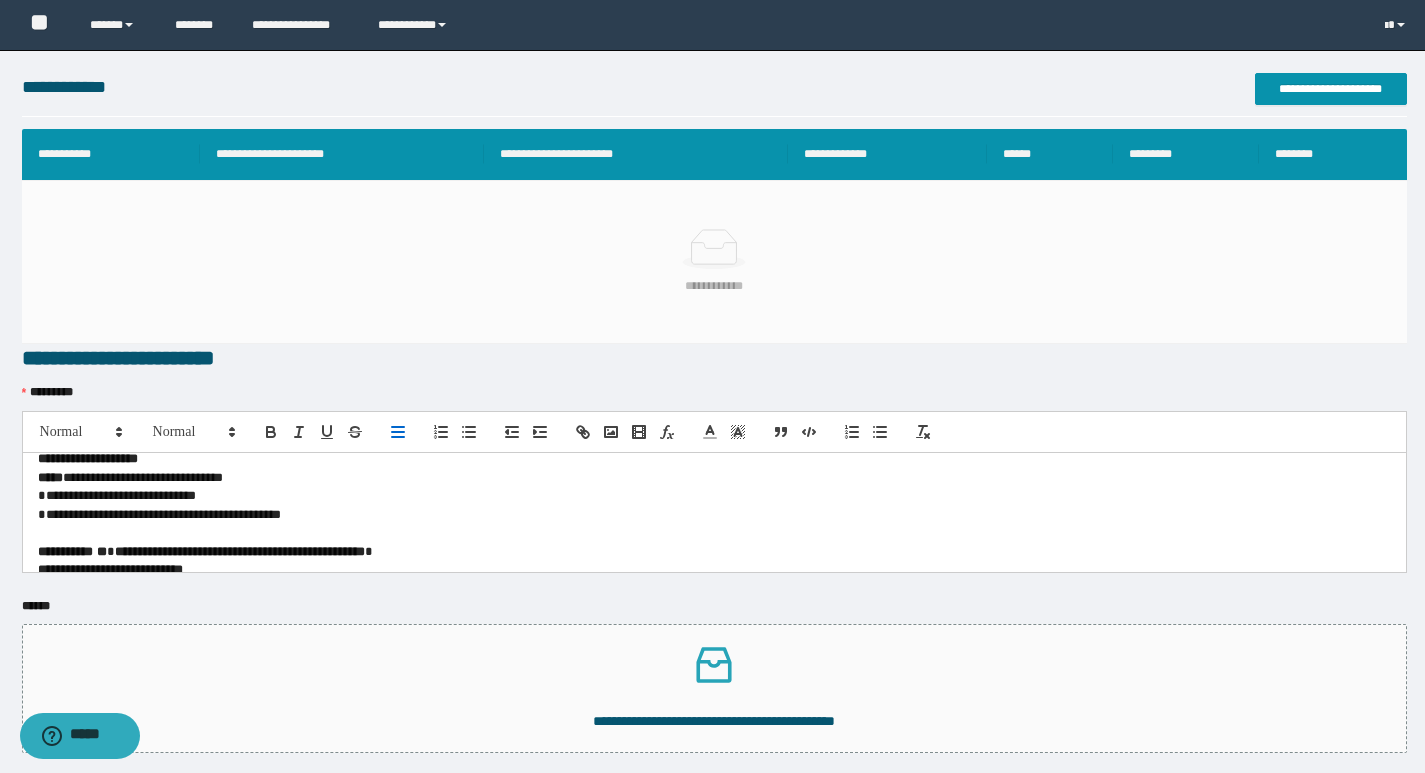 scroll, scrollTop: 0, scrollLeft: 0, axis: both 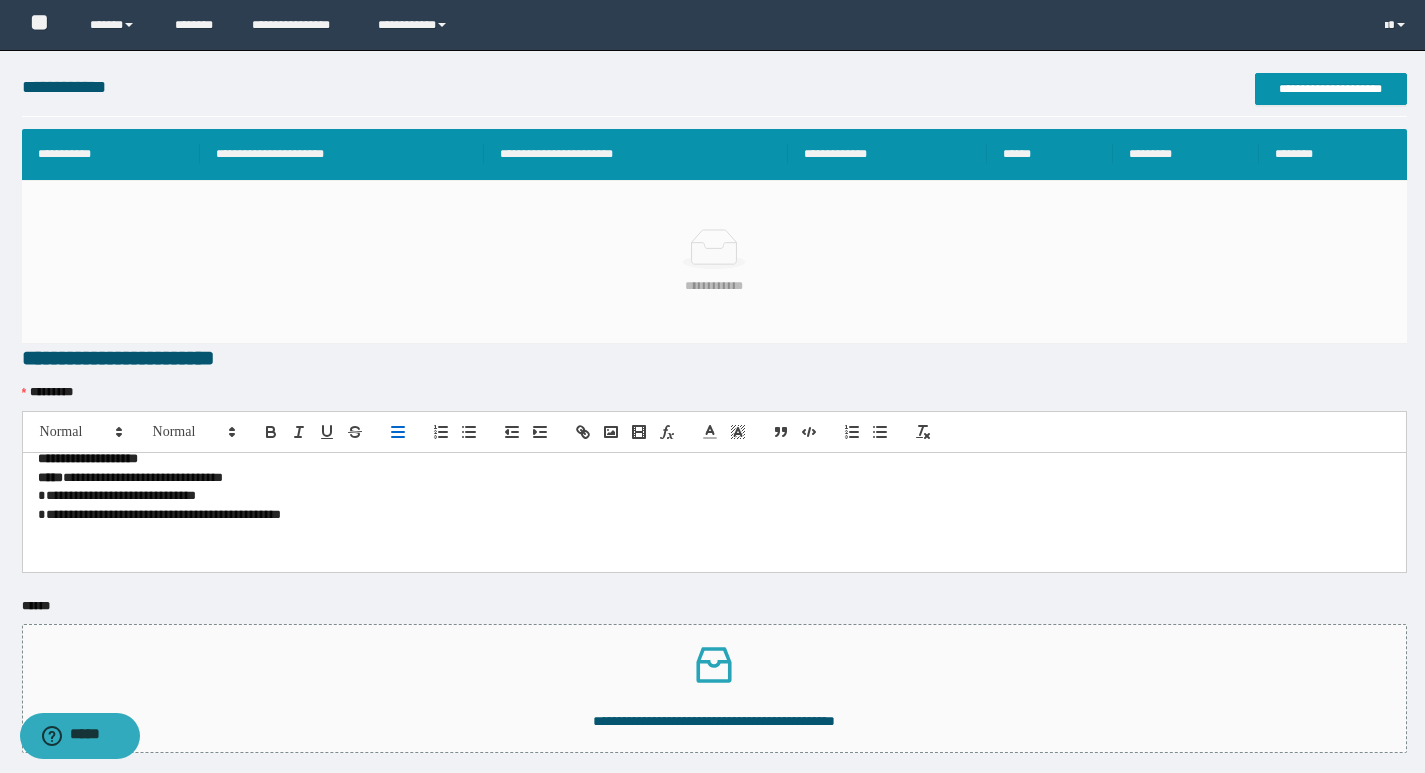 click on "**********" at bounding box center (707, 496) 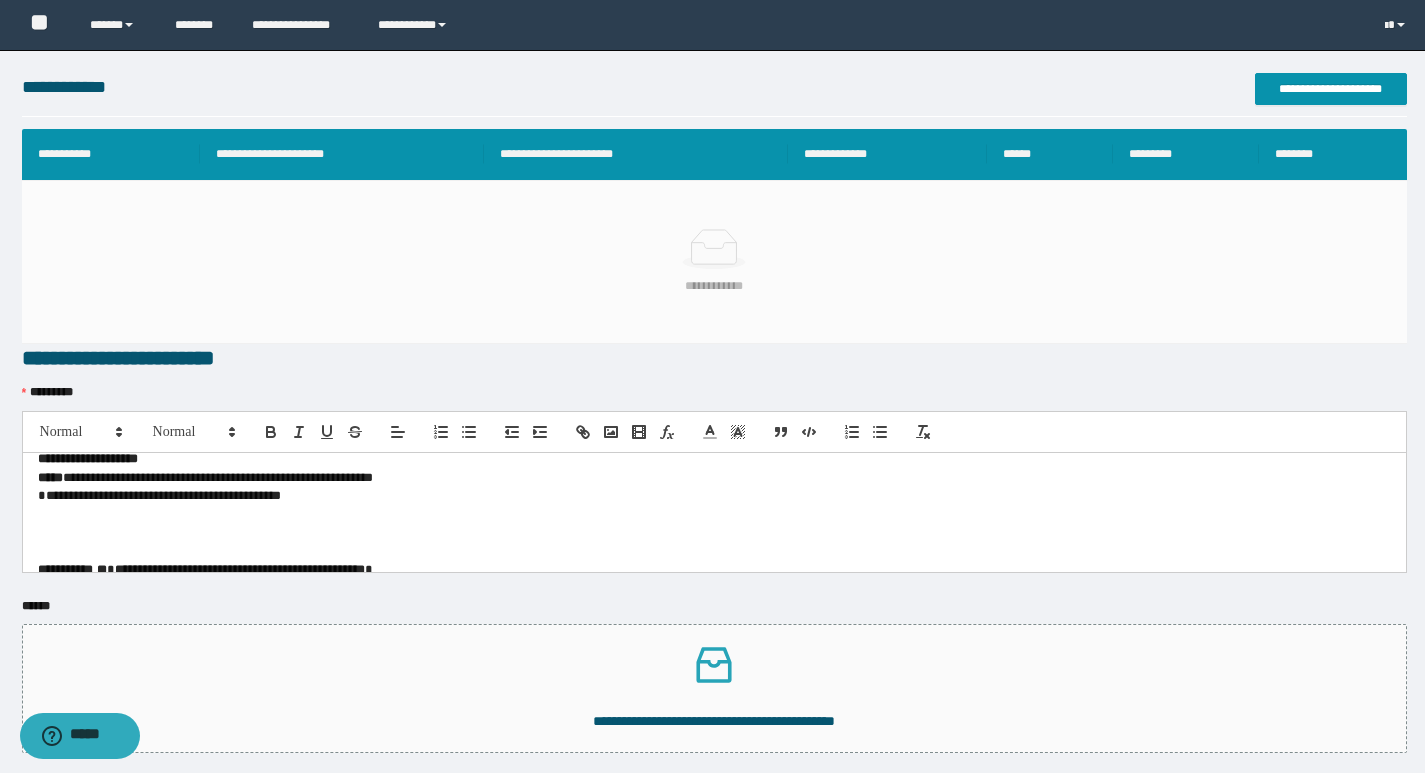 click on "**********" at bounding box center (707, 496) 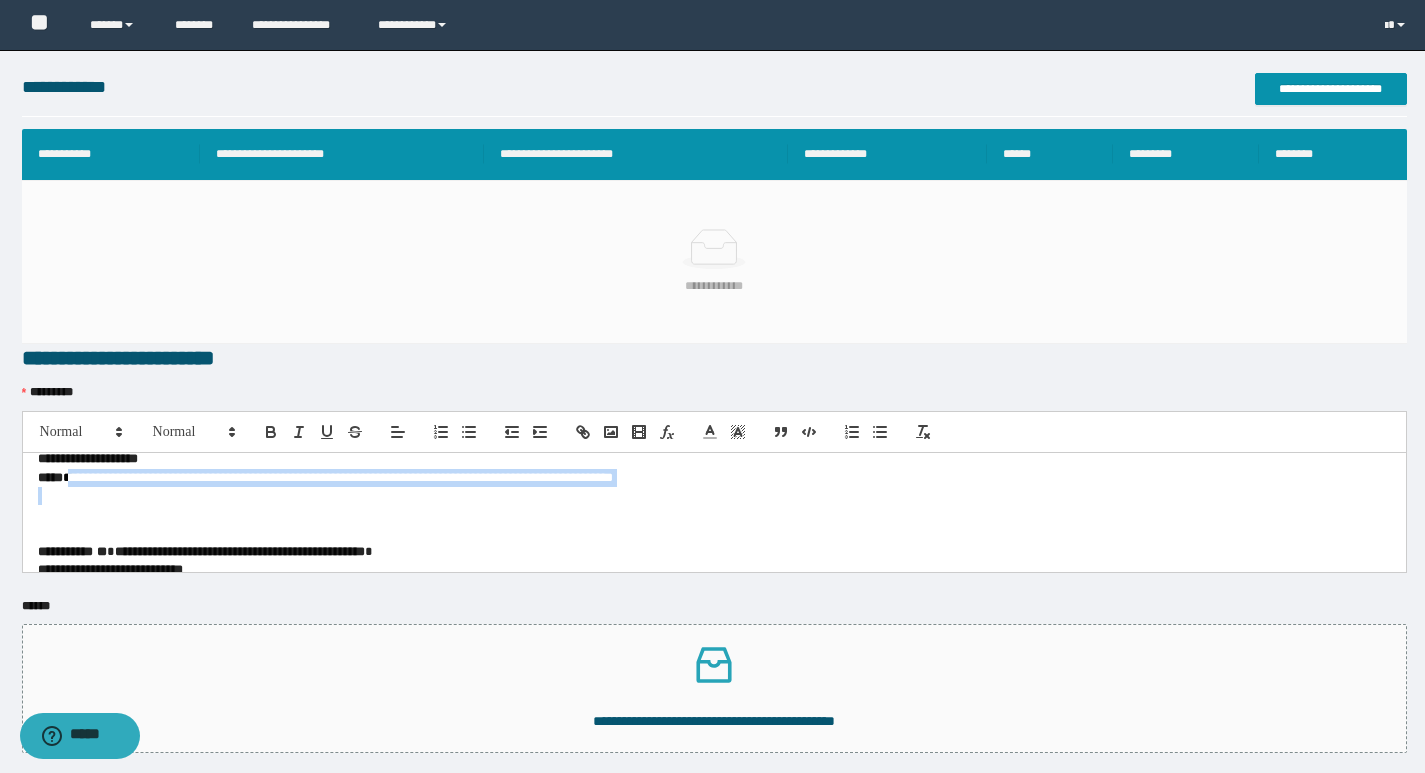 drag, startPoint x: 73, startPoint y: 484, endPoint x: 734, endPoint y: 496, distance: 661.1089 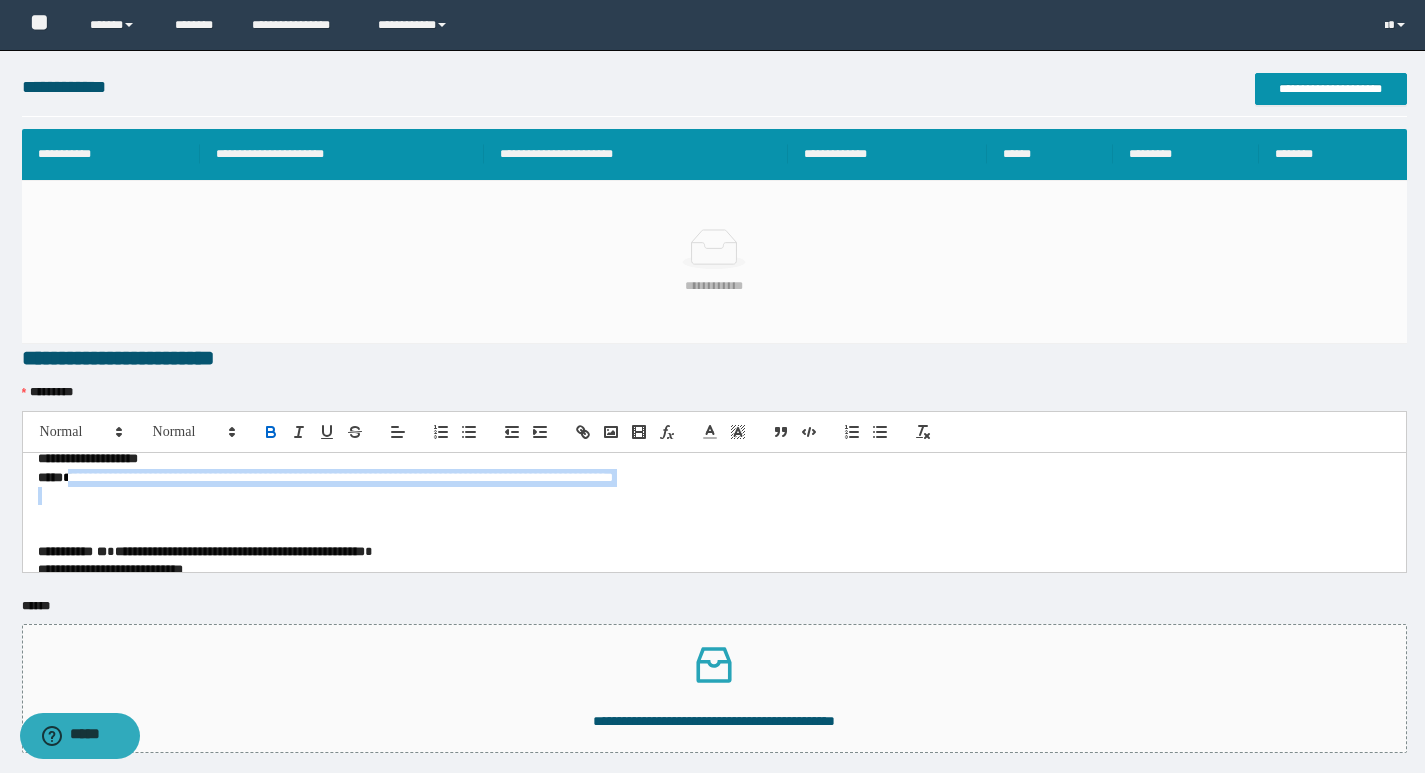 click at bounding box center [271, 432] 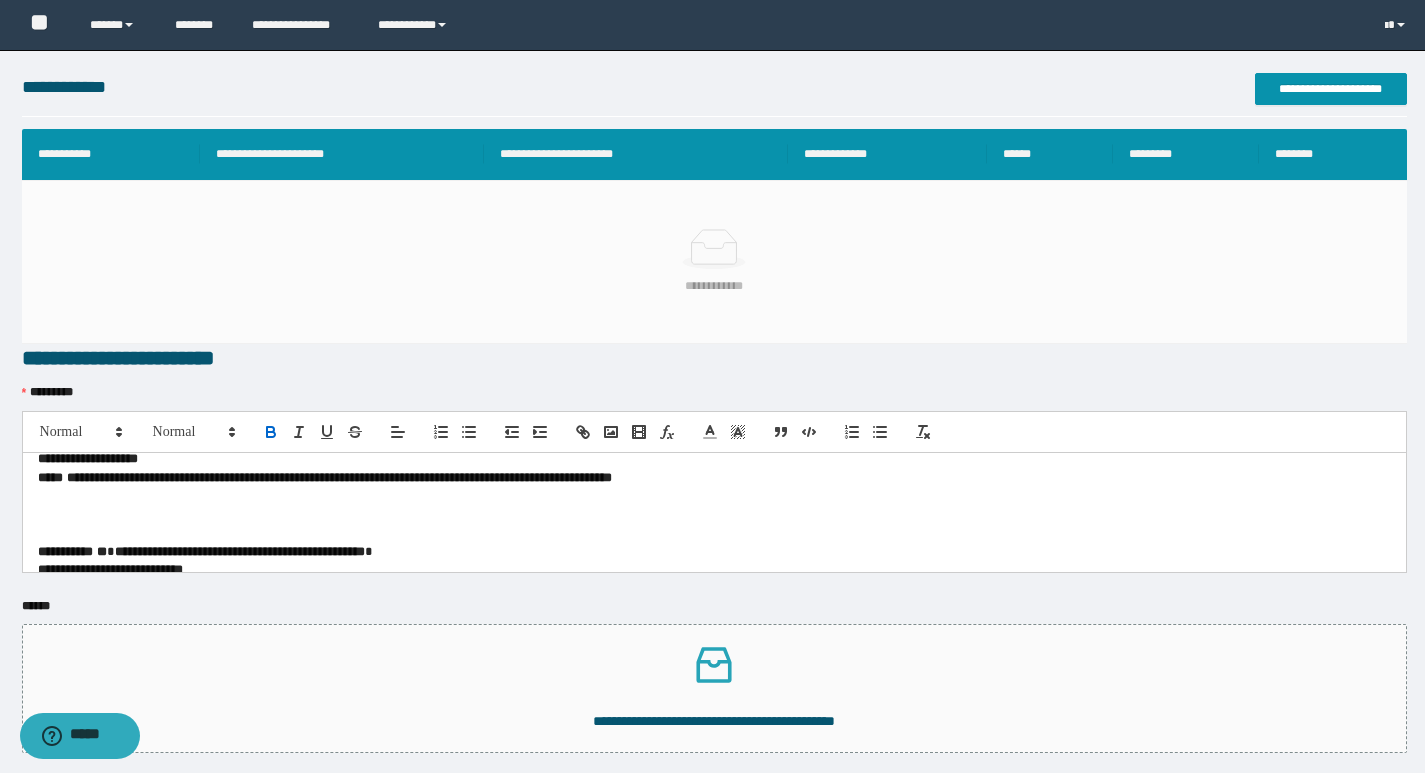 click on "**********" at bounding box center (707, 552) 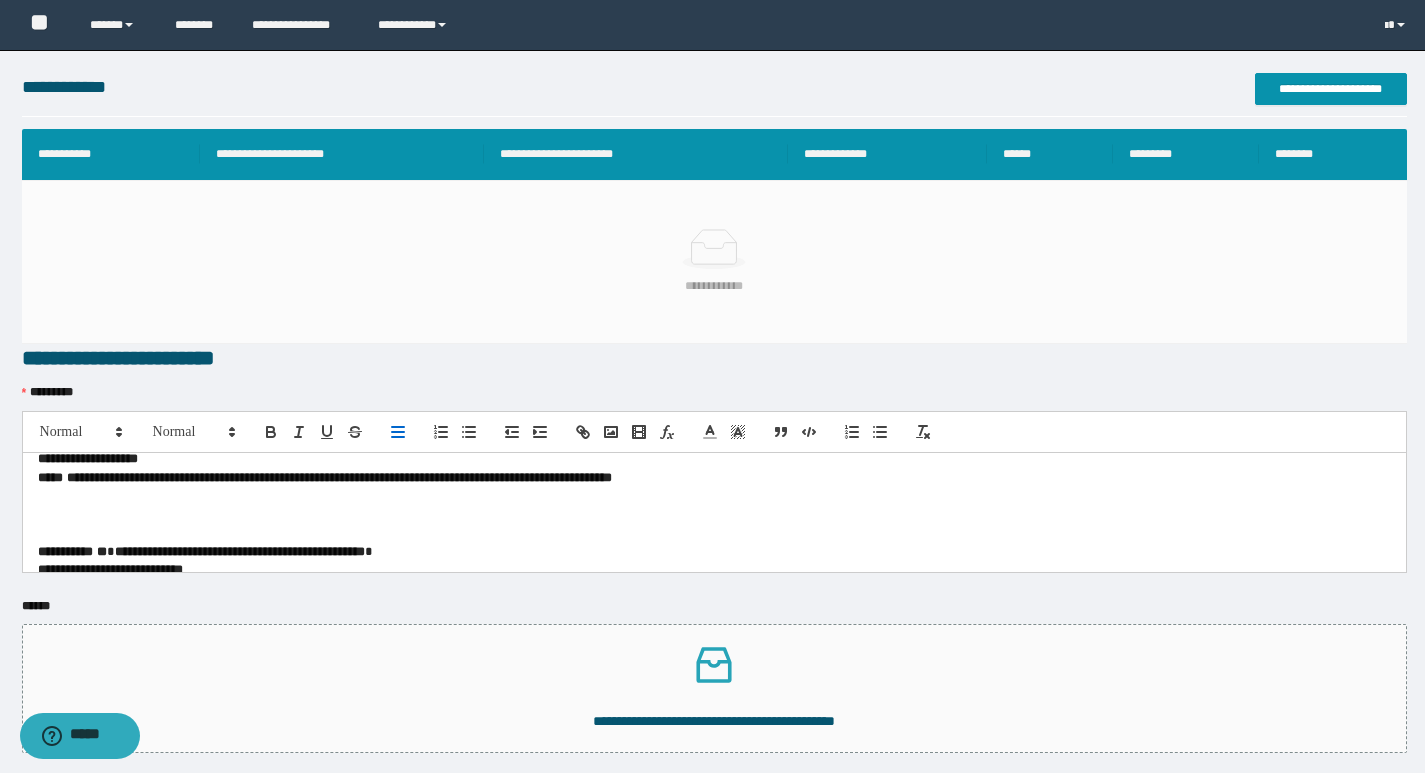 click on "**********" at bounding box center [707, 478] 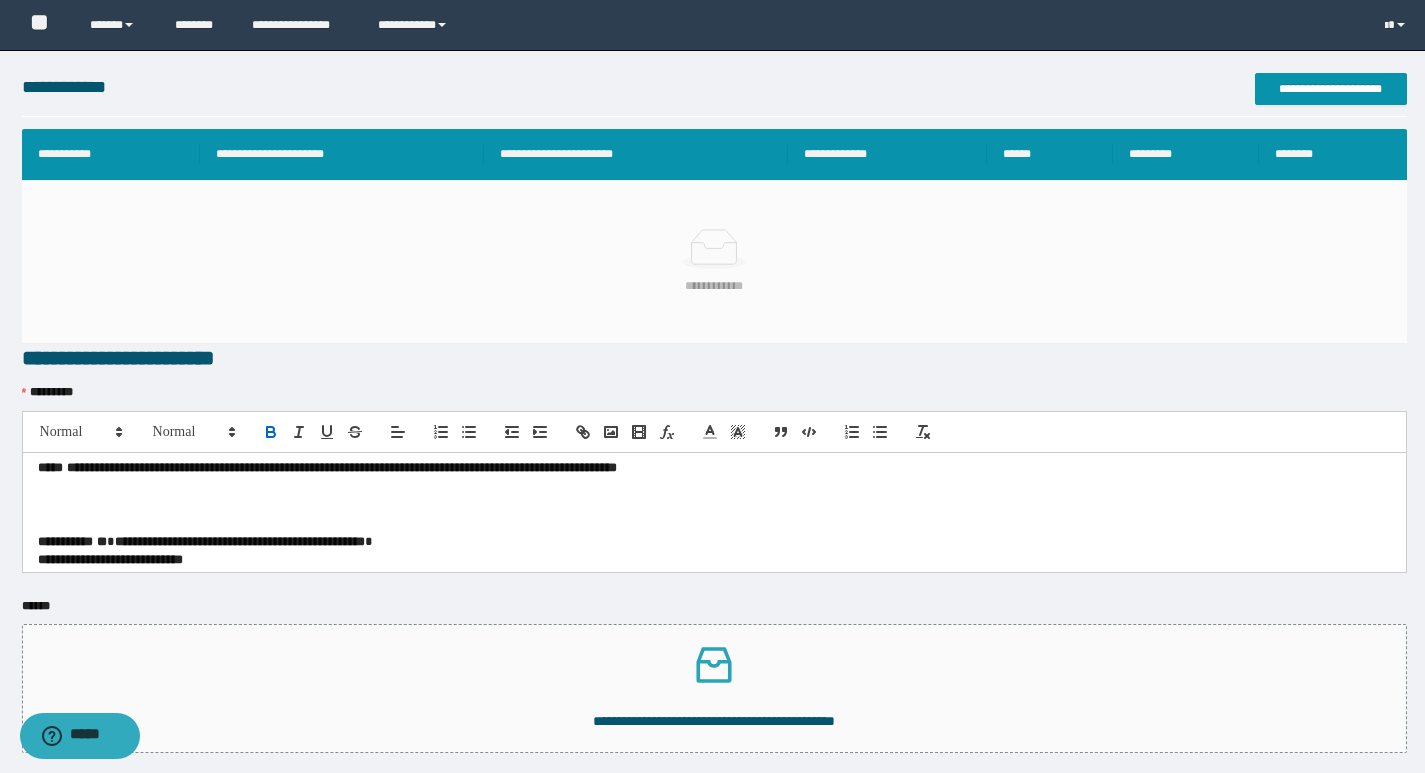 scroll, scrollTop: 100, scrollLeft: 0, axis: vertical 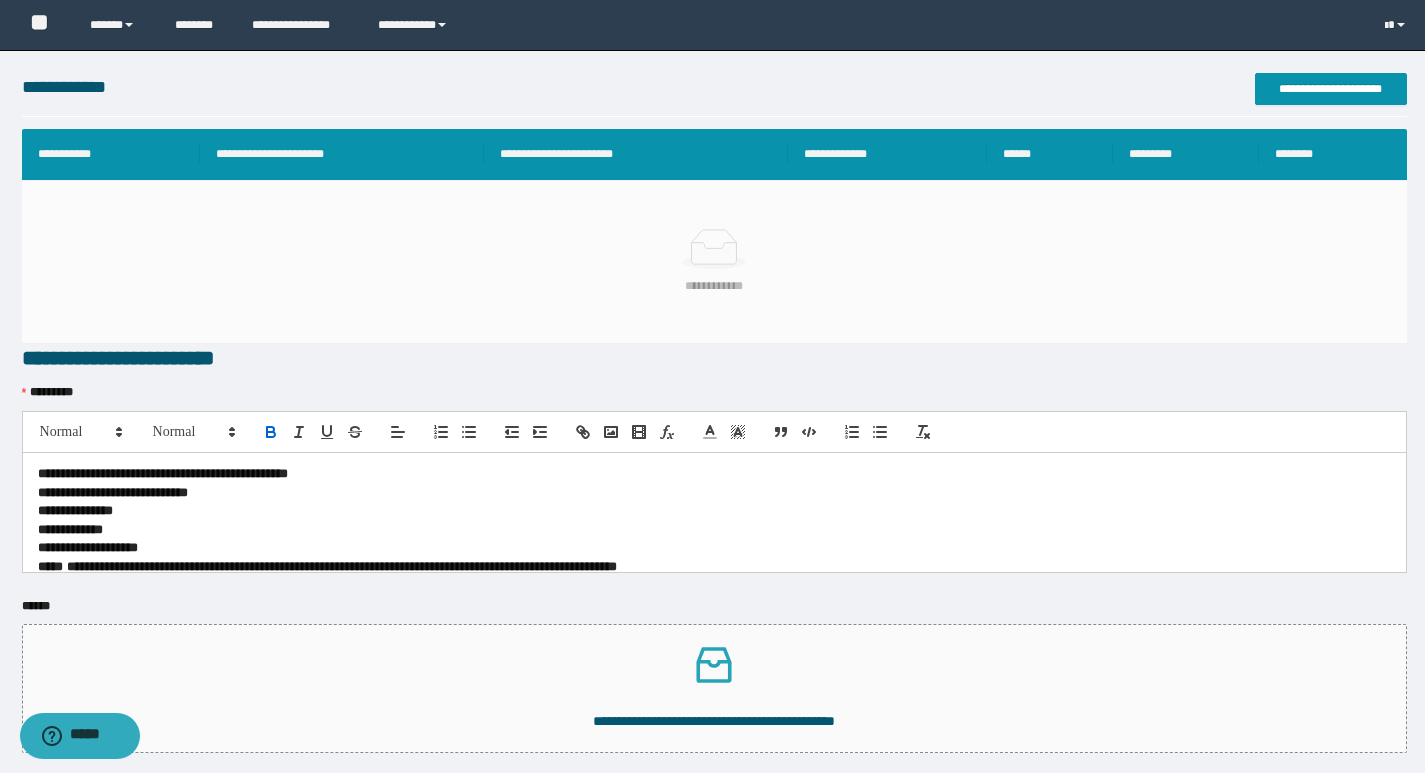 click on "**********" at bounding box center (714, 548) 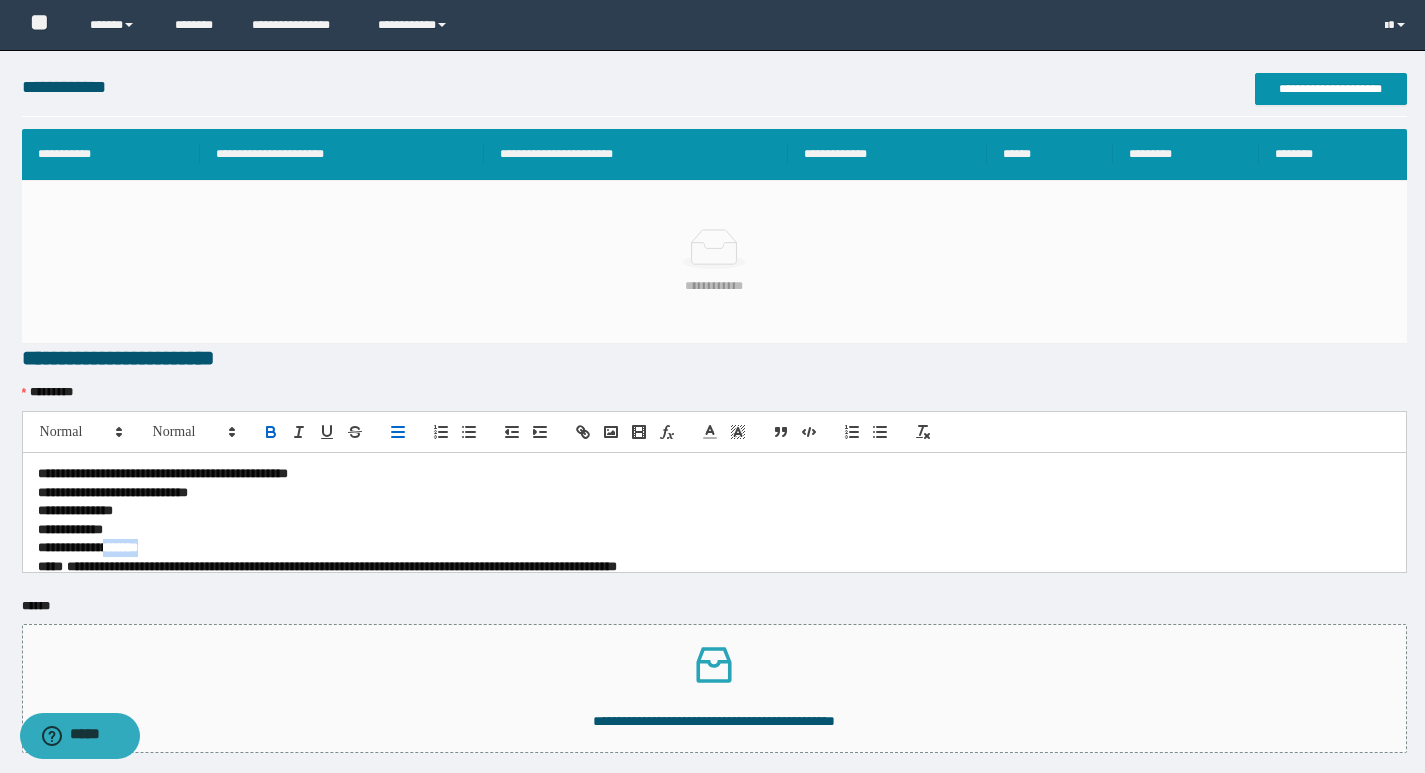 drag, startPoint x: 115, startPoint y: 555, endPoint x: 185, endPoint y: 554, distance: 70.00714 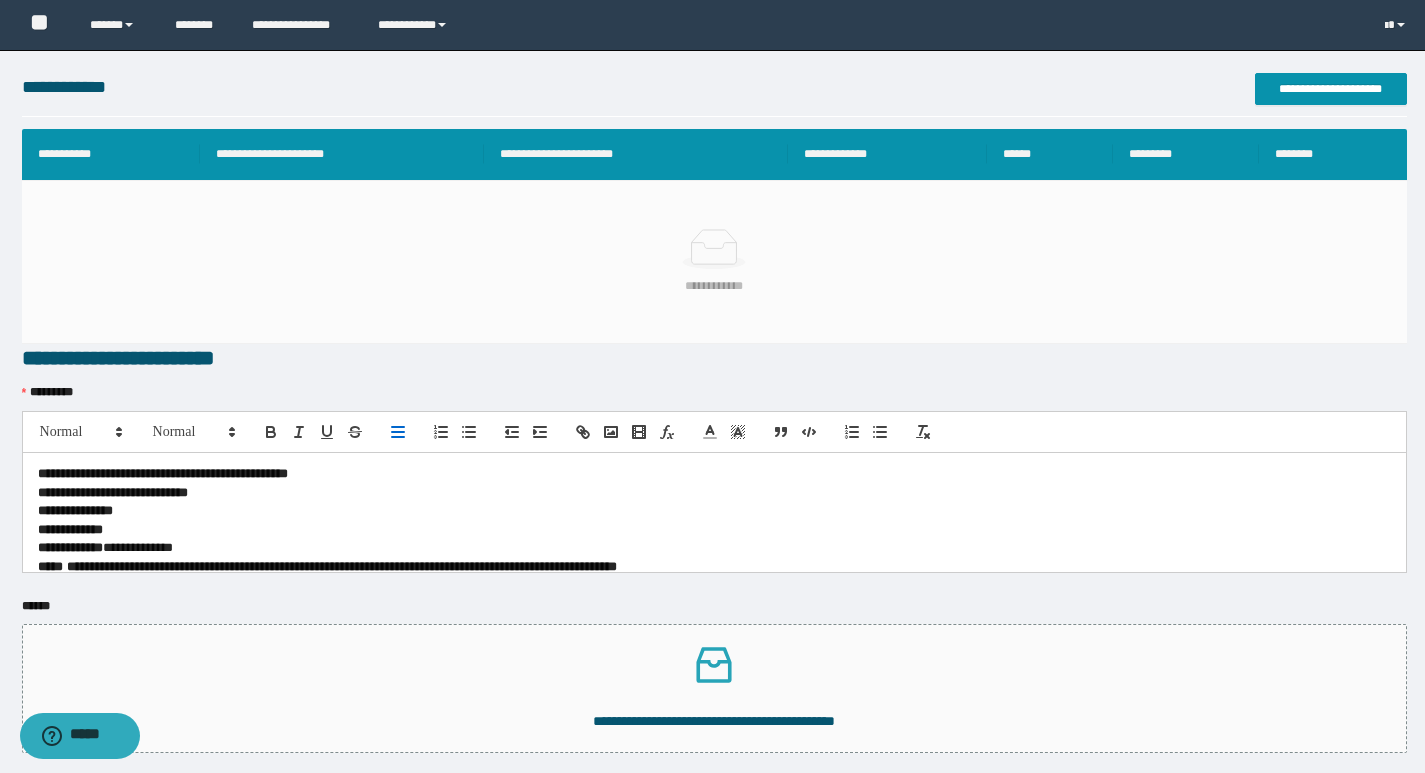 scroll, scrollTop: 0, scrollLeft: 0, axis: both 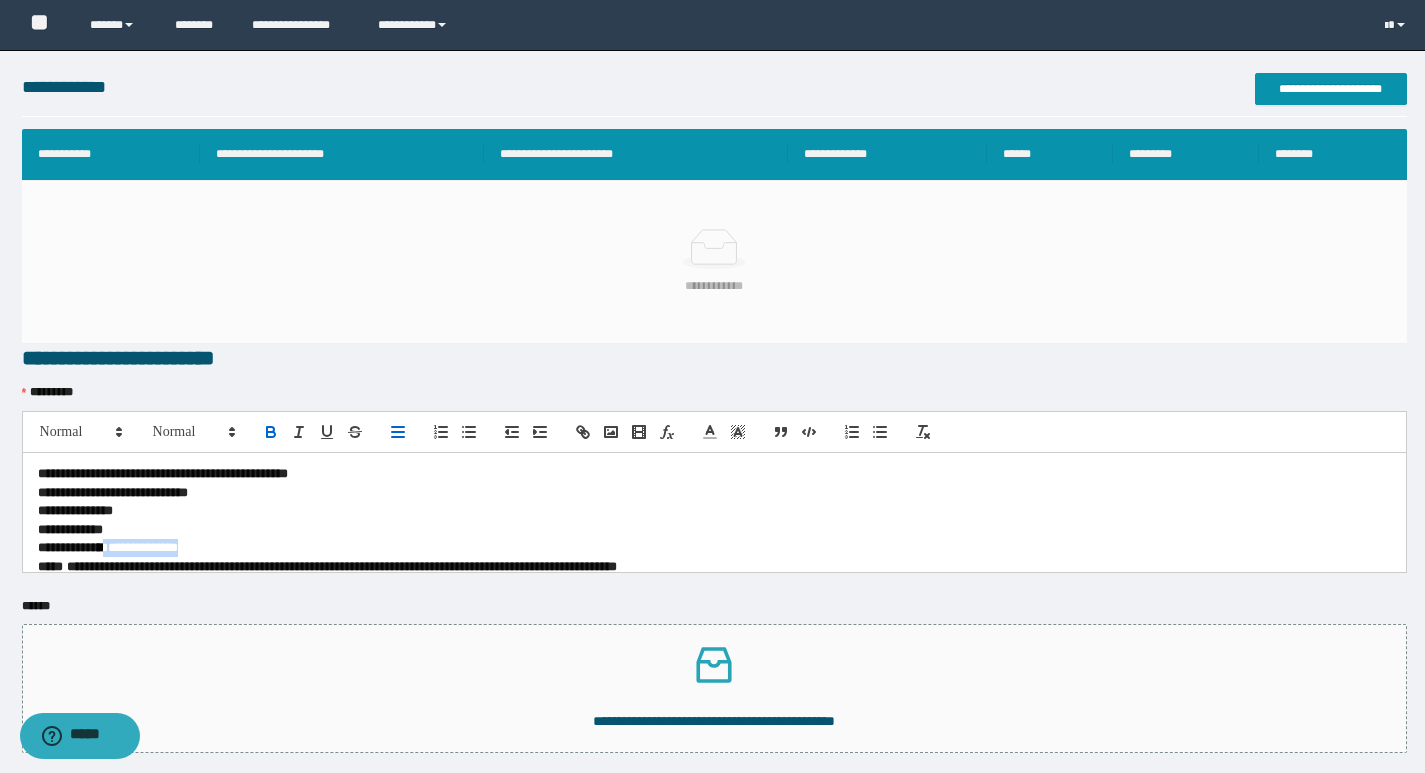 drag, startPoint x: 115, startPoint y: 557, endPoint x: 222, endPoint y: 516, distance: 114.58621 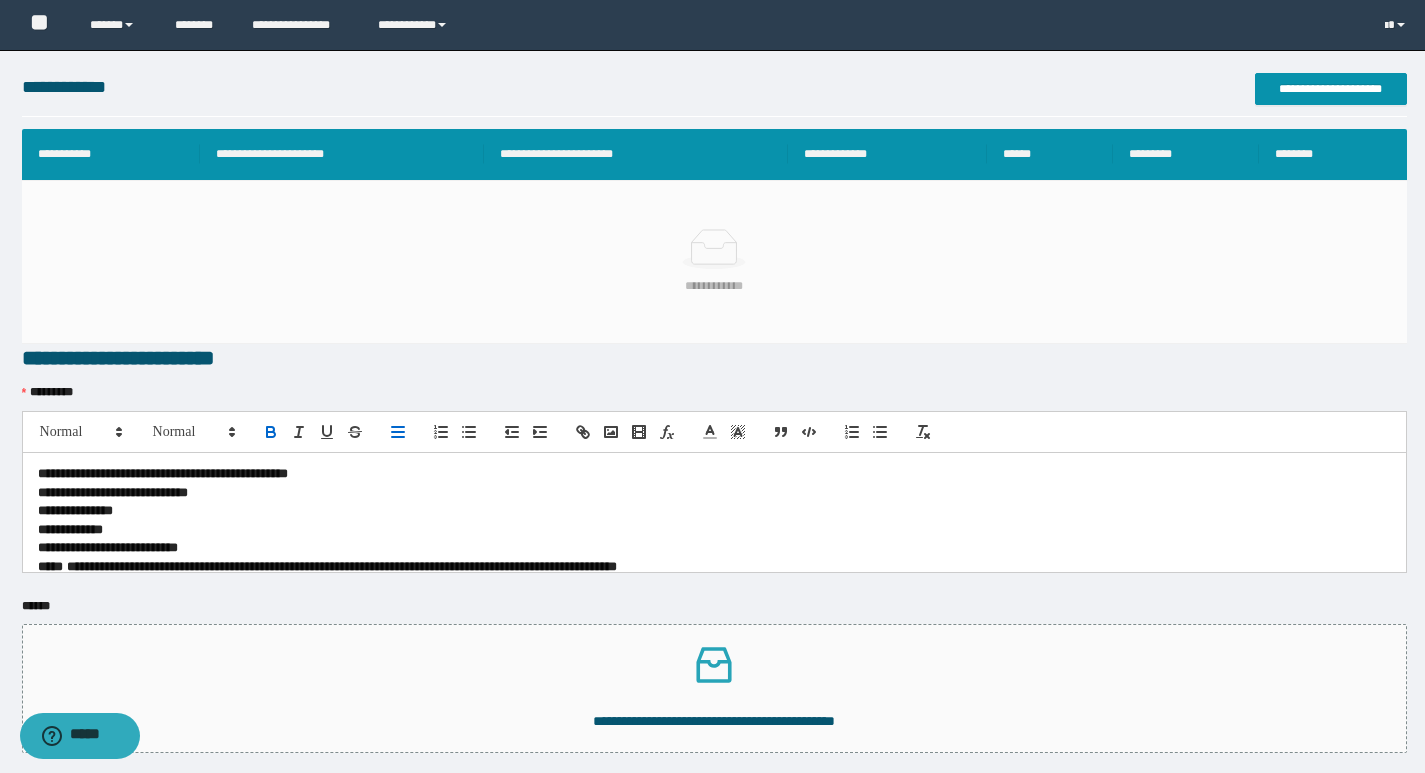 click on "**********" at bounding box center [714, 530] 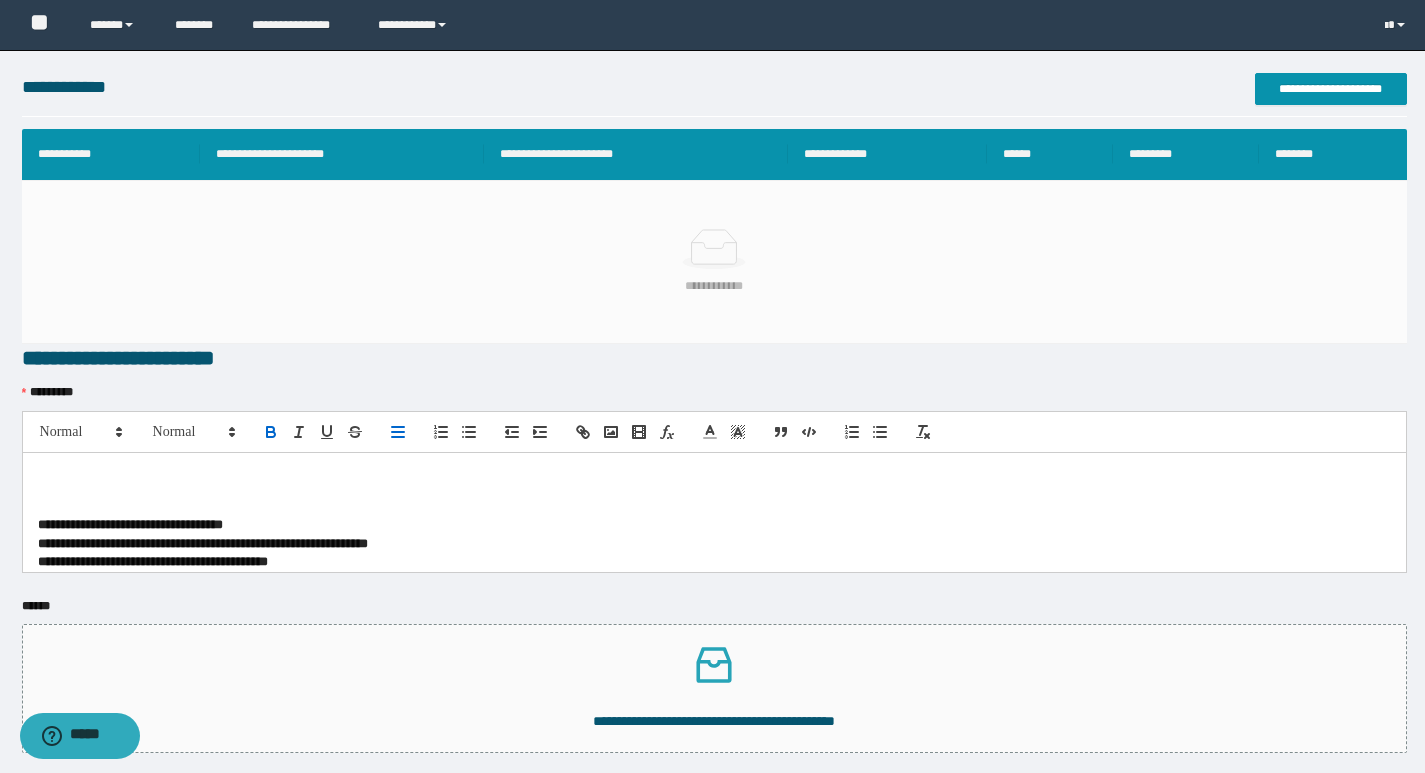 scroll, scrollTop: 348, scrollLeft: 0, axis: vertical 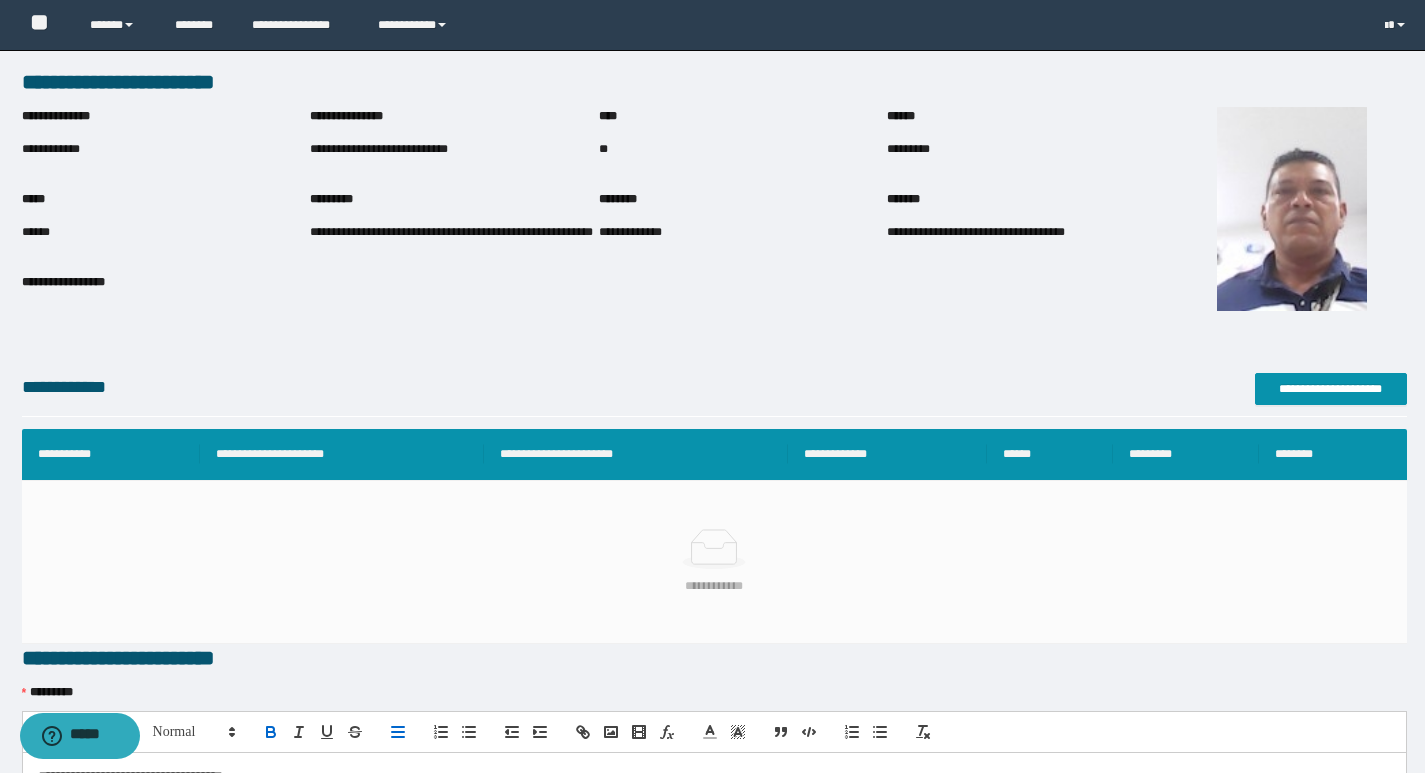 click on "**********" at bounding box center (454, 150) 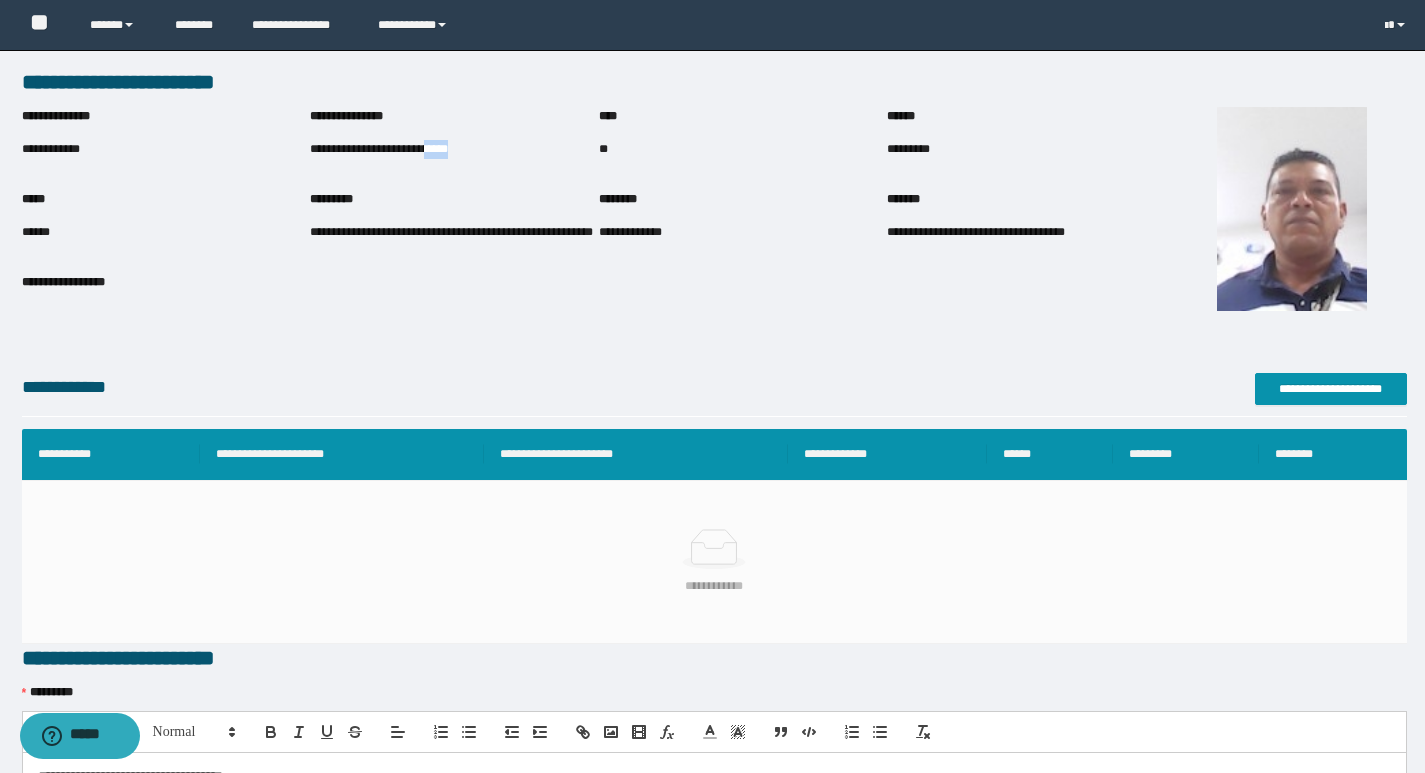 click on "**********" at bounding box center (454, 150) 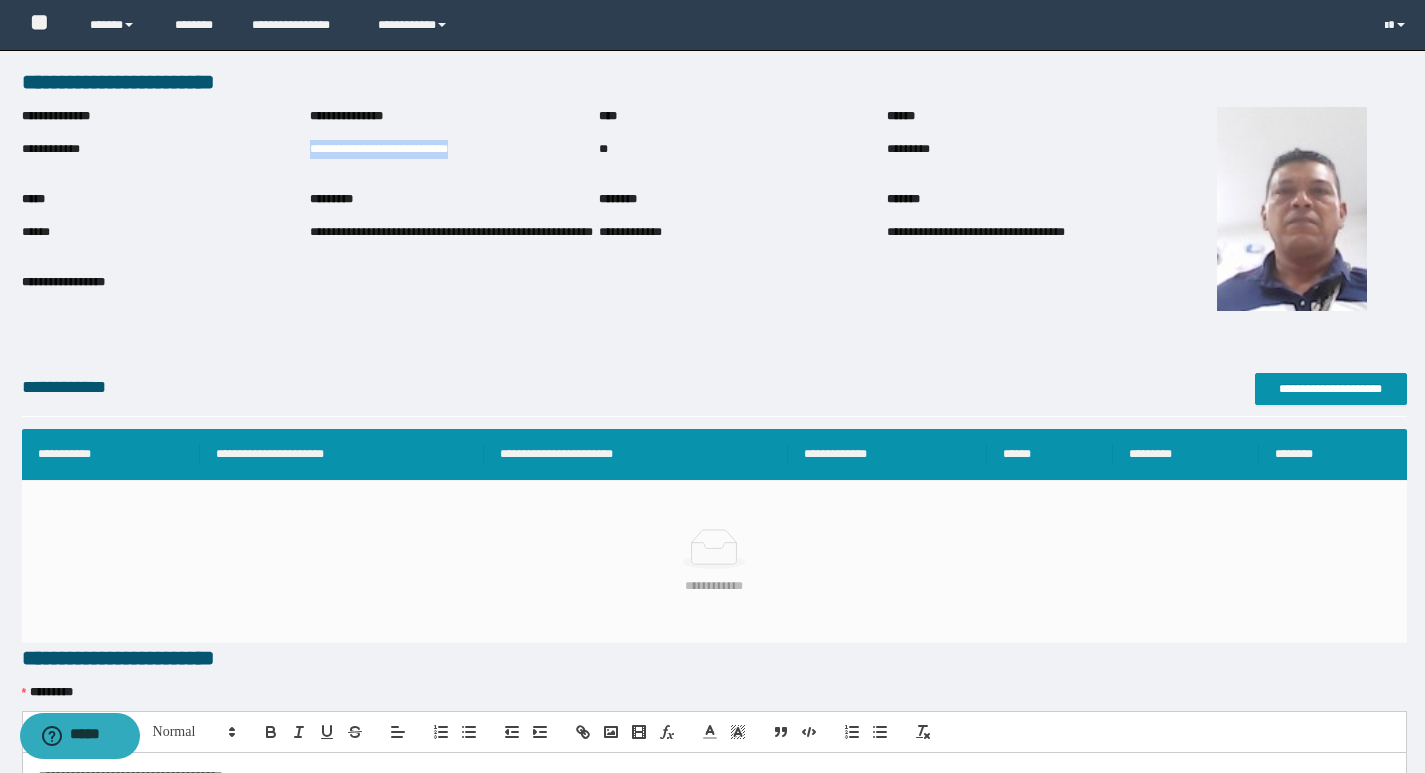 click on "**********" at bounding box center [454, 150] 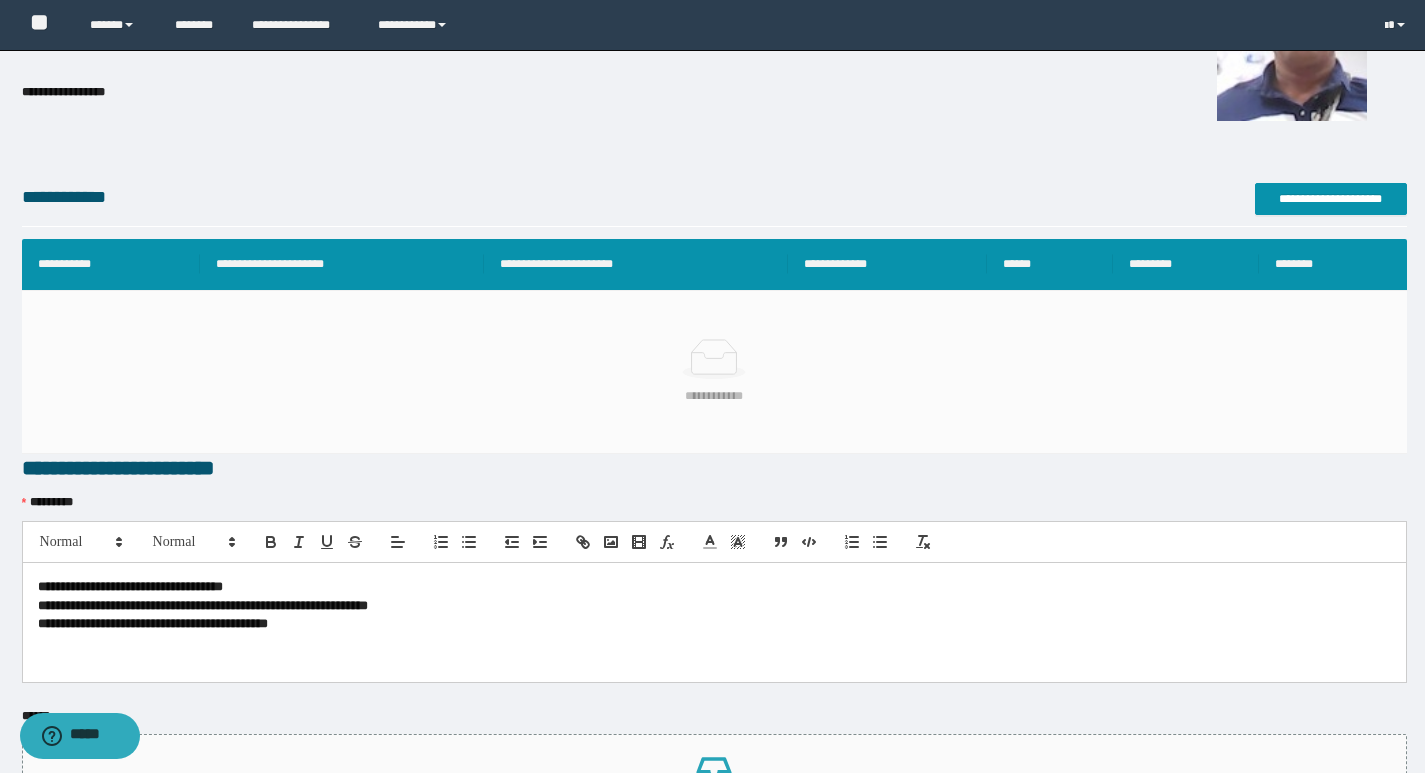 scroll, scrollTop: 436, scrollLeft: 0, axis: vertical 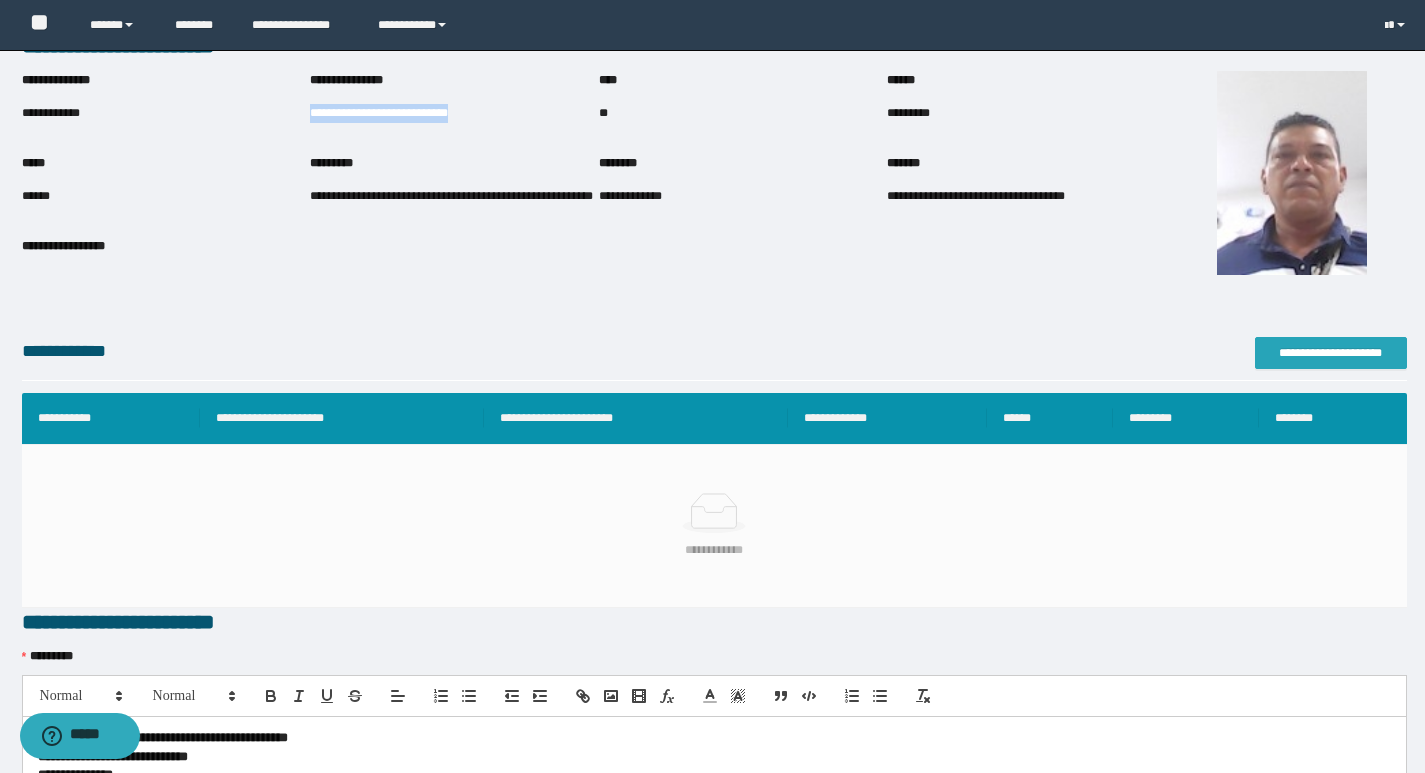 click on "**********" at bounding box center (1331, 353) 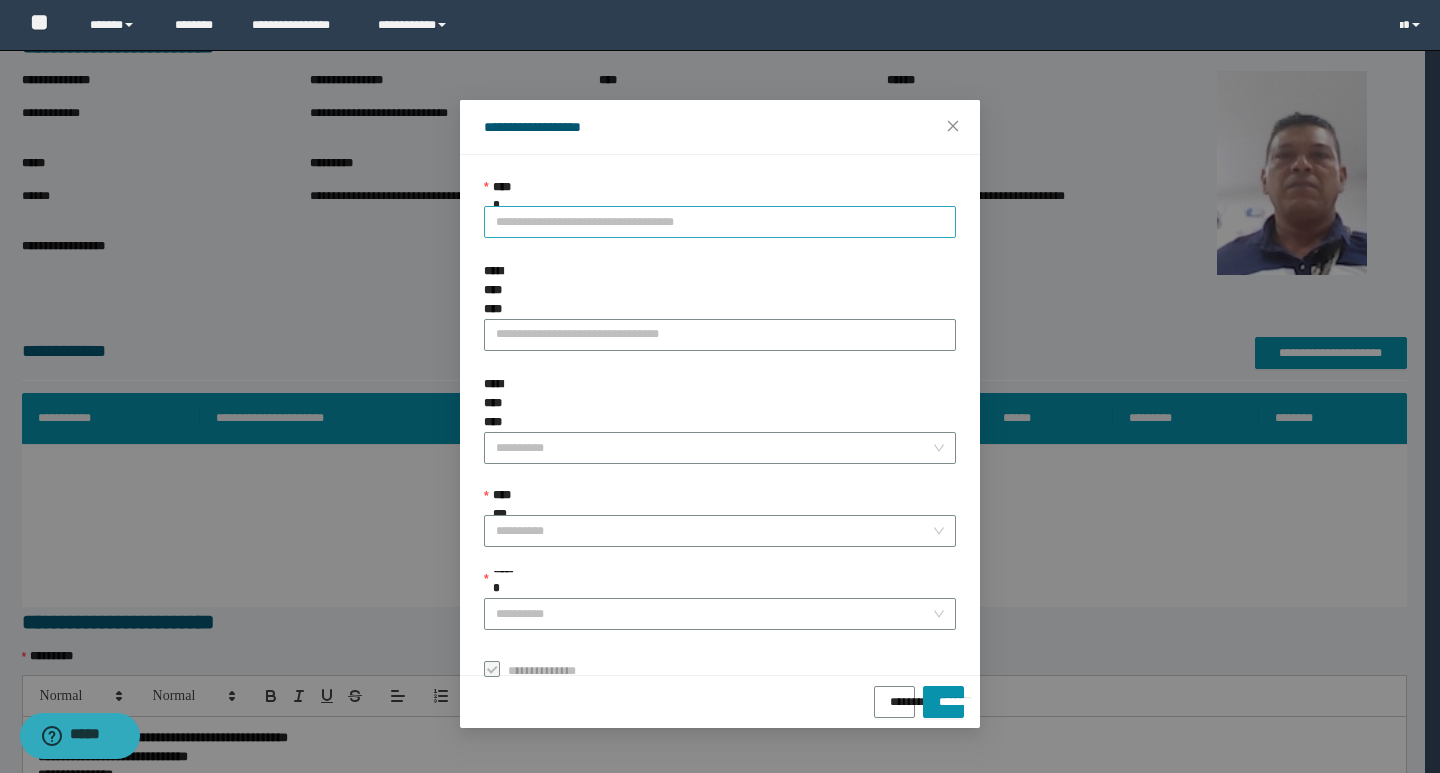click on "**********" at bounding box center (720, 222) 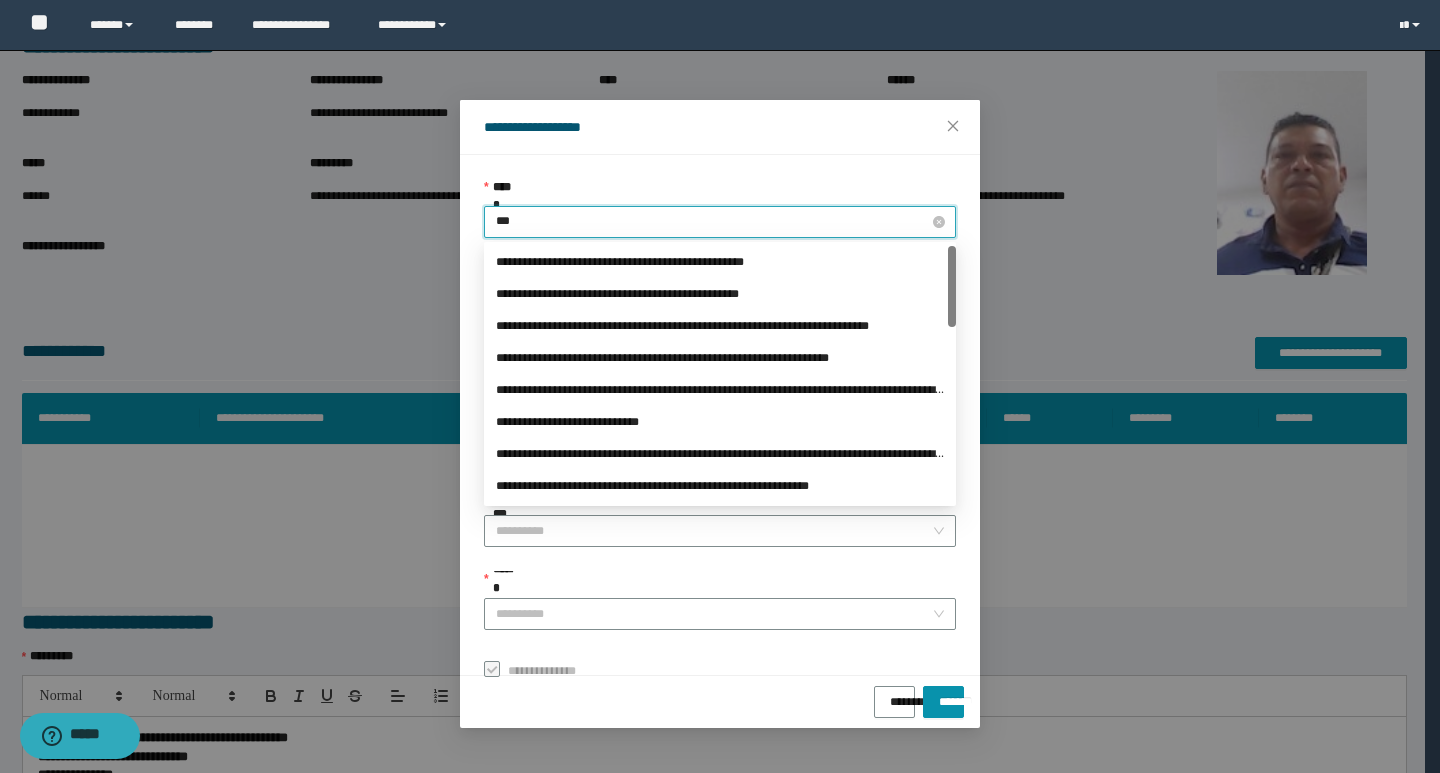 type on "****" 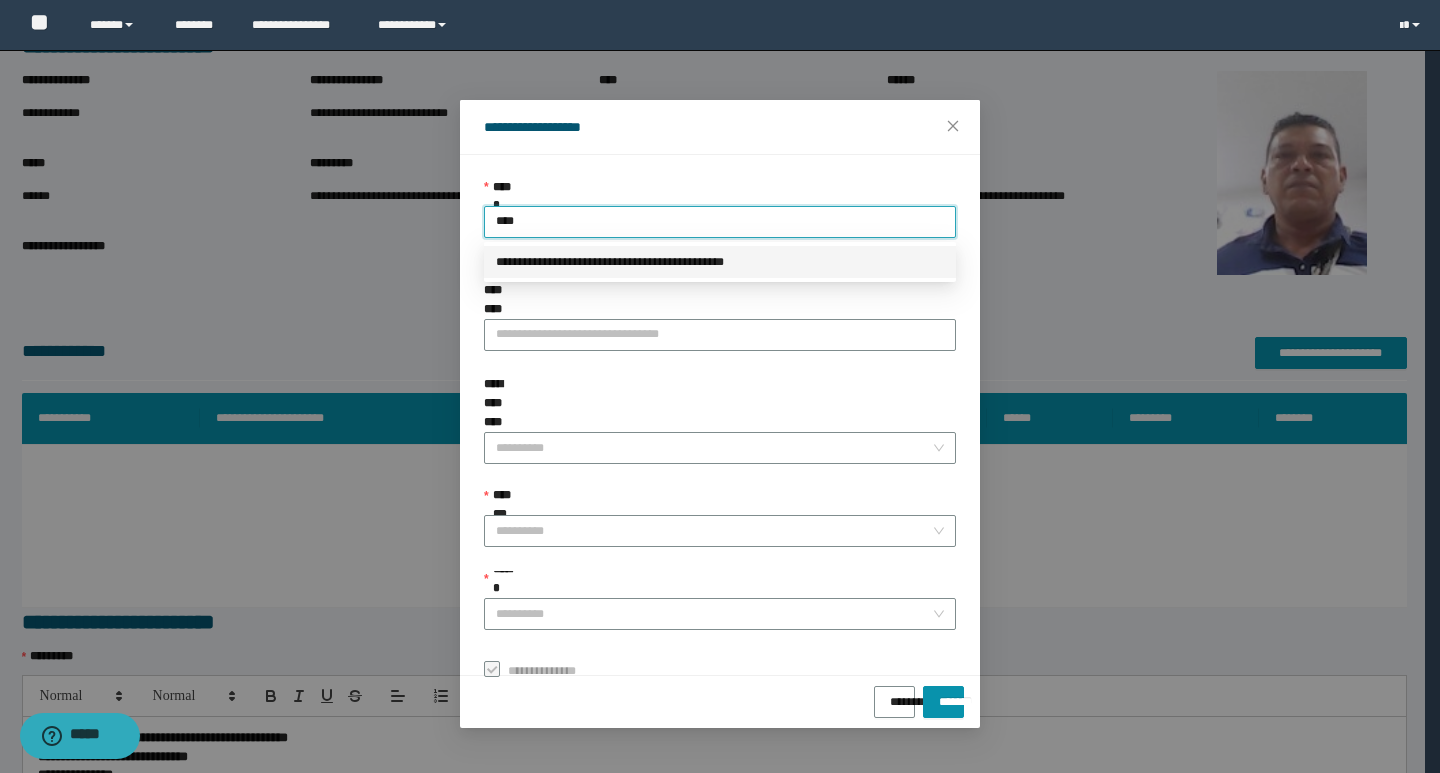 click on "**********" at bounding box center [720, 262] 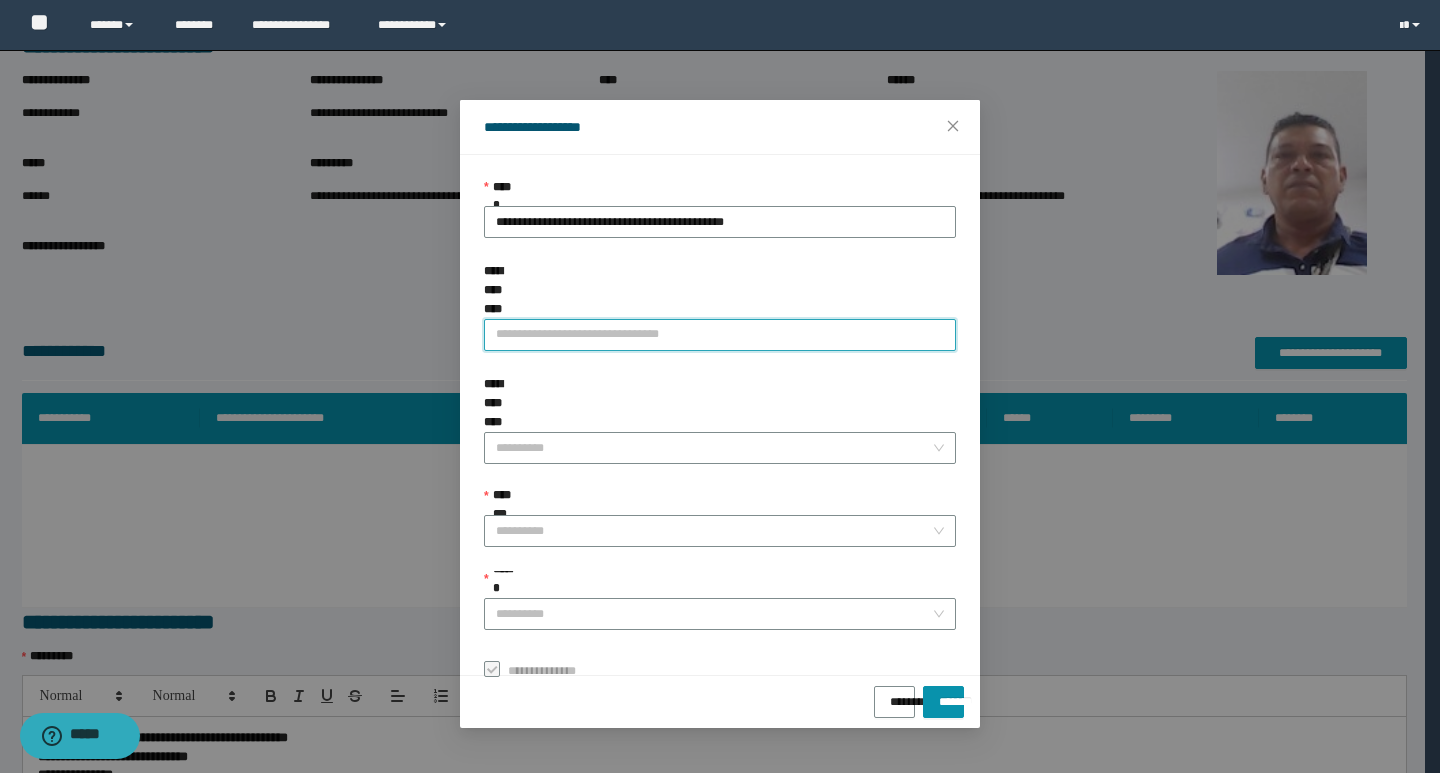 click on "**********" at bounding box center [720, 335] 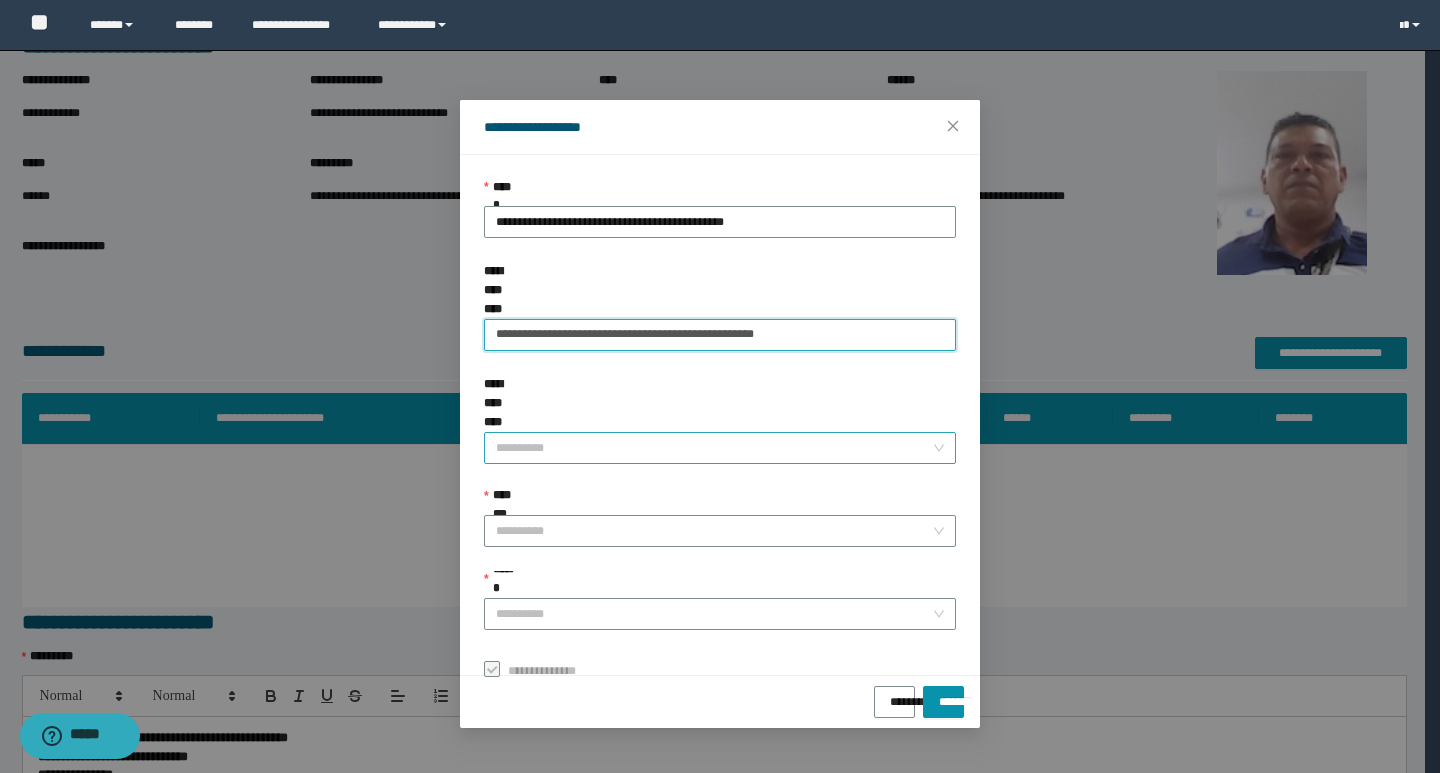 type on "**********" 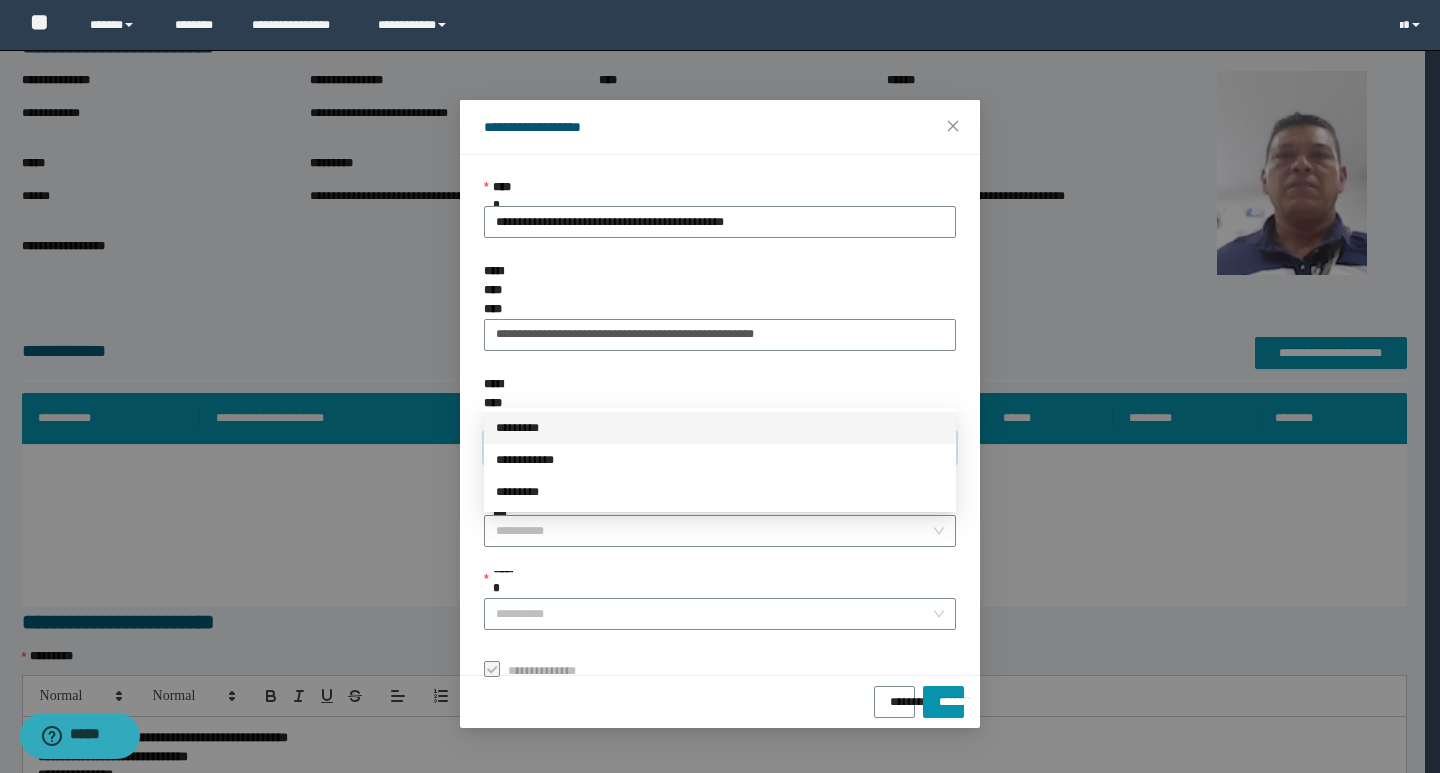 click on "**********" at bounding box center (714, 448) 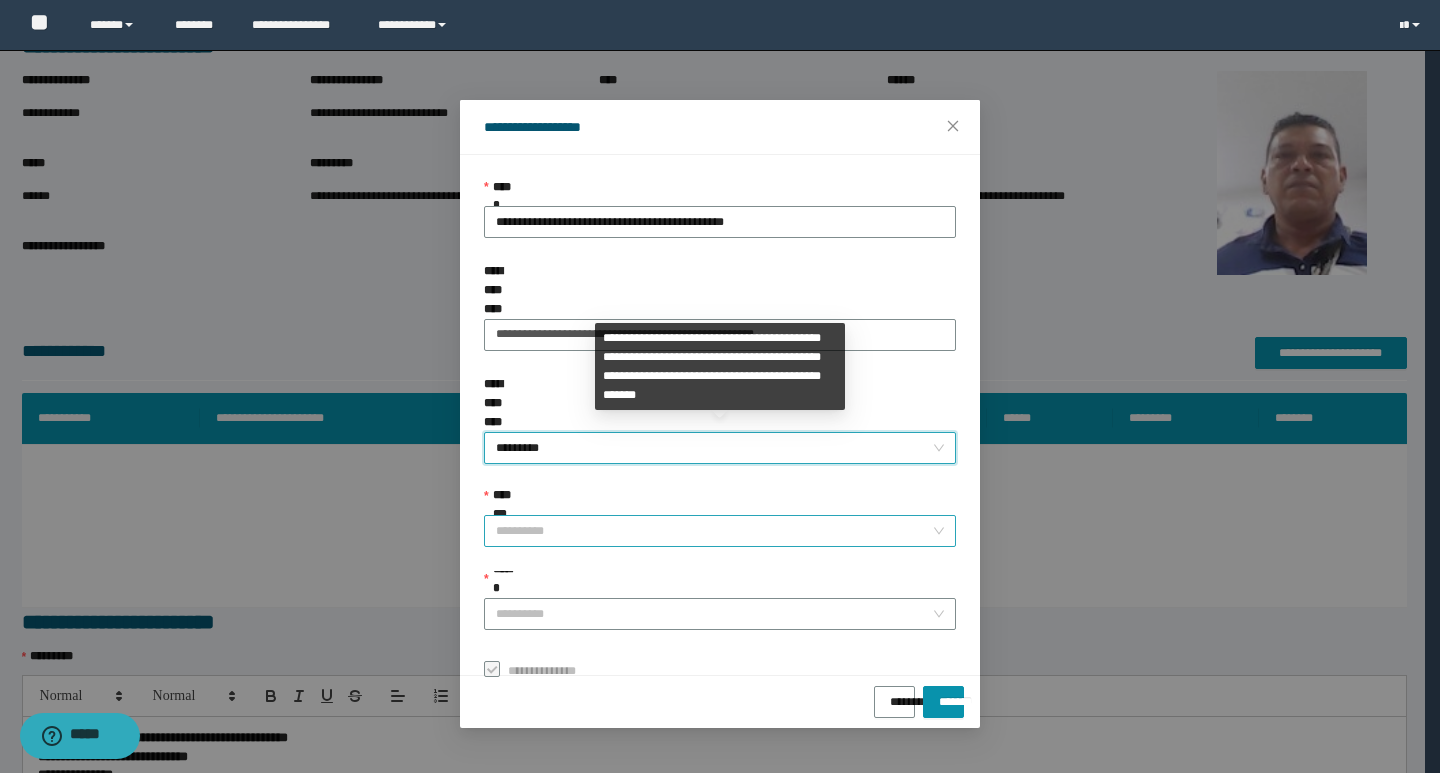 click on "**********" at bounding box center (714, 531) 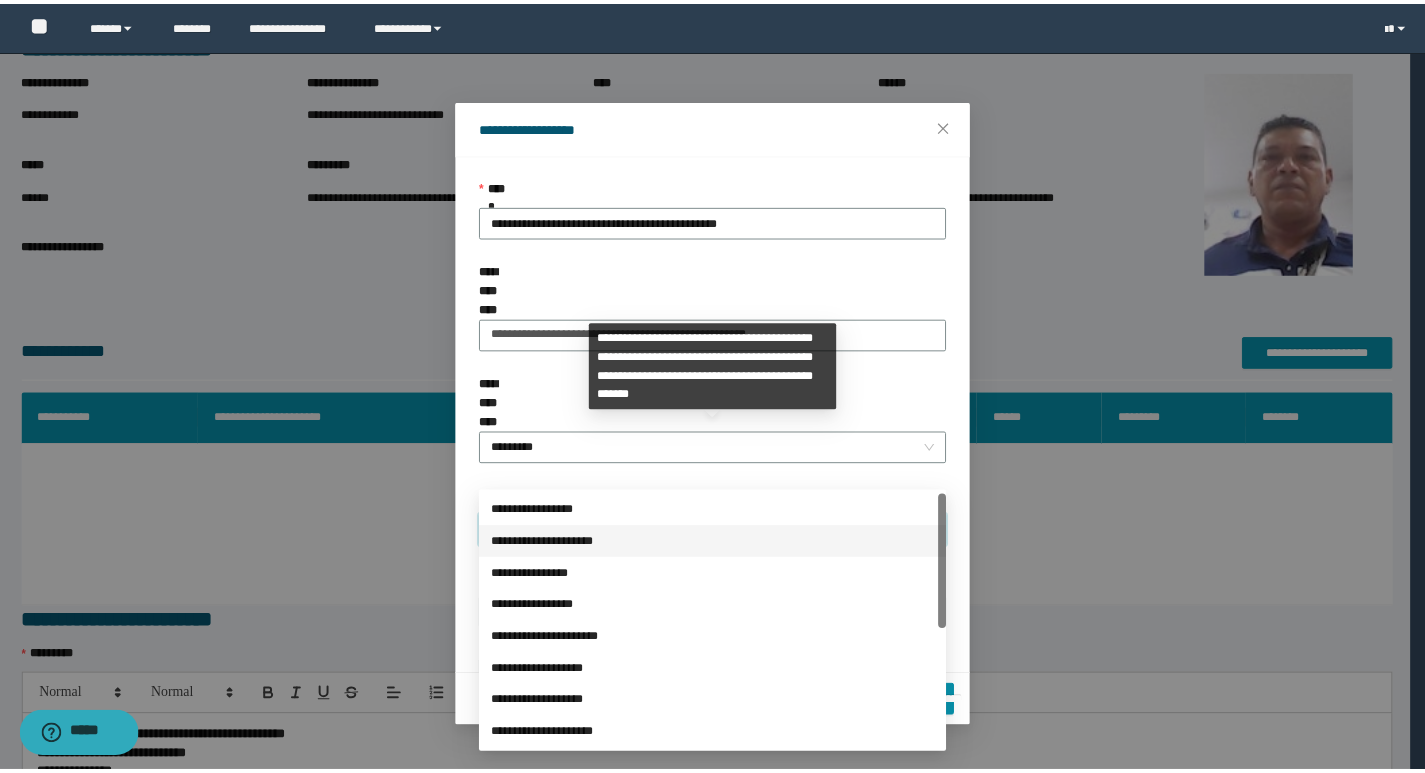 scroll, scrollTop: 224, scrollLeft: 0, axis: vertical 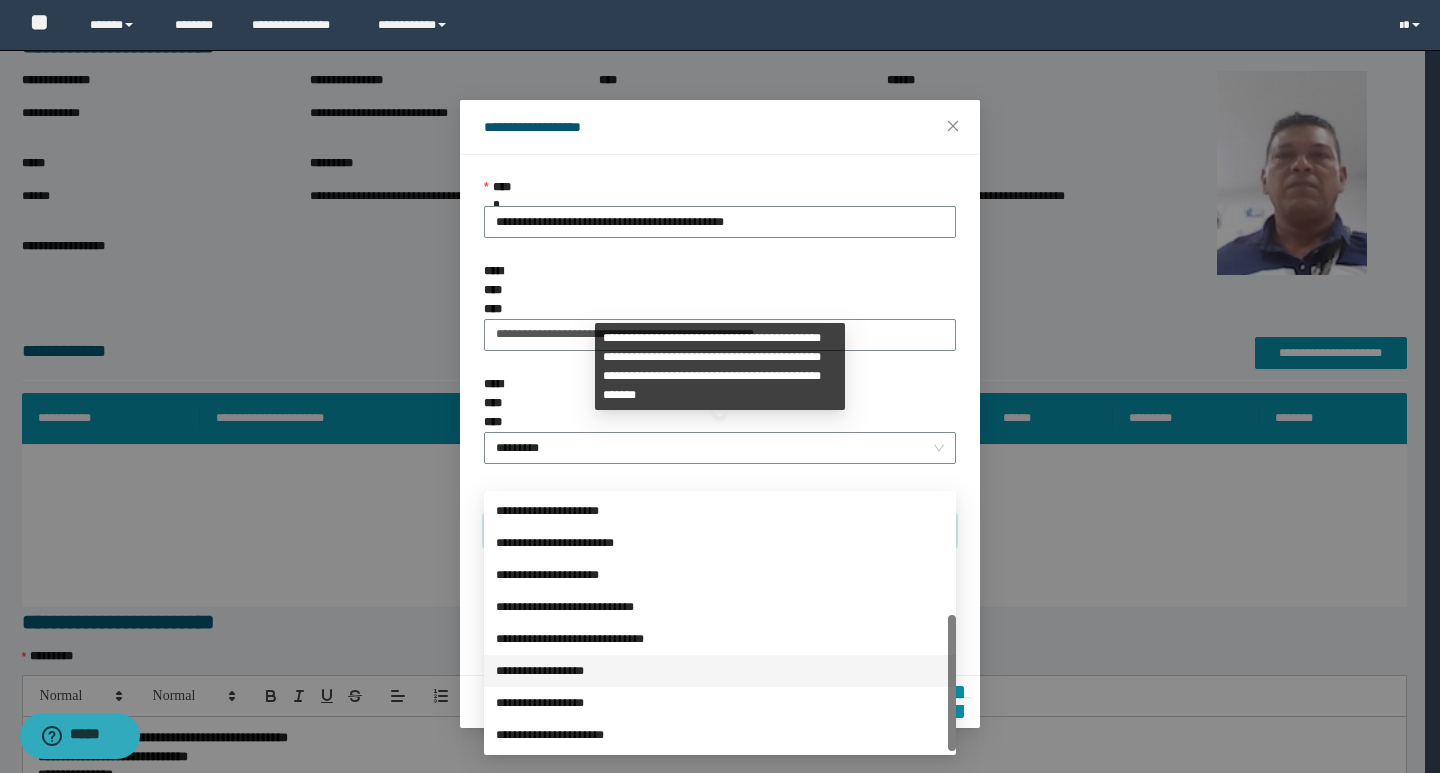 click on "**********" at bounding box center (720, 671) 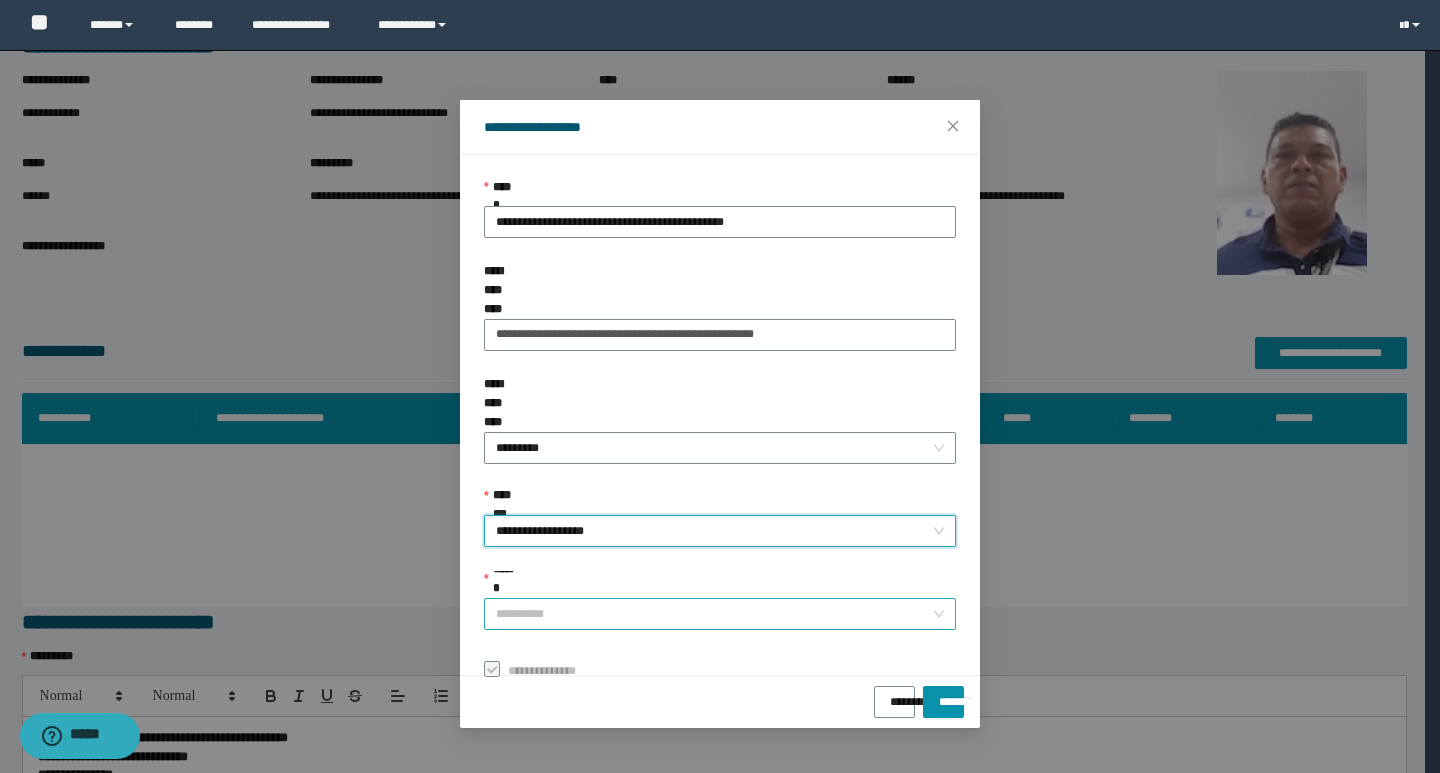 click on "******" at bounding box center (714, 614) 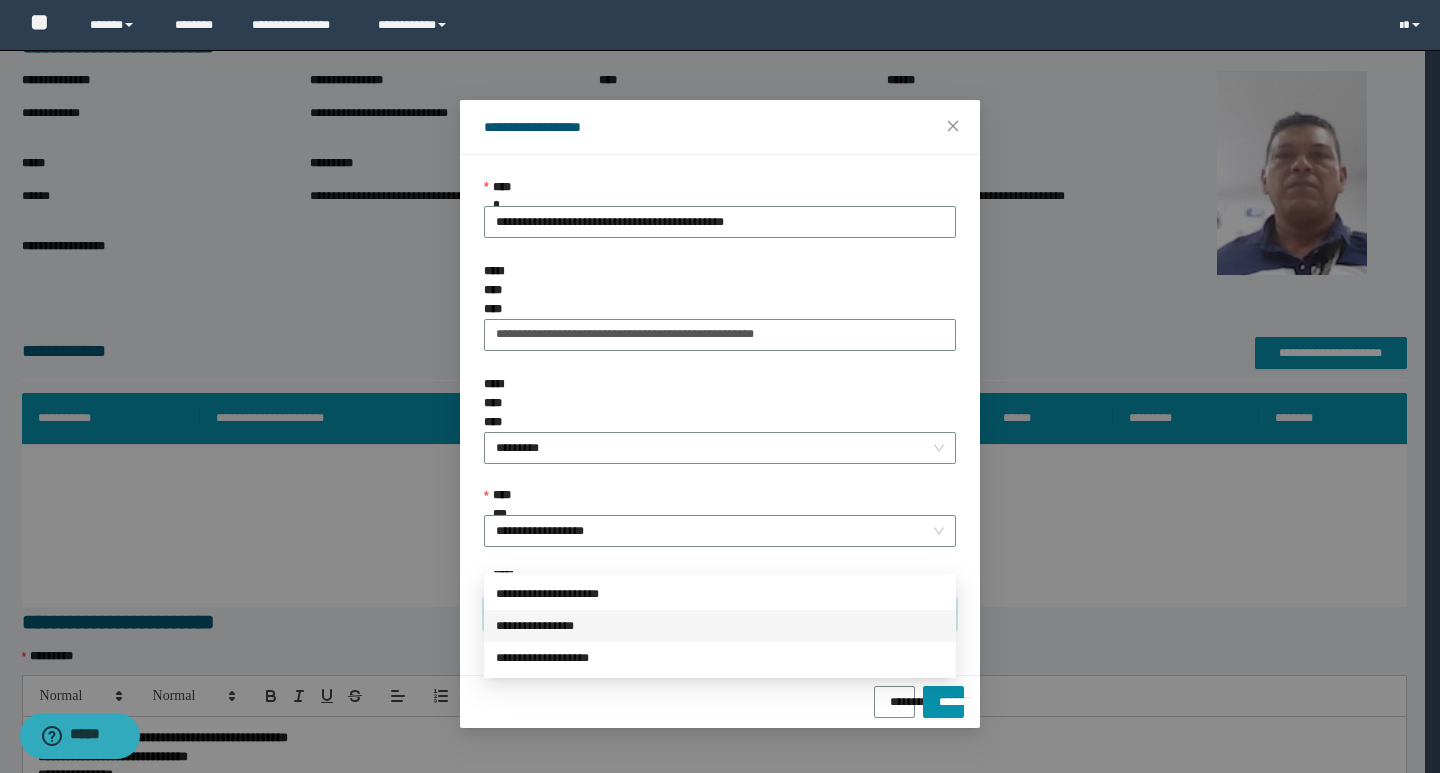 click on "**********" at bounding box center (720, 626) 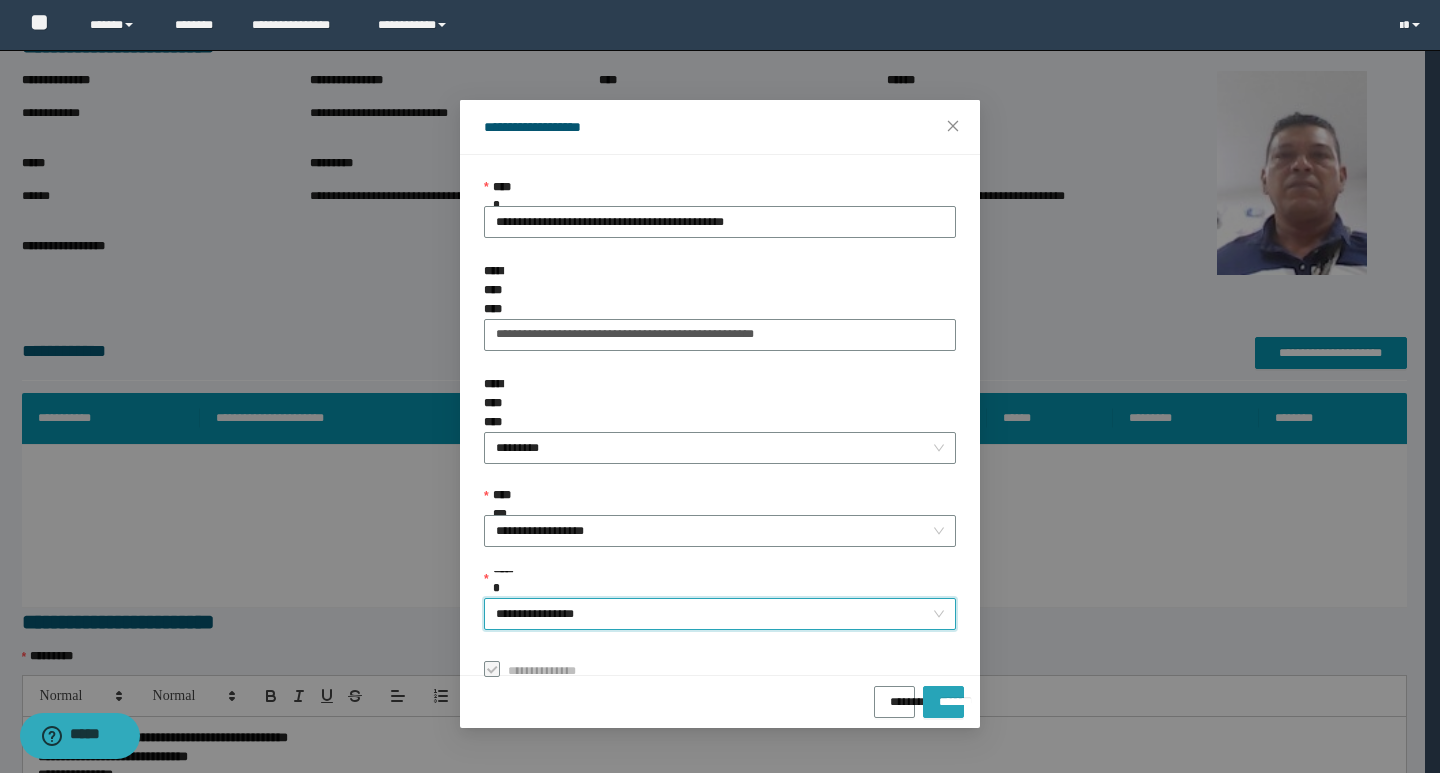 click on "*******" at bounding box center [943, 702] 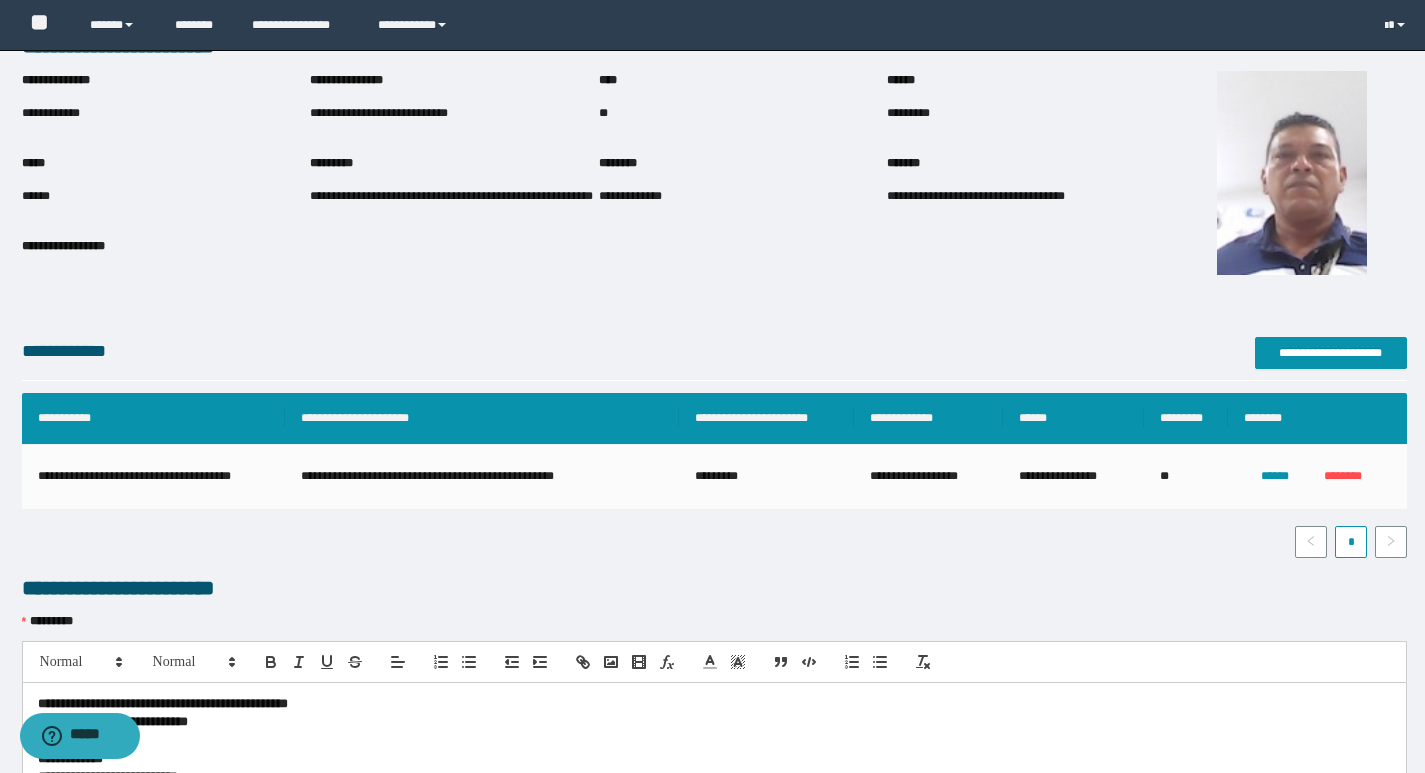 click on "**********" at bounding box center (454, 114) 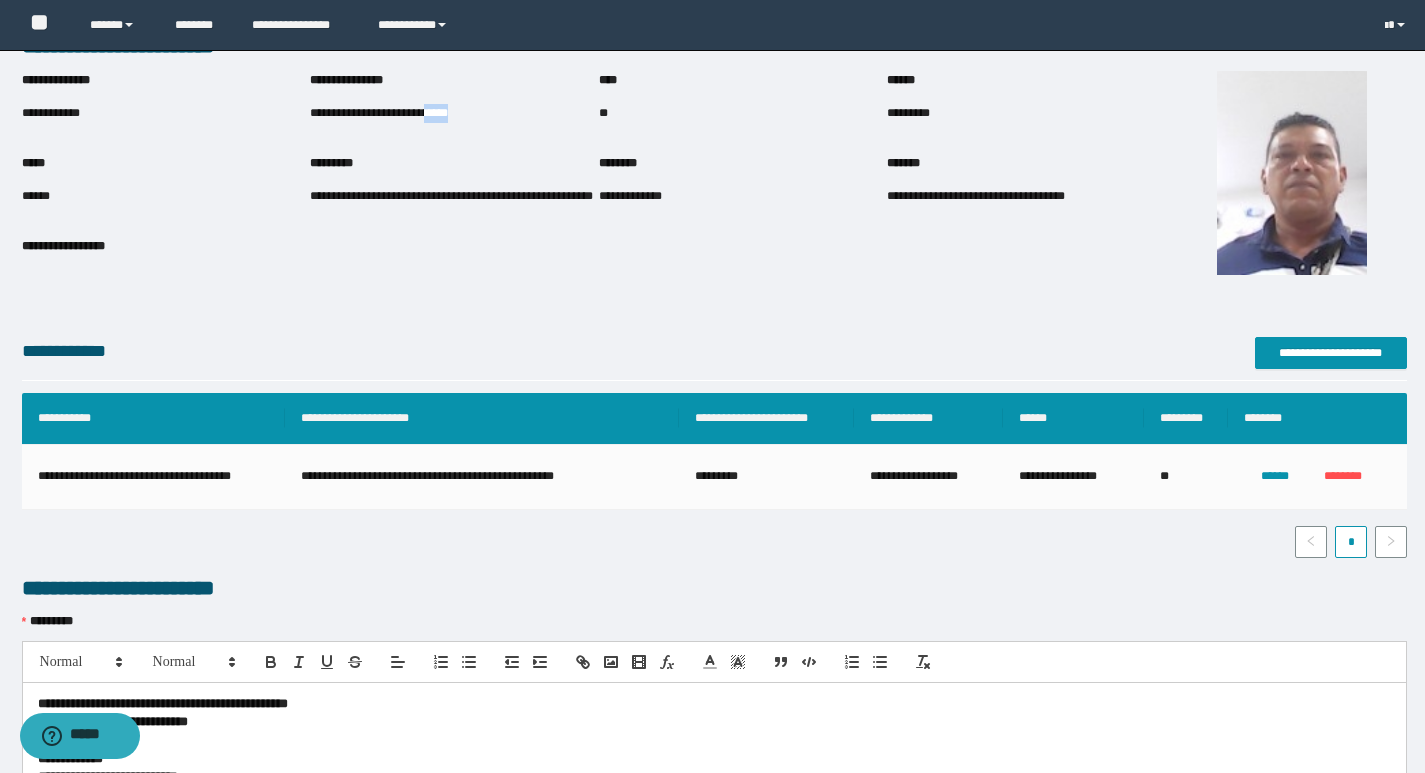 click on "**********" at bounding box center (454, 114) 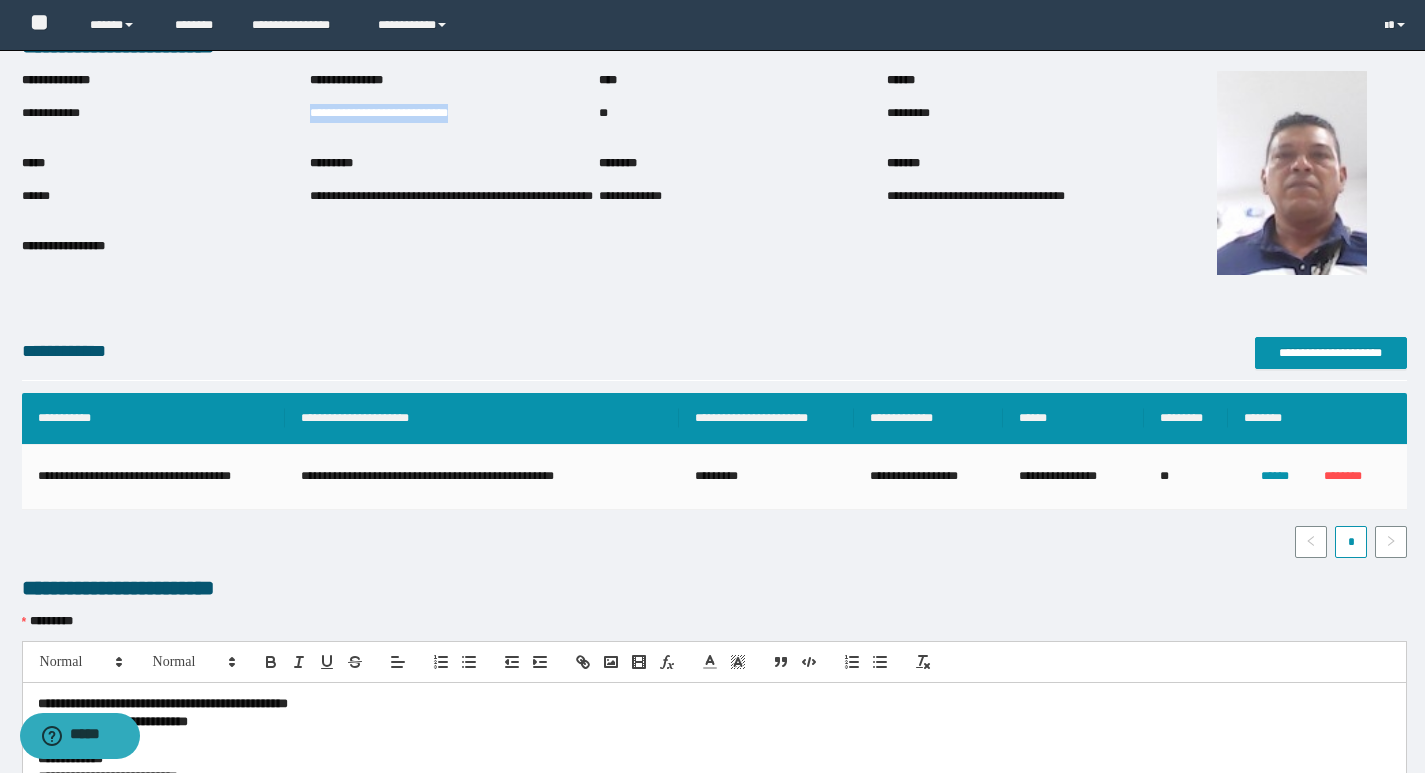 click on "**********" at bounding box center (454, 114) 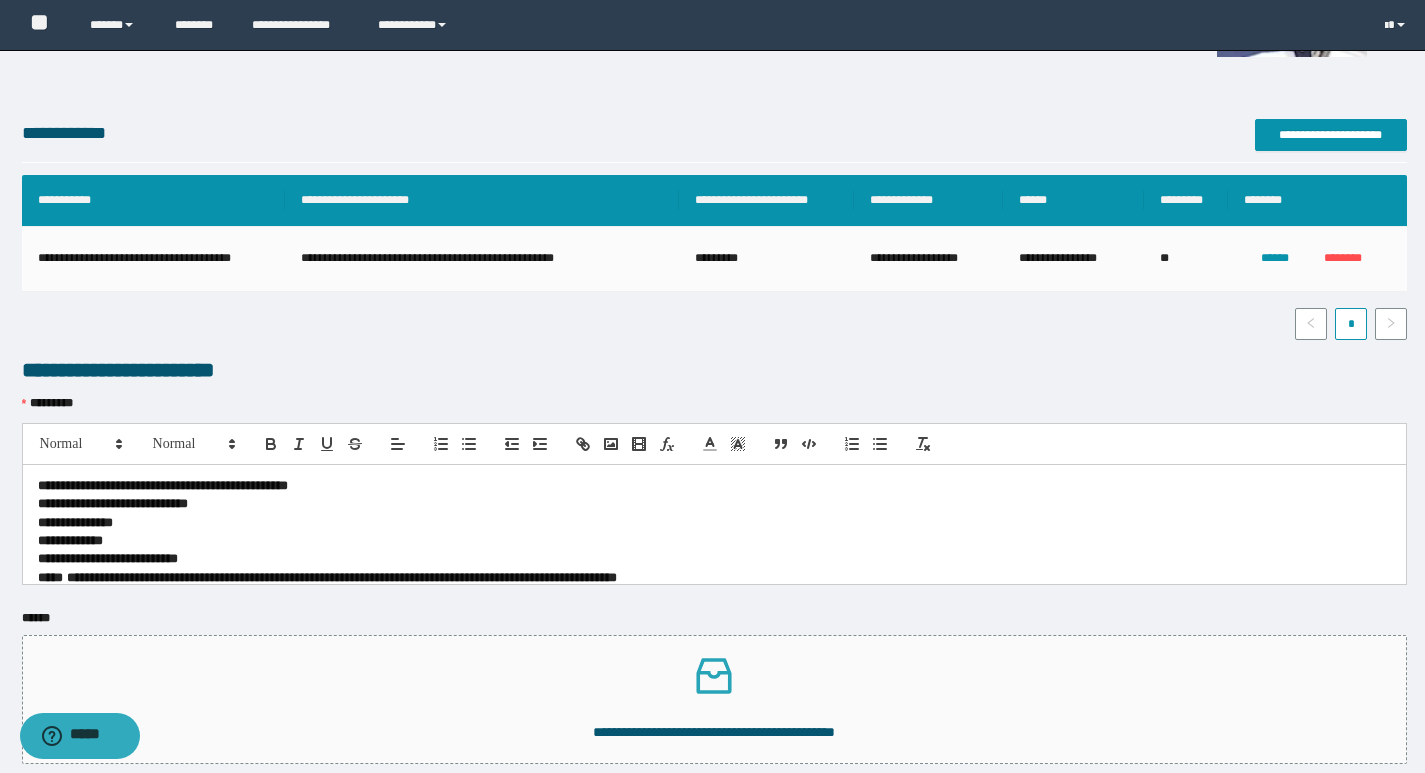 scroll, scrollTop: 428, scrollLeft: 0, axis: vertical 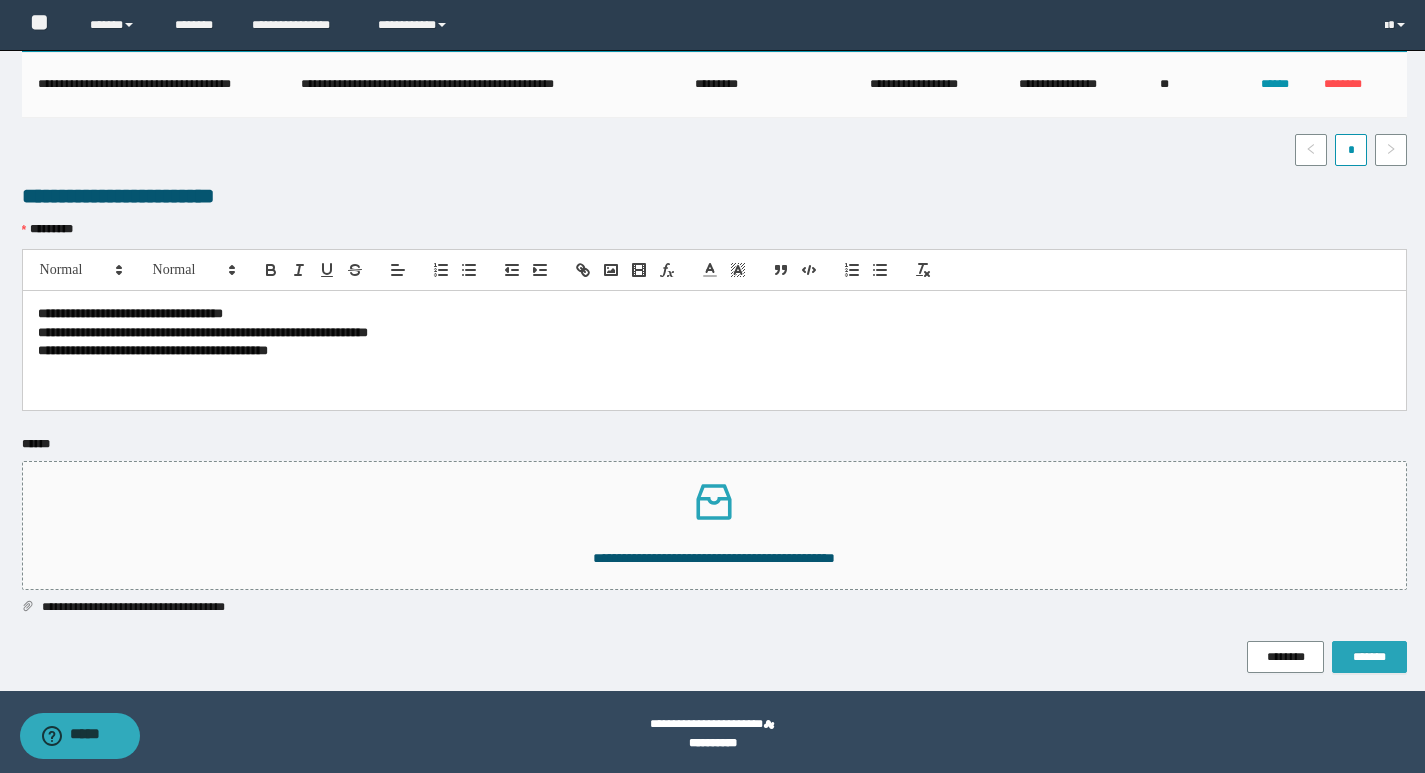 click on "*******" at bounding box center [1369, 657] 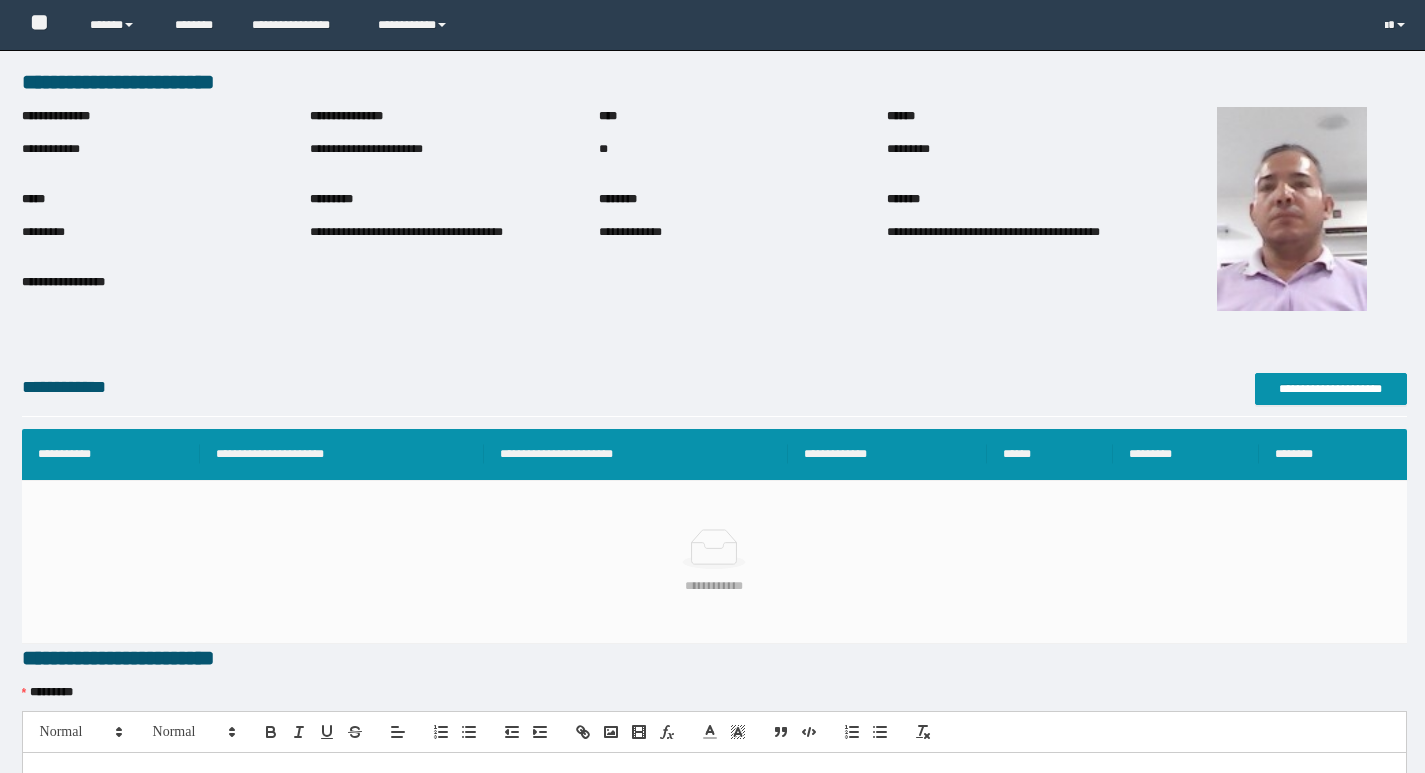 scroll, scrollTop: 0, scrollLeft: 0, axis: both 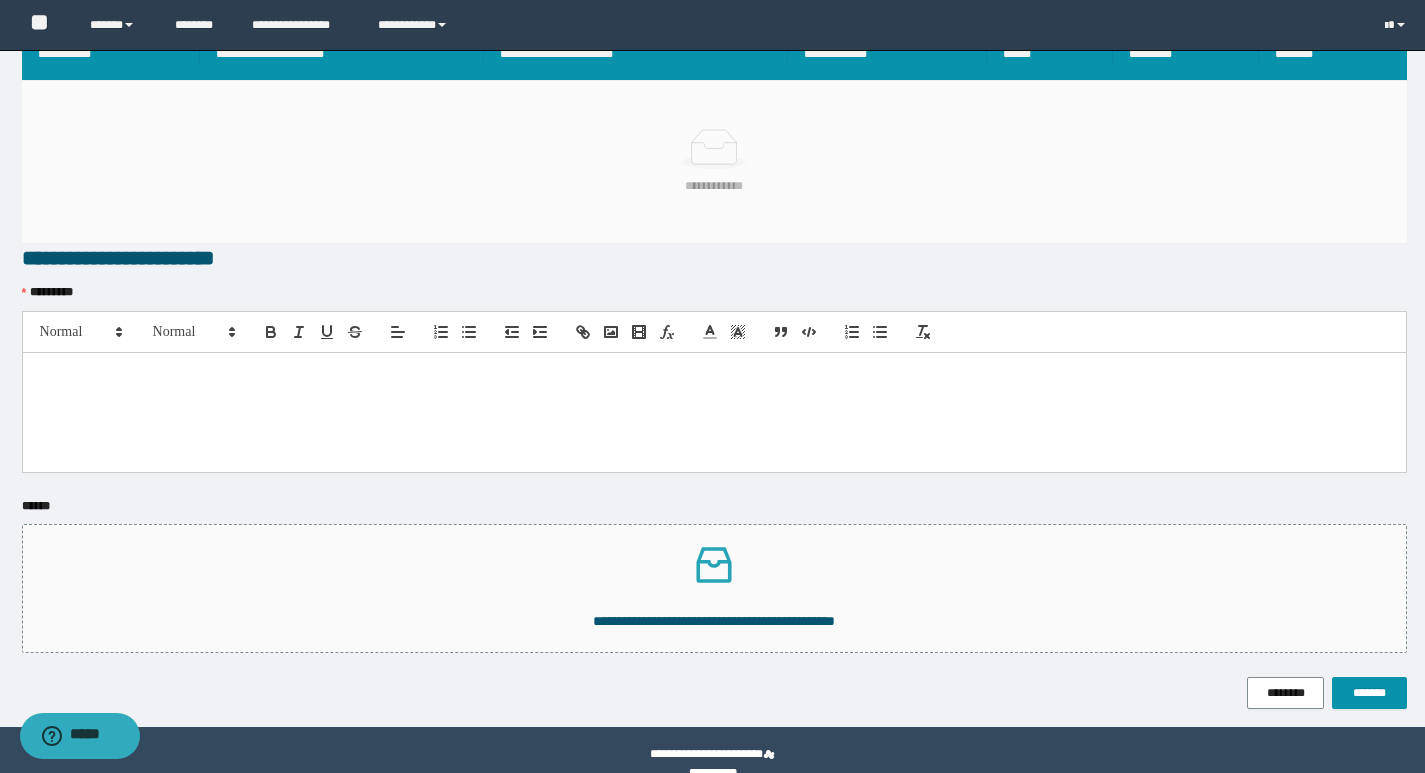 click at bounding box center (714, 412) 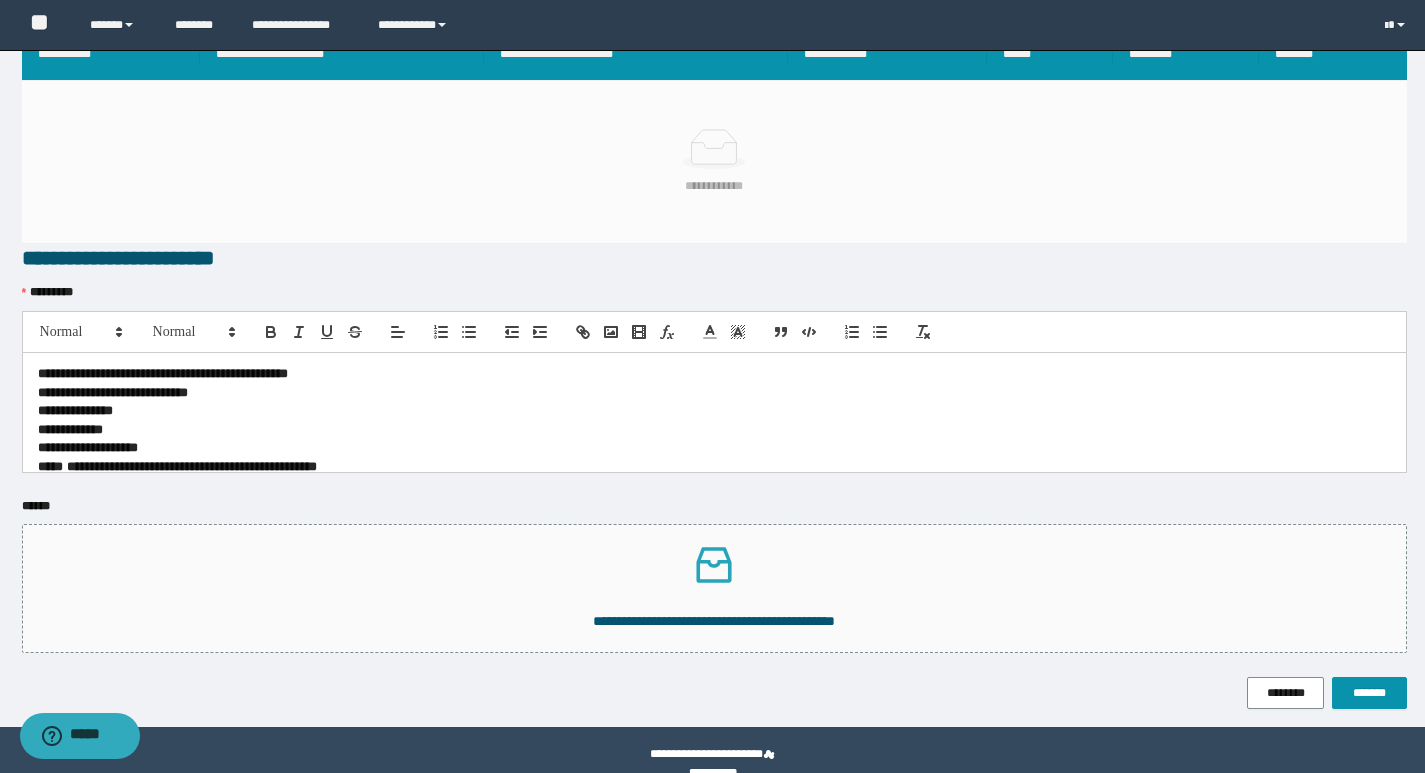 scroll, scrollTop: 0, scrollLeft: 0, axis: both 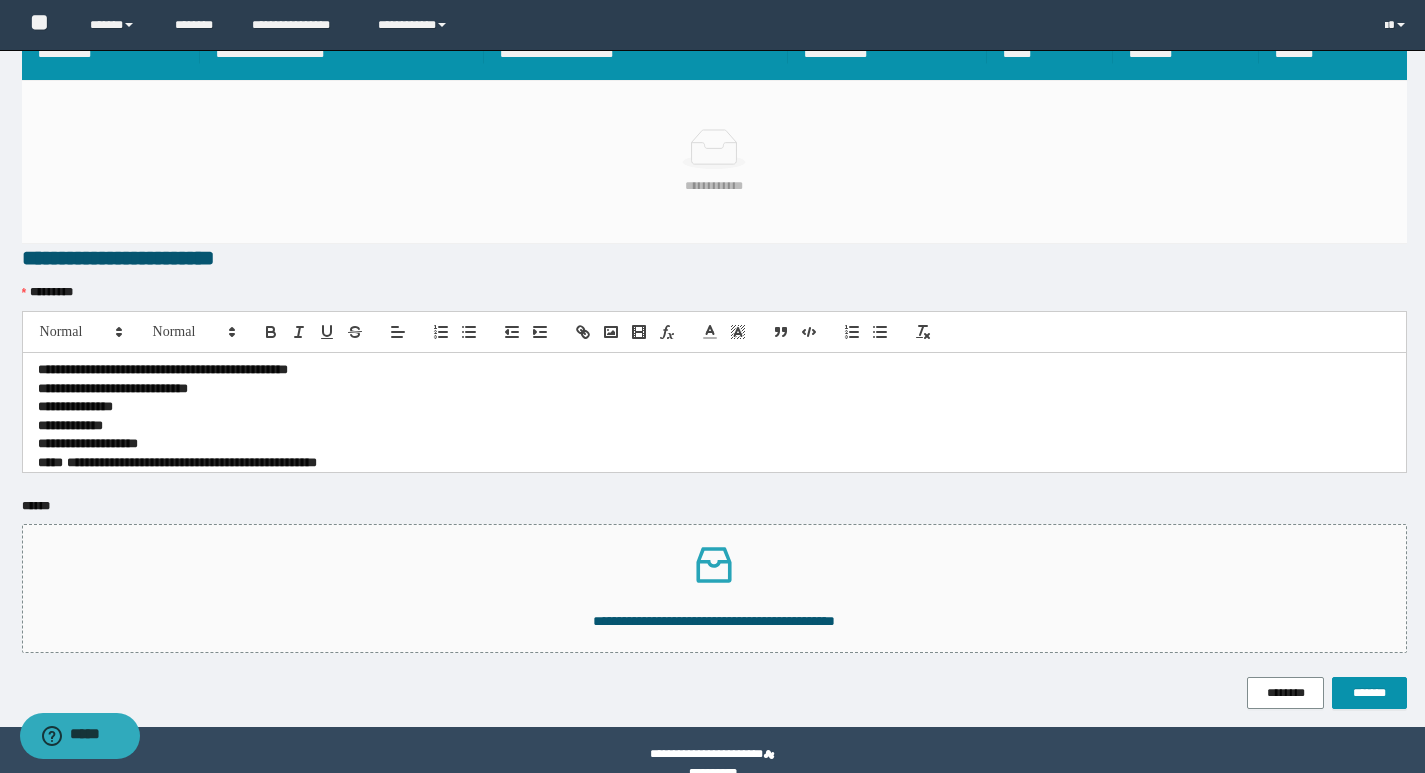 click on "**********" at bounding box center (163, 369) 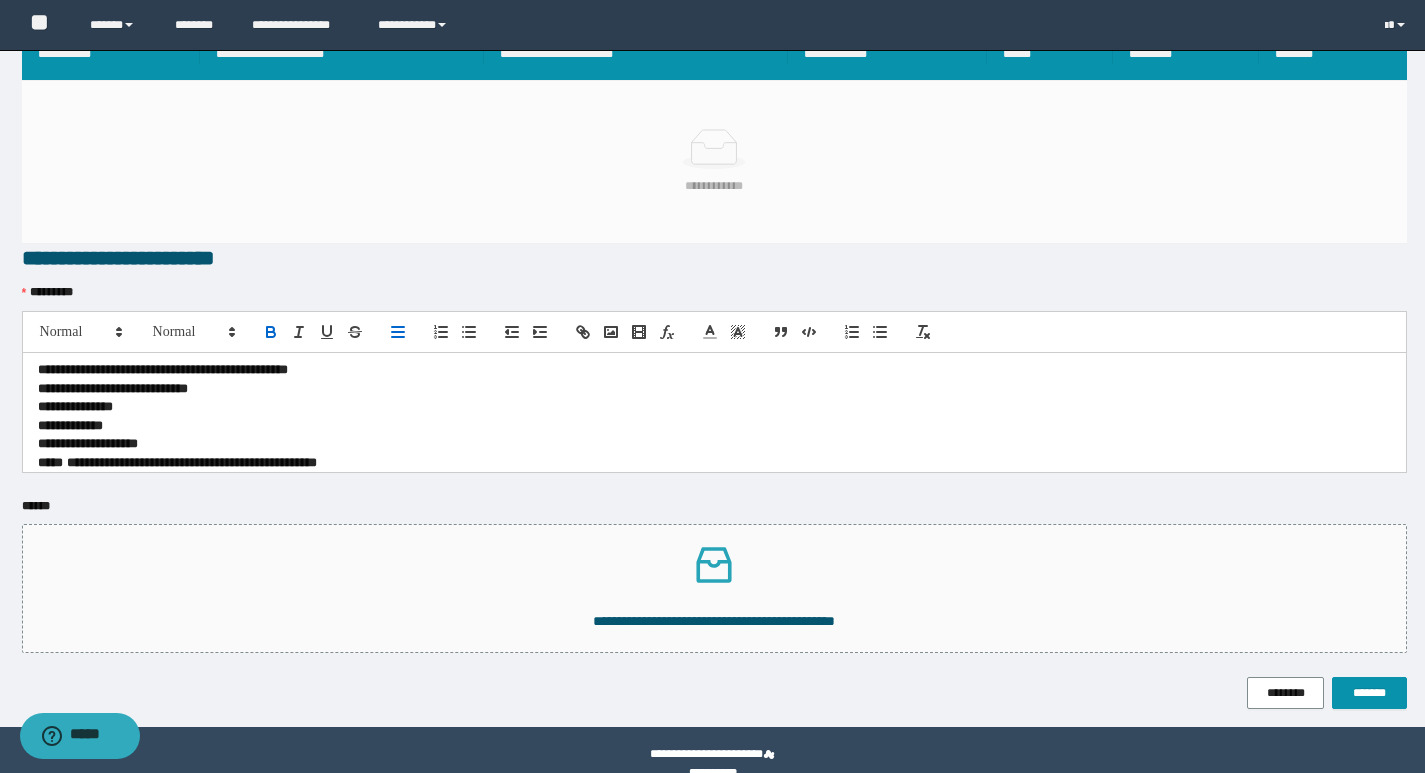 type 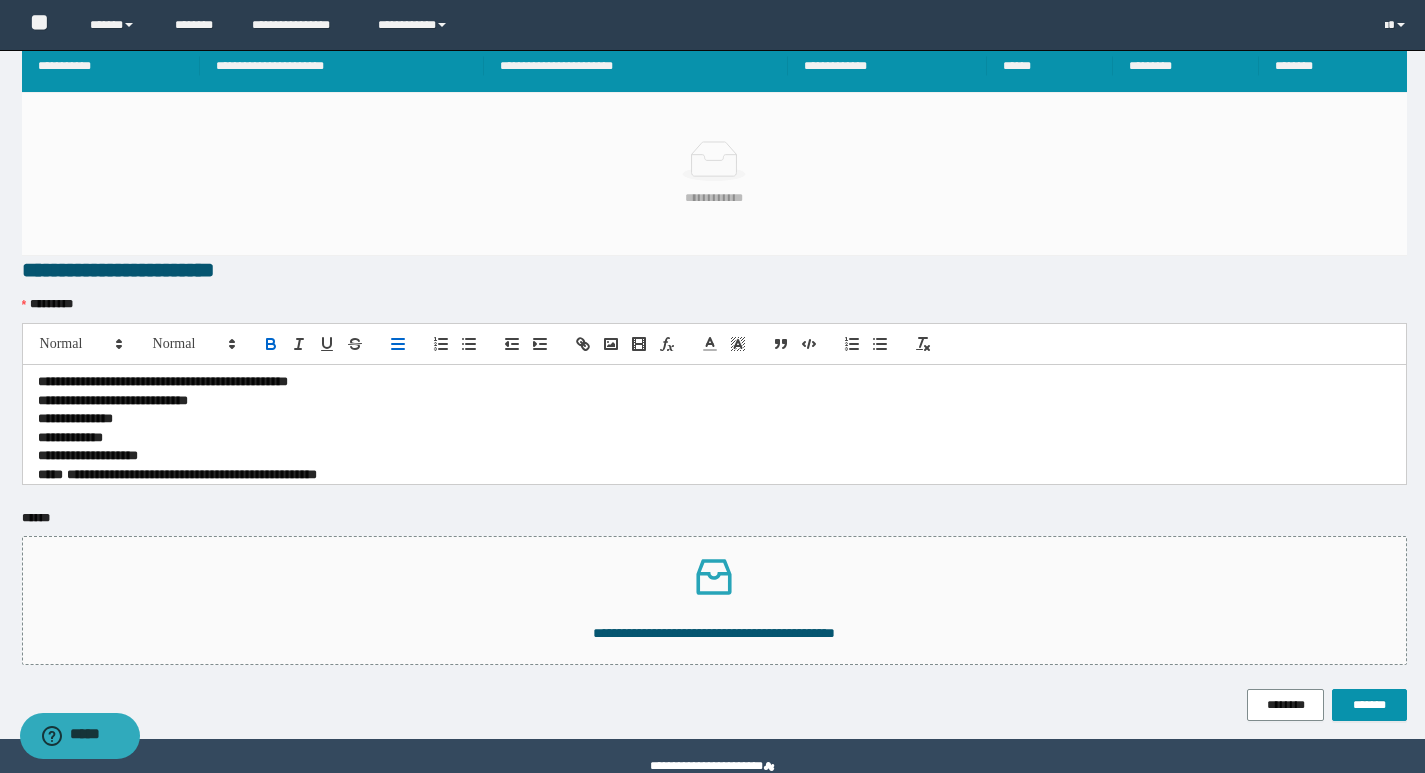 scroll, scrollTop: 430, scrollLeft: 0, axis: vertical 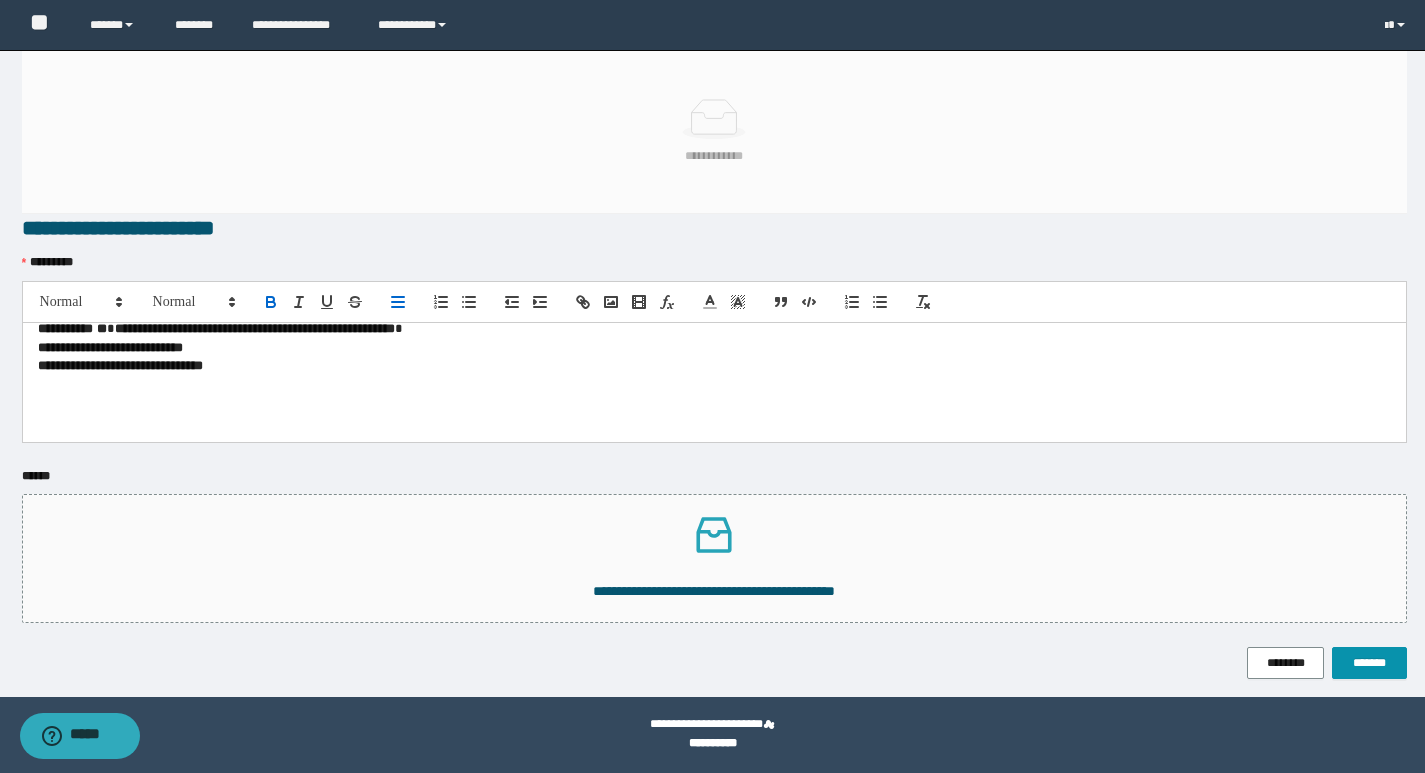 click at bounding box center (714, 403) 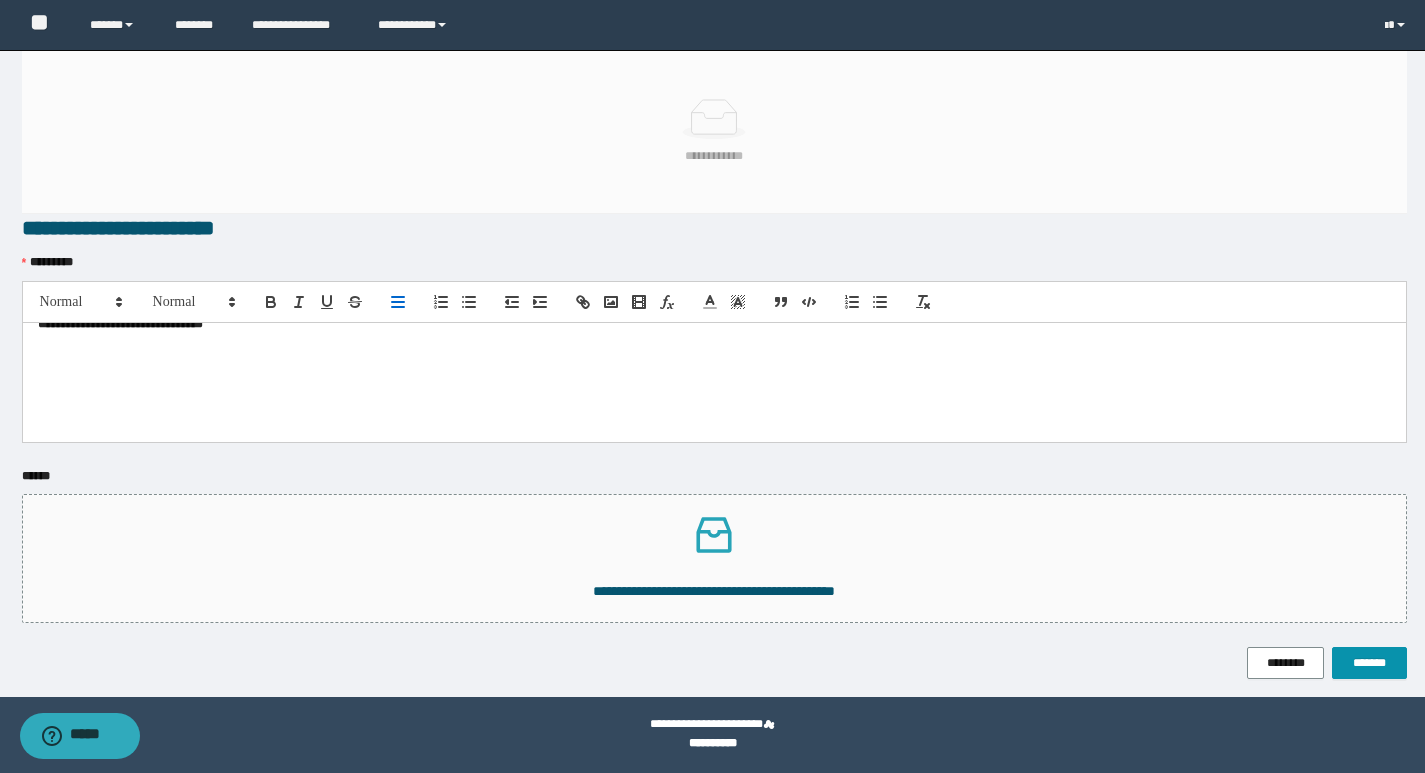 scroll, scrollTop: 297, scrollLeft: 0, axis: vertical 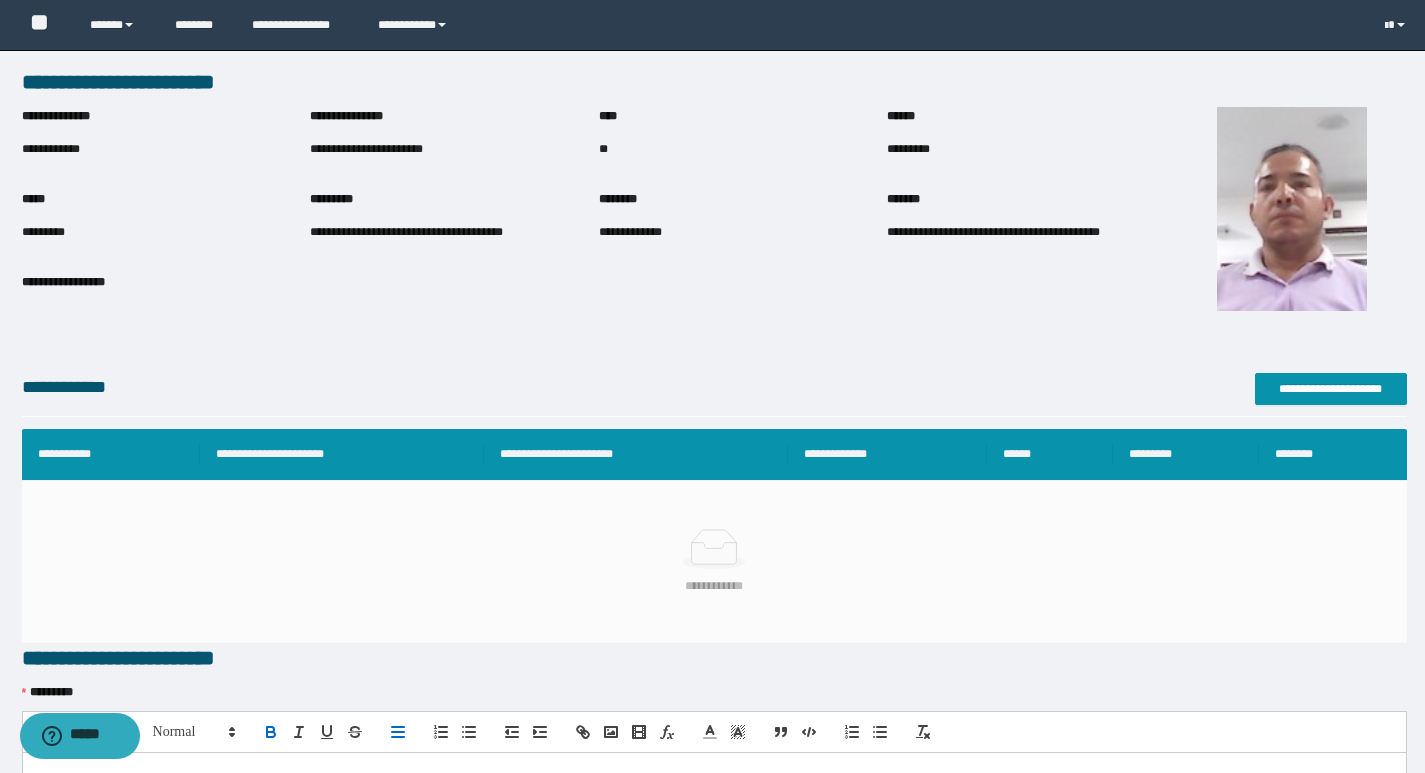 click on "**********" at bounding box center (366, 149) 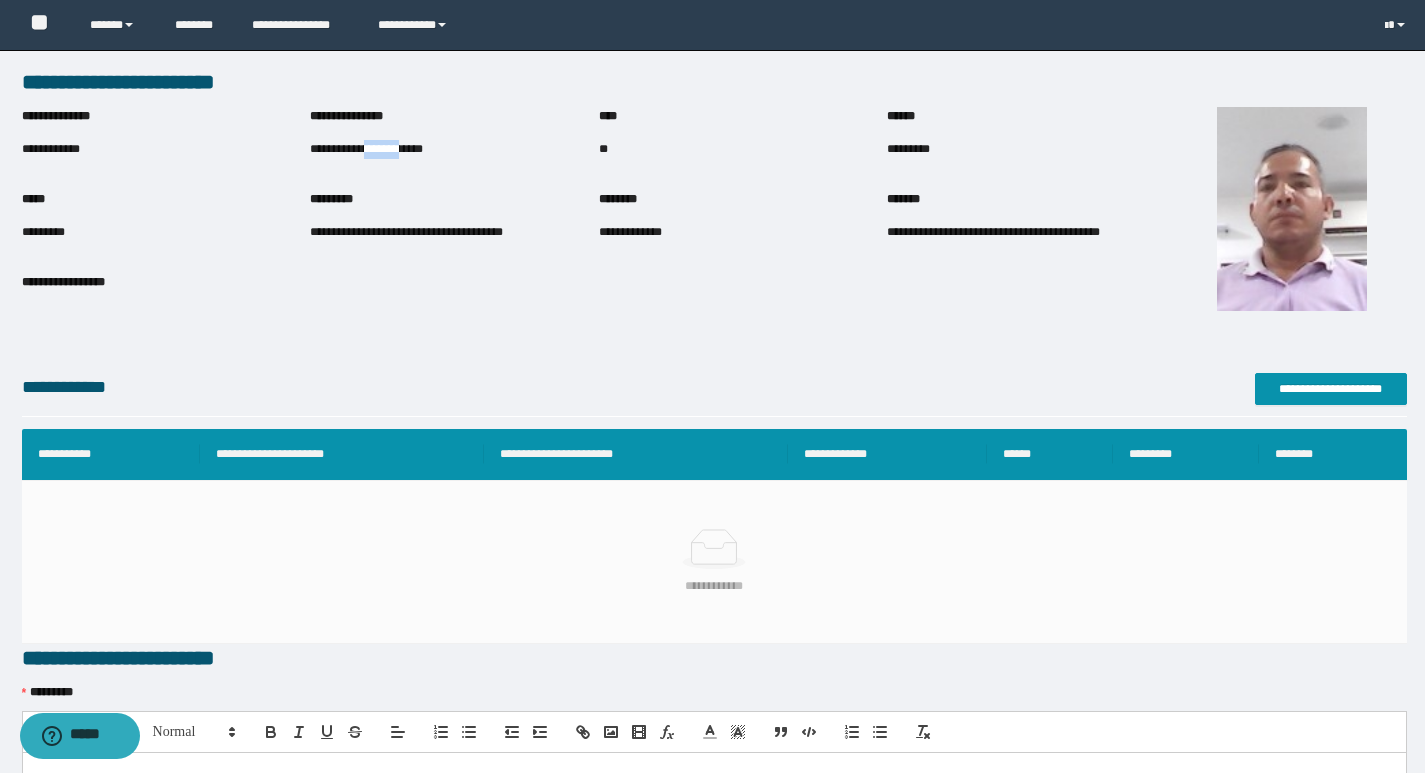 click on "**********" at bounding box center [366, 149] 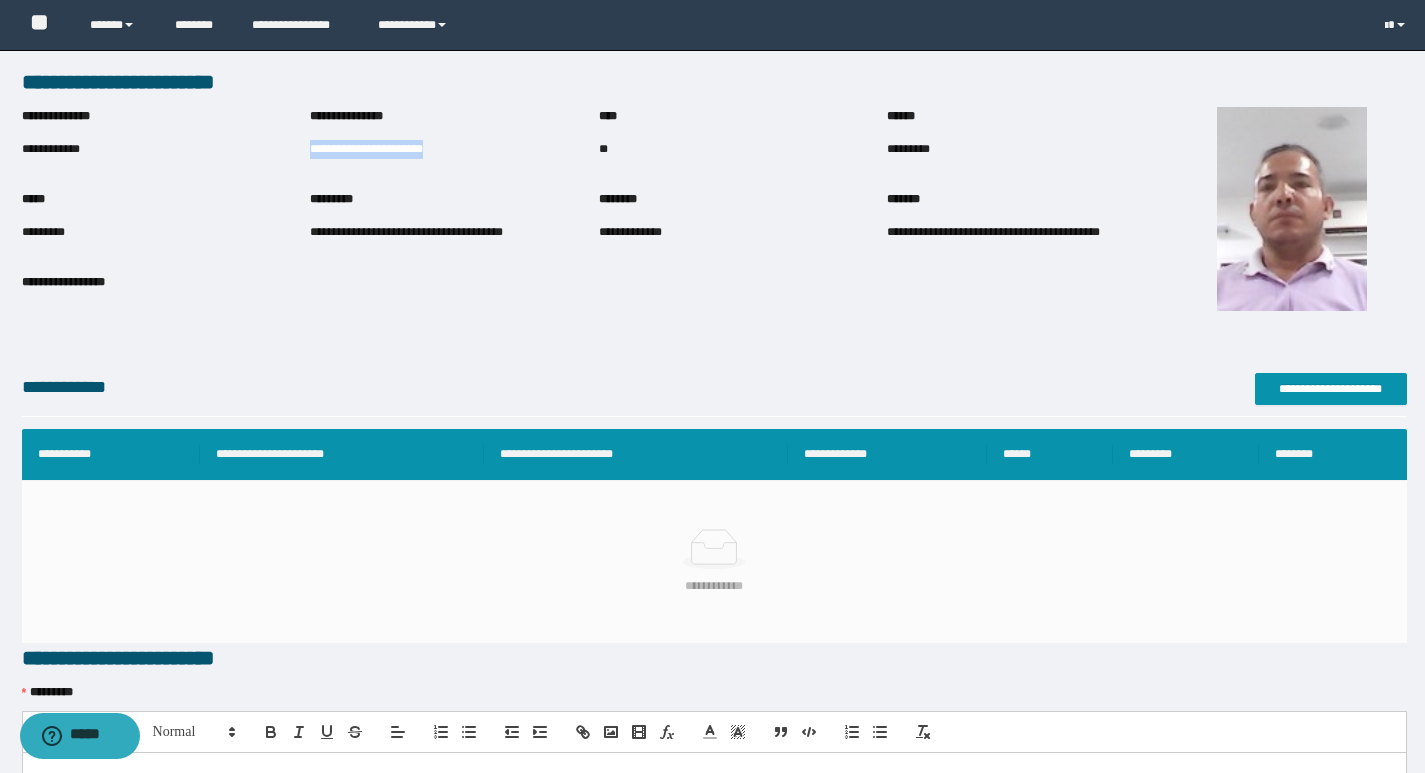 click on "**********" at bounding box center [366, 149] 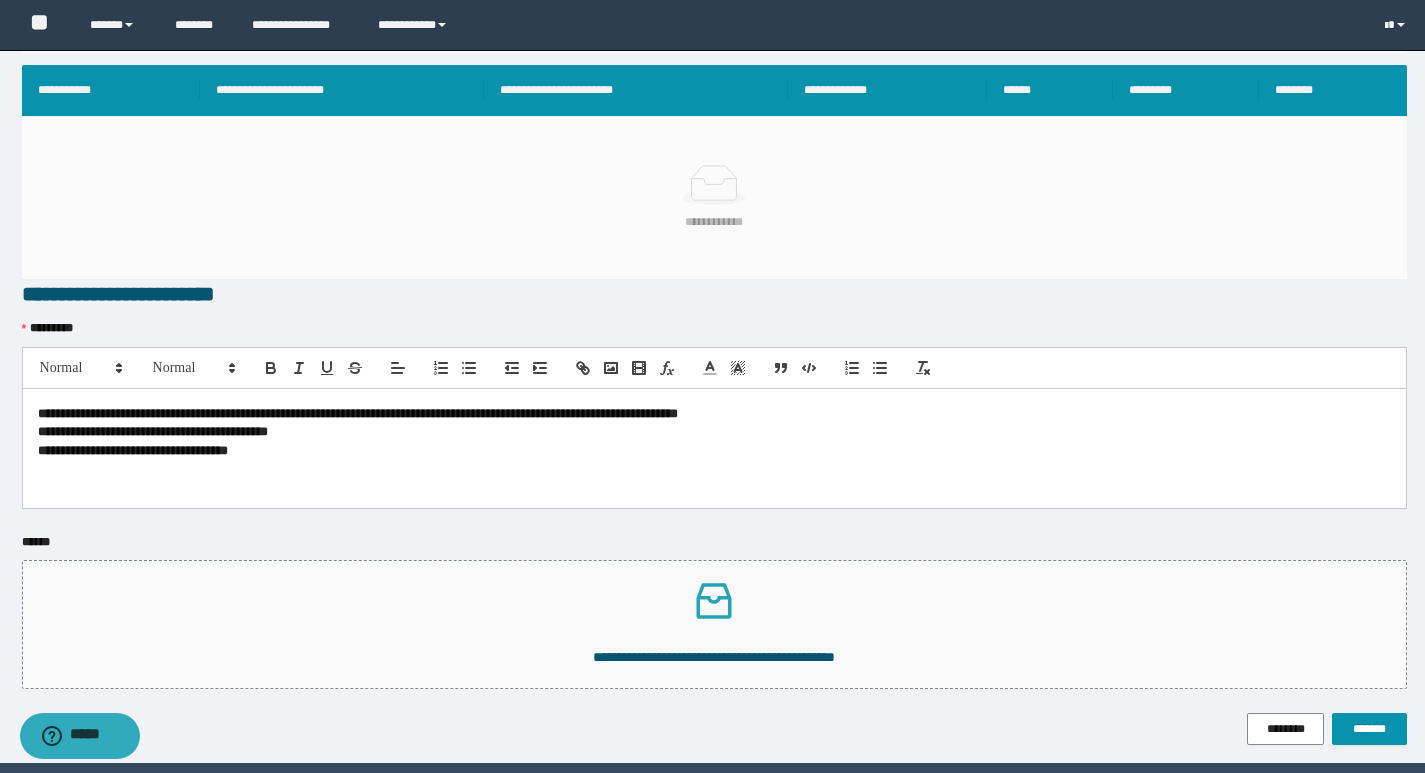 scroll, scrollTop: 430, scrollLeft: 0, axis: vertical 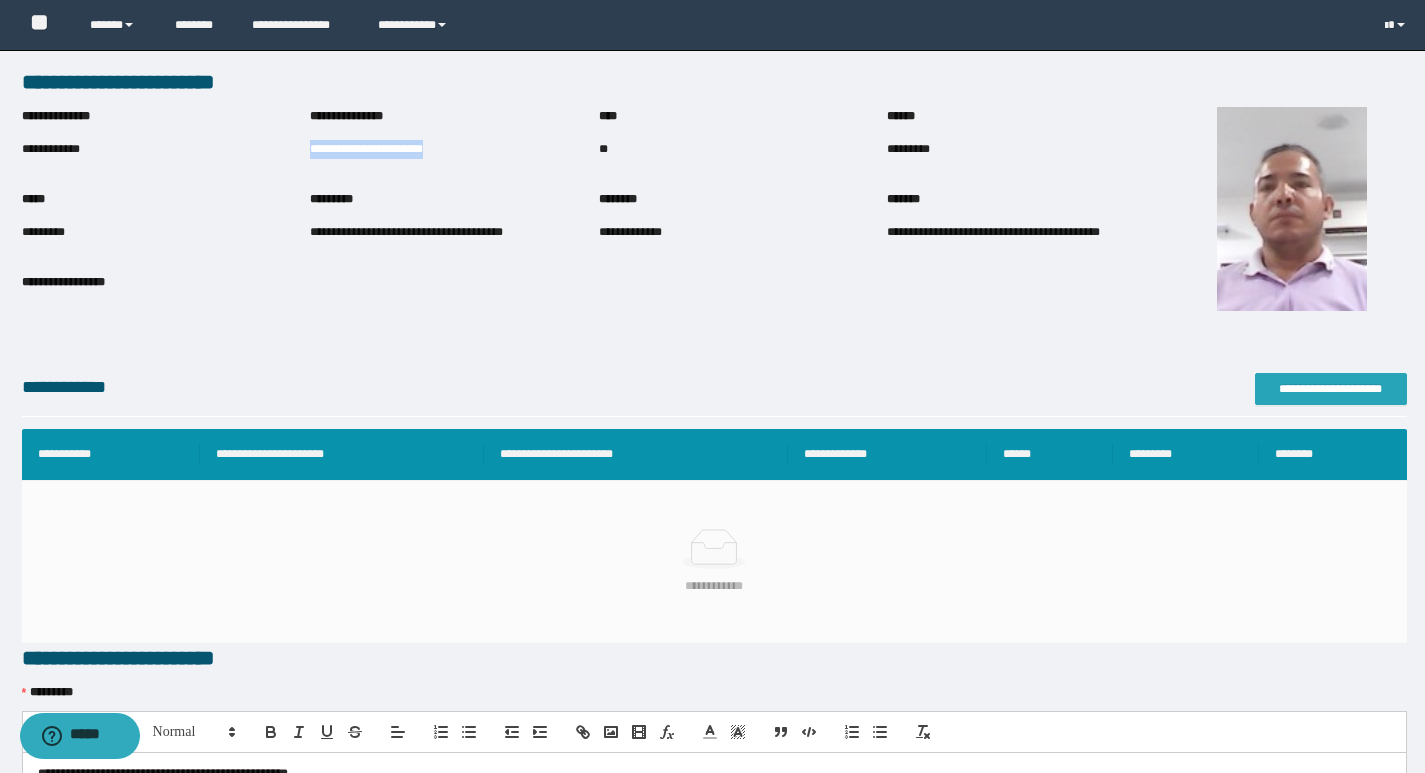 click on "**********" at bounding box center [1331, 389] 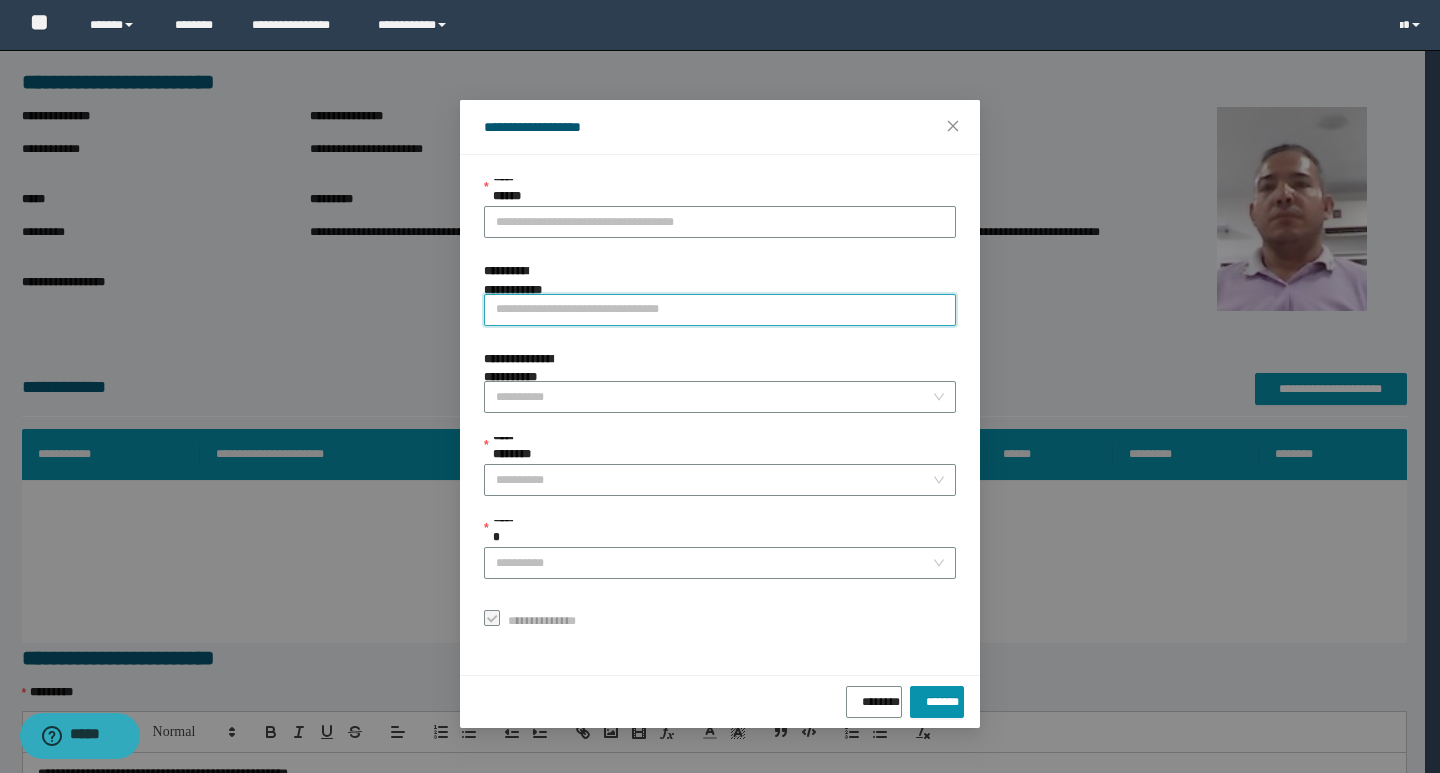 click on "**********" at bounding box center (720, 310) 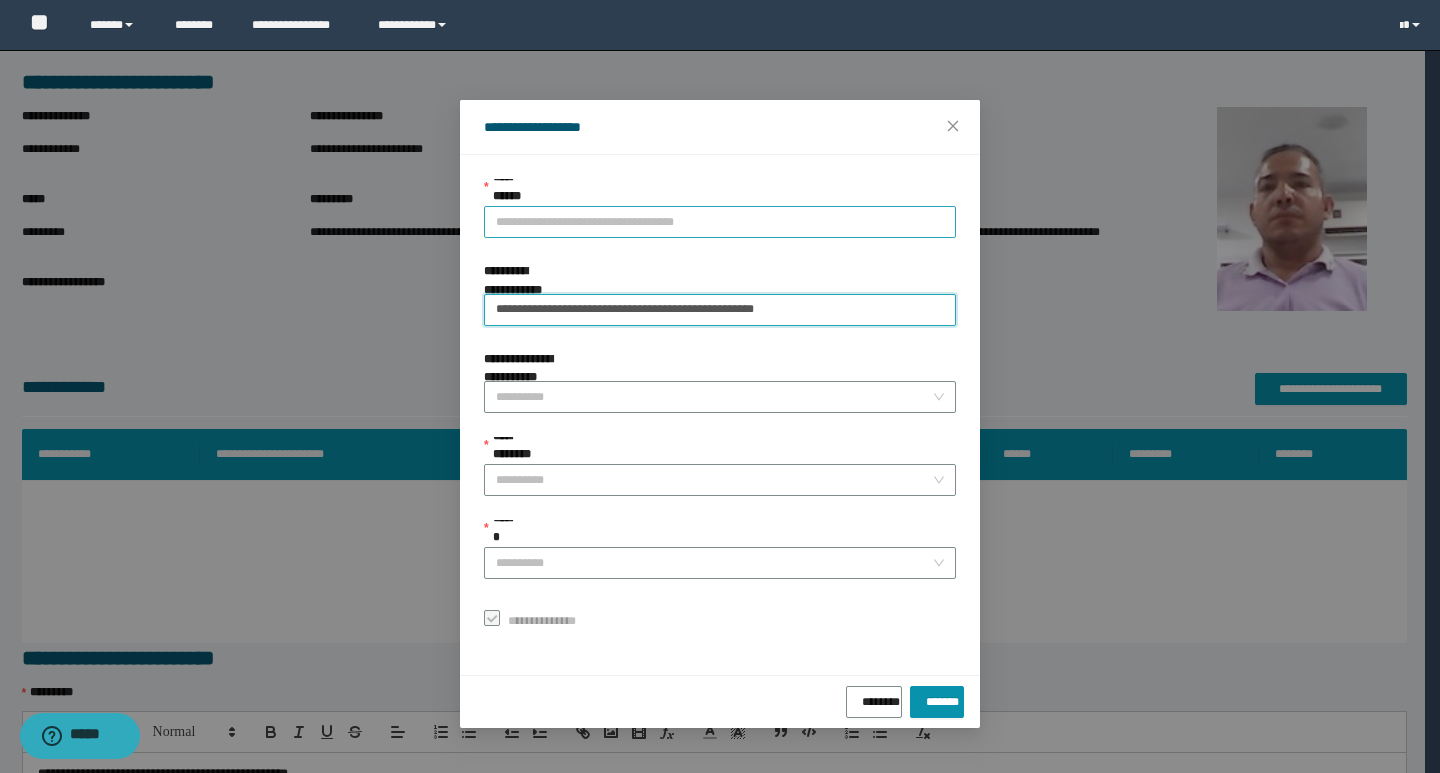 type on "**********" 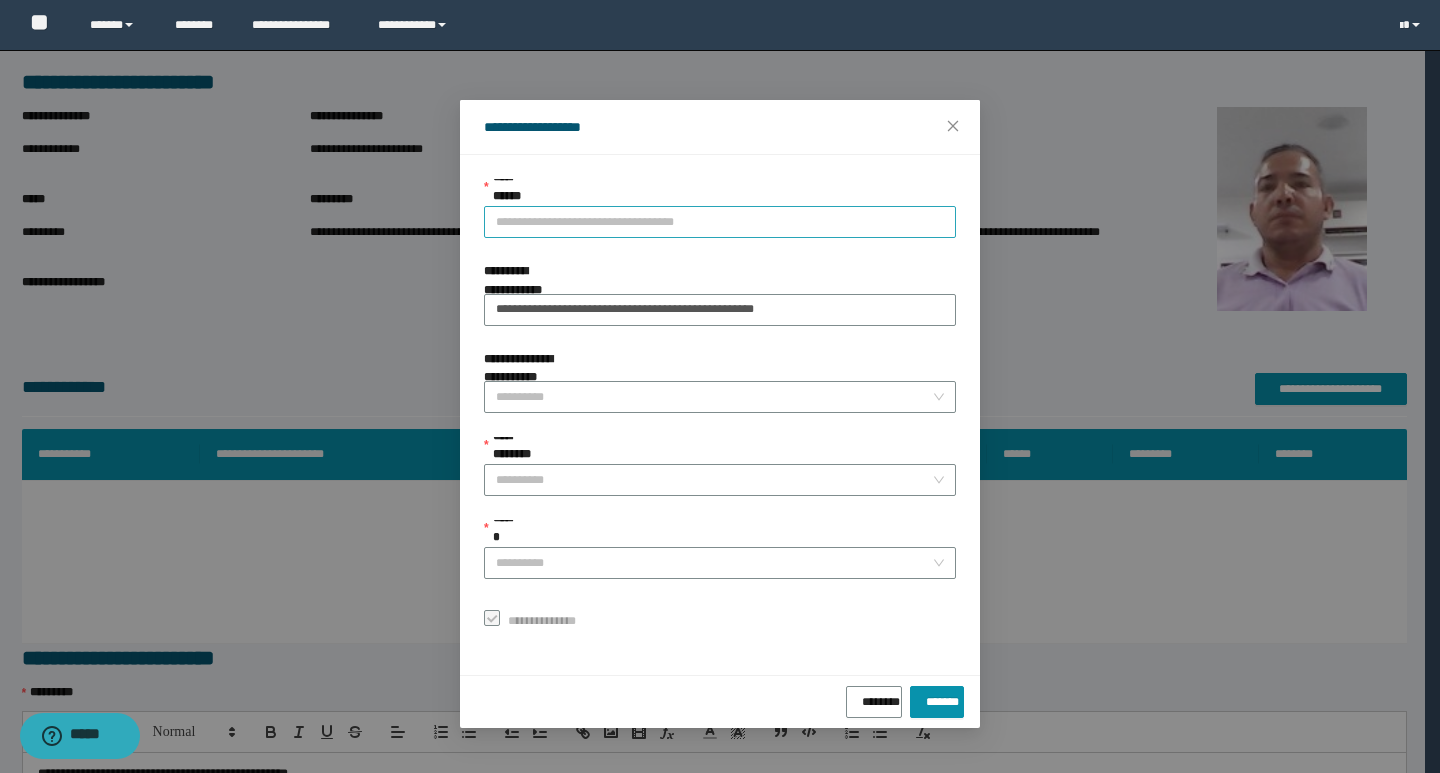 click on "**********" at bounding box center [720, 222] 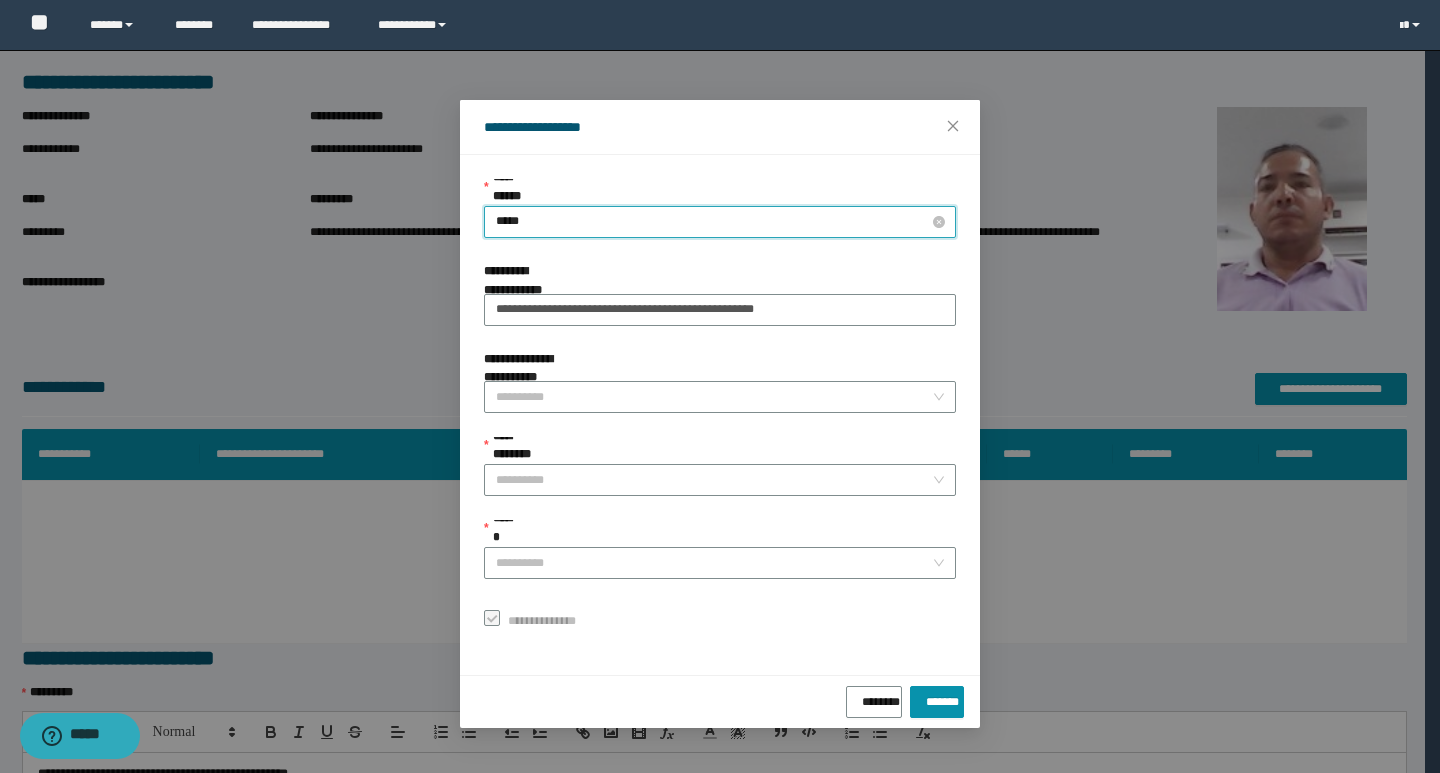 type on "****" 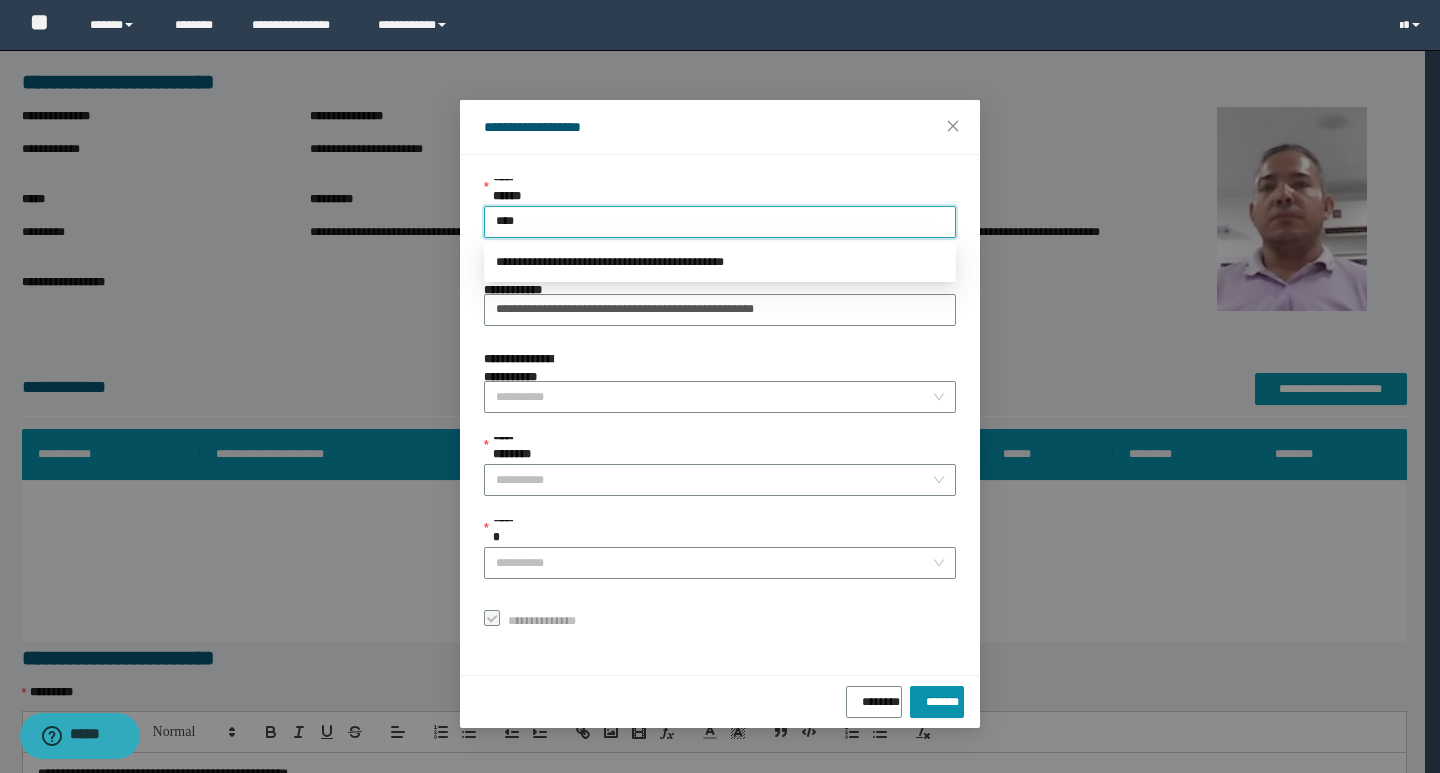 click on "**********" at bounding box center [720, 262] 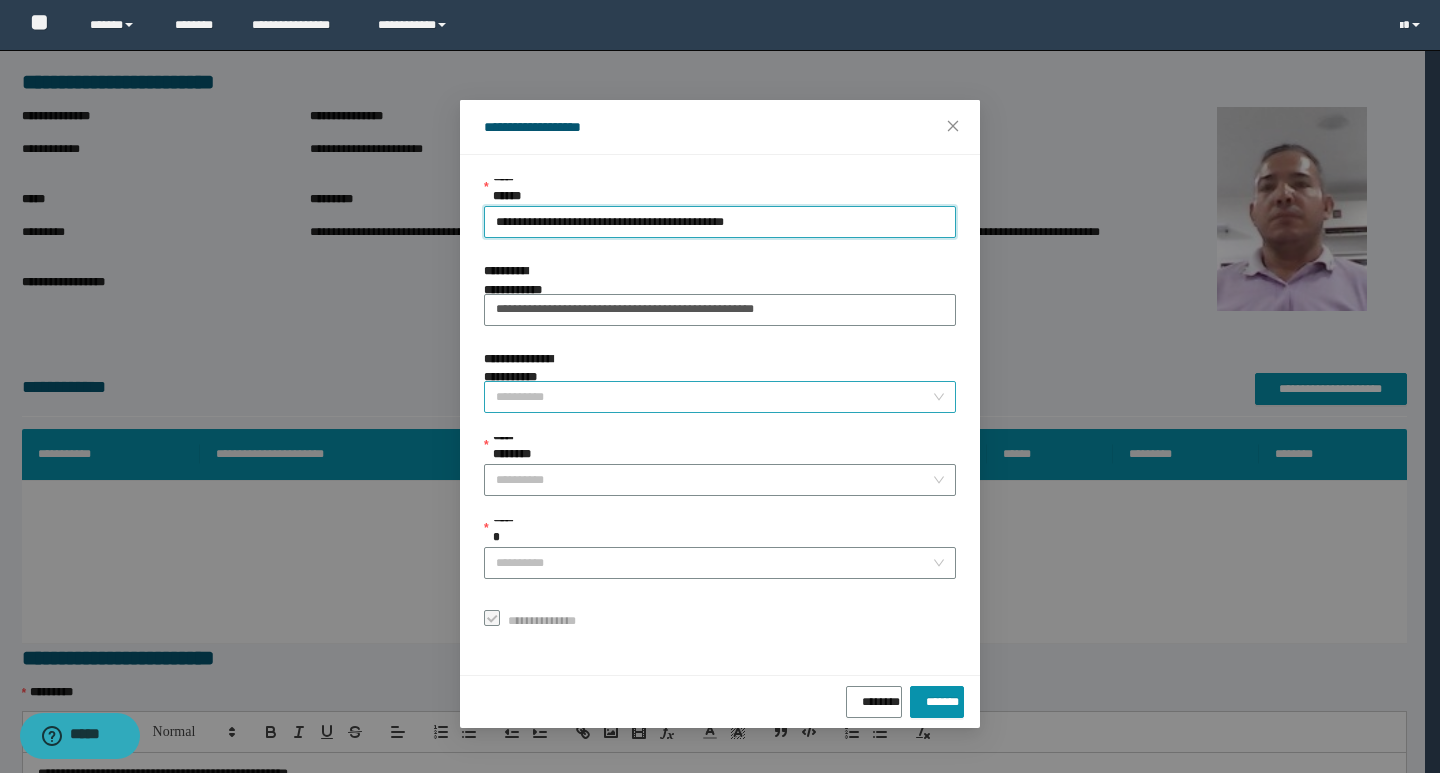 click on "**********" at bounding box center (714, 397) 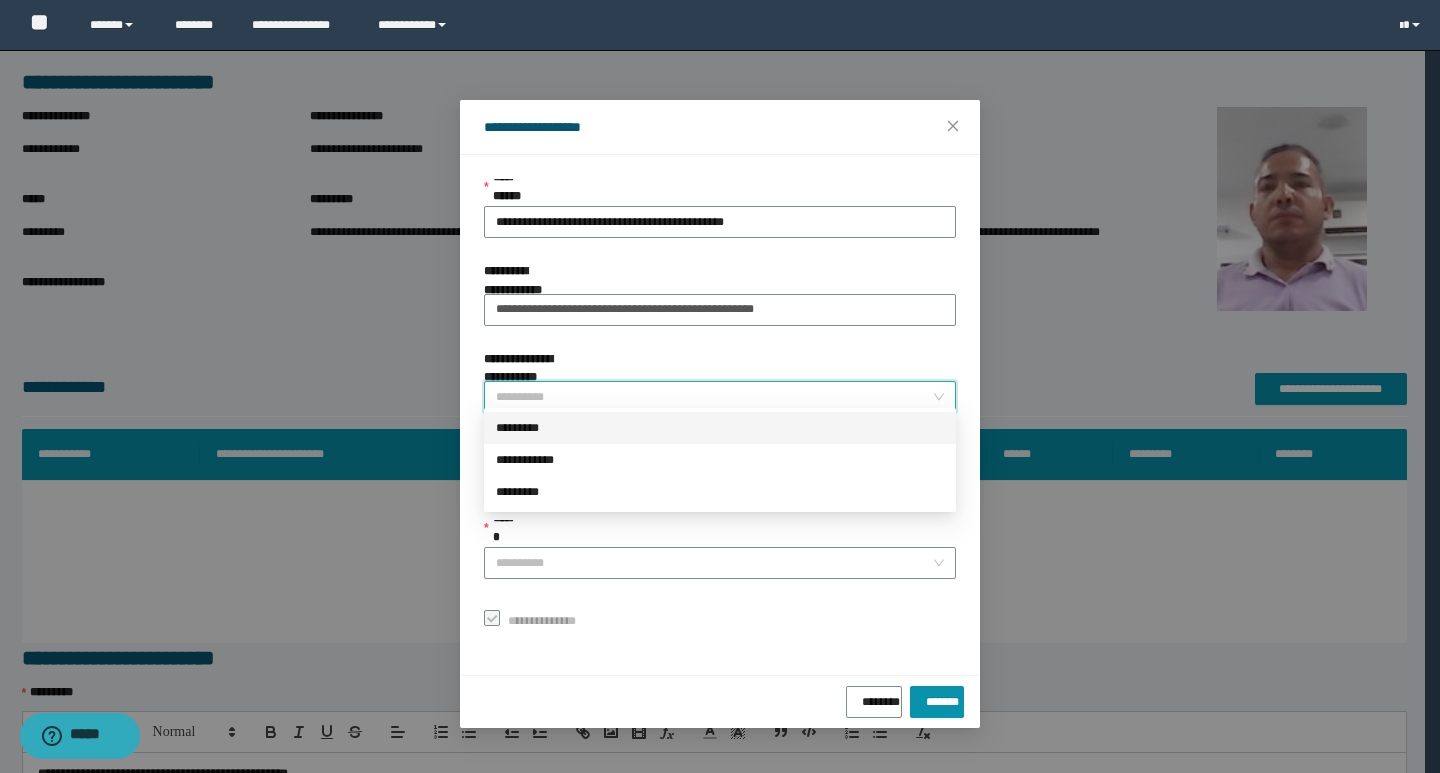 click on "*********" at bounding box center [720, 428] 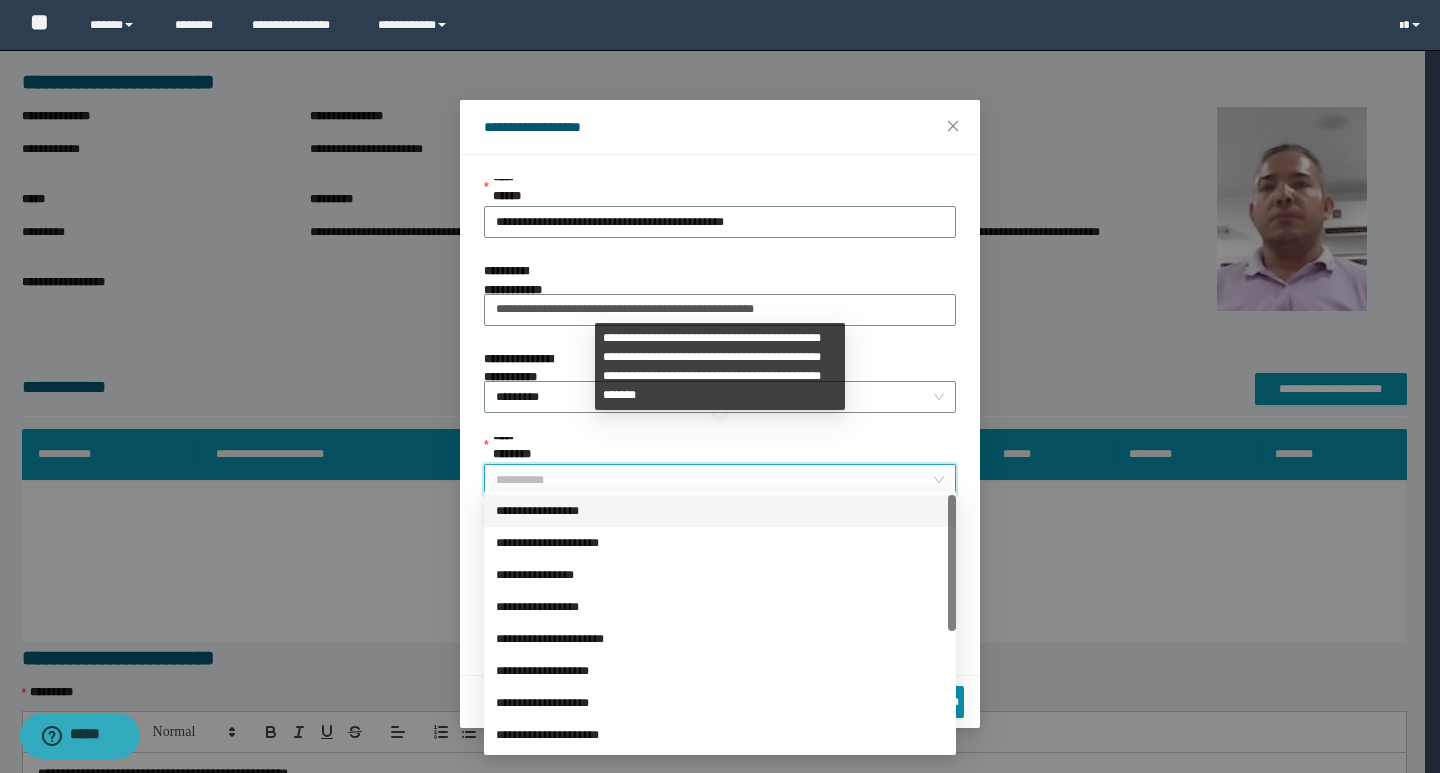 click on "**********" at bounding box center (714, 480) 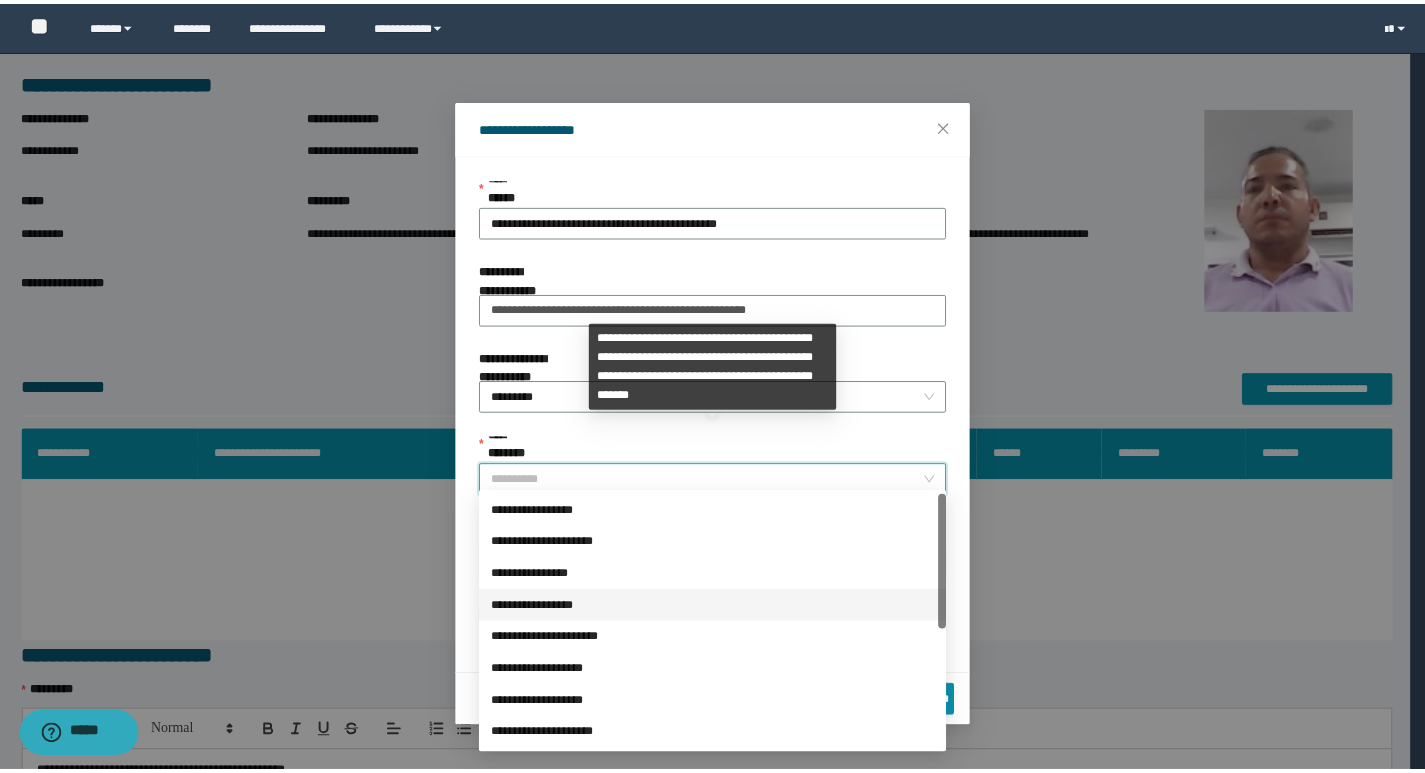 scroll, scrollTop: 224, scrollLeft: 0, axis: vertical 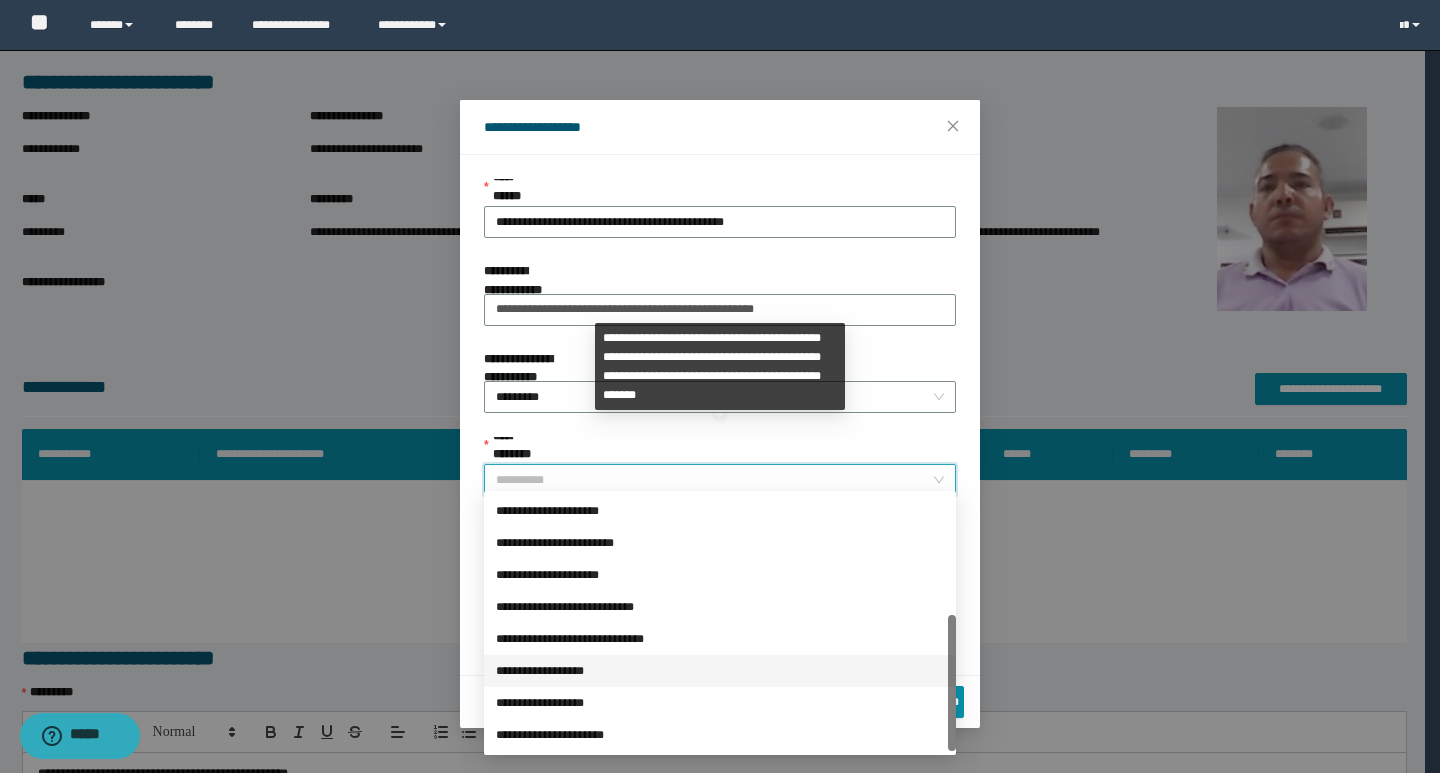 click on "**********" at bounding box center (720, 671) 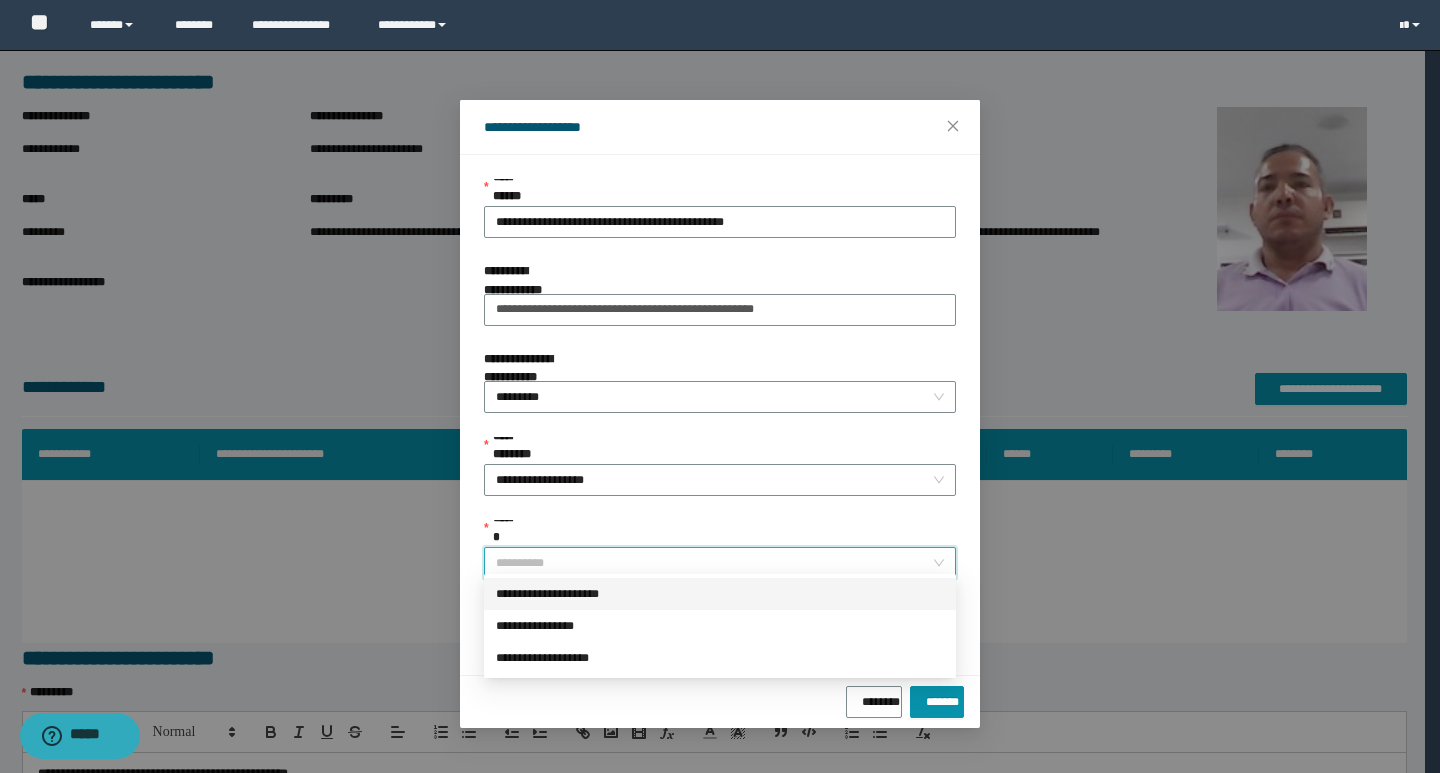 click on "******" at bounding box center (714, 563) 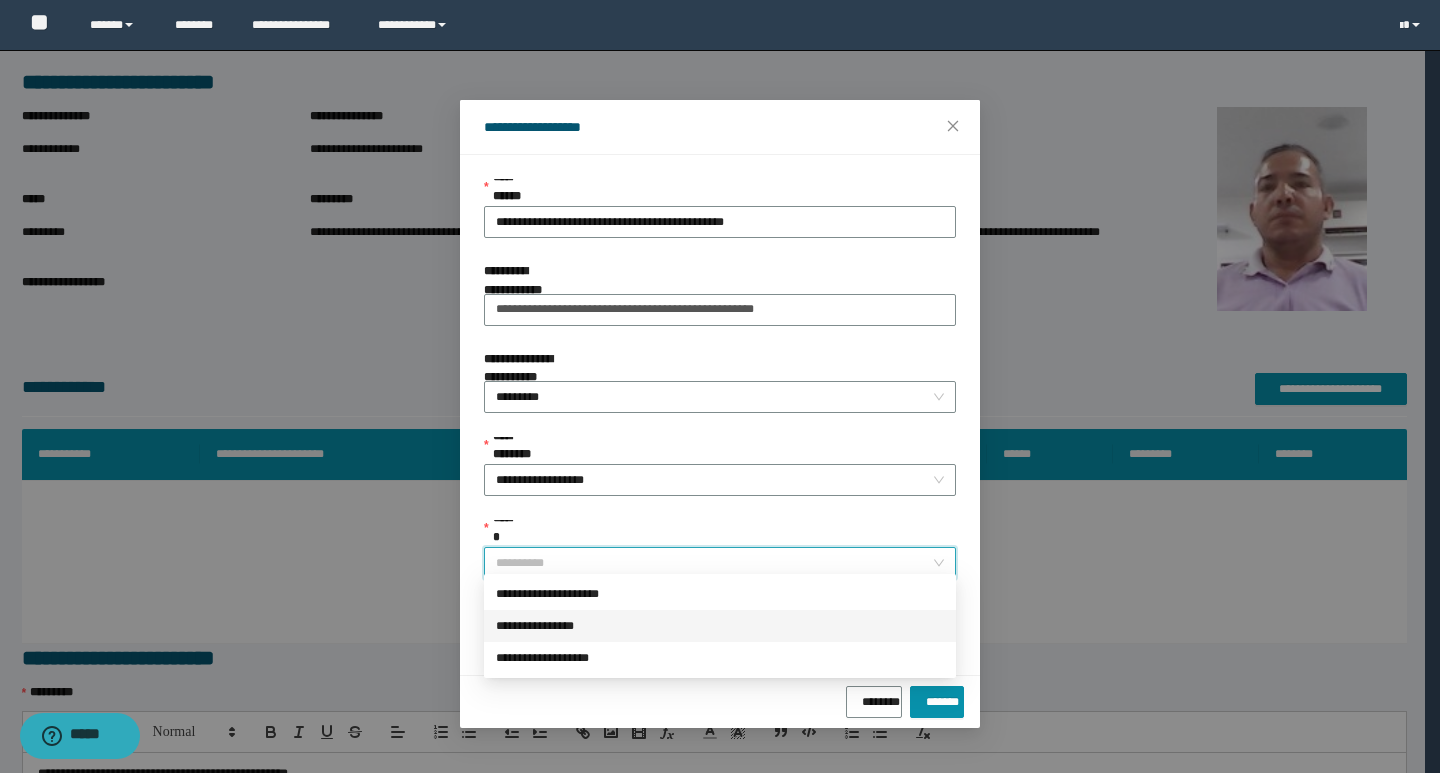 click on "**********" at bounding box center [720, 626] 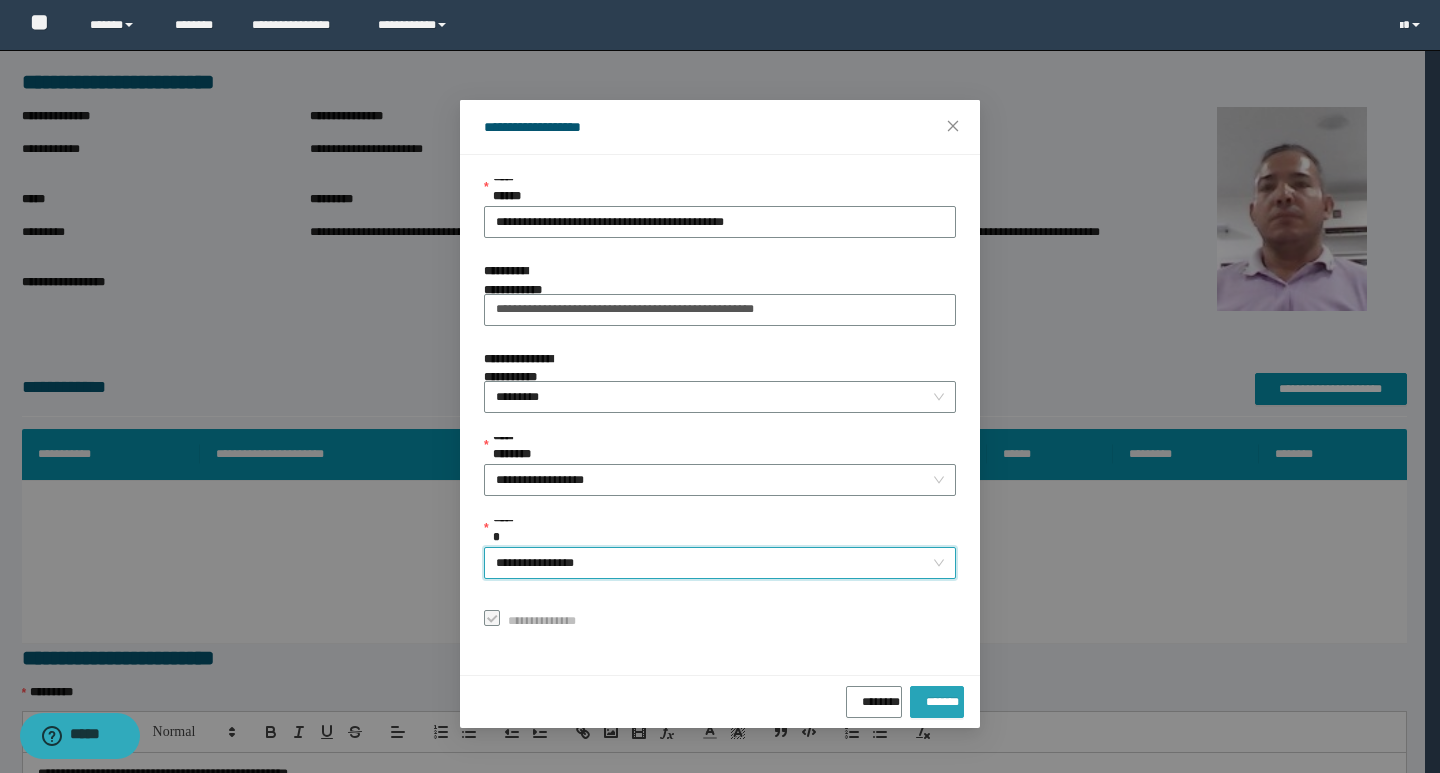 click on "*******" at bounding box center [937, 698] 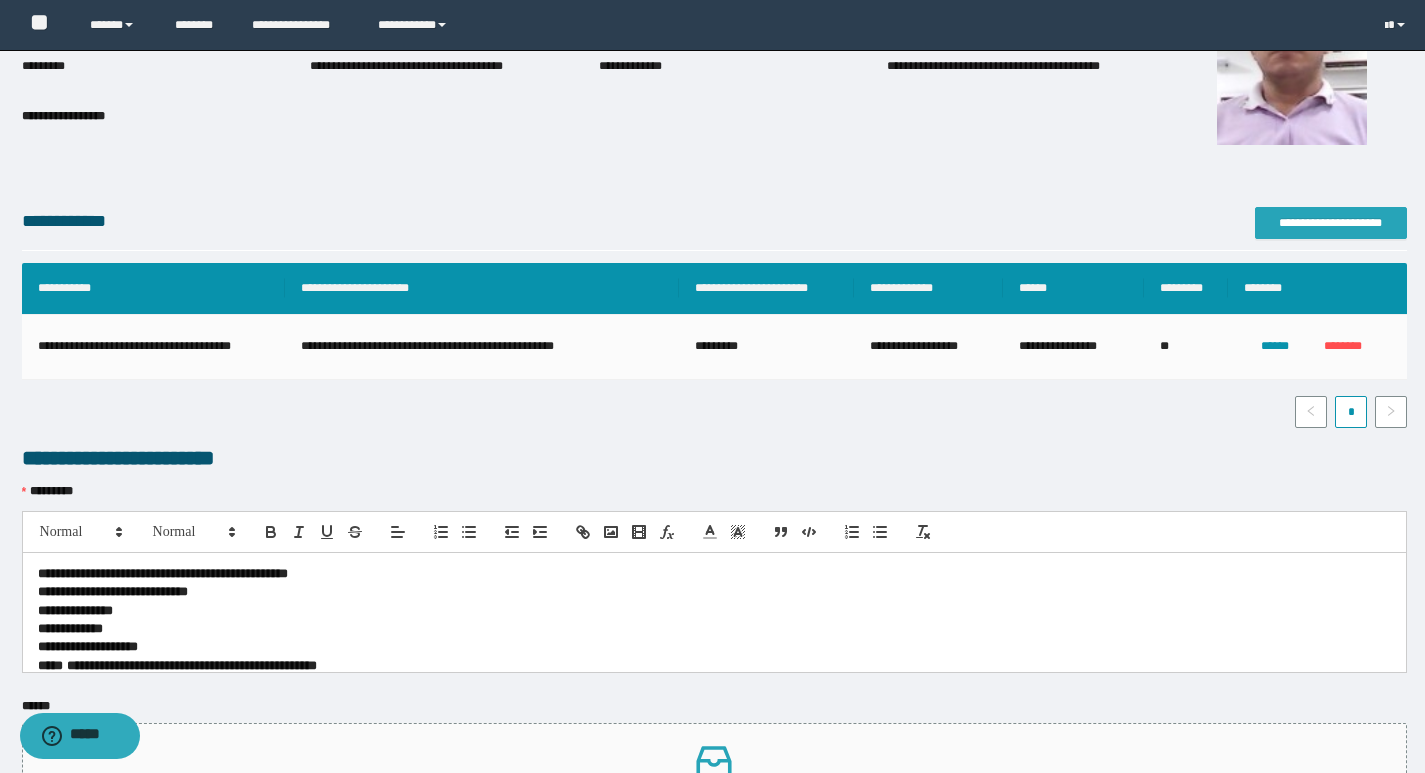 scroll, scrollTop: 0, scrollLeft: 0, axis: both 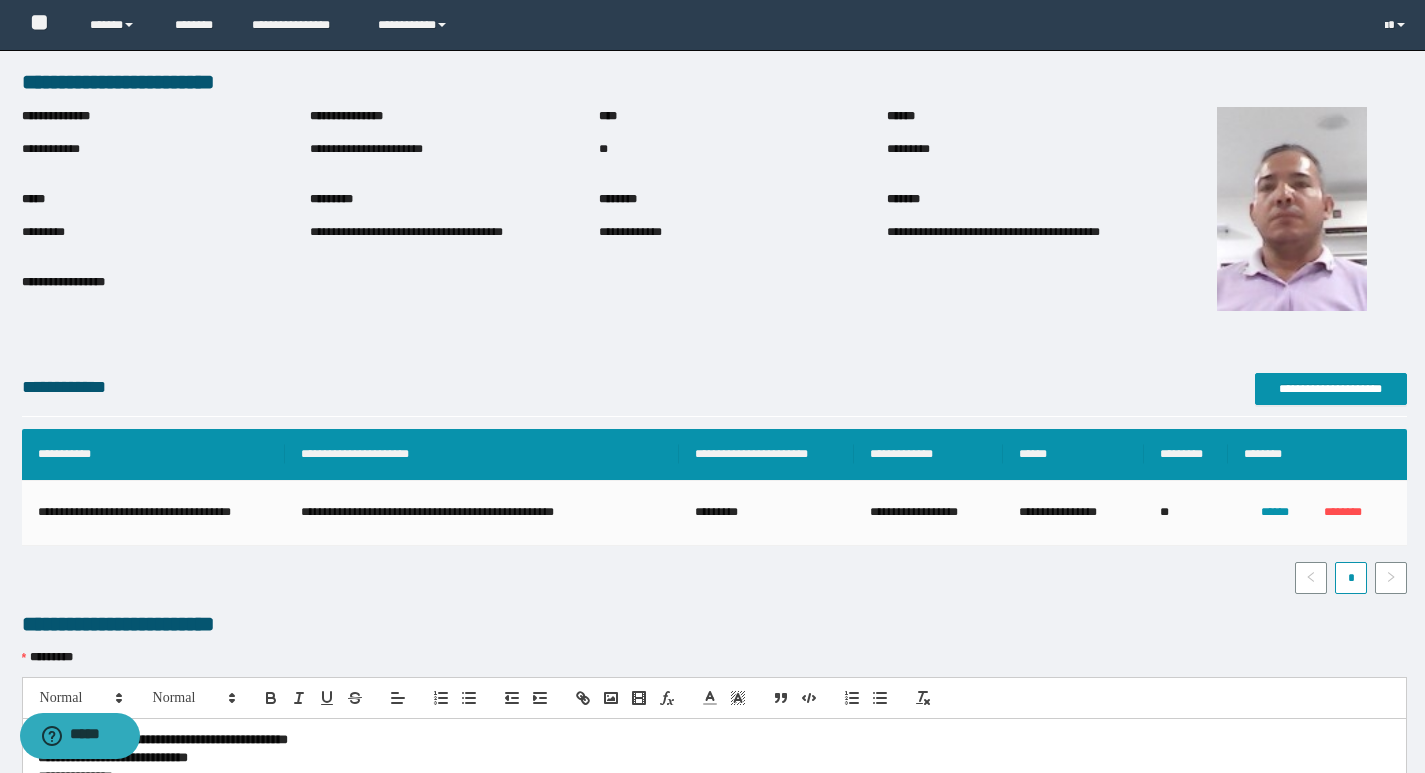 click on "**********" at bounding box center (454, 149) 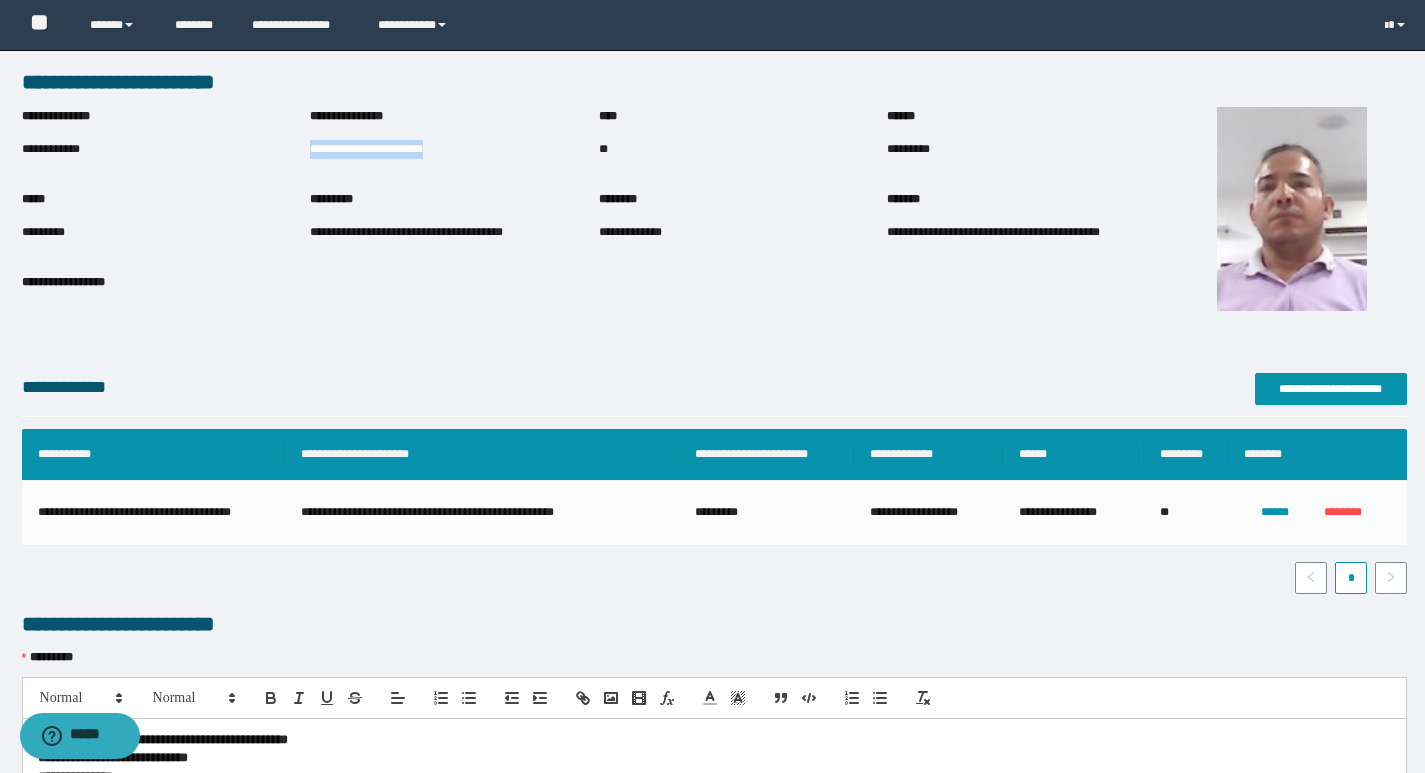 click on "**********" at bounding box center [454, 149] 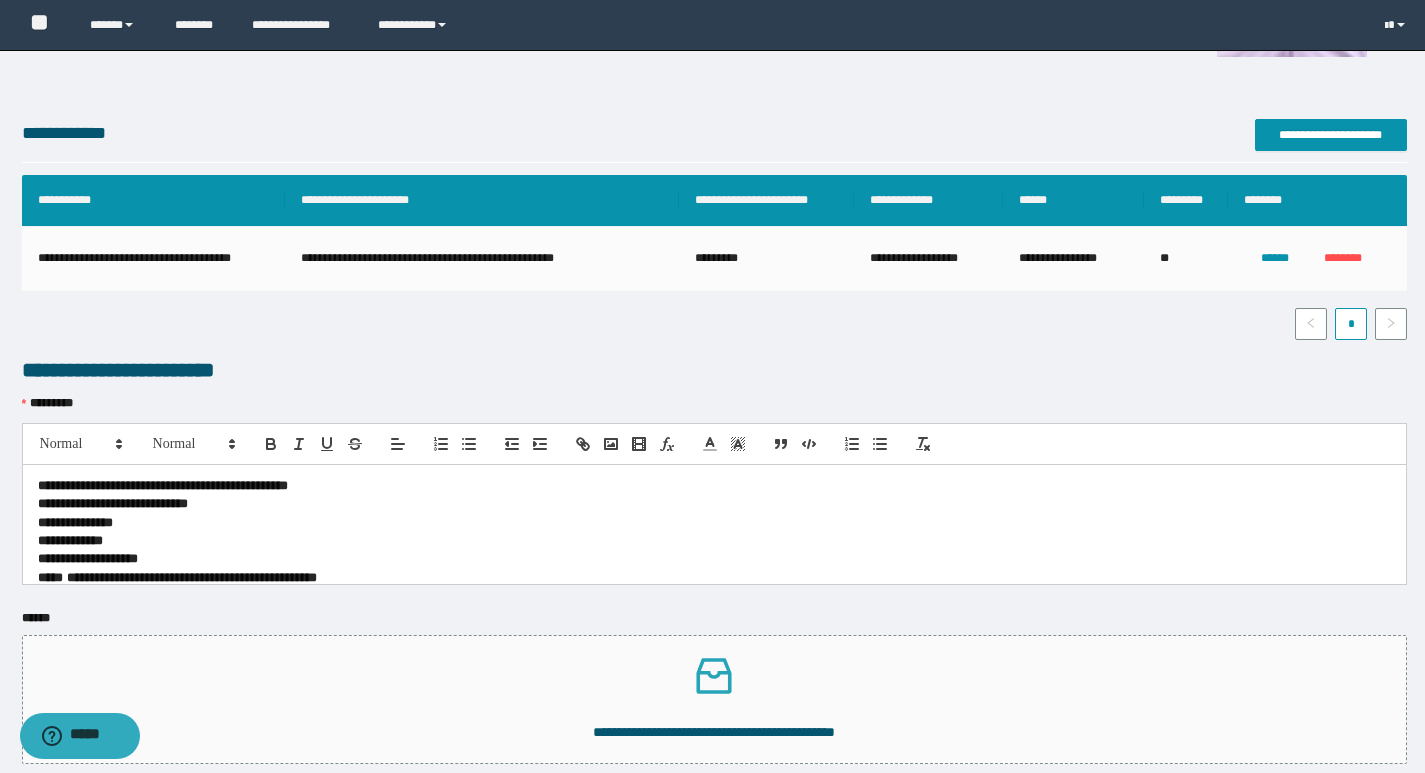 scroll, scrollTop: 422, scrollLeft: 0, axis: vertical 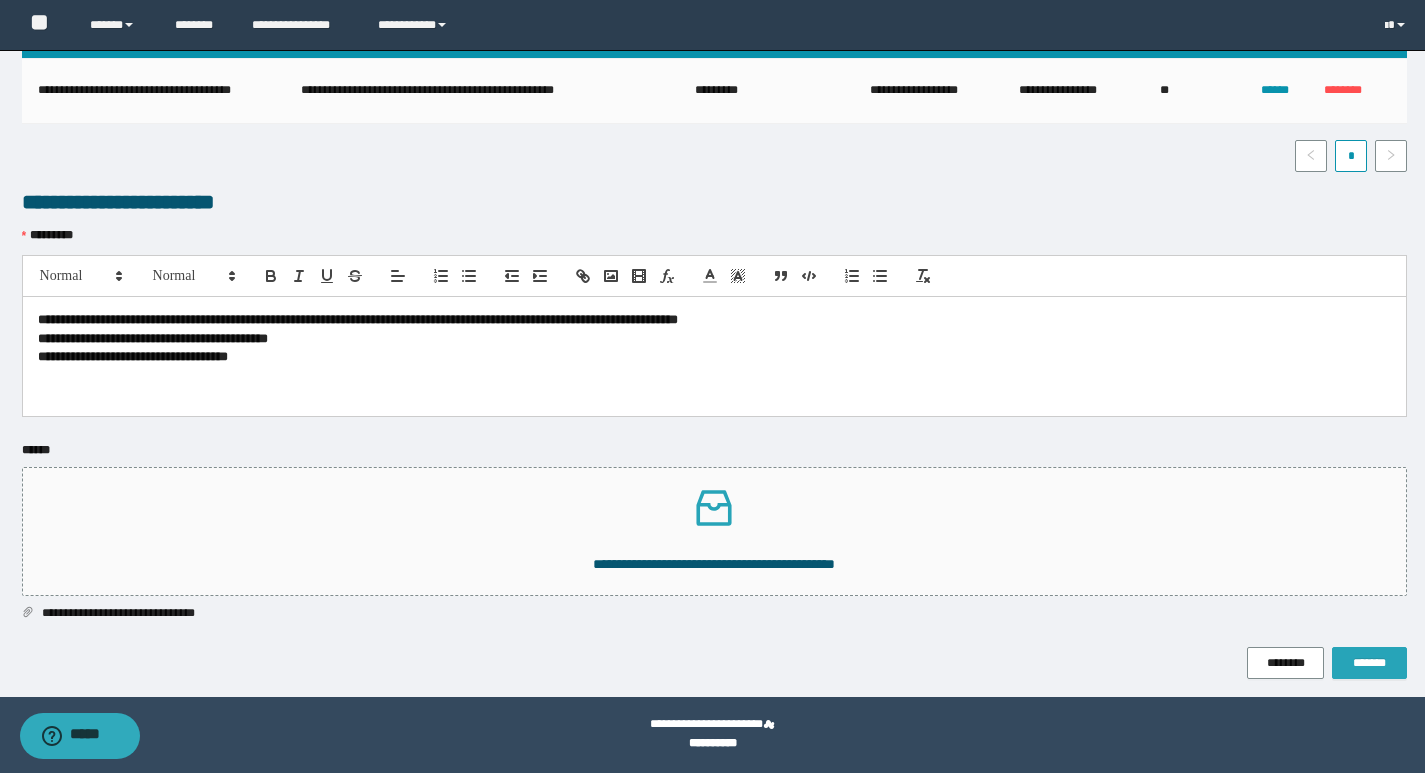 click on "*******" at bounding box center [1369, 663] 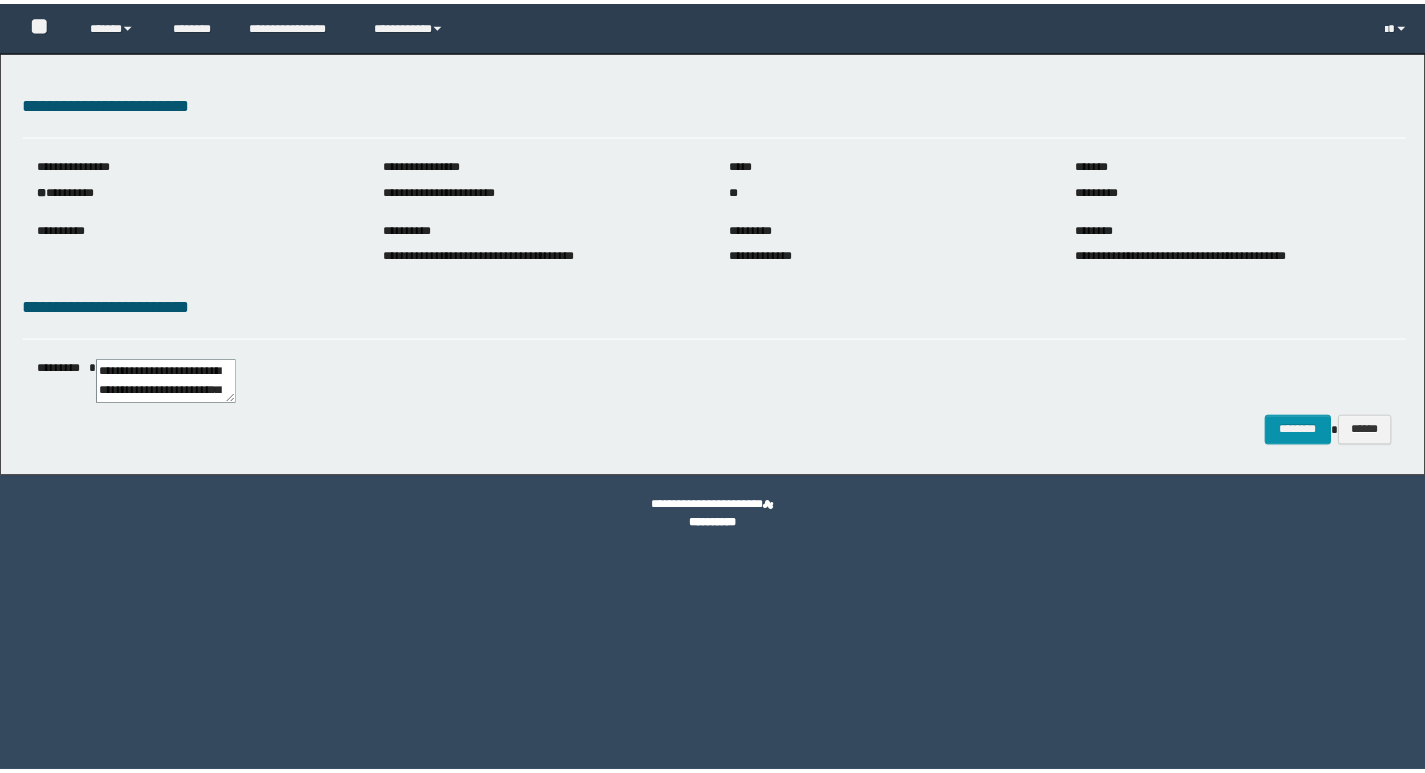 scroll, scrollTop: 0, scrollLeft: 0, axis: both 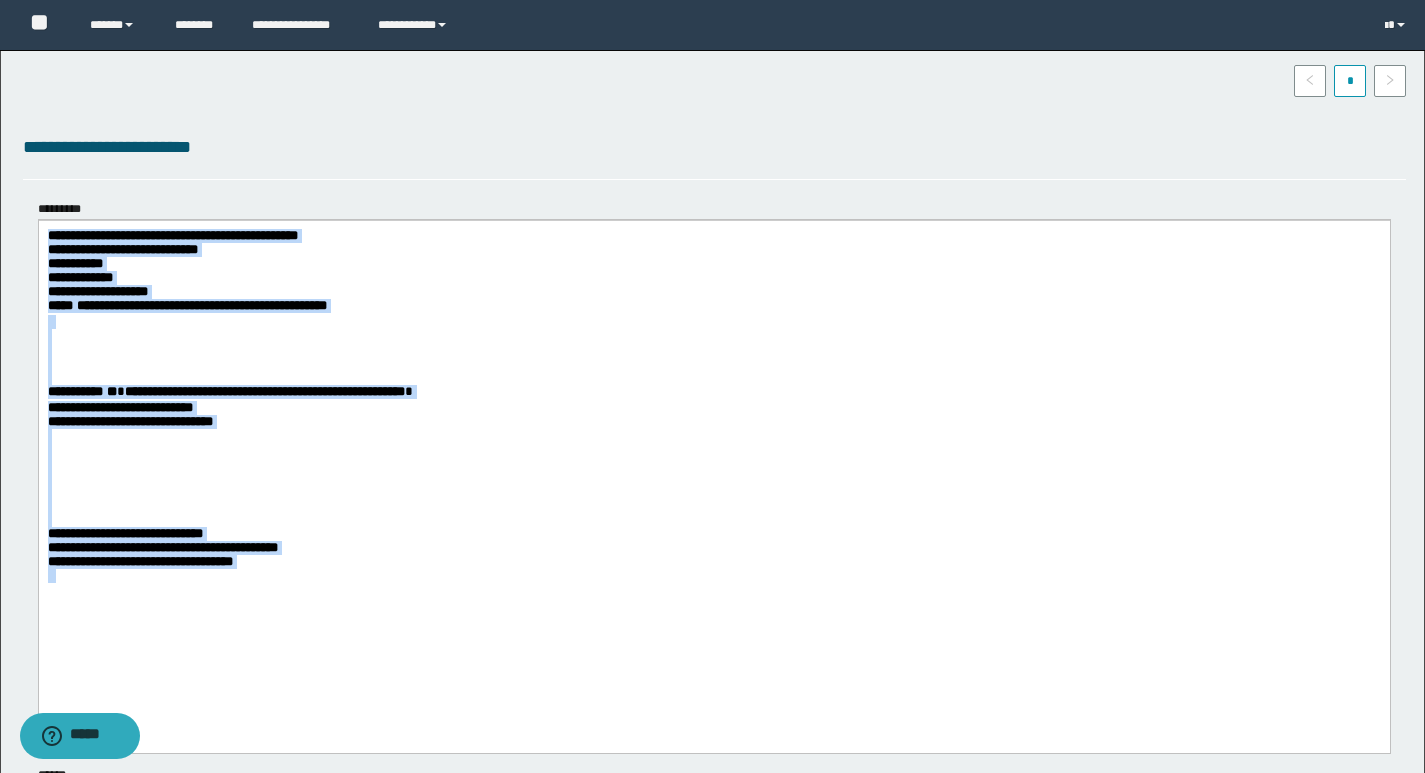 drag, startPoint x: 45, startPoint y: 234, endPoint x: 357, endPoint y: 668, distance: 534.5091 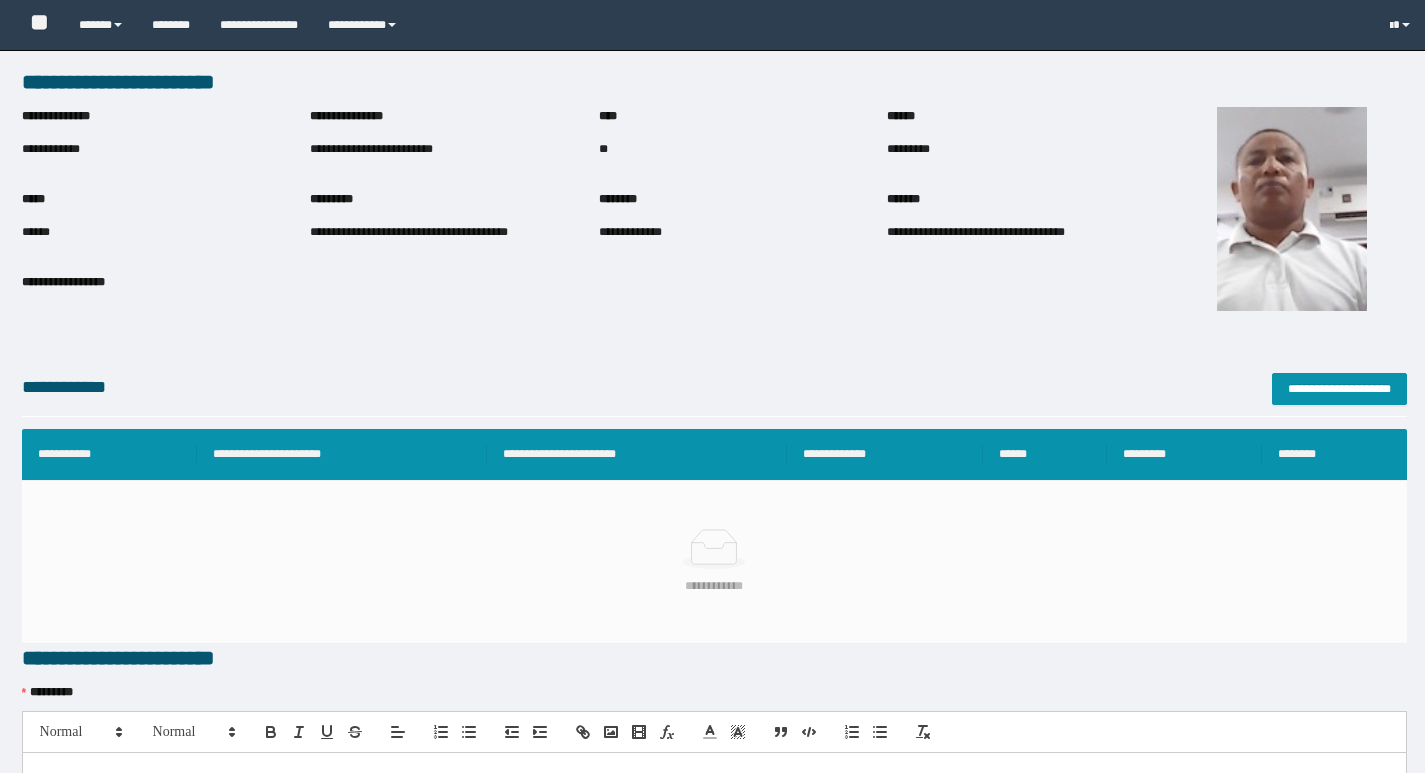 click on "**********" at bounding box center (714, 563) 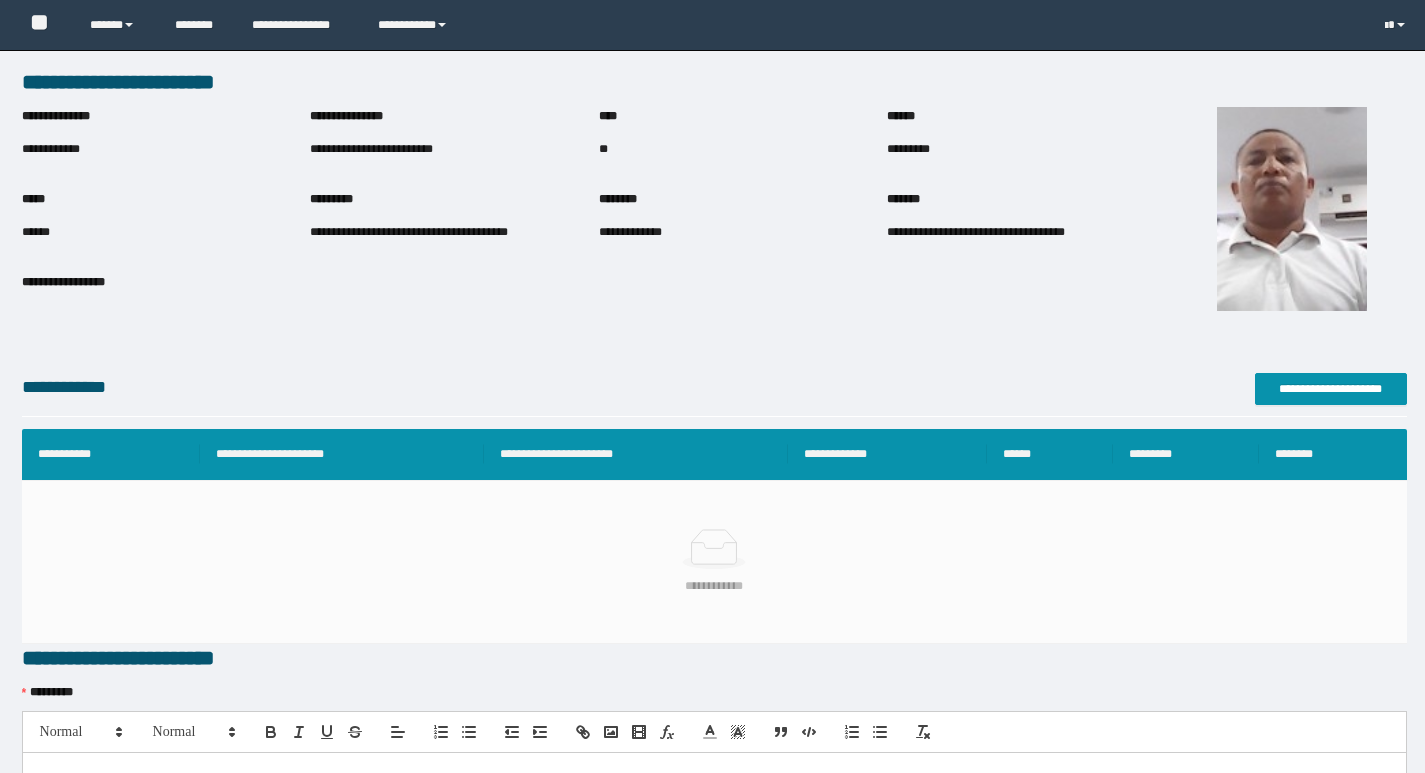 scroll, scrollTop: 0, scrollLeft: 0, axis: both 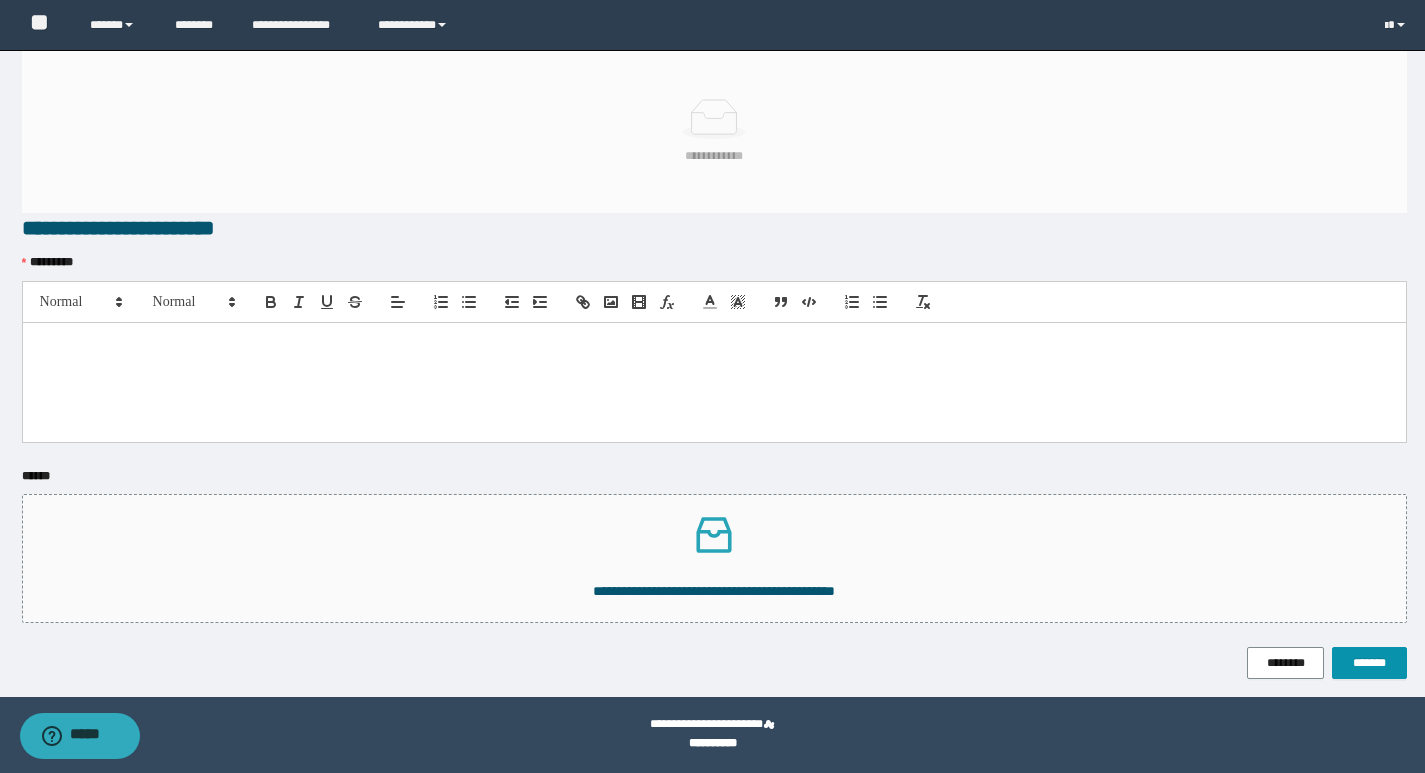 click at bounding box center (714, 382) 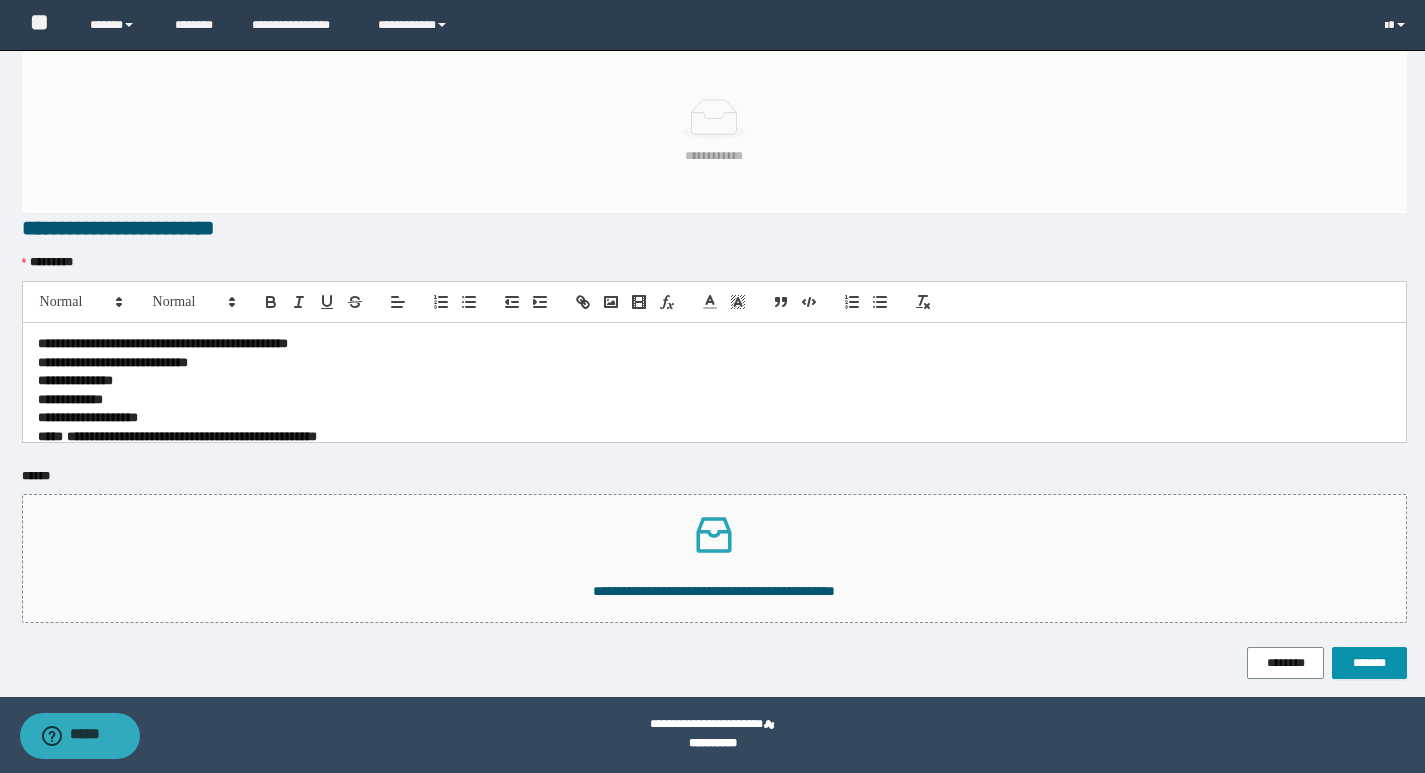 scroll, scrollTop: 0, scrollLeft: 0, axis: both 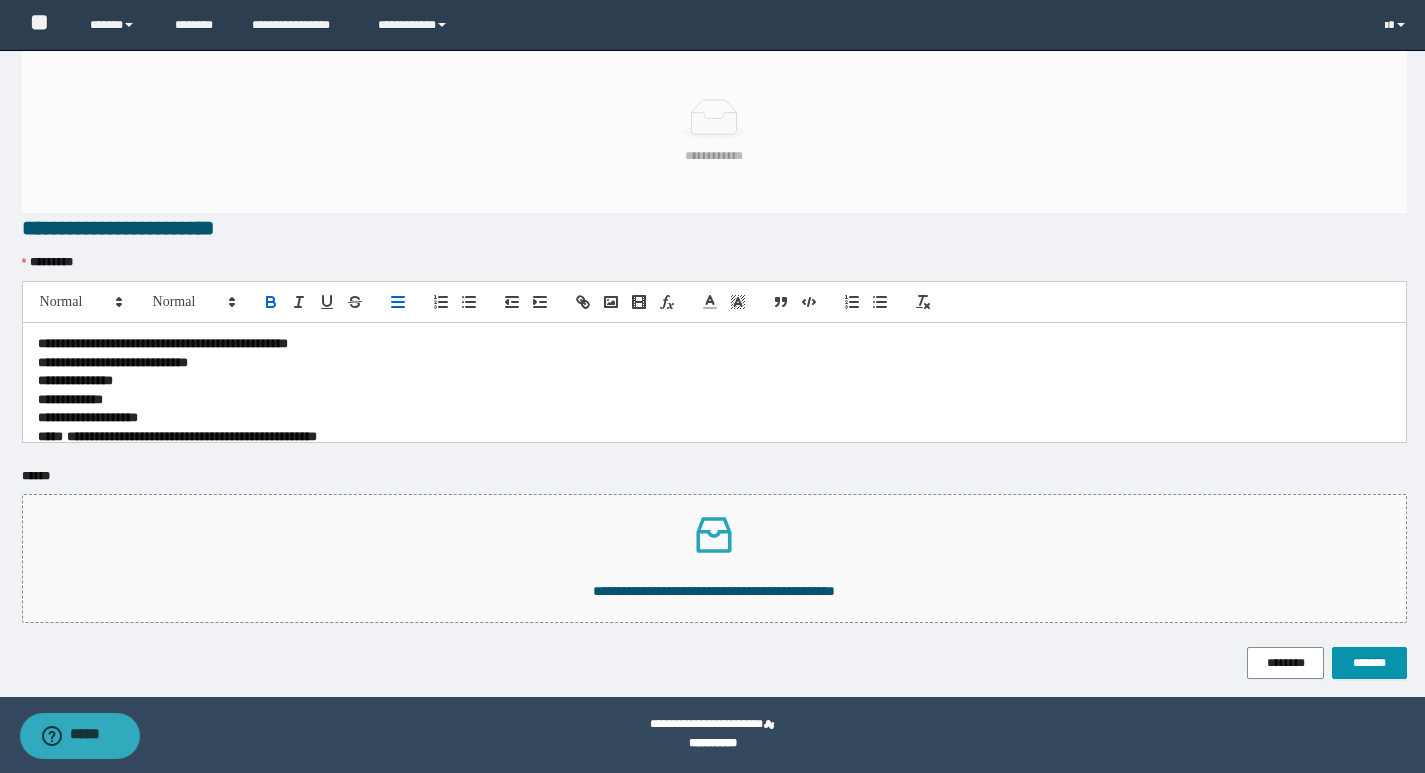 type 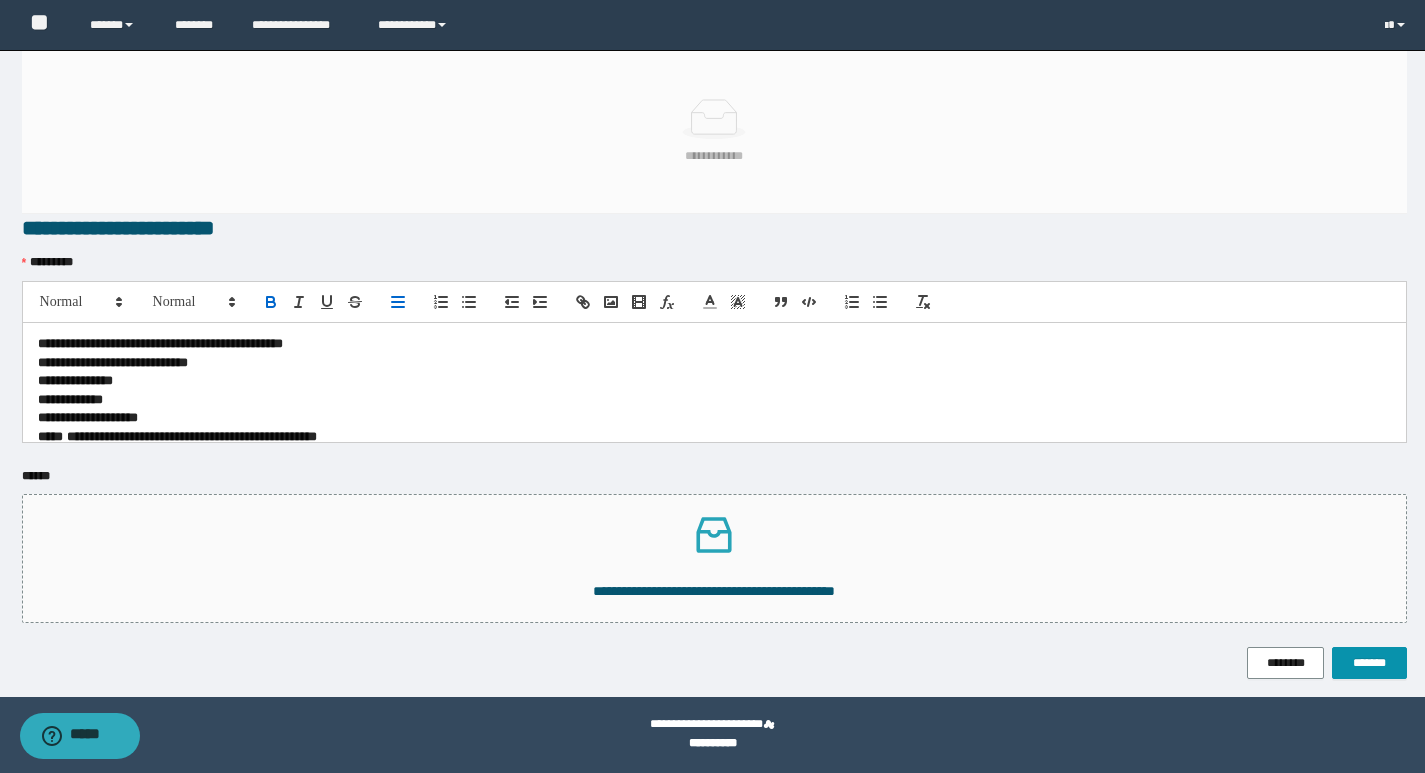 click on "**********" at bounding box center (160, 343) 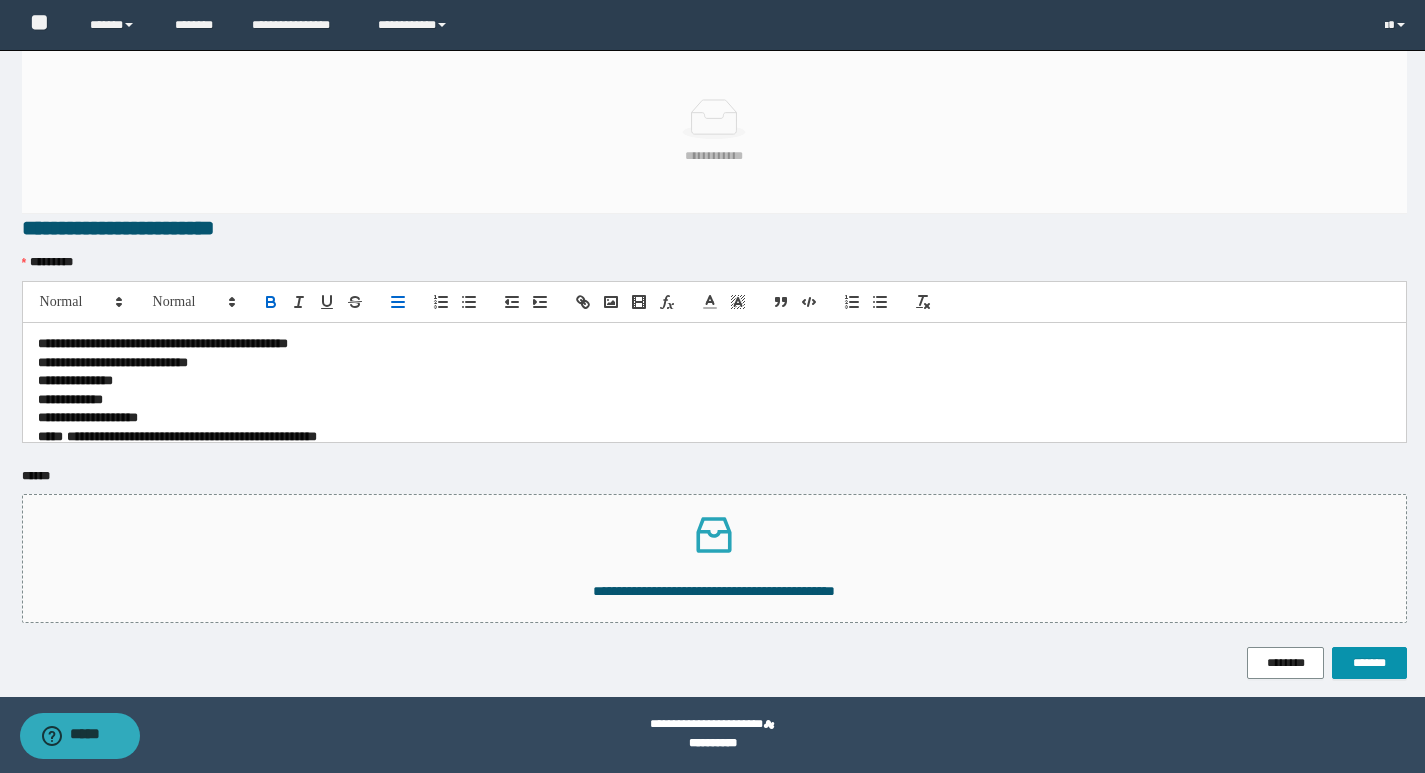 click on "**********" at bounding box center (75, 380) 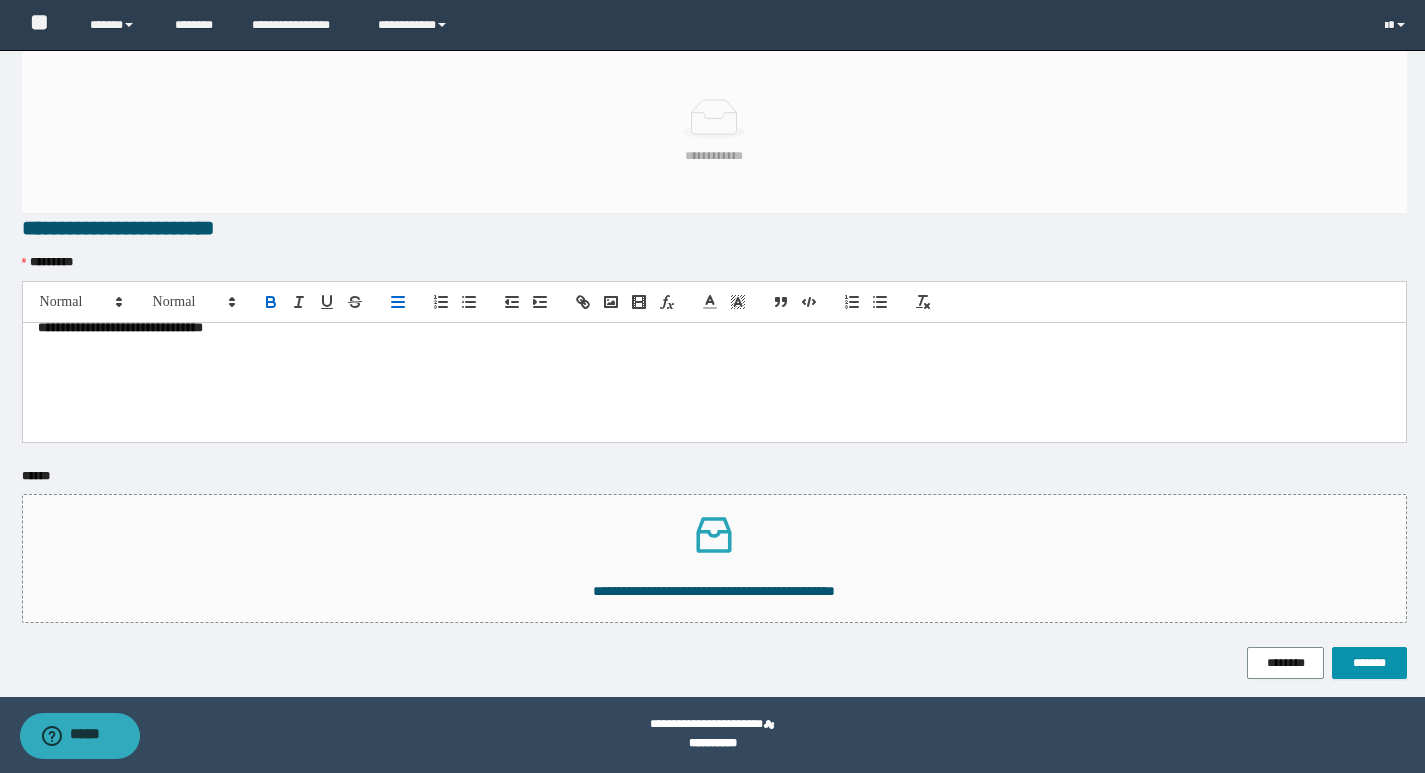 scroll, scrollTop: 0, scrollLeft: 0, axis: both 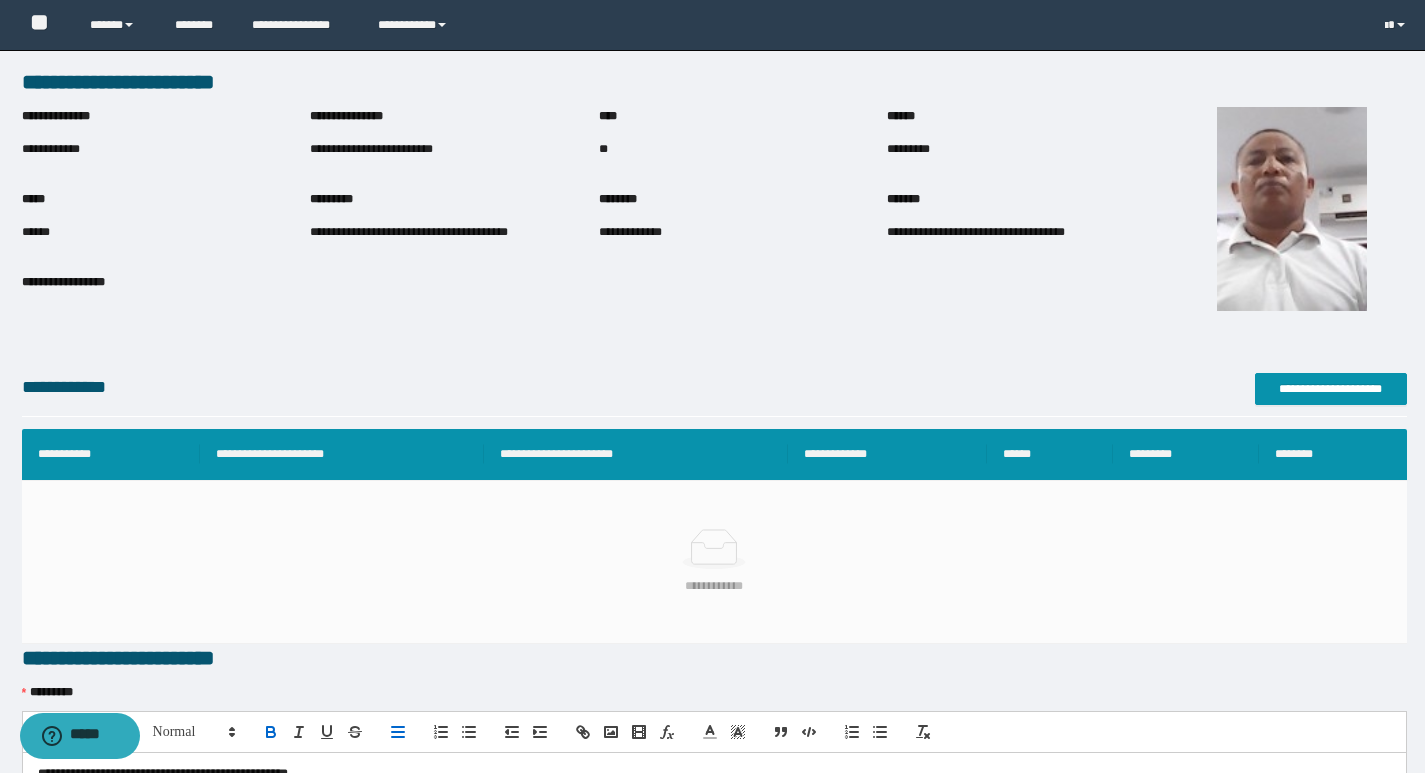 click on "**********" at bounding box center (371, 149) 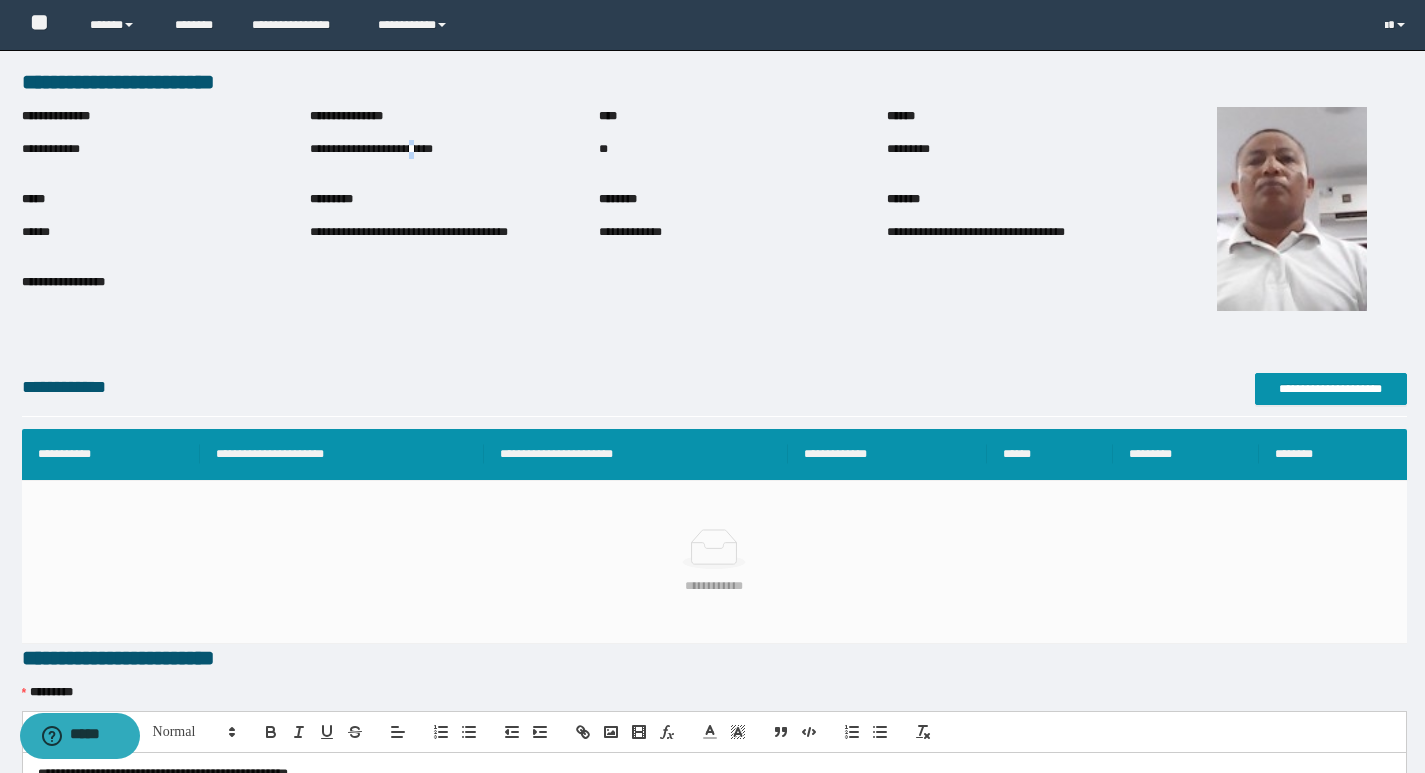 click on "**********" at bounding box center (371, 149) 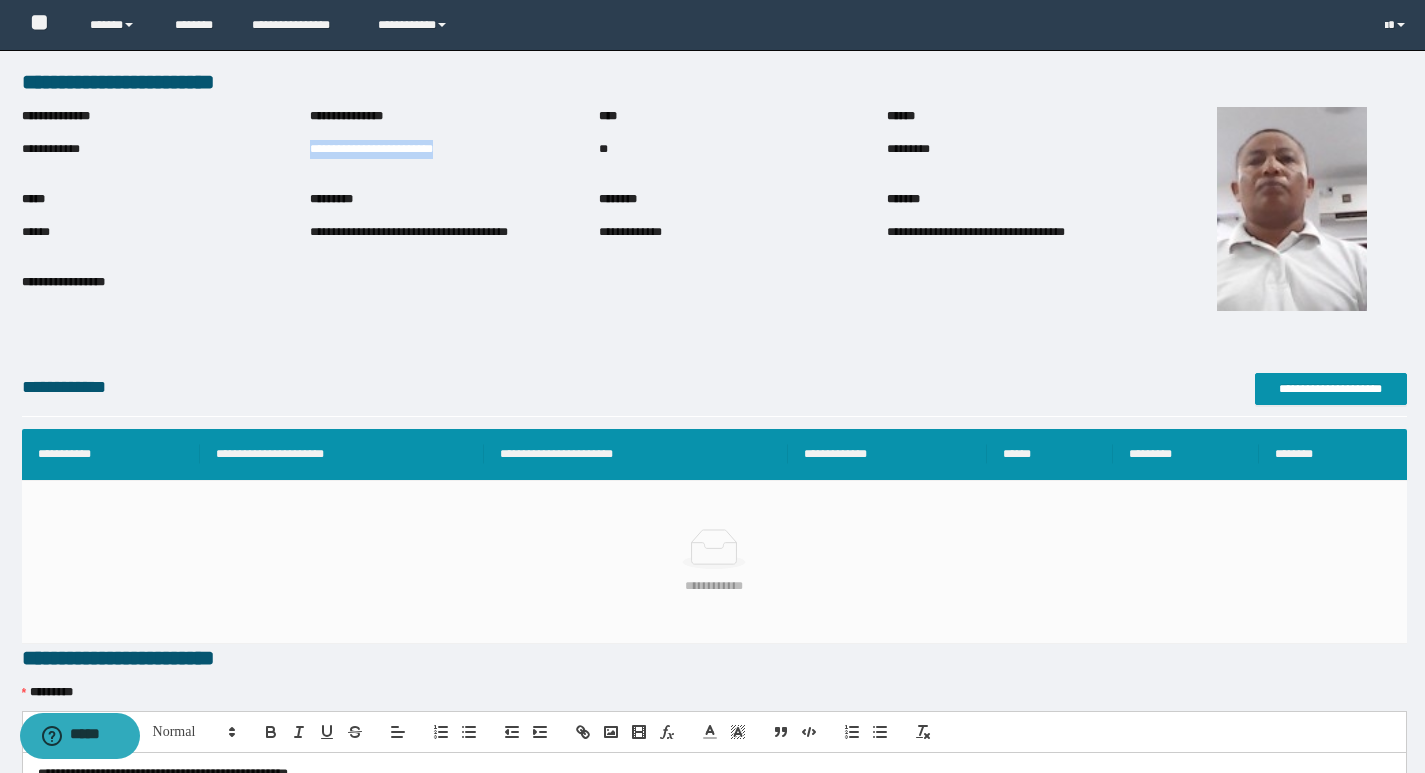 click on "**********" at bounding box center (371, 149) 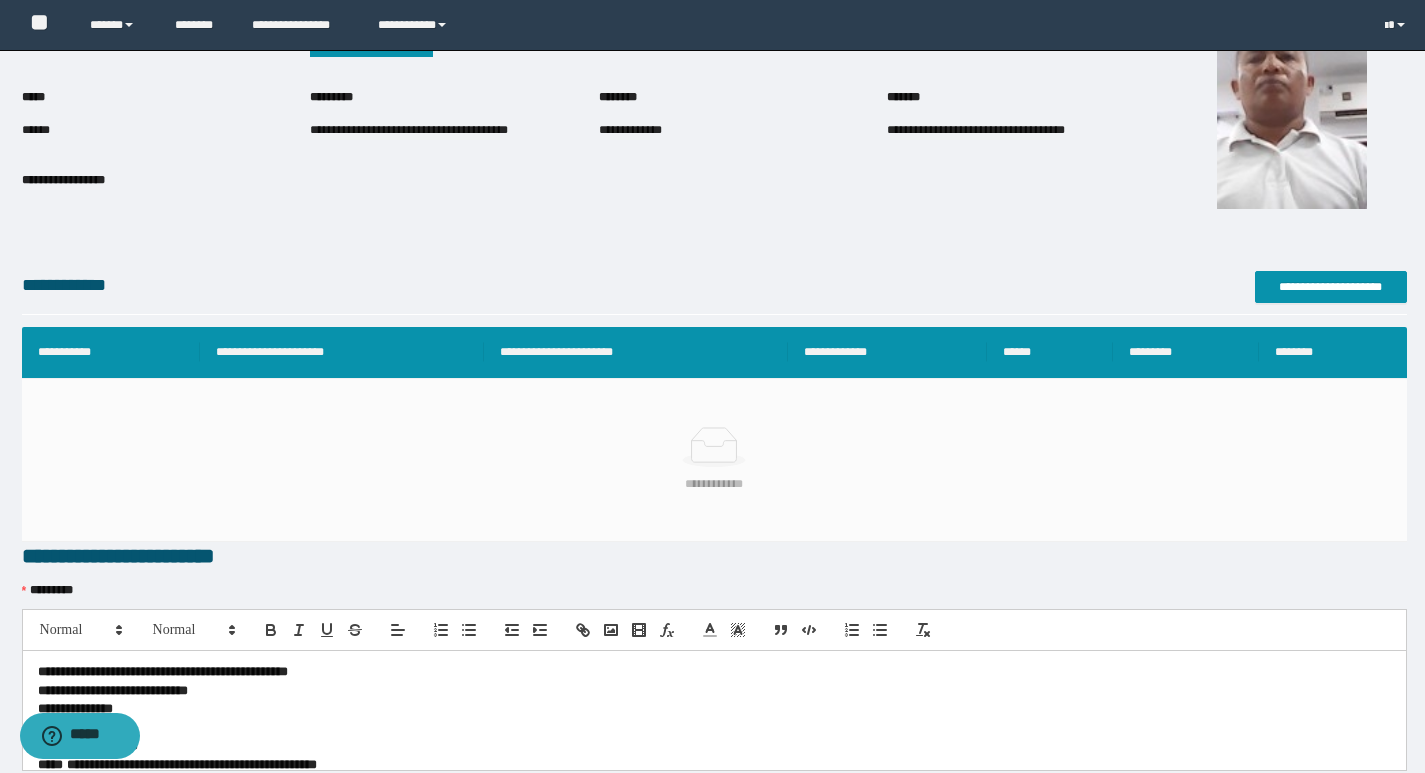 scroll, scrollTop: 430, scrollLeft: 0, axis: vertical 